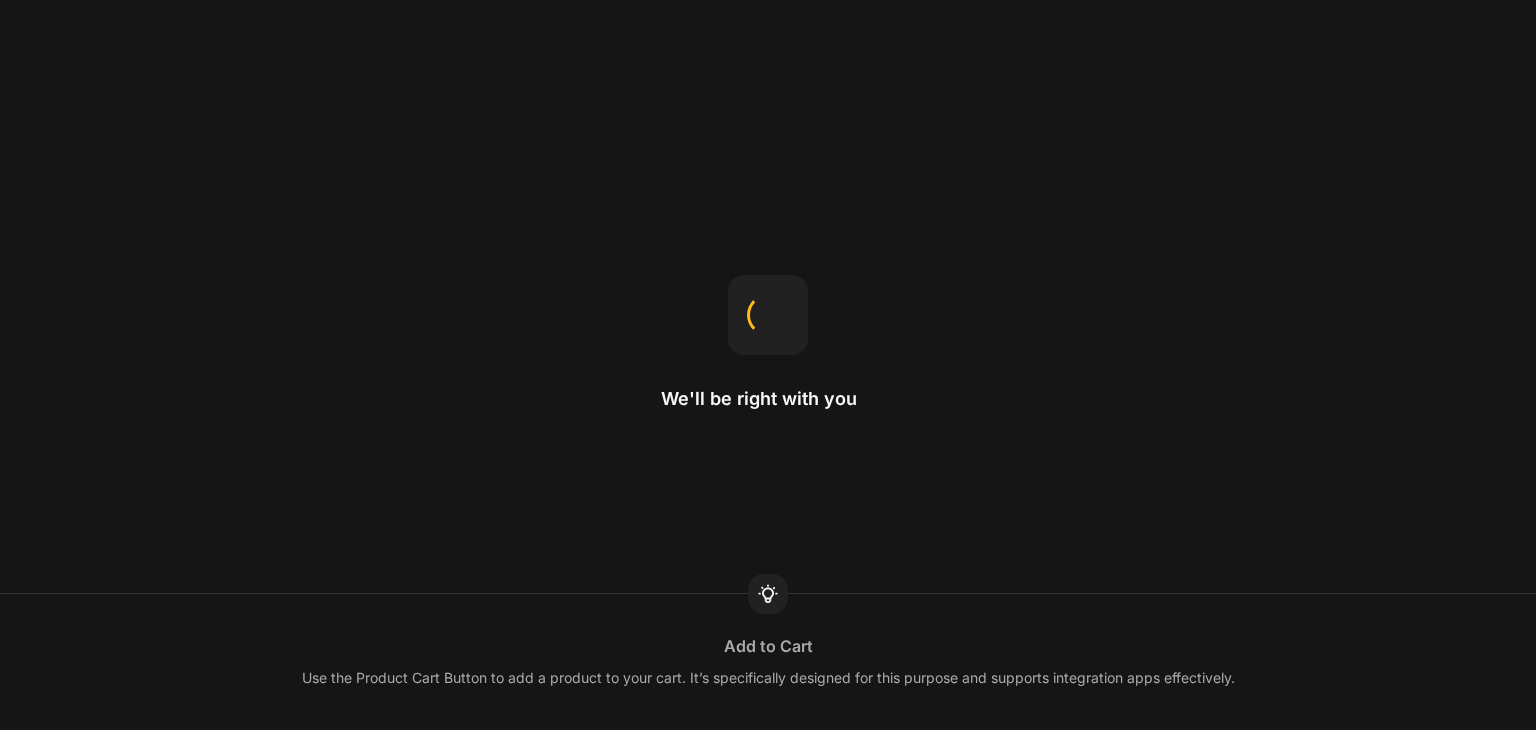 scroll, scrollTop: 0, scrollLeft: 0, axis: both 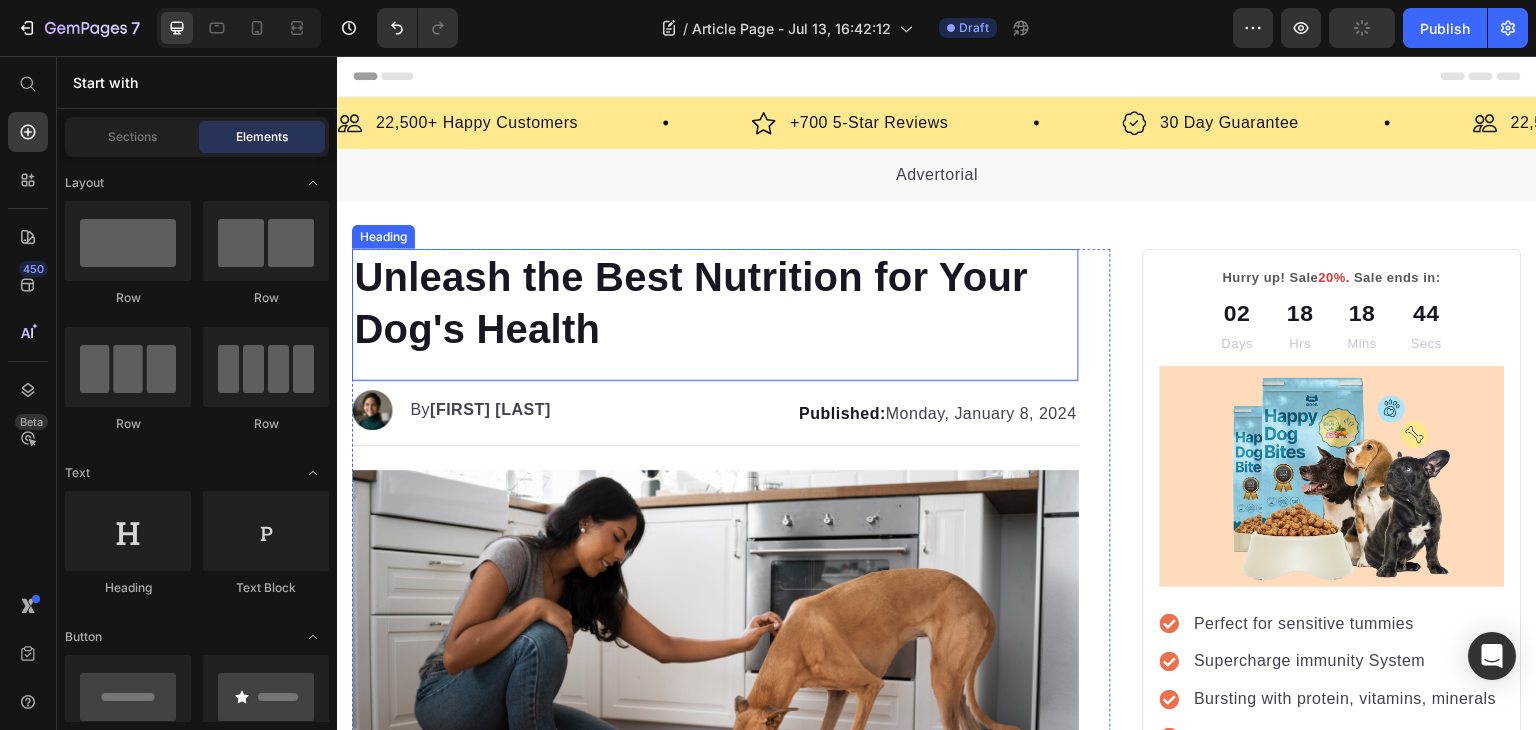 click on "Unleash the Best Nutrition for Your Dog's Health" at bounding box center [715, 303] 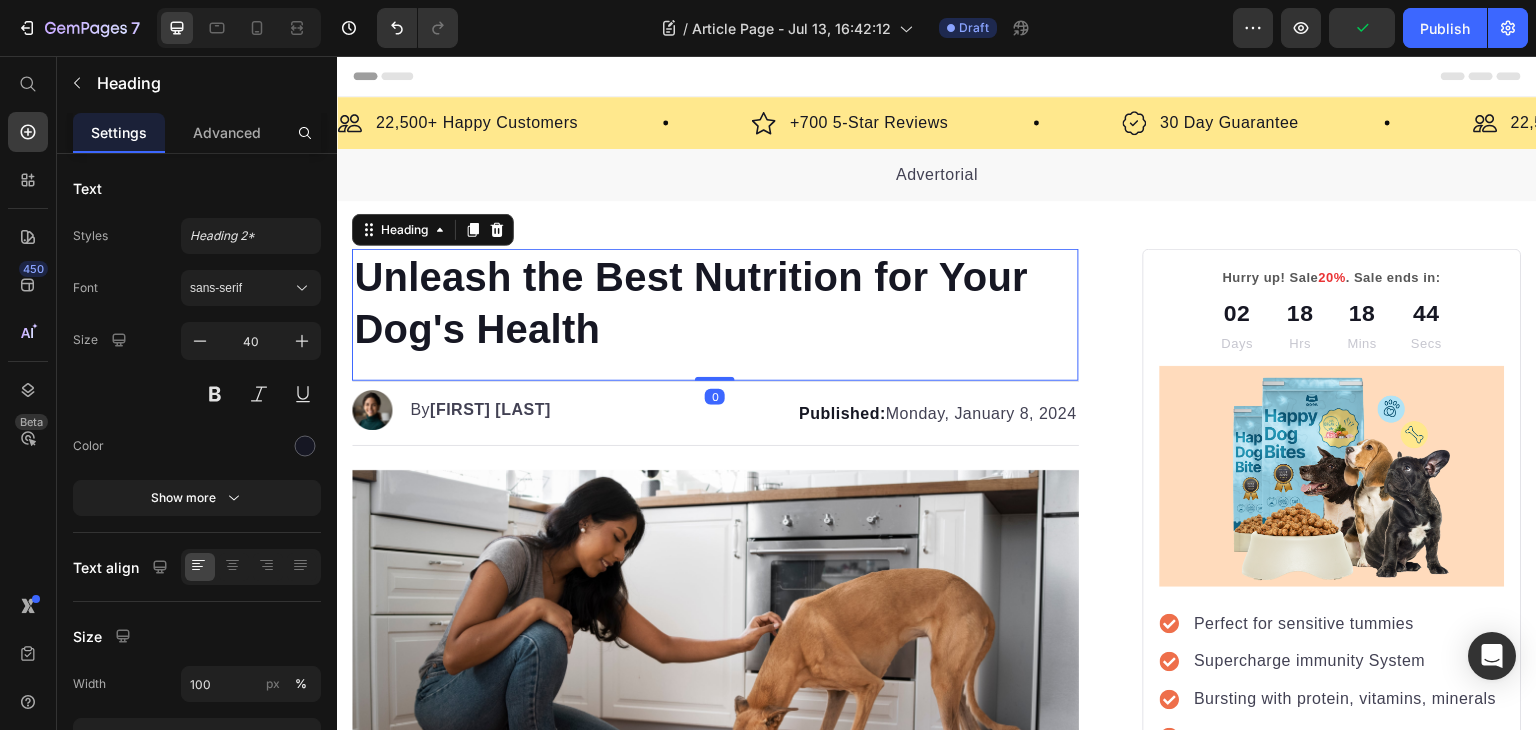 click on "Unleash the Best Nutrition for Your Dog's Health" at bounding box center (715, 303) 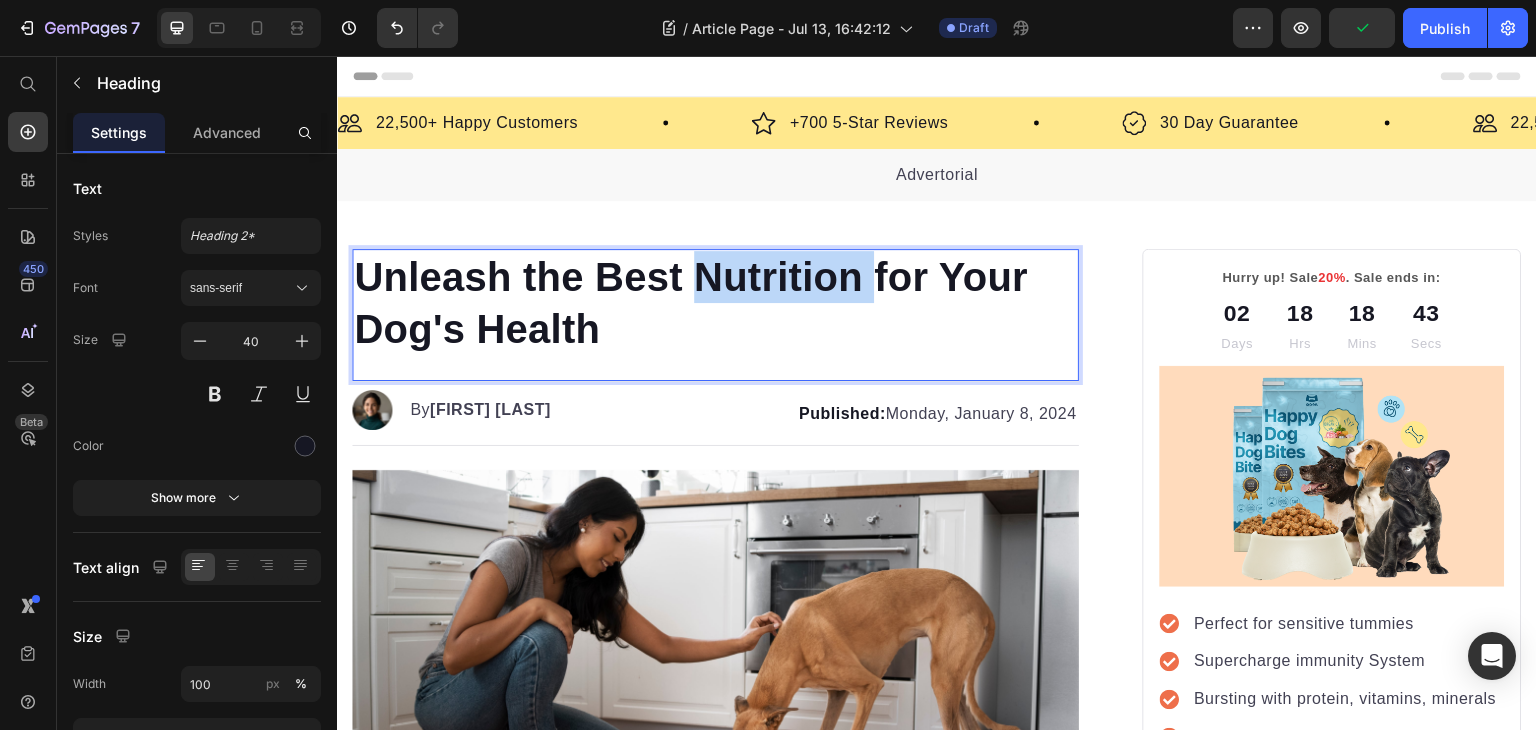 click on "Unleash the Best Nutrition for Your Dog's Health" at bounding box center (715, 303) 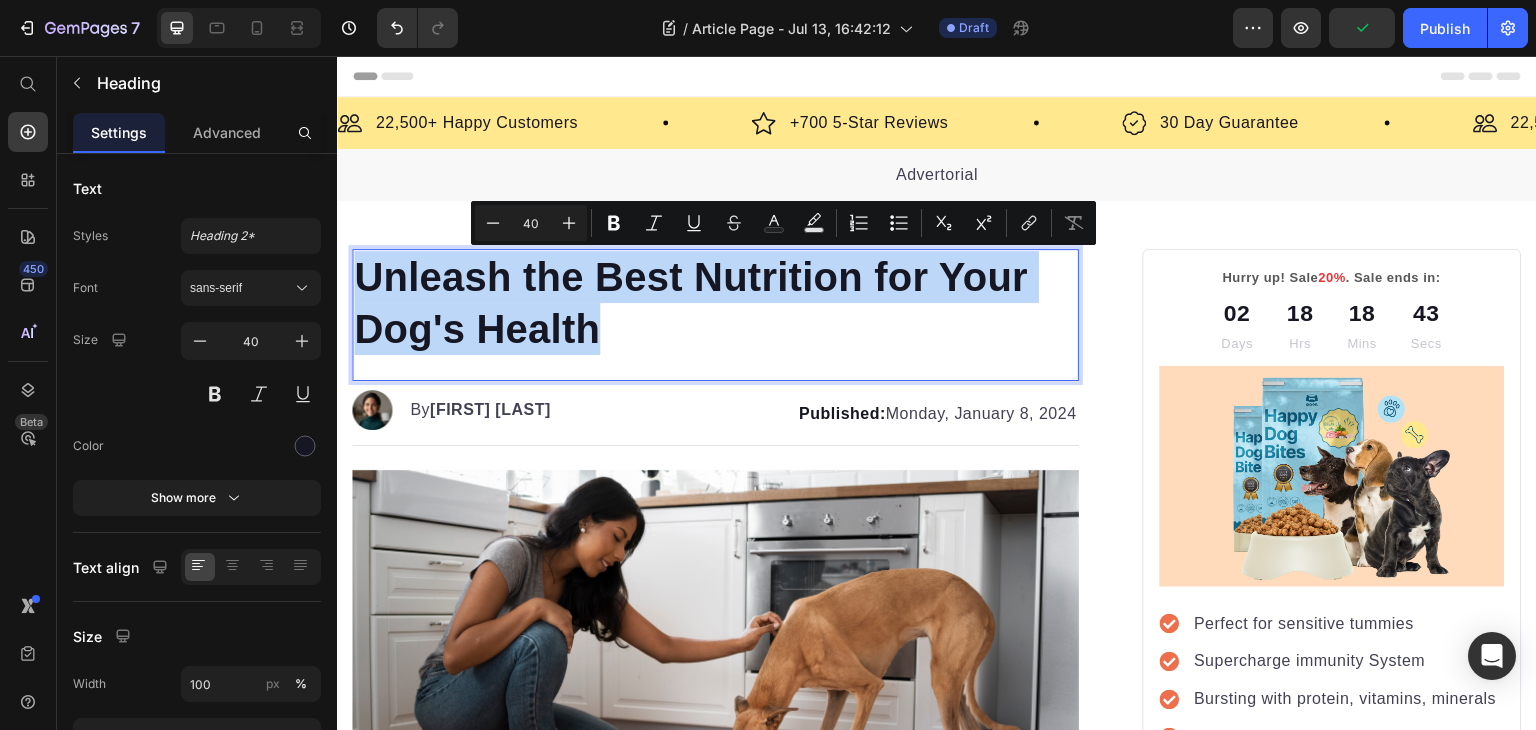 click on "Unleash the Best Nutrition for Your Dog's Health" at bounding box center [715, 303] 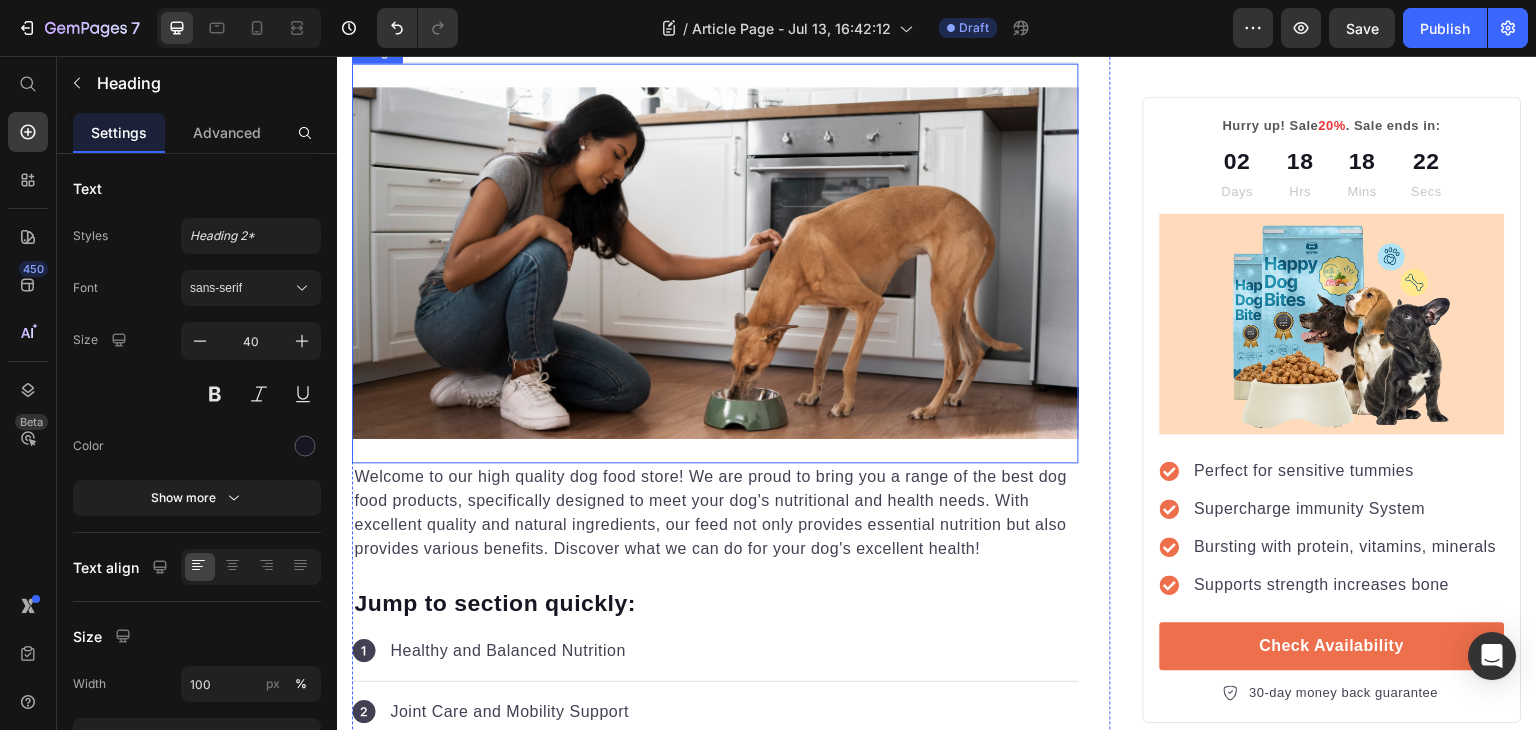 scroll, scrollTop: 500, scrollLeft: 0, axis: vertical 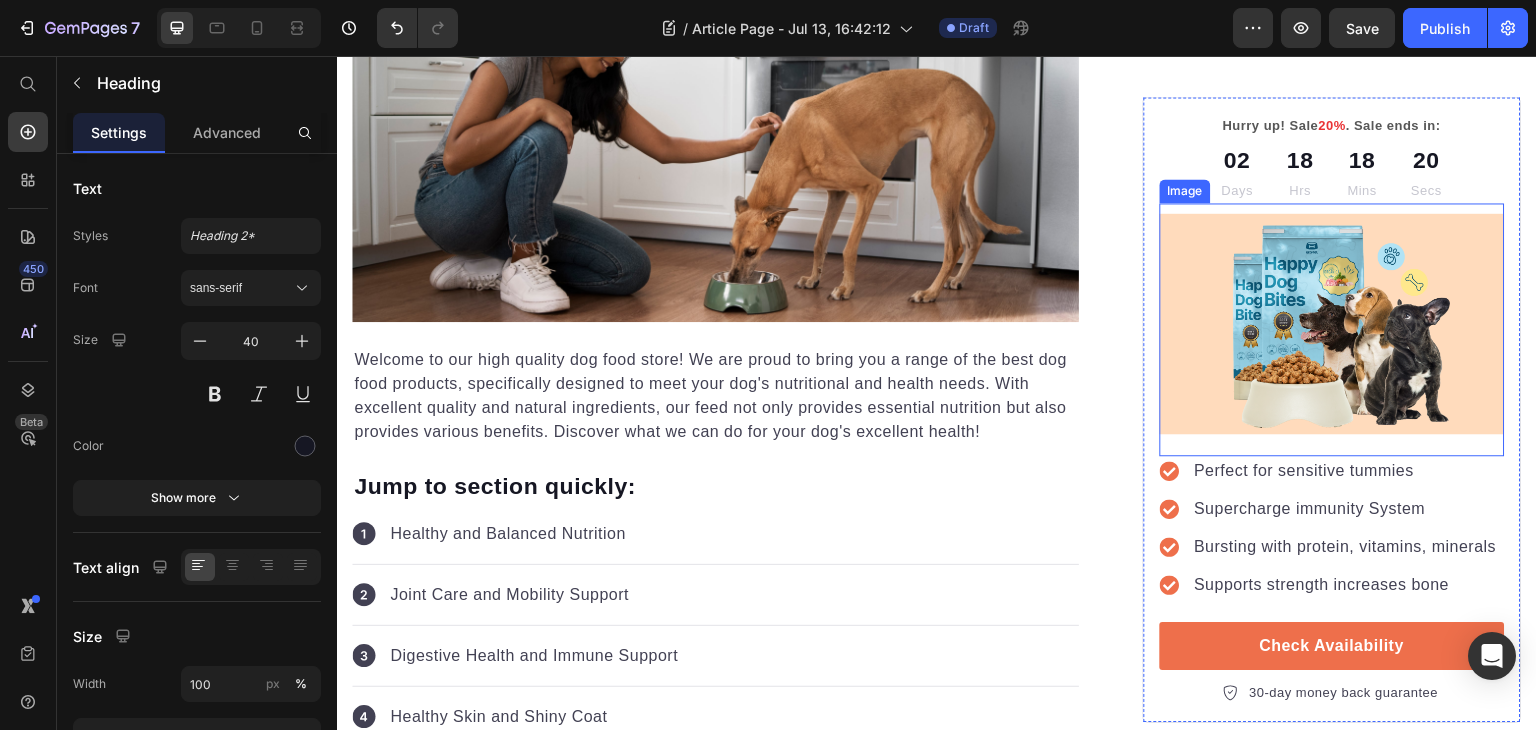 click at bounding box center [1332, 330] 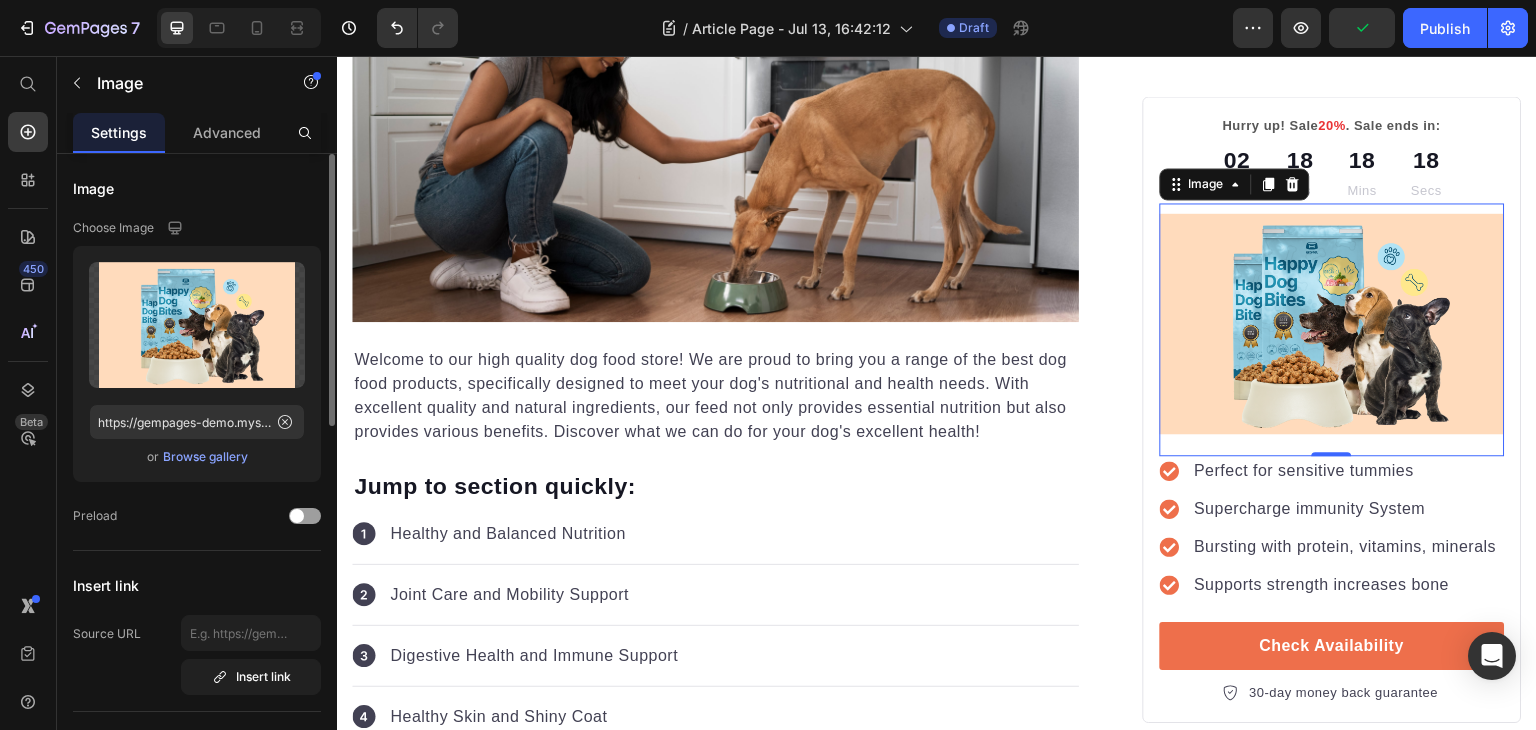 click on "Browse gallery" at bounding box center [205, 457] 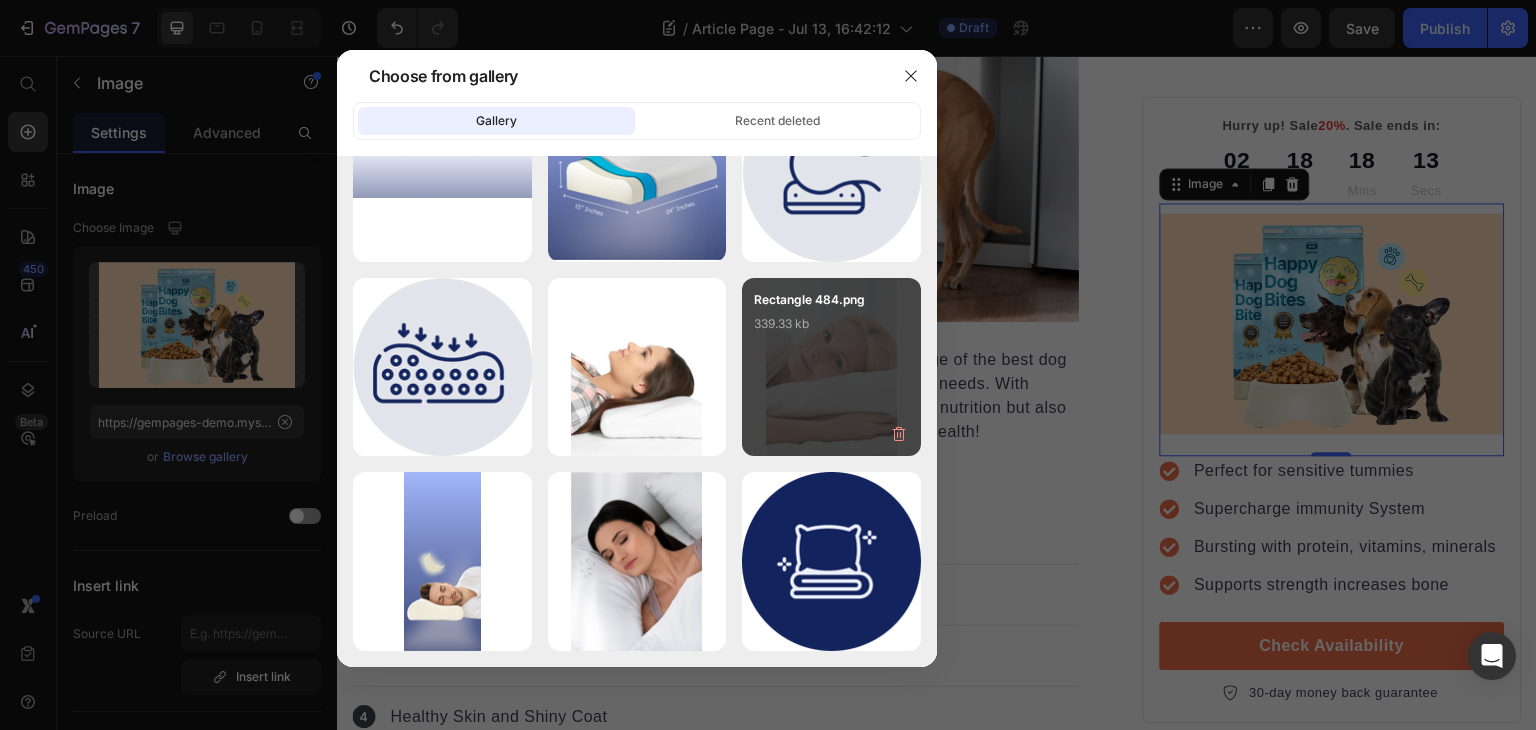 scroll, scrollTop: 0, scrollLeft: 0, axis: both 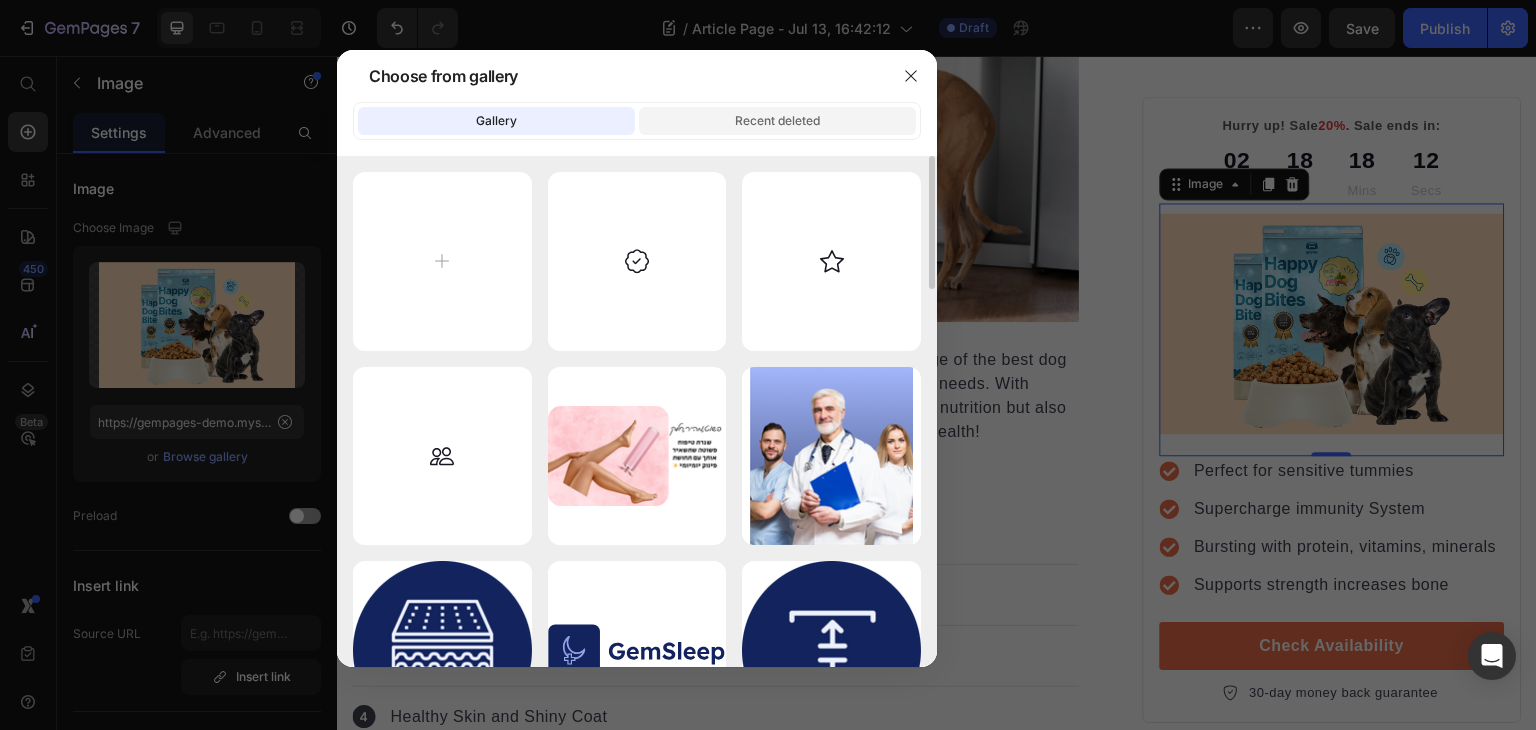click on "Recent deleted" 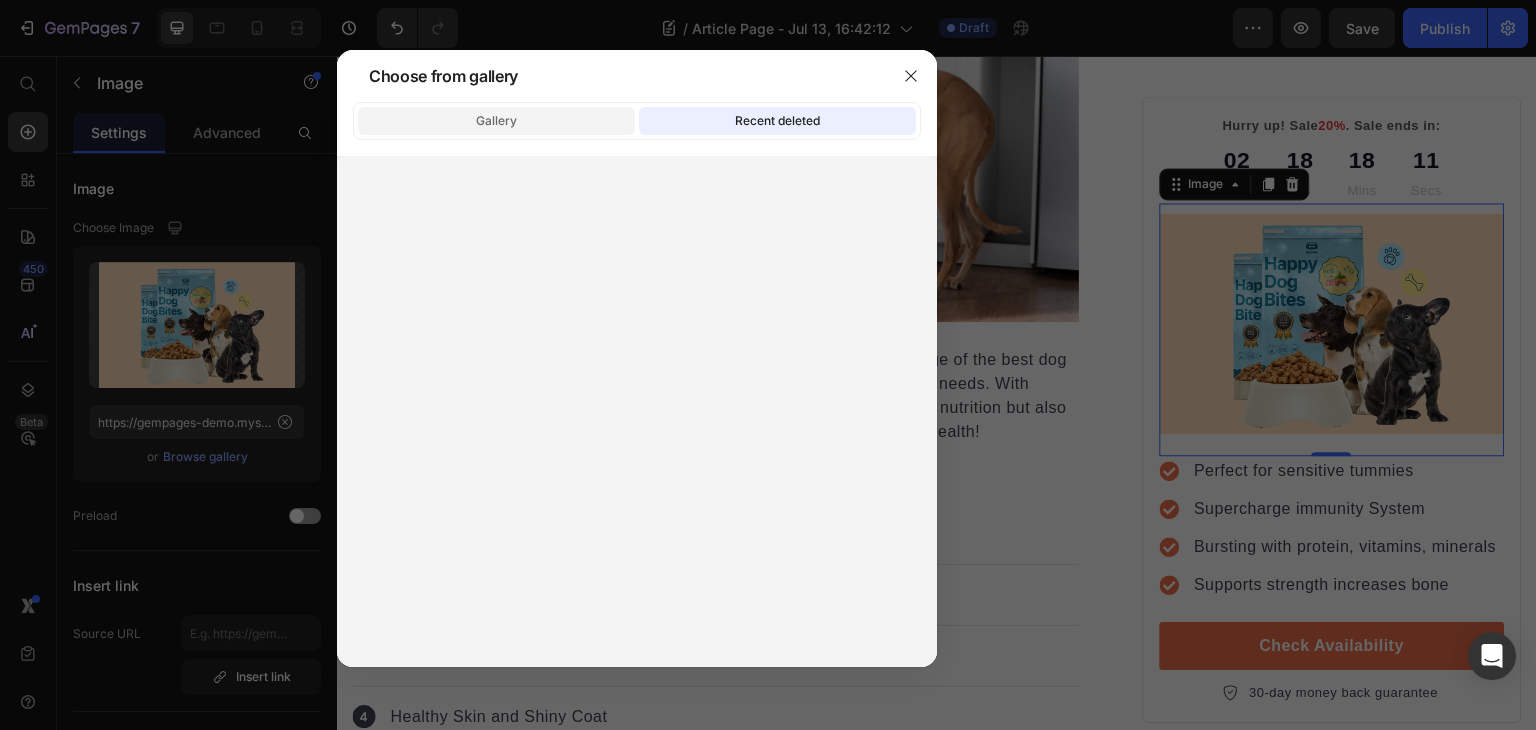 click on "Gallery" 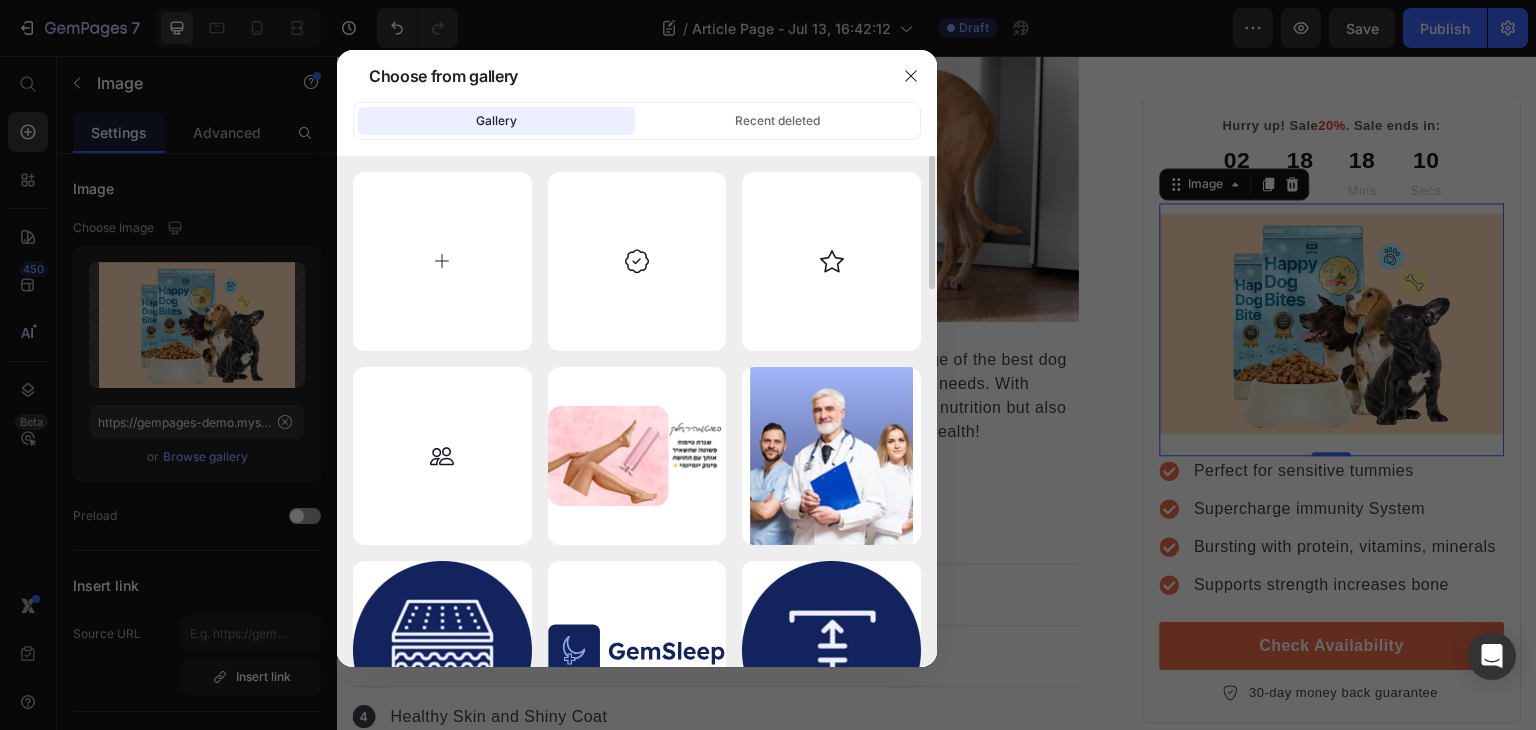click at bounding box center [442, 261] 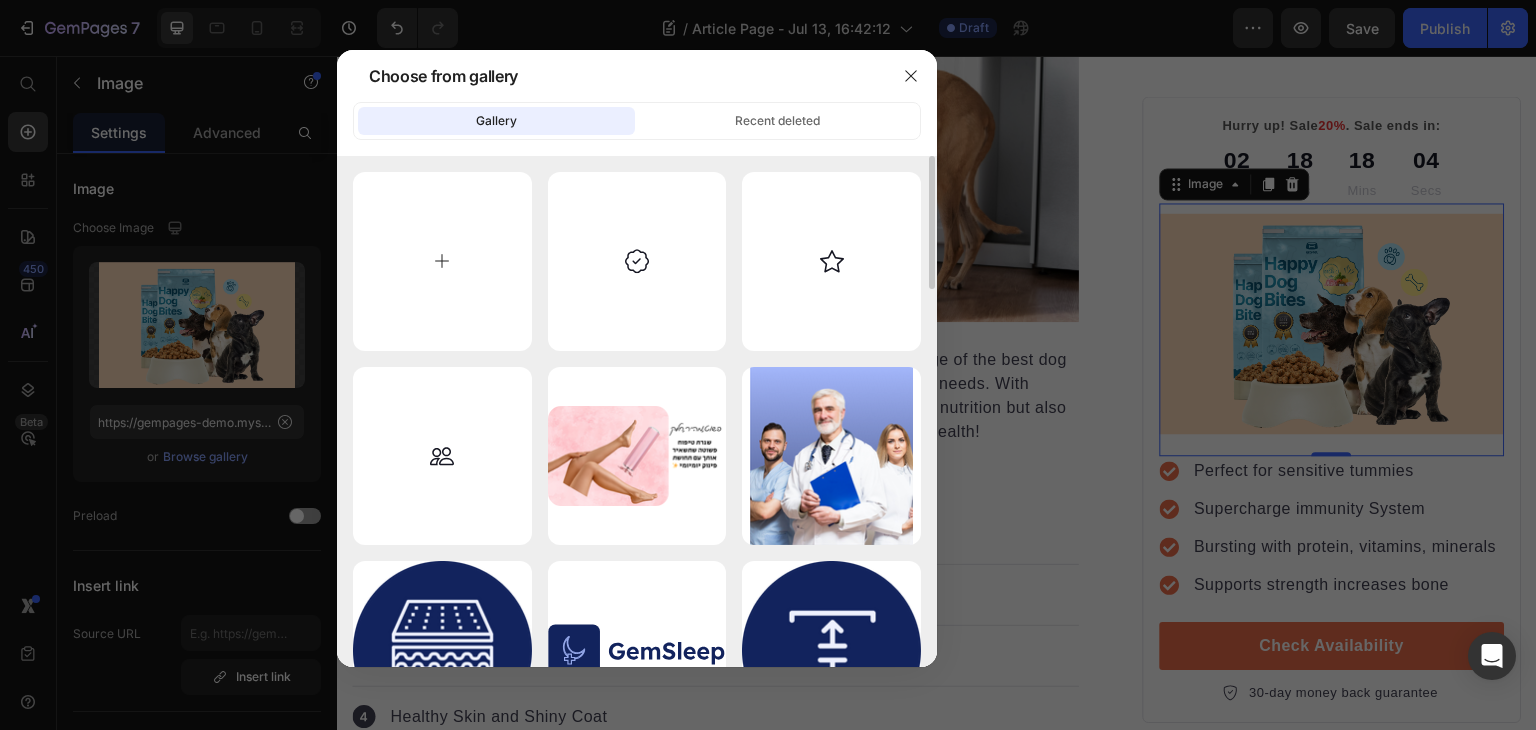 type on "C:\fakepath\הקלה על כאבי ירך וגב.png" 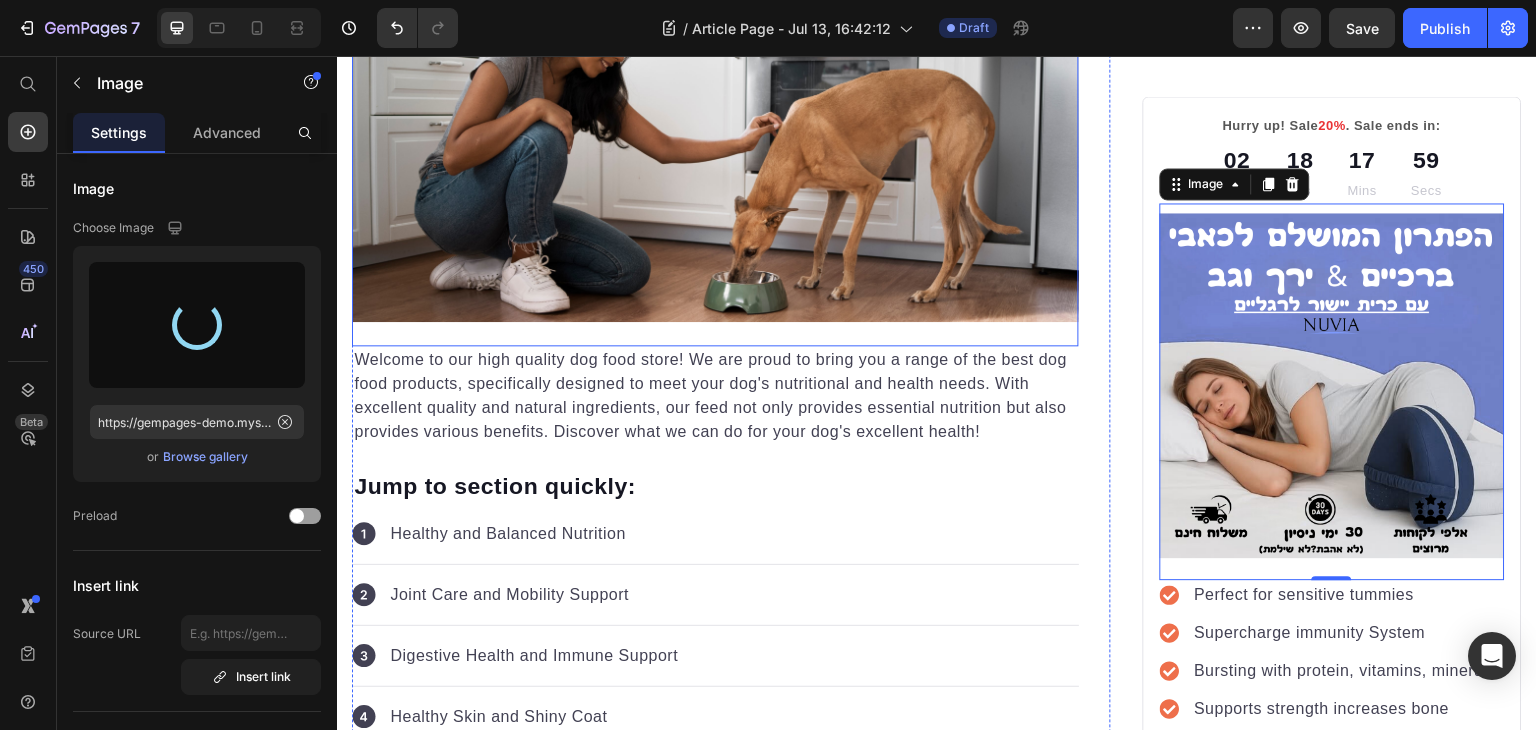 type on "https://cdn.shopify.com/s/files/1/0749/4765/7985/files/gempages_561339873882014805-84bbf30b-494a-41d3-b704-000041869eff.png" 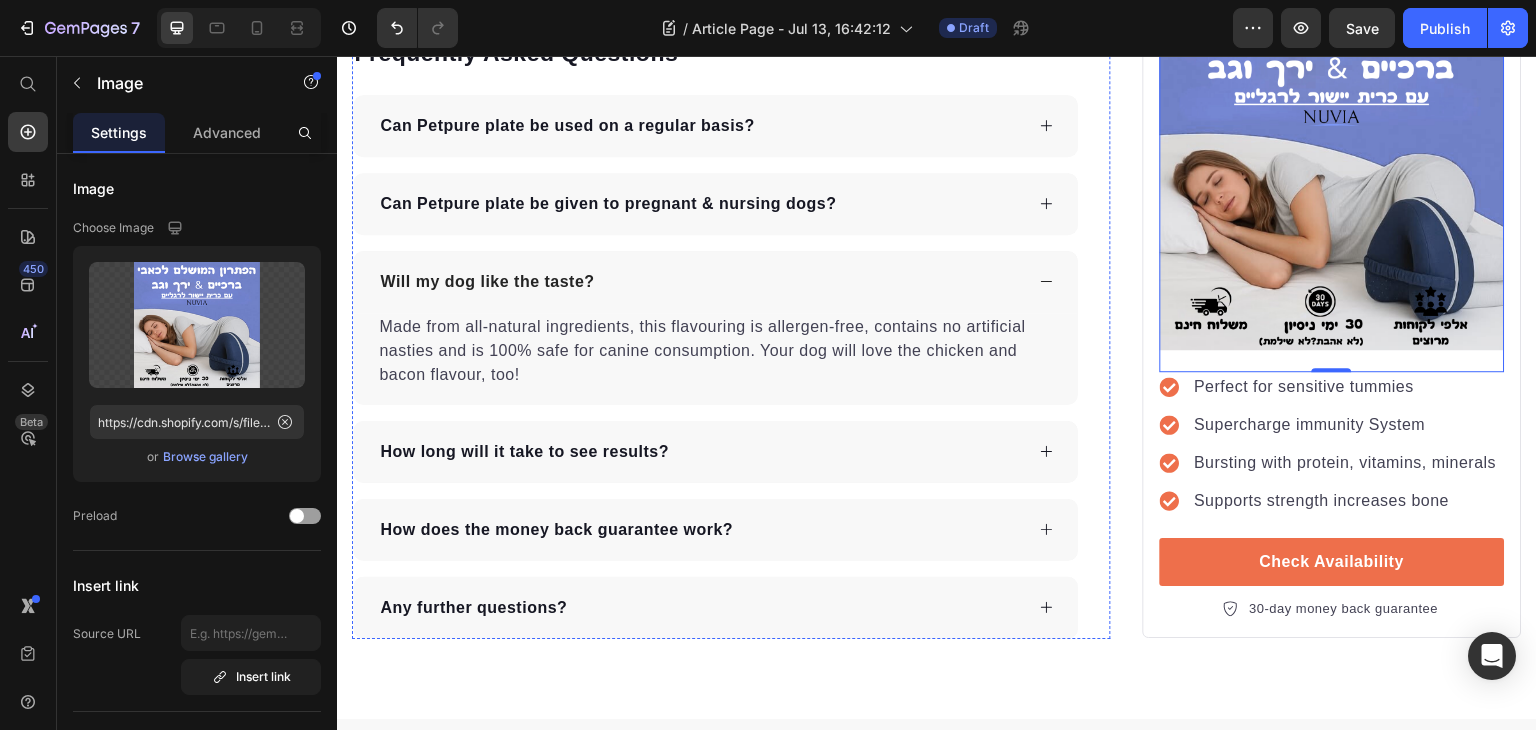 scroll, scrollTop: 5800, scrollLeft: 0, axis: vertical 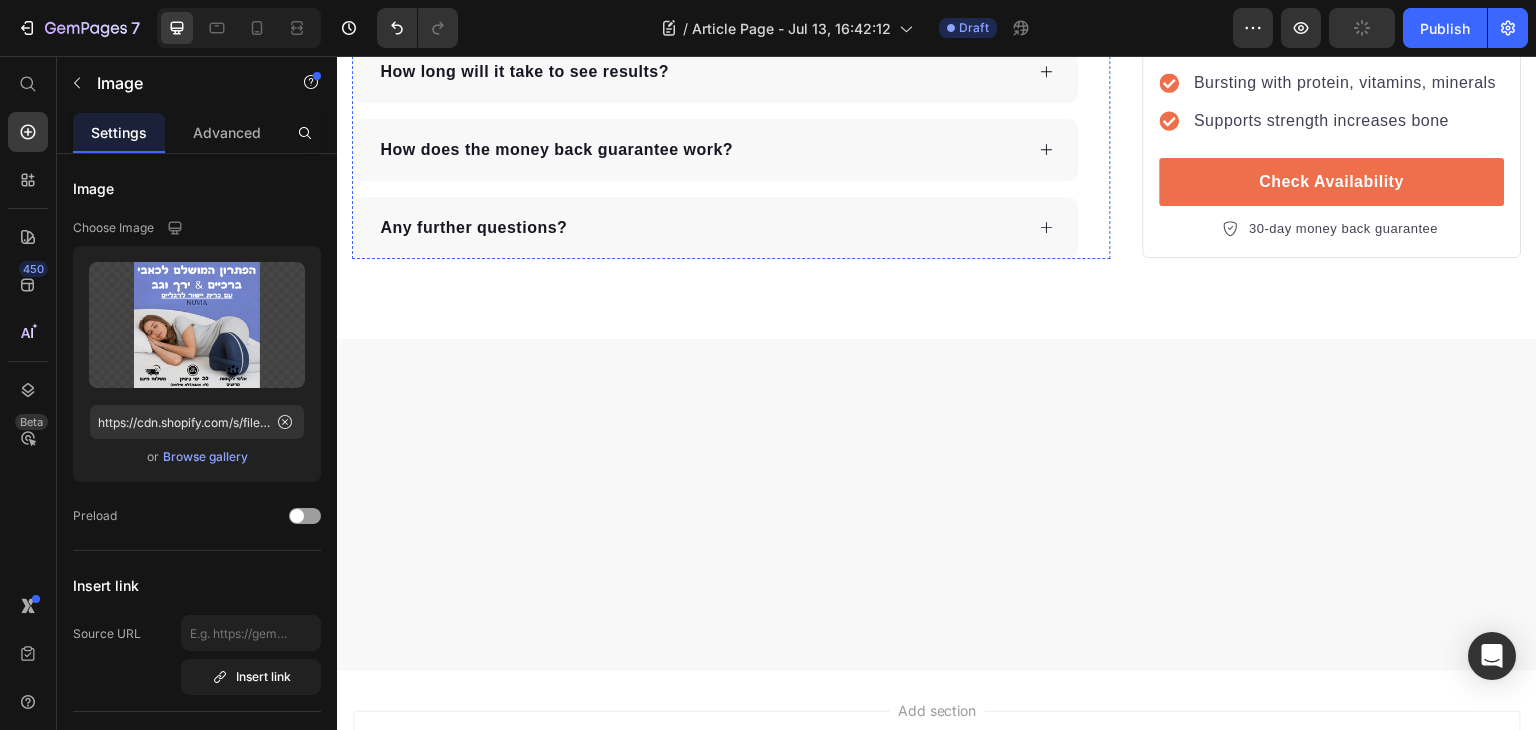click at bounding box center [715, -877] 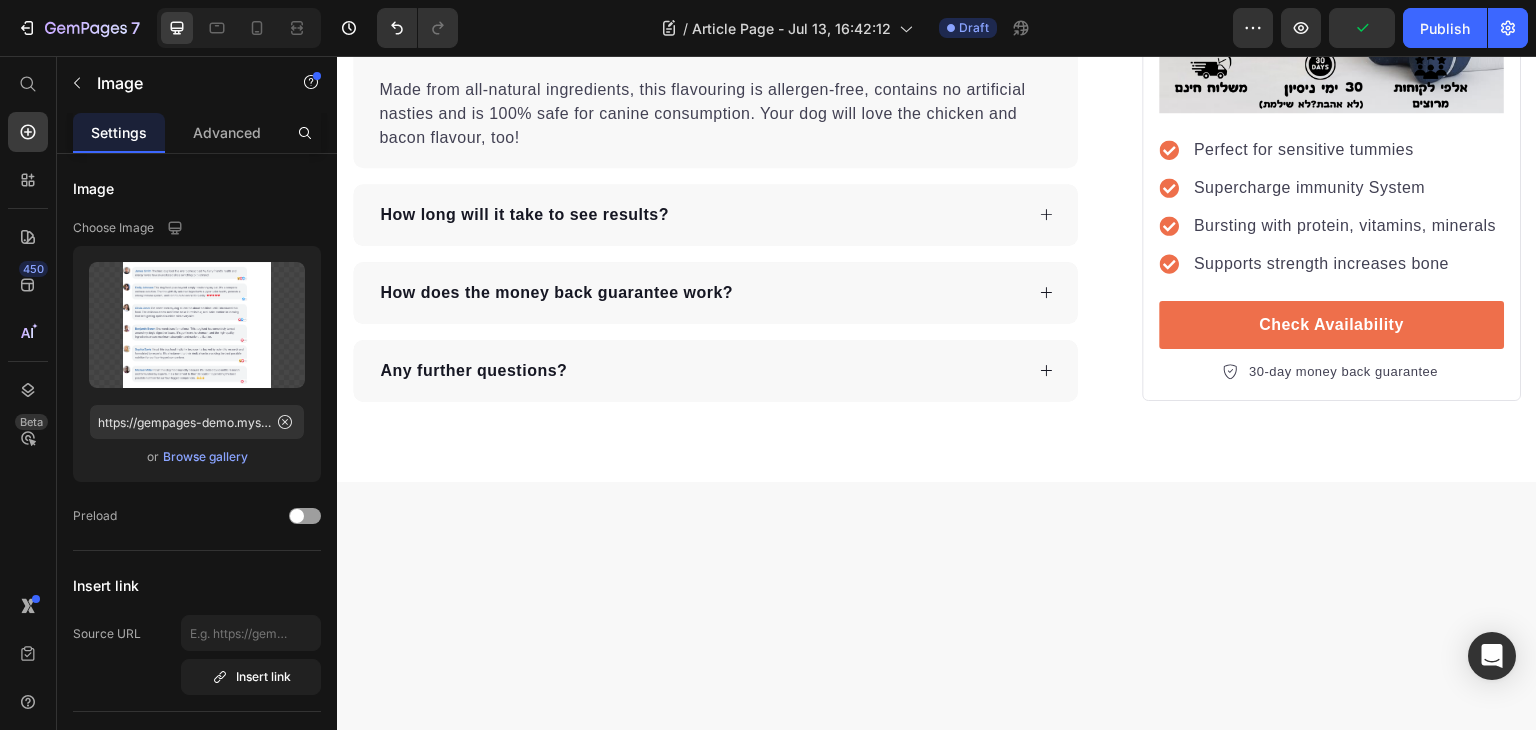 scroll, scrollTop: 5500, scrollLeft: 0, axis: vertical 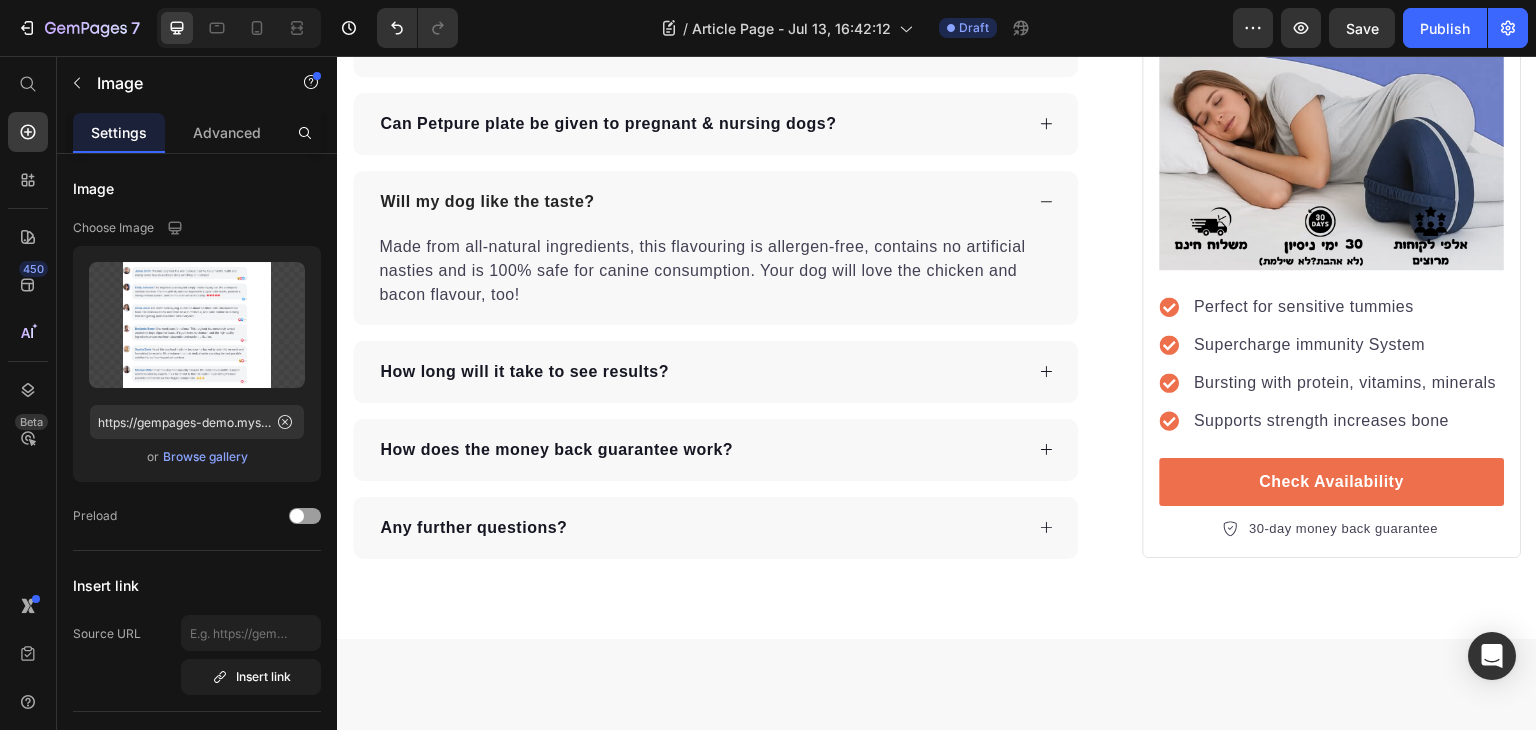 click at bounding box center (715, -577) 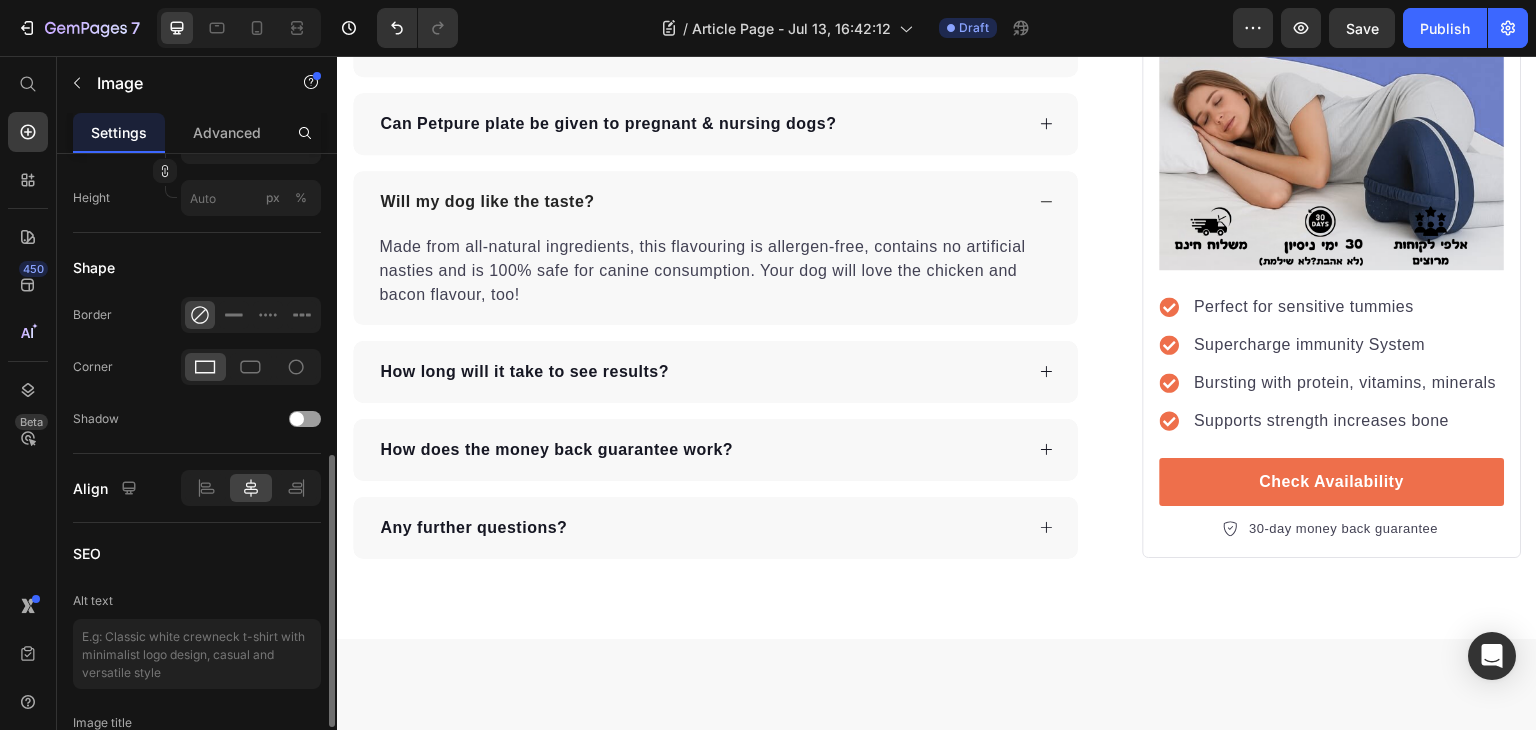 scroll, scrollTop: 836, scrollLeft: 0, axis: vertical 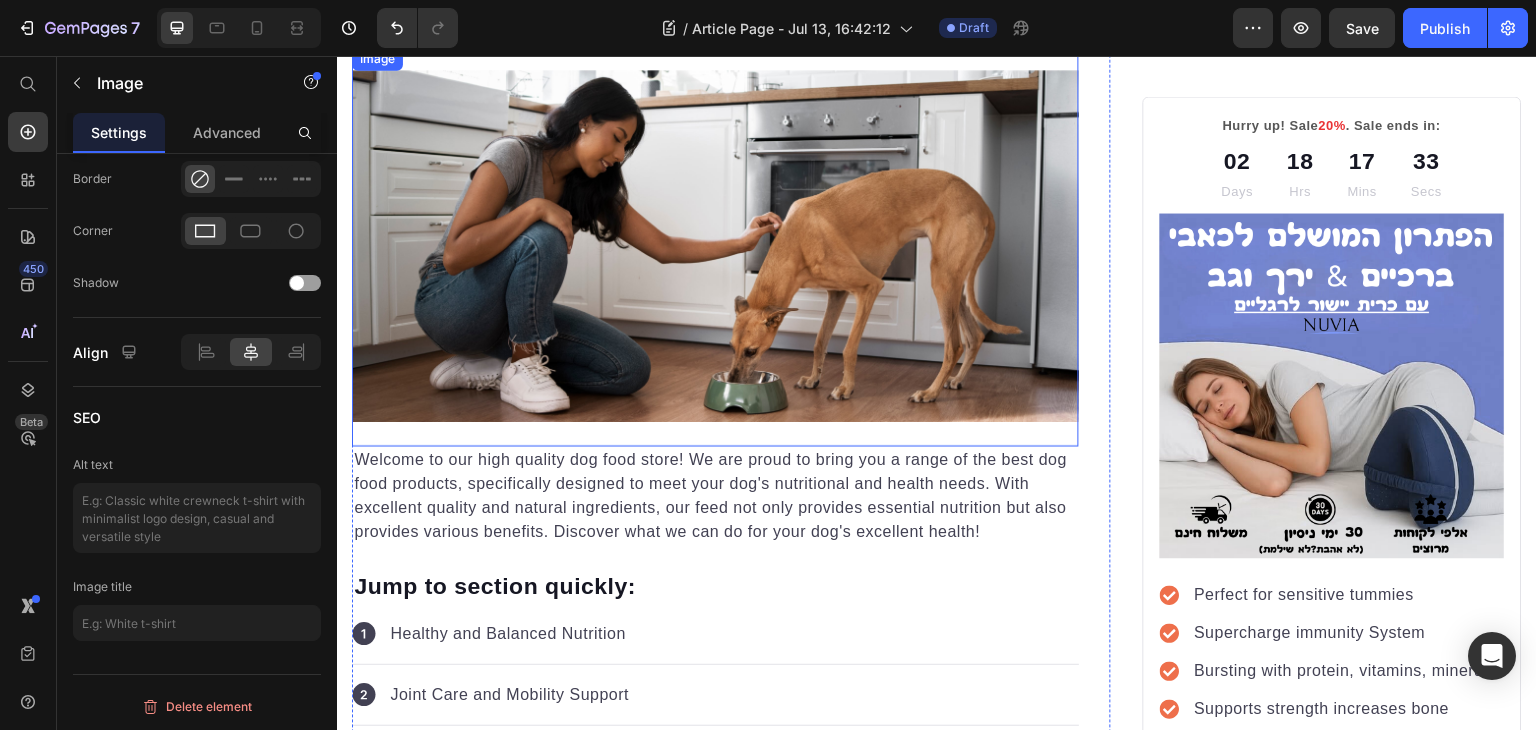 click at bounding box center (715, 246) 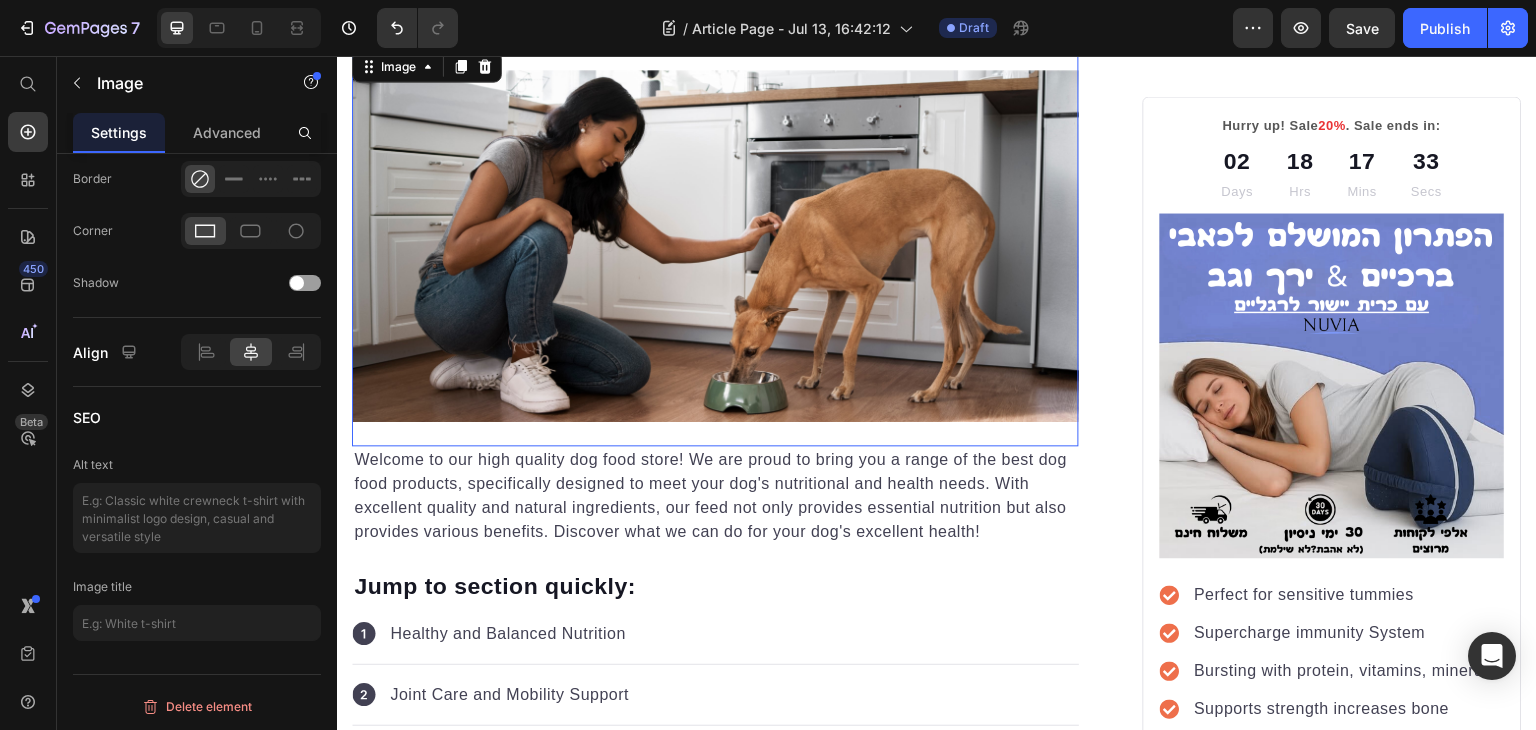 scroll, scrollTop: 836, scrollLeft: 0, axis: vertical 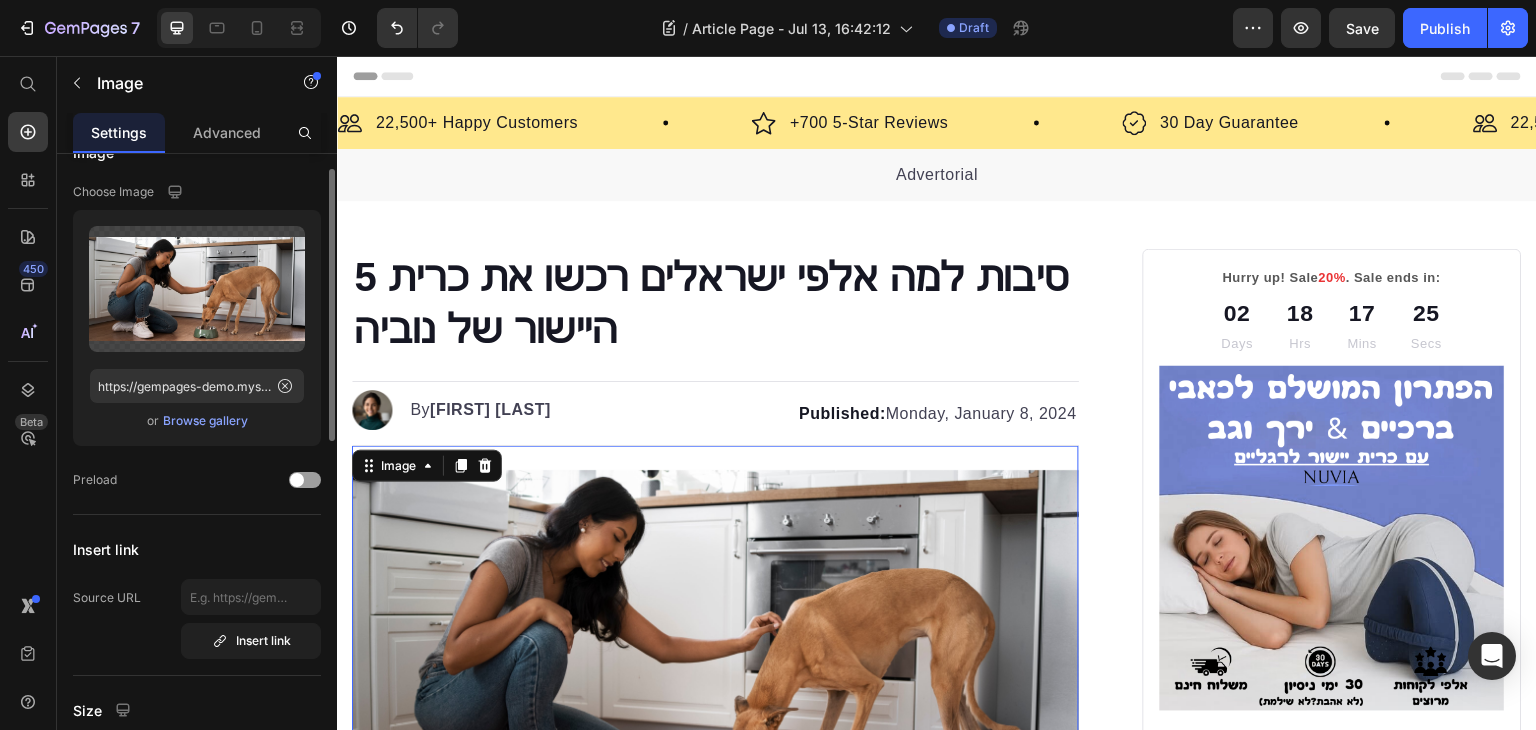 click on "Browse gallery" at bounding box center [205, 421] 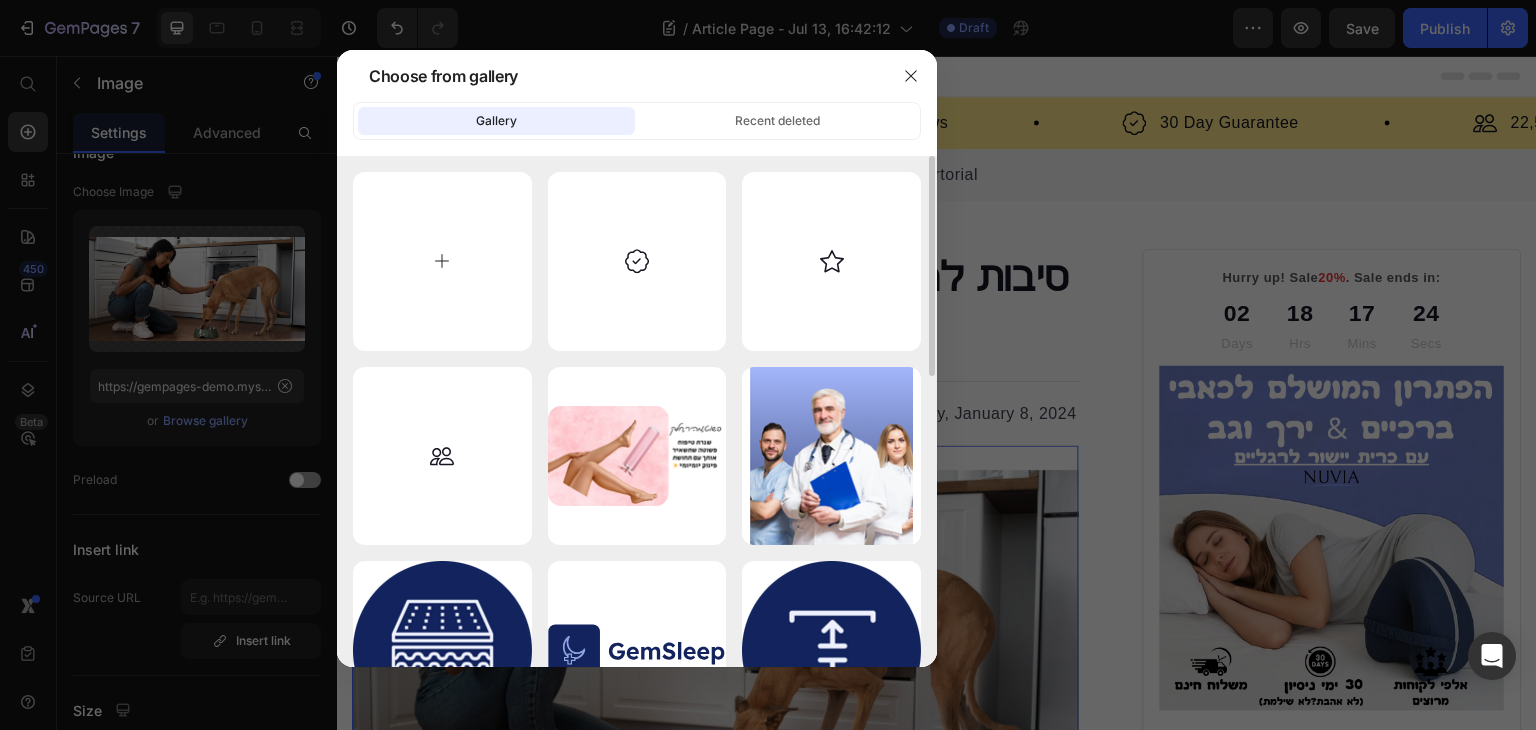 click at bounding box center (442, 261) 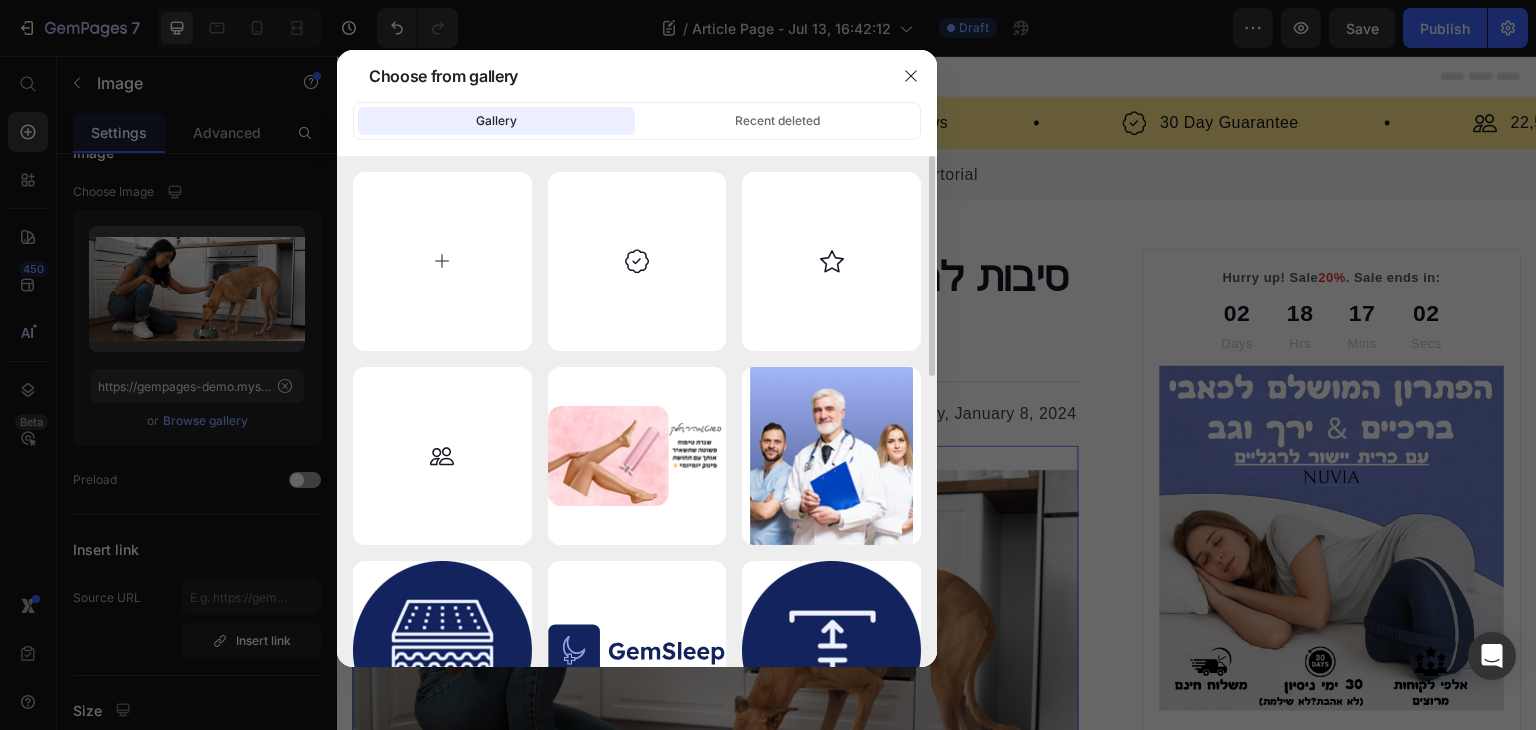 type on "C:\fakepath\כיסוי שניתן לכבס (7).png" 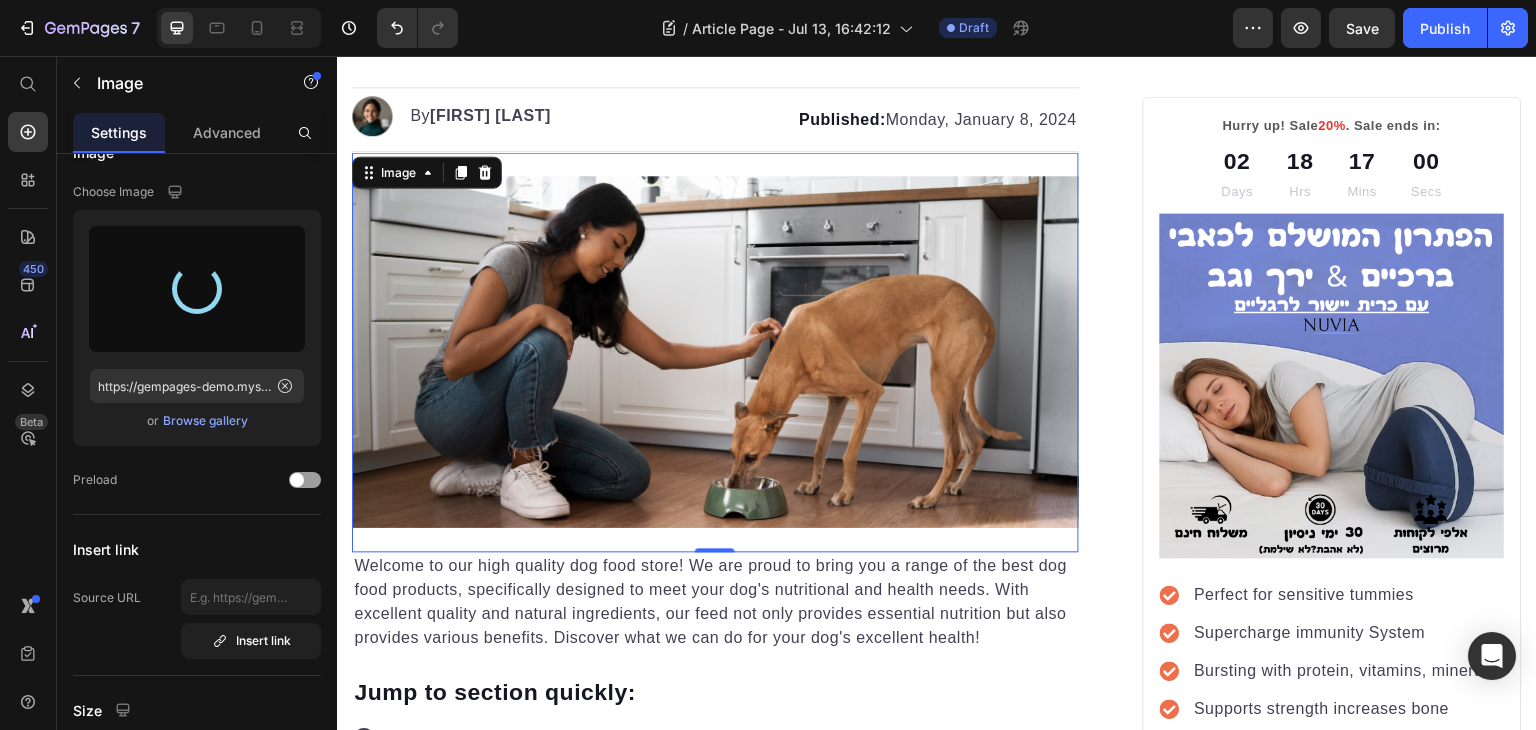 scroll, scrollTop: 200, scrollLeft: 0, axis: vertical 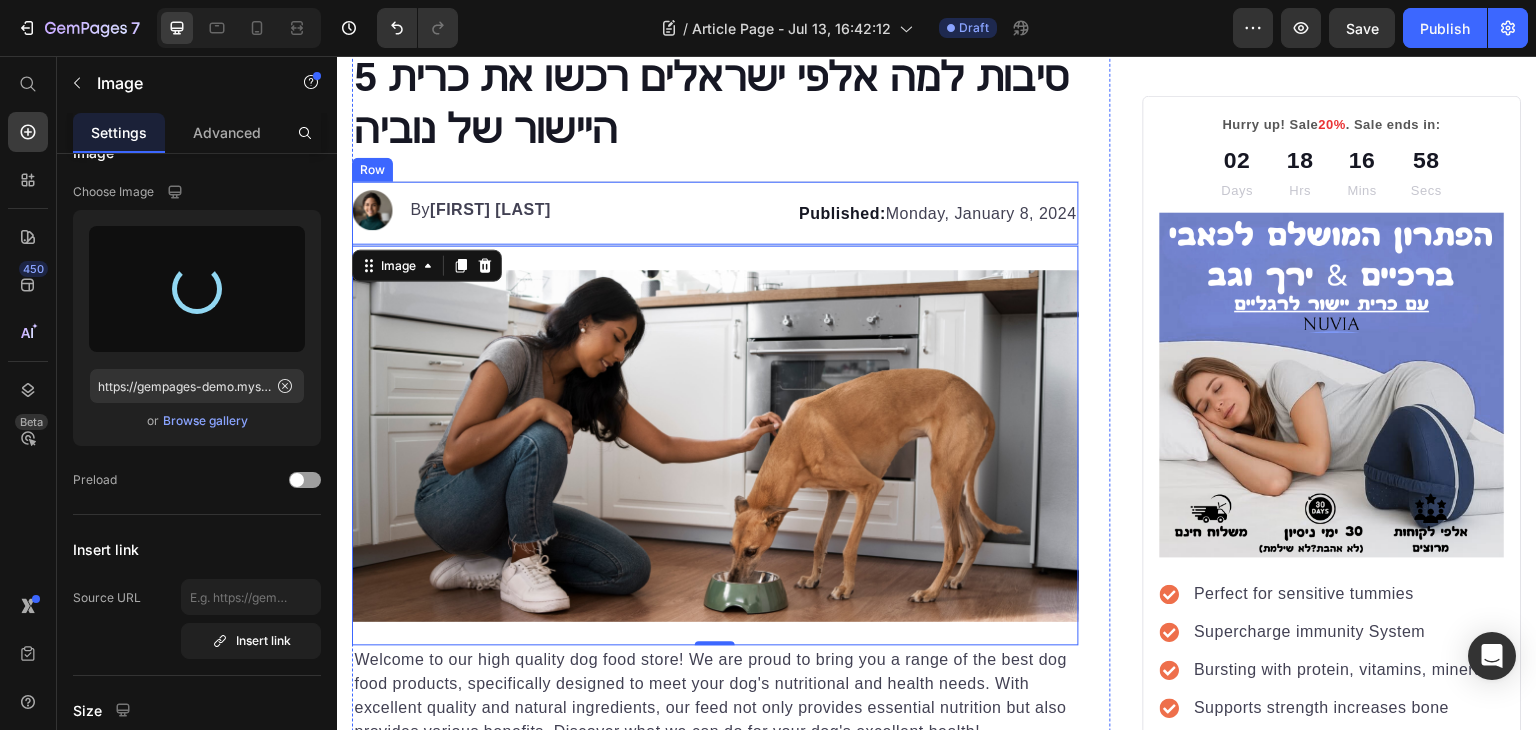 type on "https://cdn.shopify.com/s/files/1/0749/4765/7985/files/gempages_561339873882014805-86693a7d-82c4-4a37-a5b4-1665c6e7c61b.png" 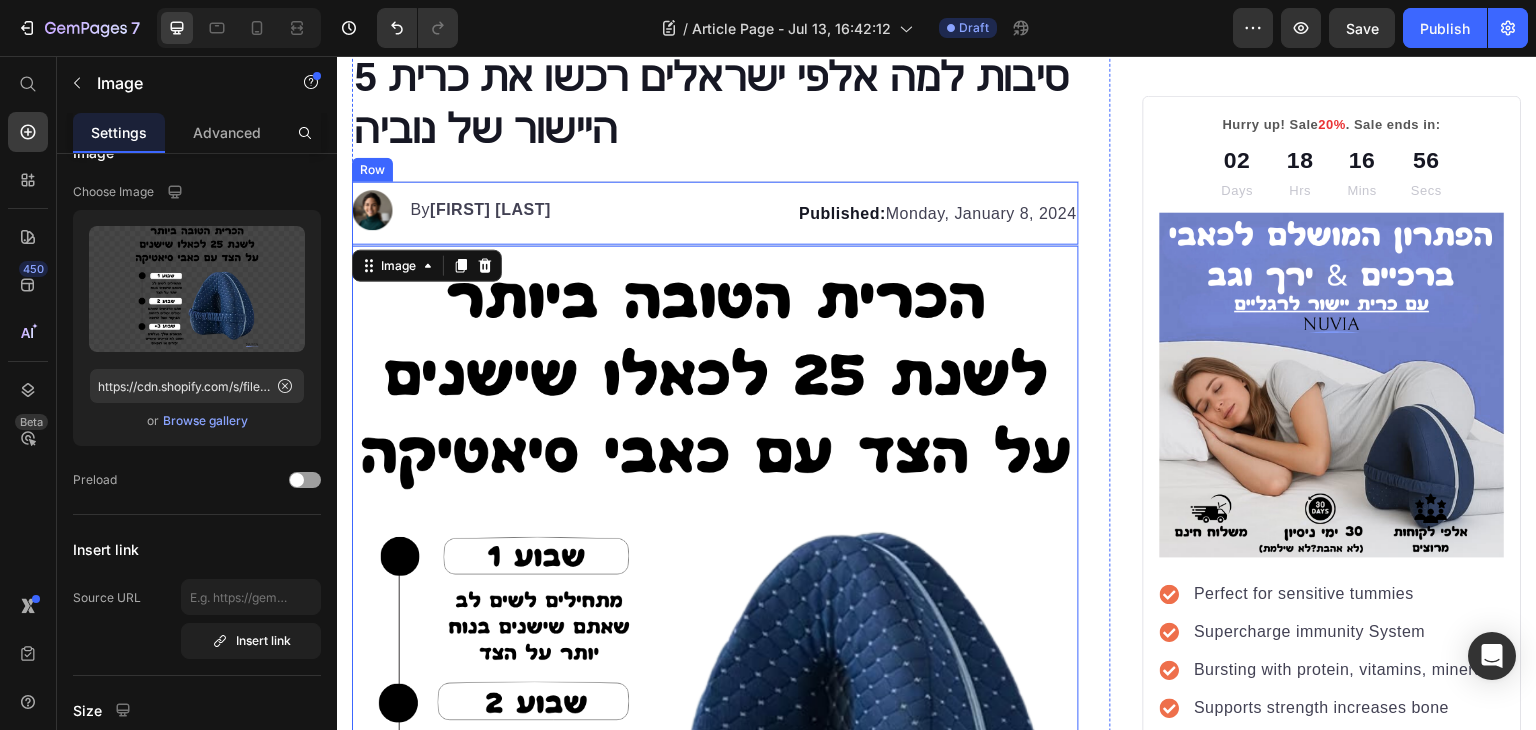 click on "Image By [NAME] Text block Advanced list Published: Monday, [DATE], [YEAR] Text block Row" at bounding box center (715, 213) 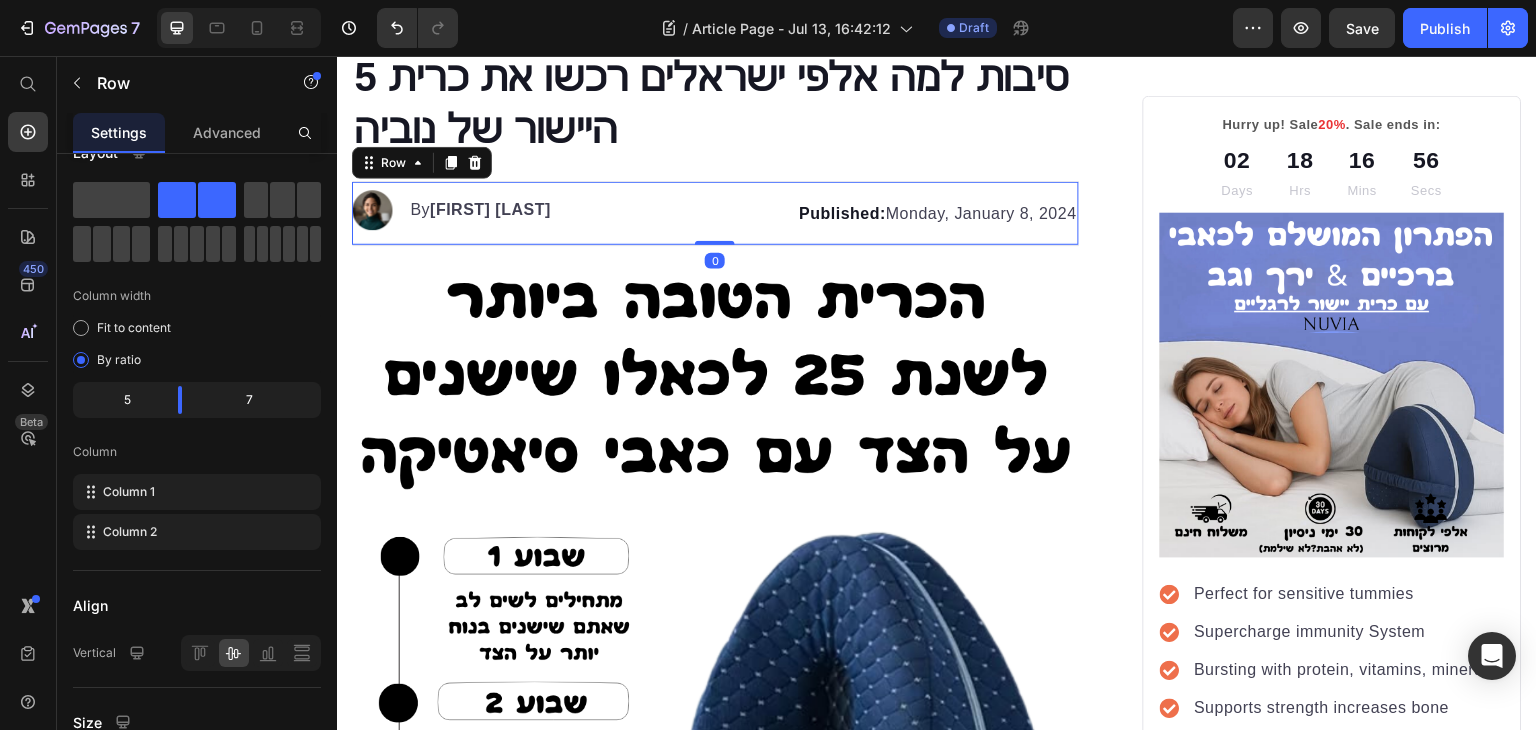 scroll, scrollTop: 0, scrollLeft: 0, axis: both 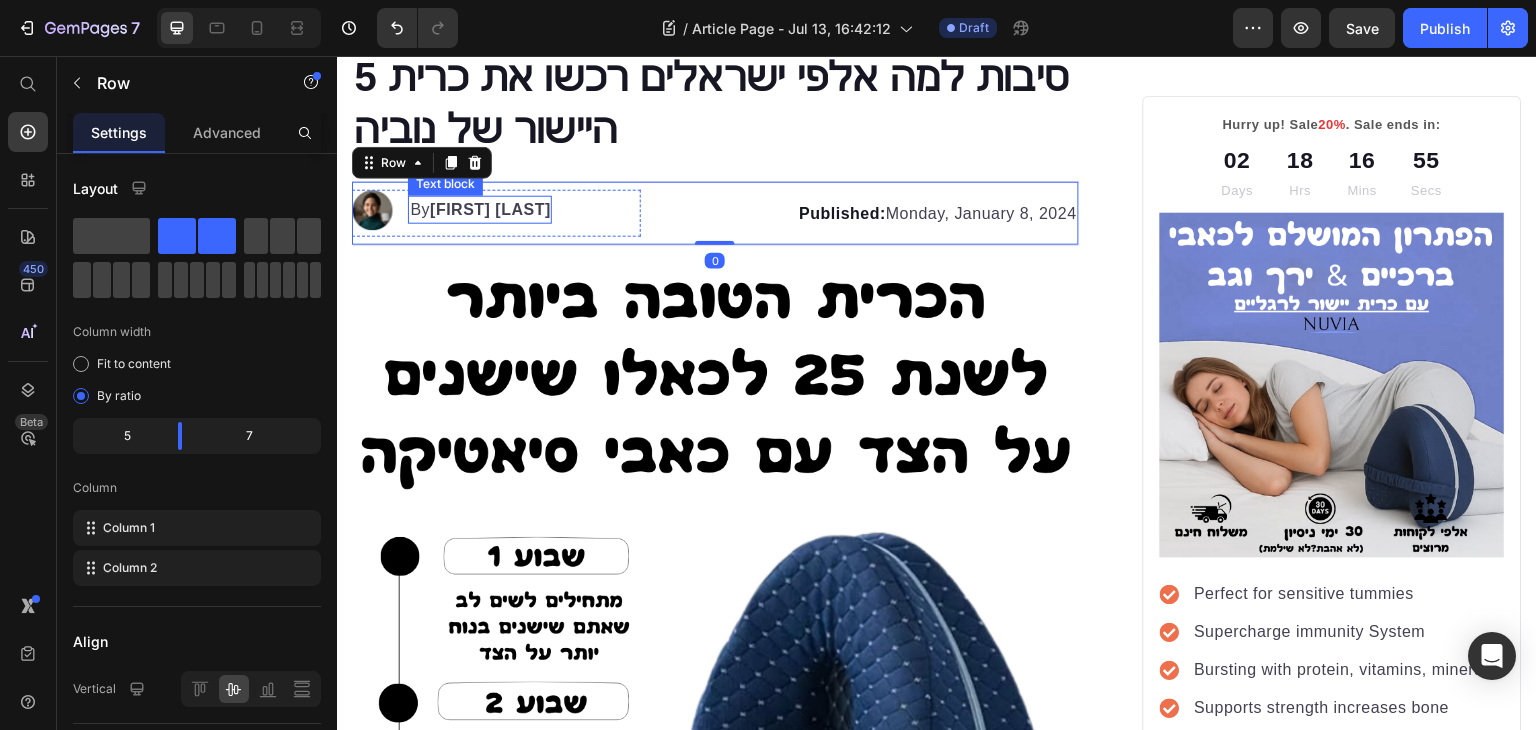 click on "[FIRST] [LAST]" at bounding box center [490, 209] 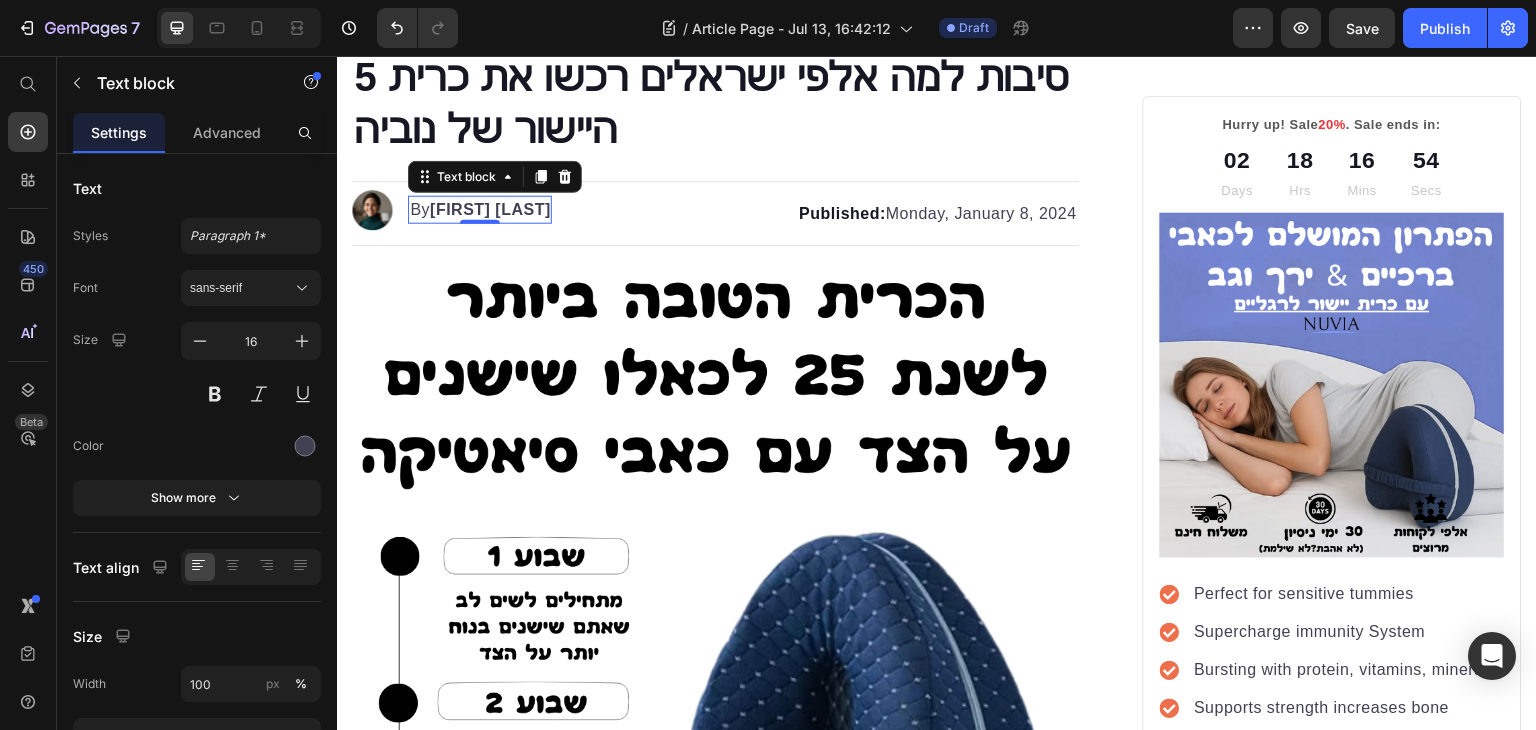 click on "[FIRST] [LAST]" at bounding box center [490, 209] 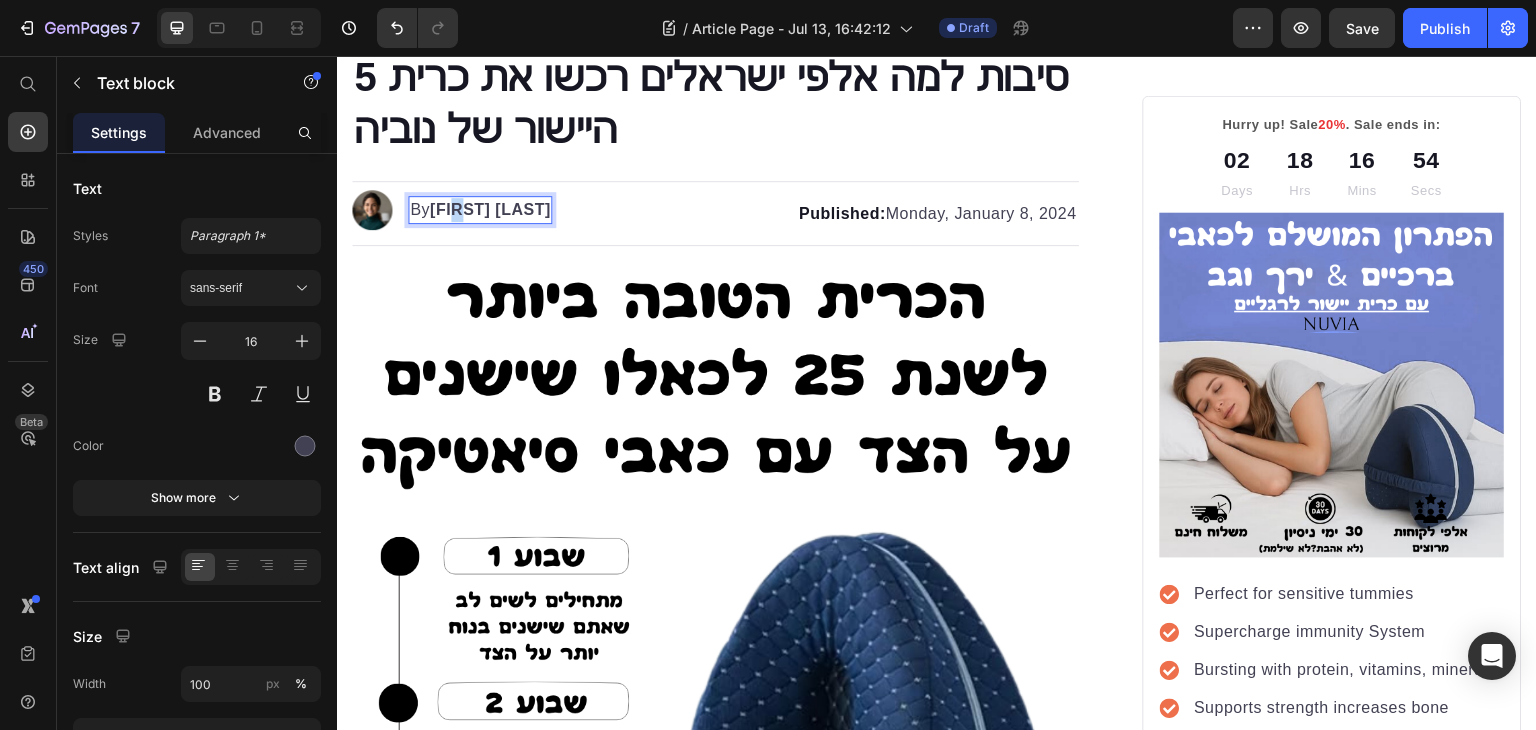 click on "[FIRST] [LAST]" at bounding box center (490, 209) 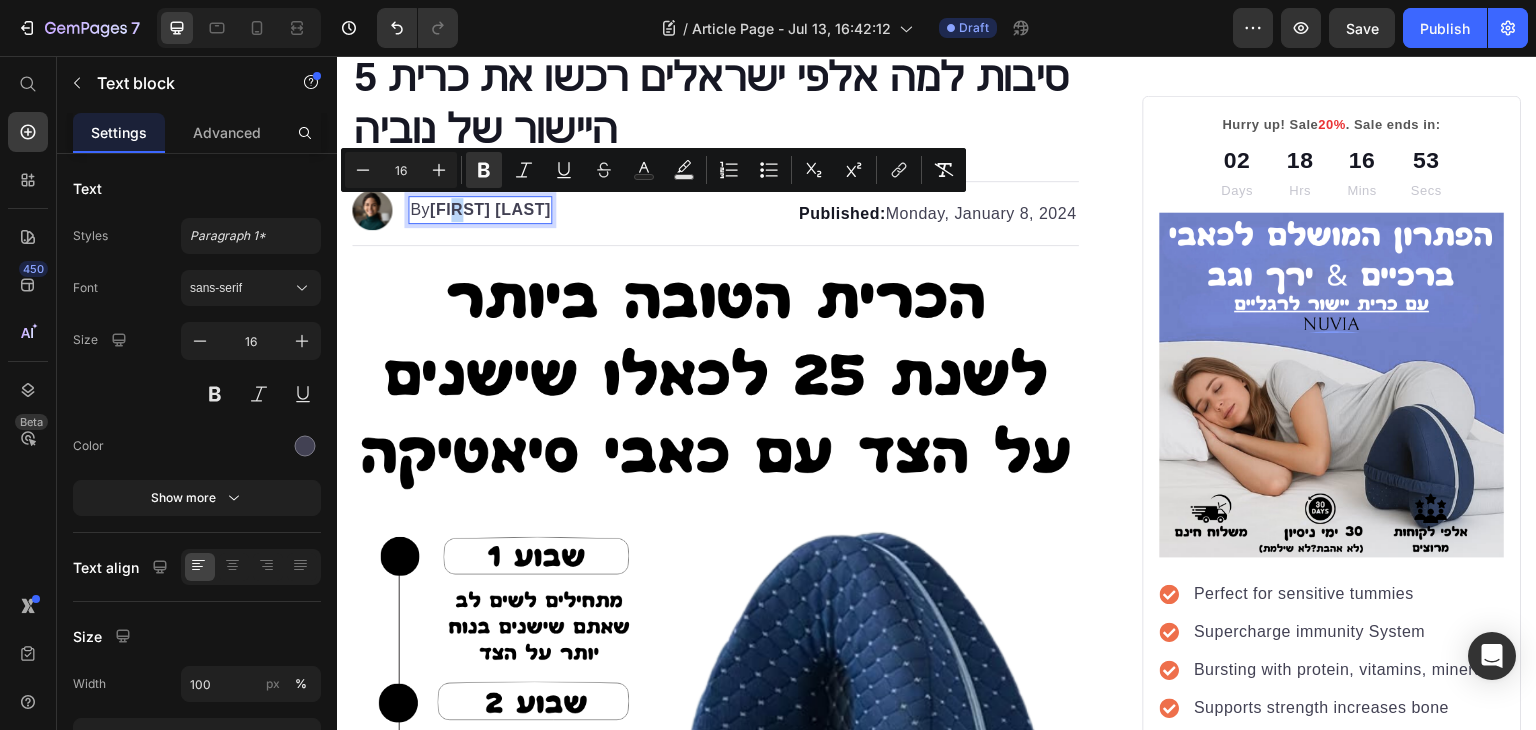 click on "[FIRST] [LAST]" at bounding box center [490, 209] 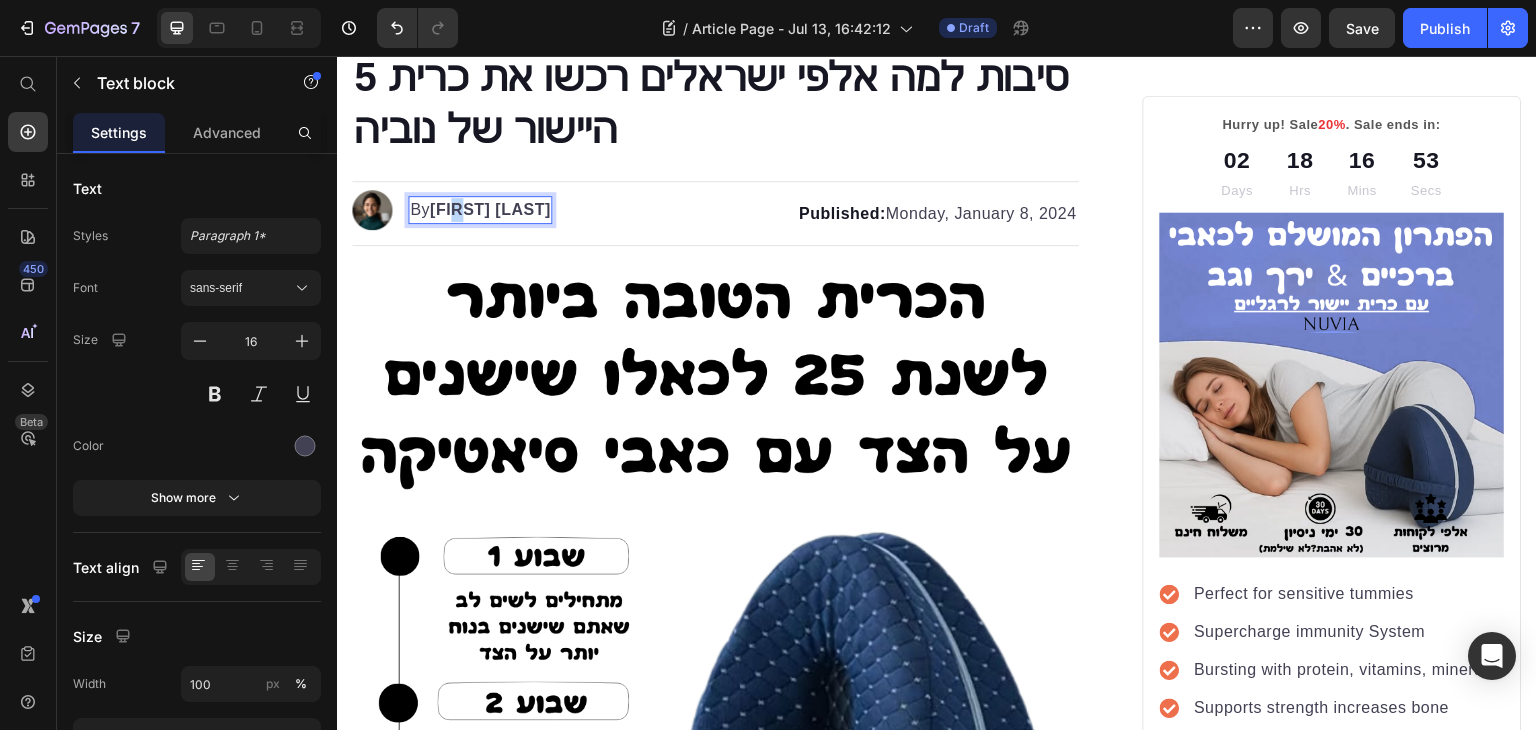 click on "[FIRST] [LAST]" at bounding box center (490, 209) 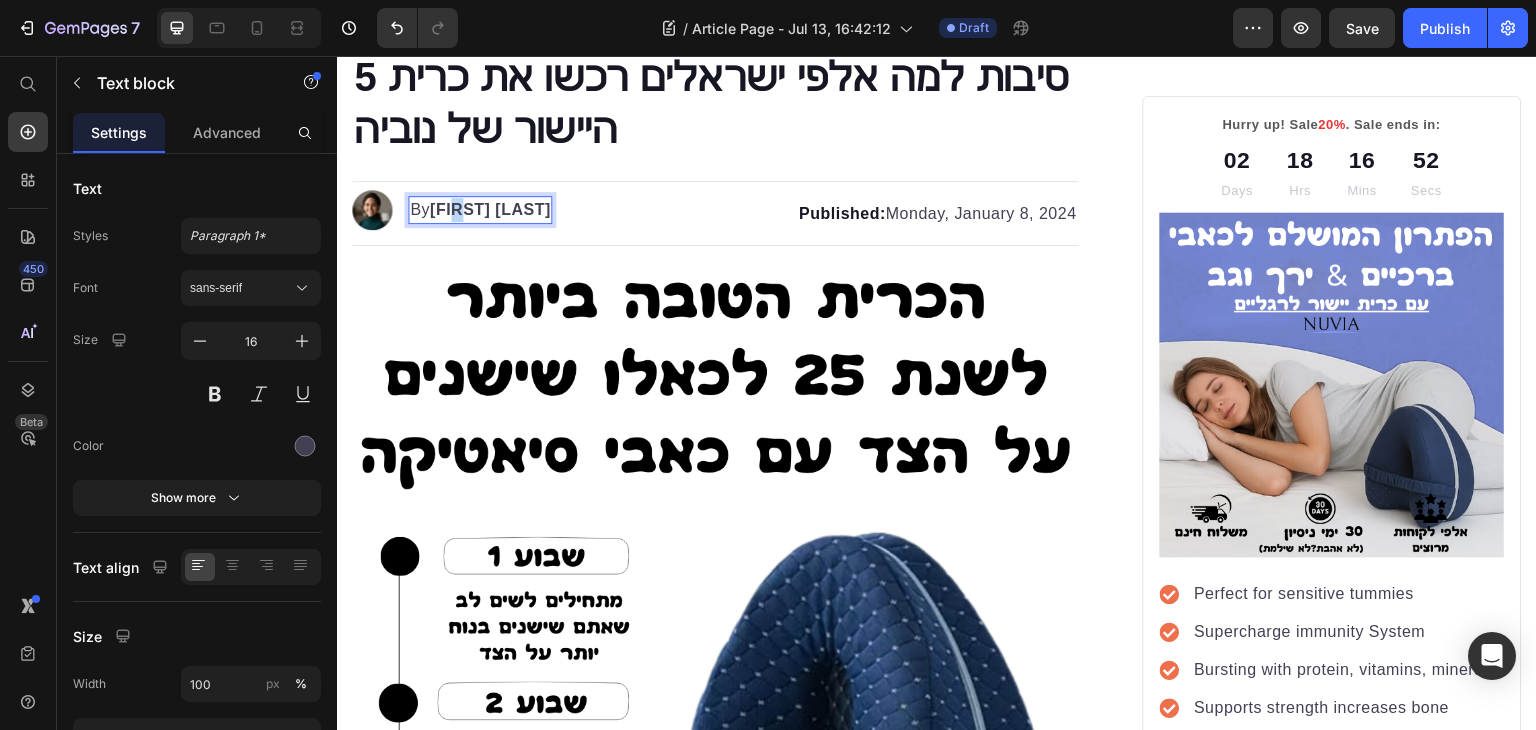 click on "[FIRST] [LAST]" at bounding box center (490, 209) 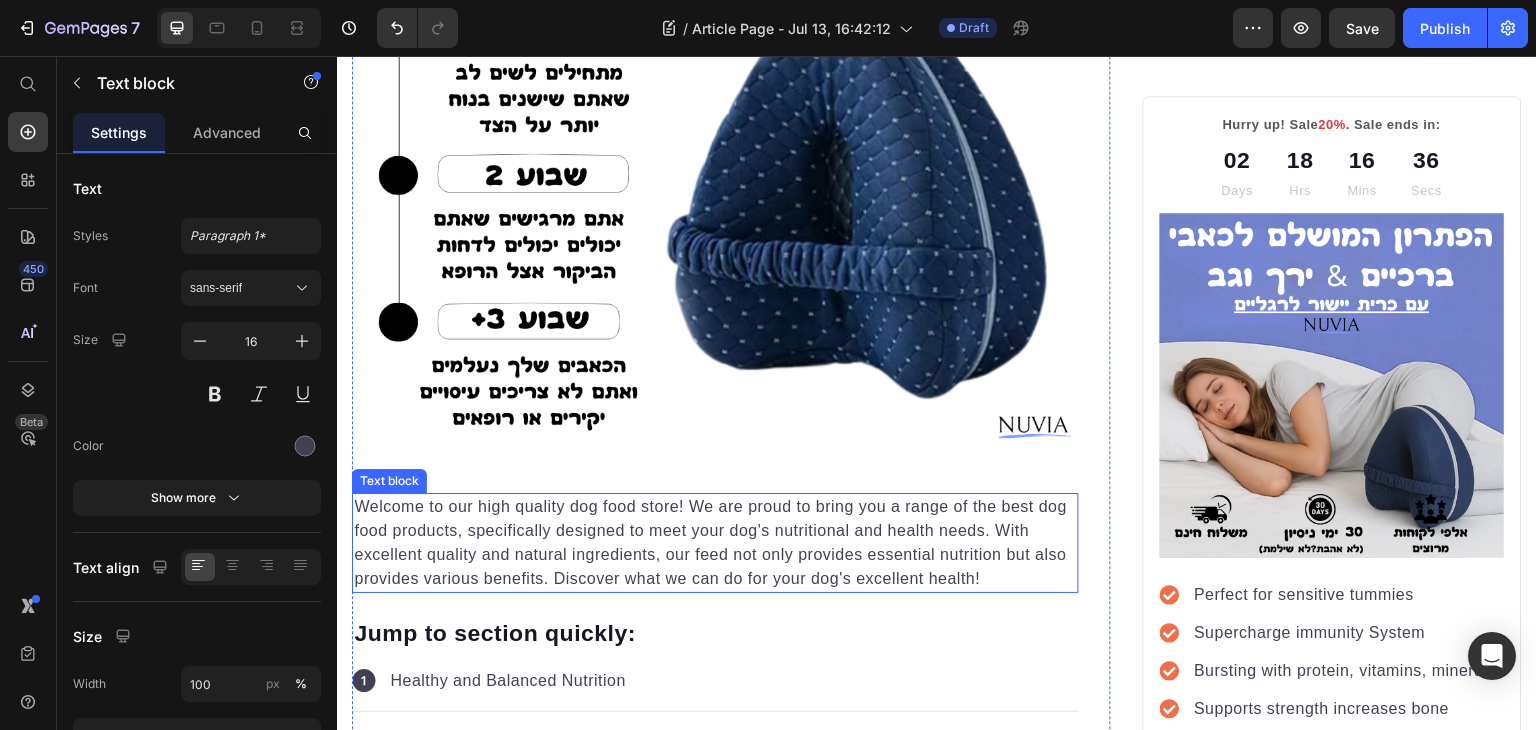 scroll, scrollTop: 888, scrollLeft: 0, axis: vertical 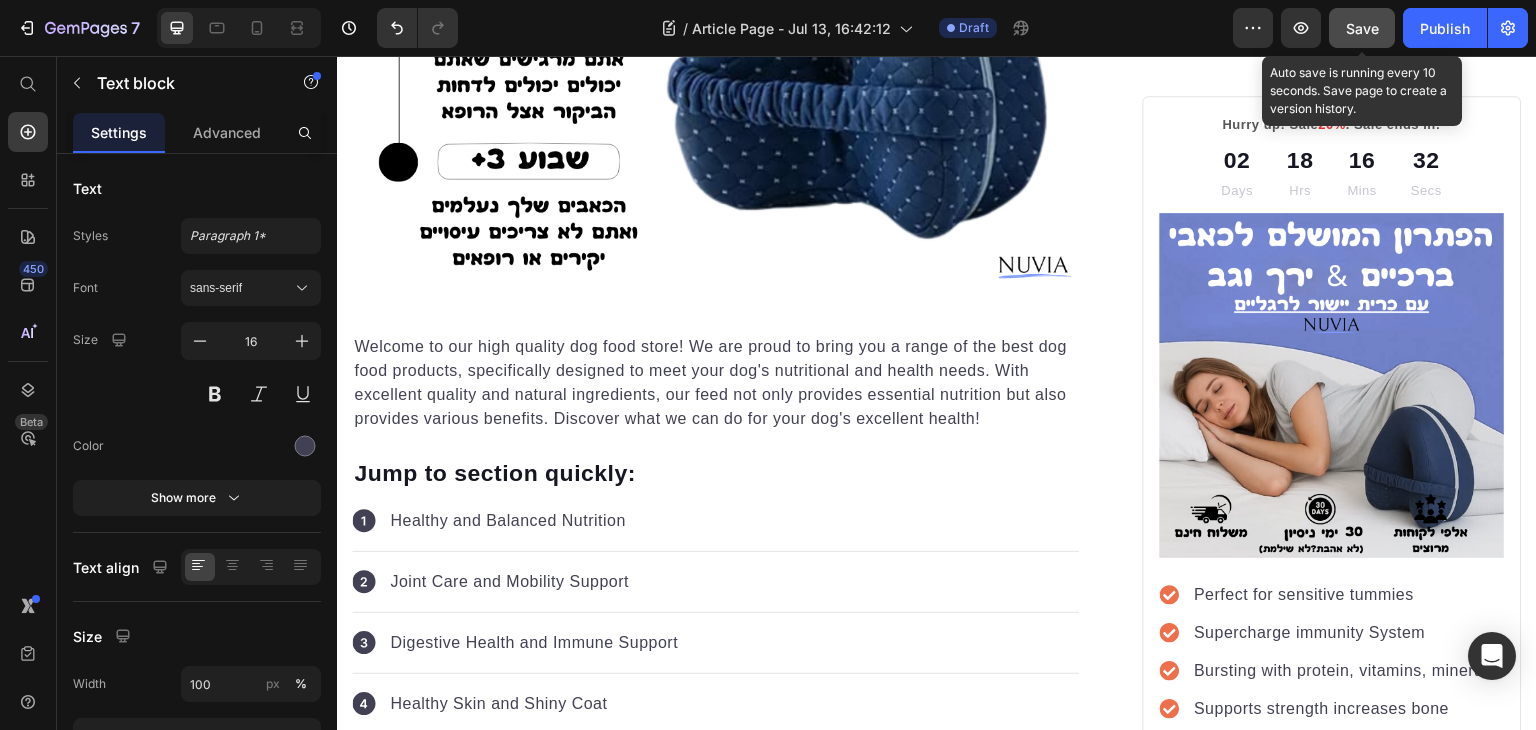 click on "Save" at bounding box center (1362, 28) 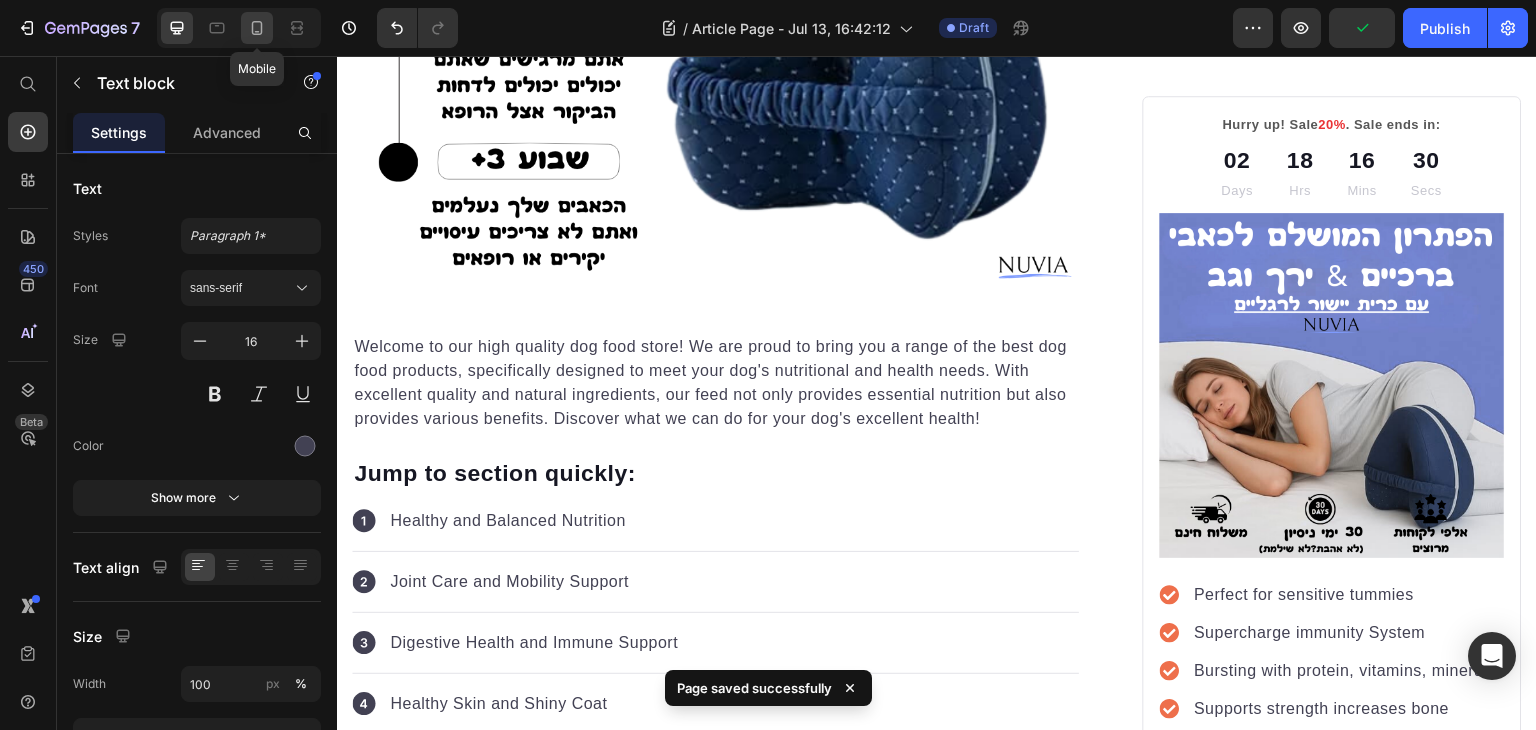 click 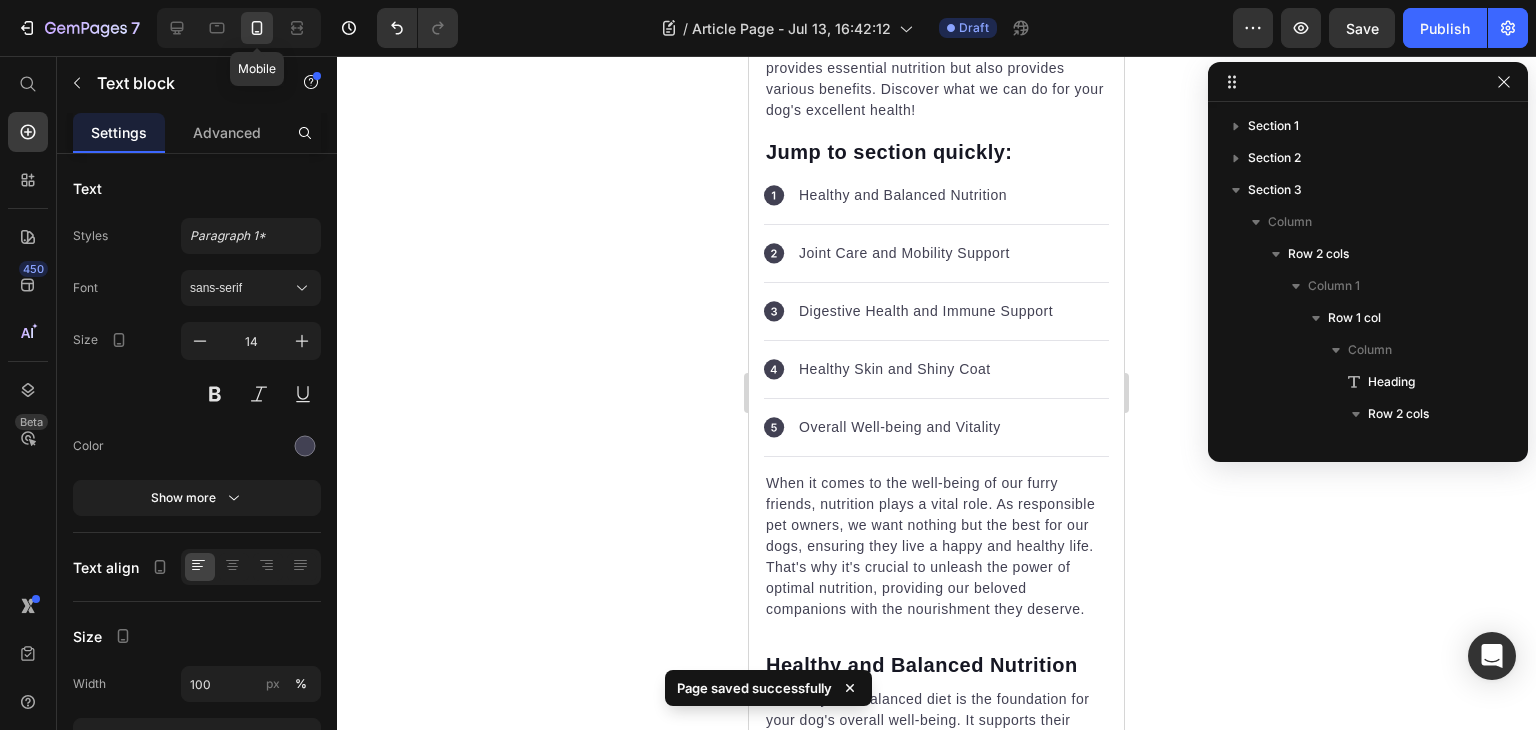 scroll, scrollTop: 933, scrollLeft: 0, axis: vertical 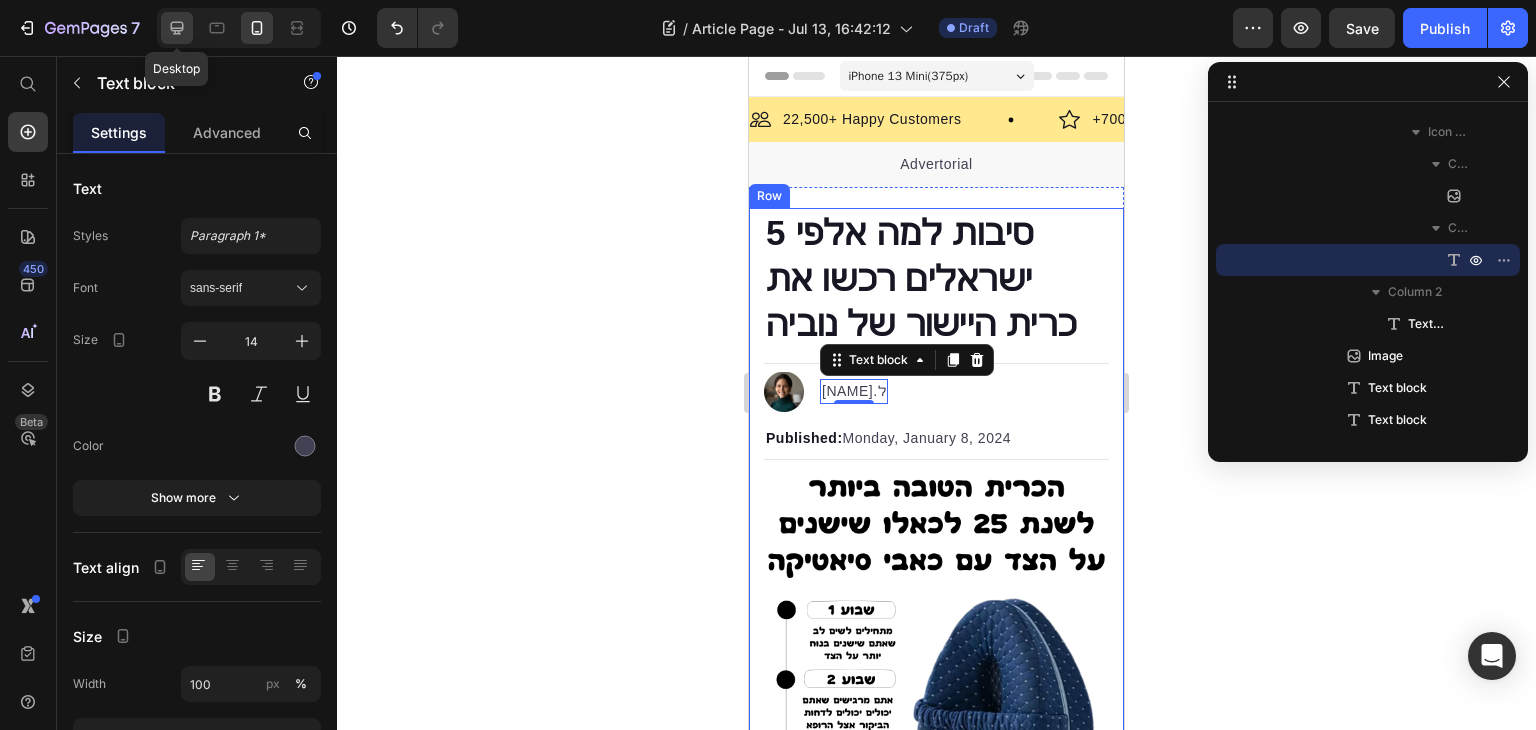 click 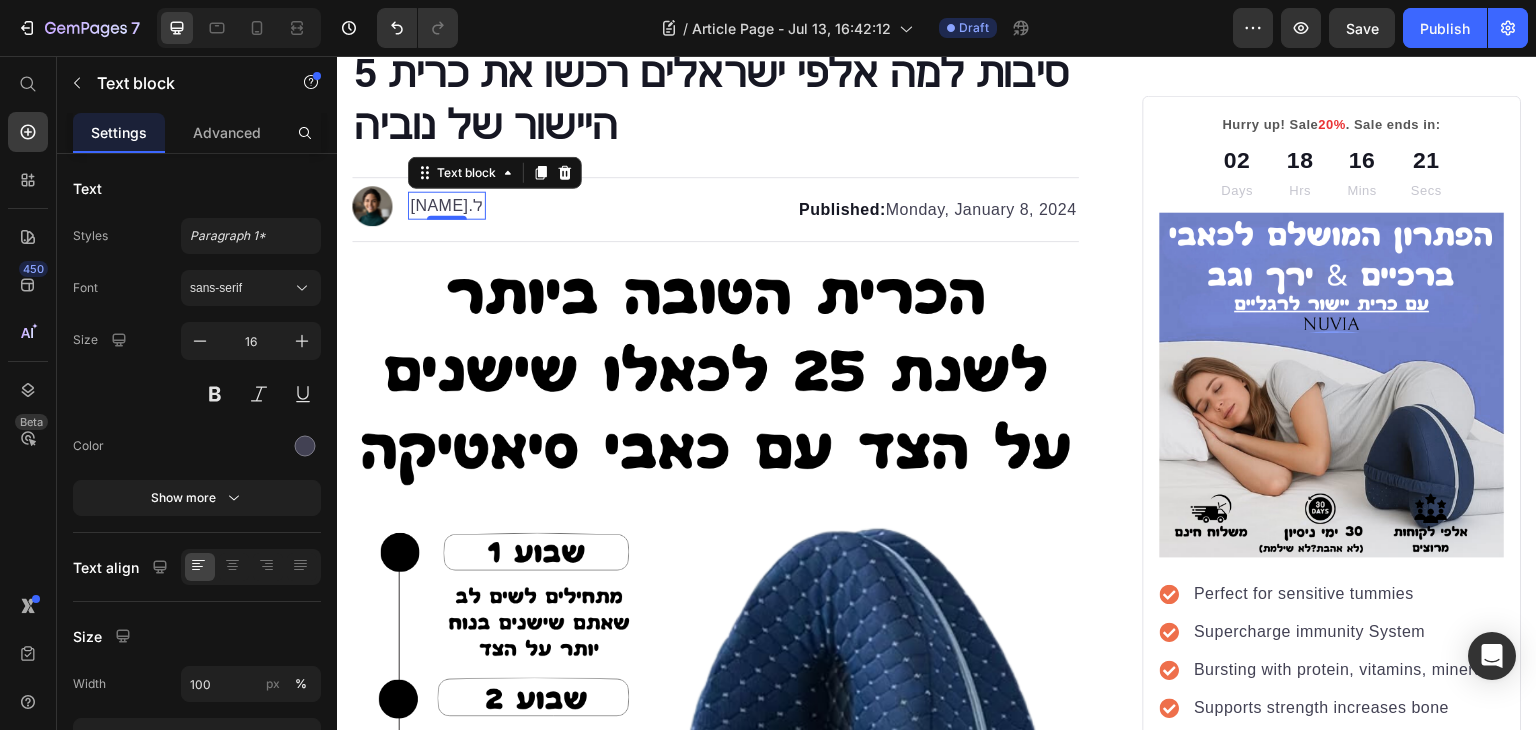 scroll, scrollTop: 169, scrollLeft: 0, axis: vertical 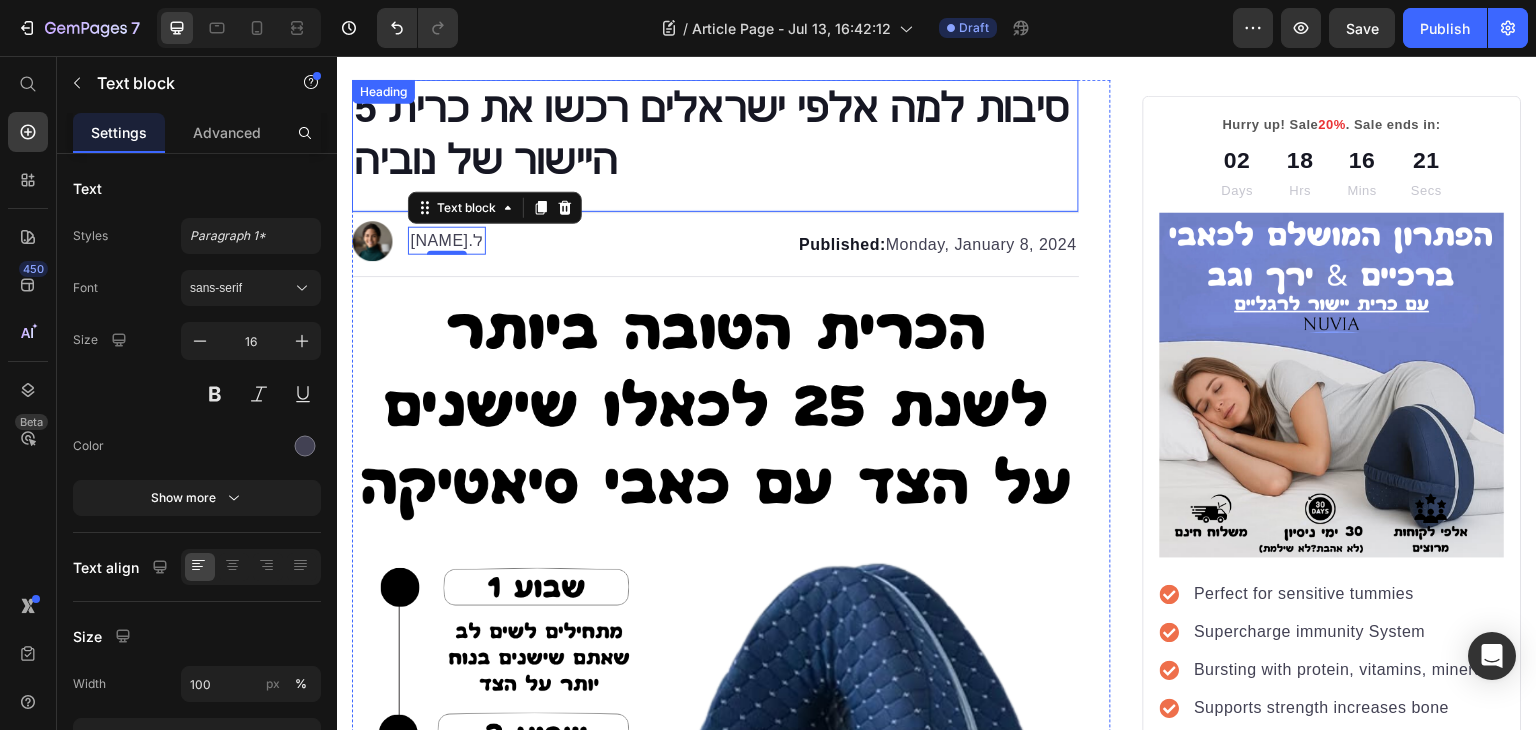 click on "5 סיבות למה אלפי ישראלים רכשו את כרית היישור של נוביה" at bounding box center [715, 134] 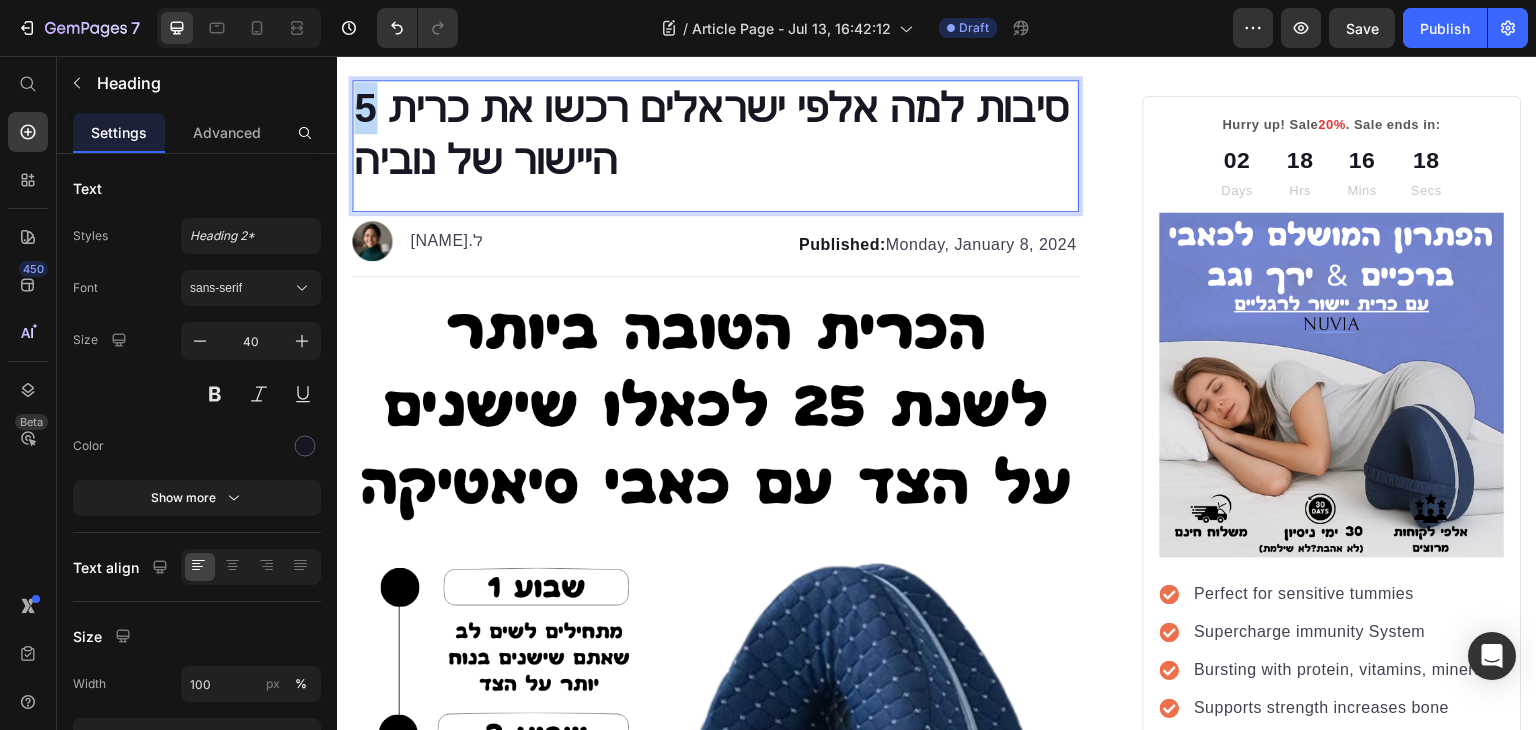 drag, startPoint x: 377, startPoint y: 113, endPoint x: 363, endPoint y: 113, distance: 14 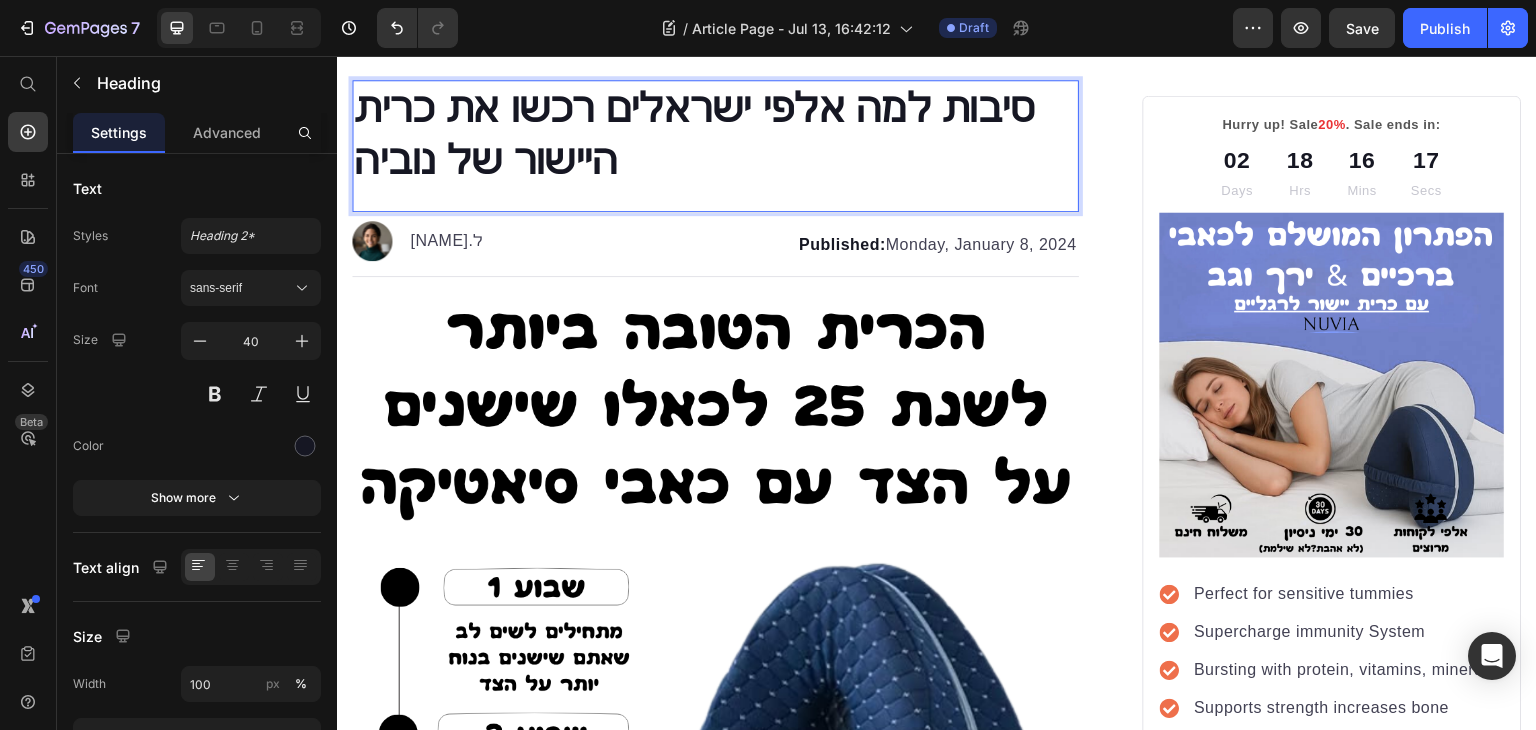 click on "סיבות למה אלפי ישראלים רכשו את כרית היישור של נוביה" at bounding box center [715, 134] 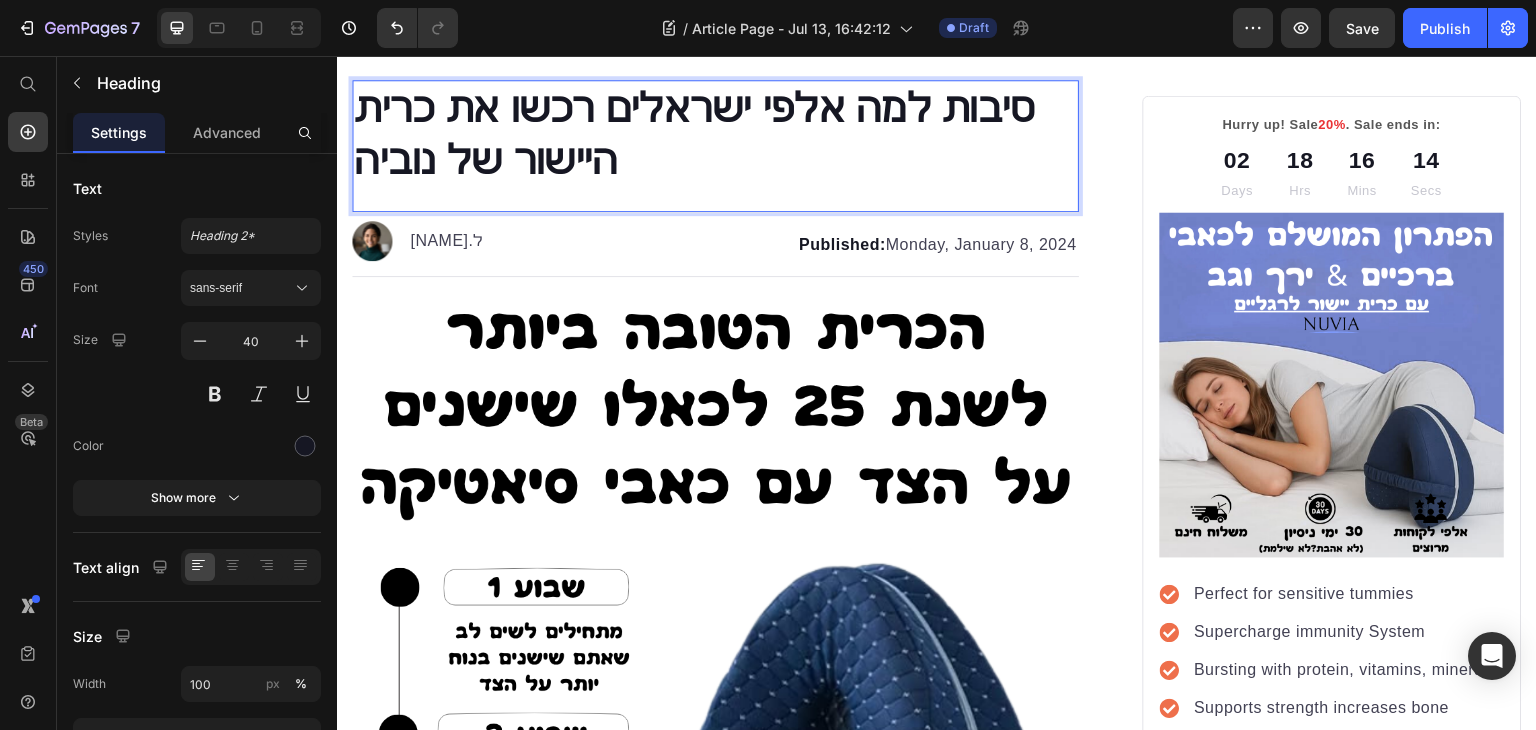 click on "סיבות למה אלפי ישראלים רכשו את כרית היישור של נוביה" at bounding box center [715, 134] 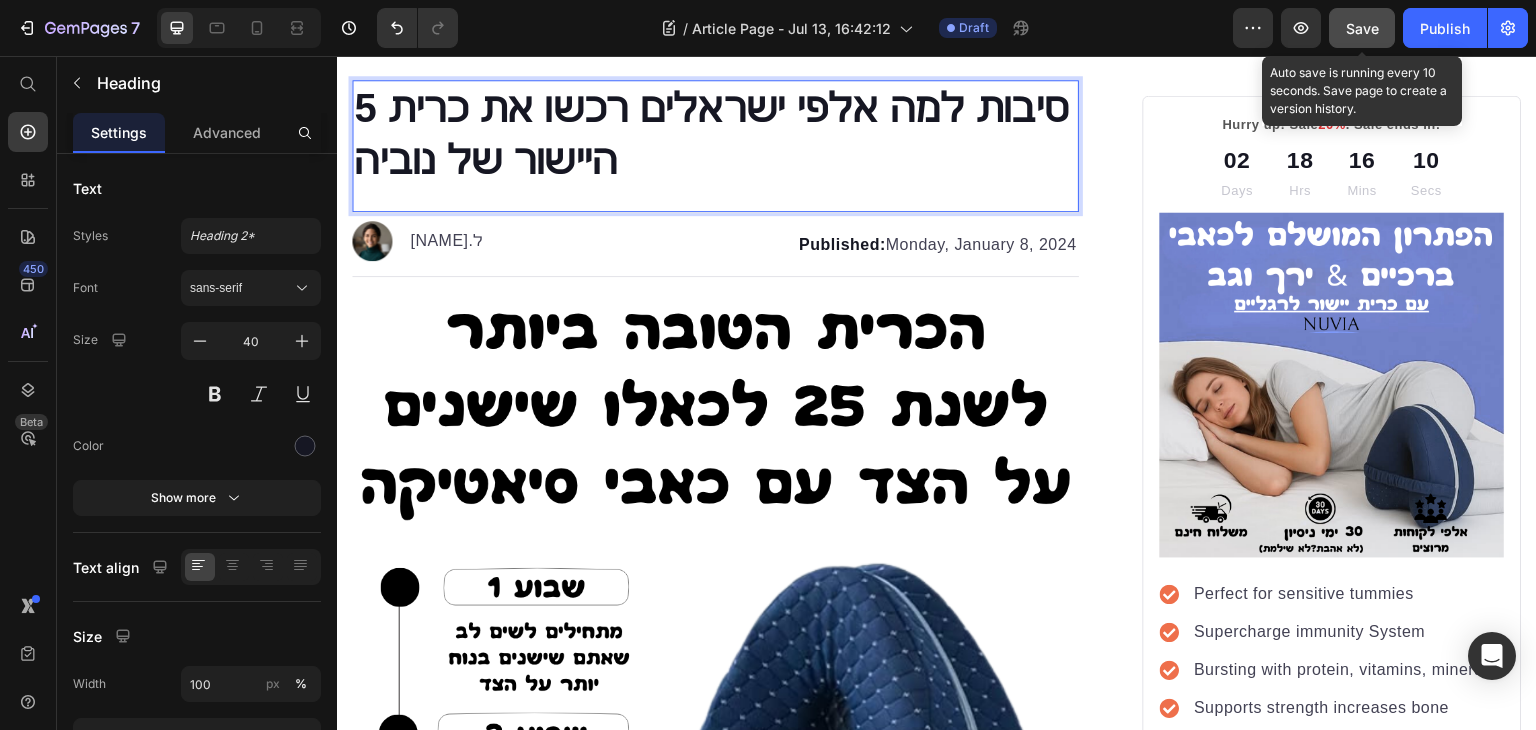 click on "Save" at bounding box center (1362, 28) 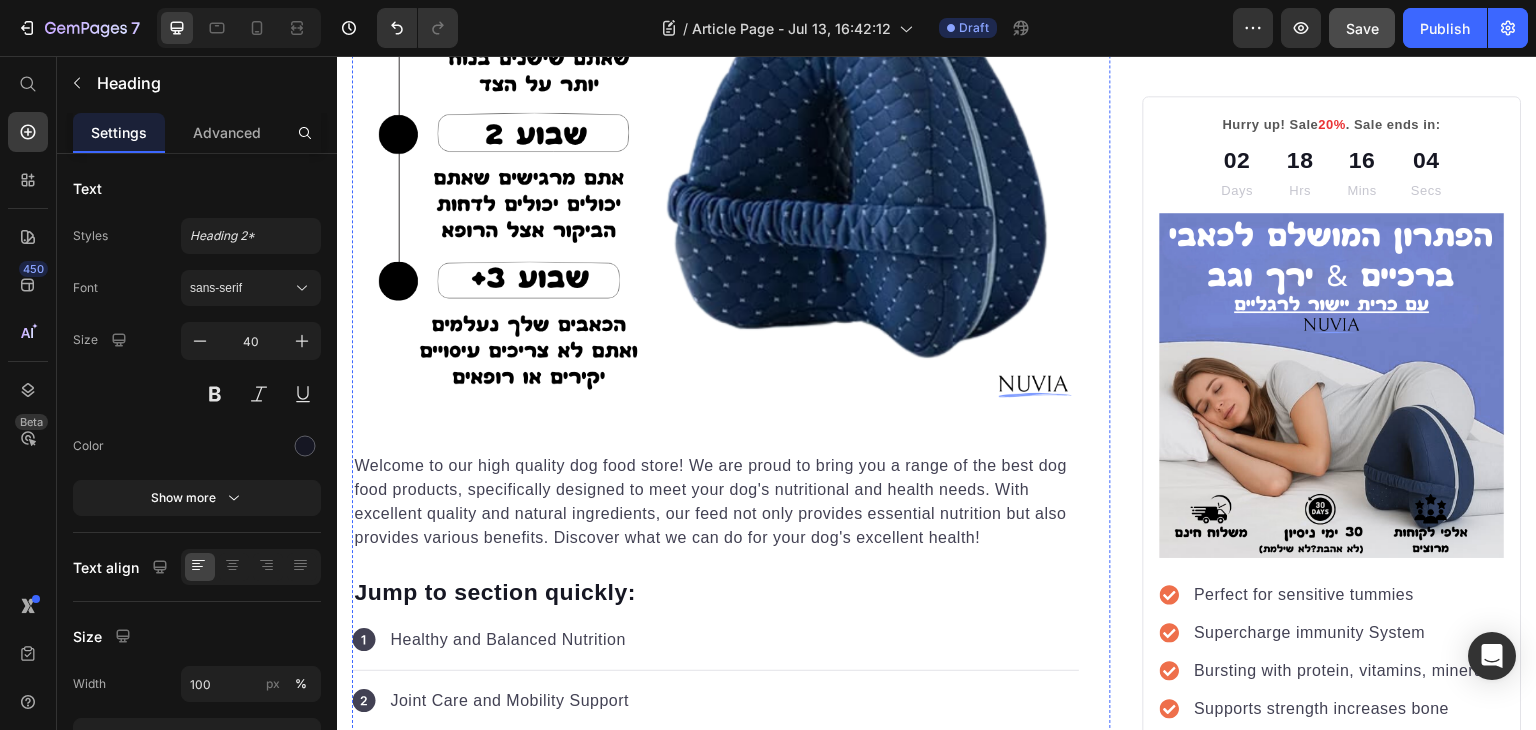 scroll, scrollTop: 469, scrollLeft: 0, axis: vertical 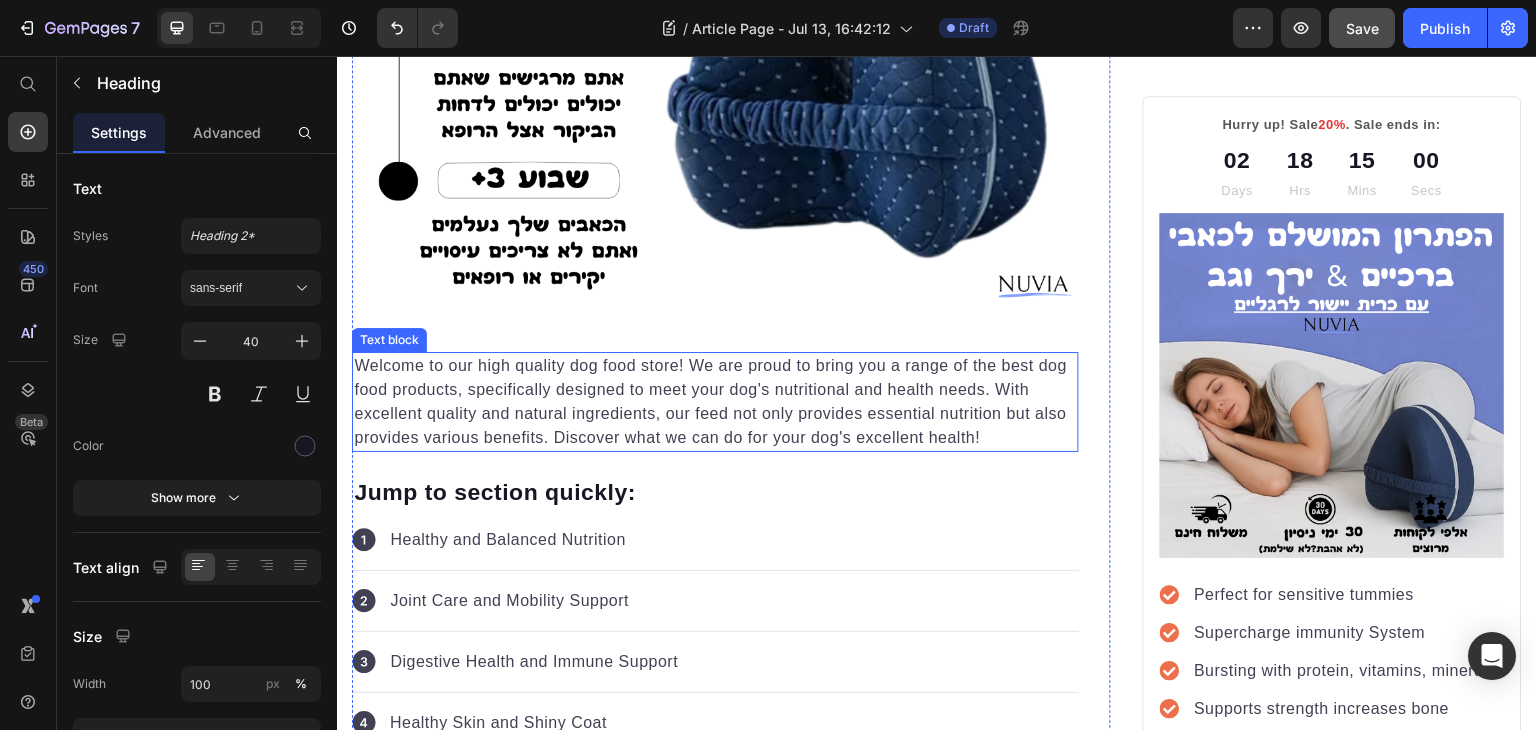 click on "Welcome to our high quality dog food store! We are proud to bring you a range of the best dog food products, specifically designed to meet your dog's nutritional and health needs. With excellent quality and natural ingredients, our feed not only provides essential nutrition but also provides various benefits. Discover what we can do for your dog's excellent health!" at bounding box center [715, 402] 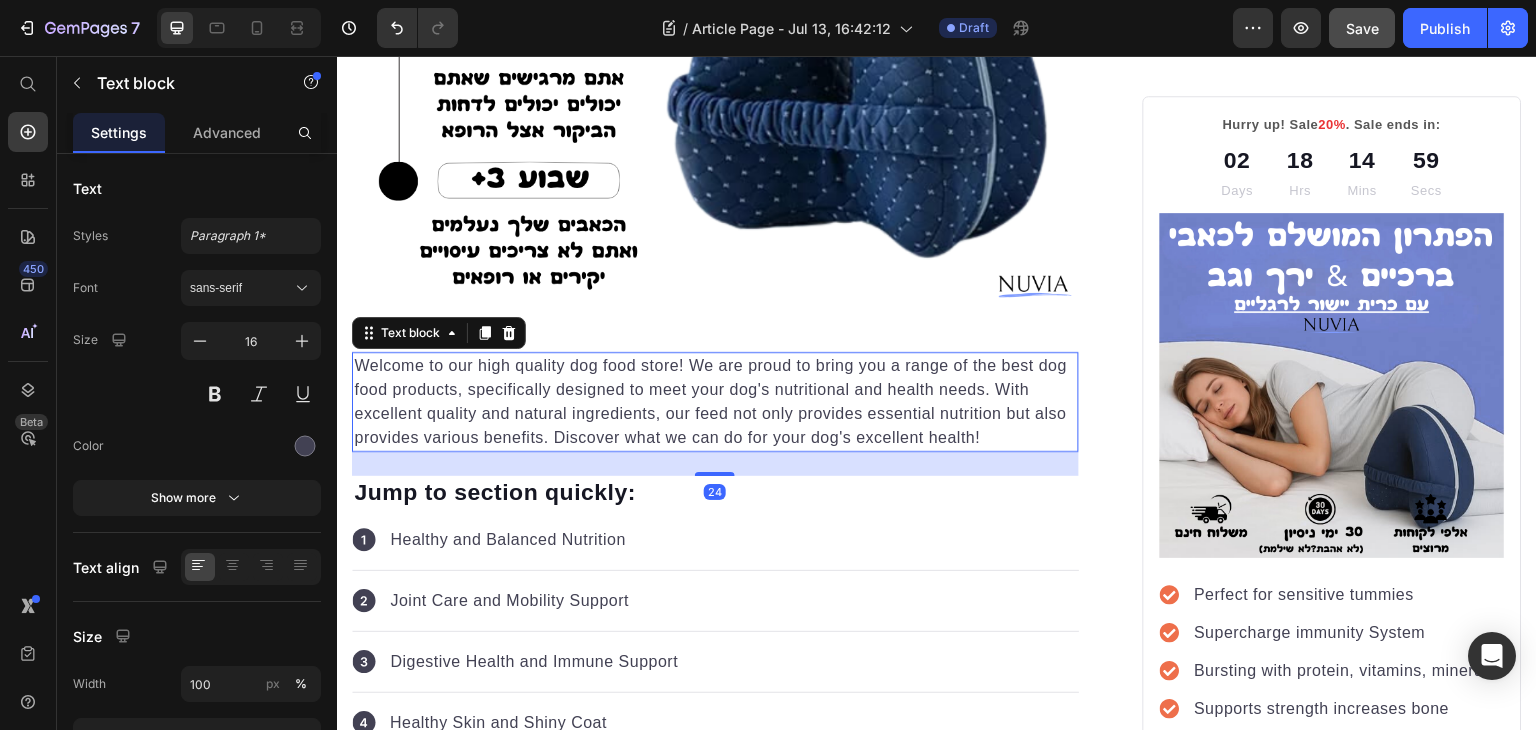 click on "Welcome to our high quality dog food store! We are proud to bring you a range of the best dog food products, specifically designed to meet your dog's nutritional and health needs. With excellent quality and natural ingredients, our feed not only provides essential nutrition but also provides various benefits. Discover what we can do for your dog's excellent health!" at bounding box center (715, 402) 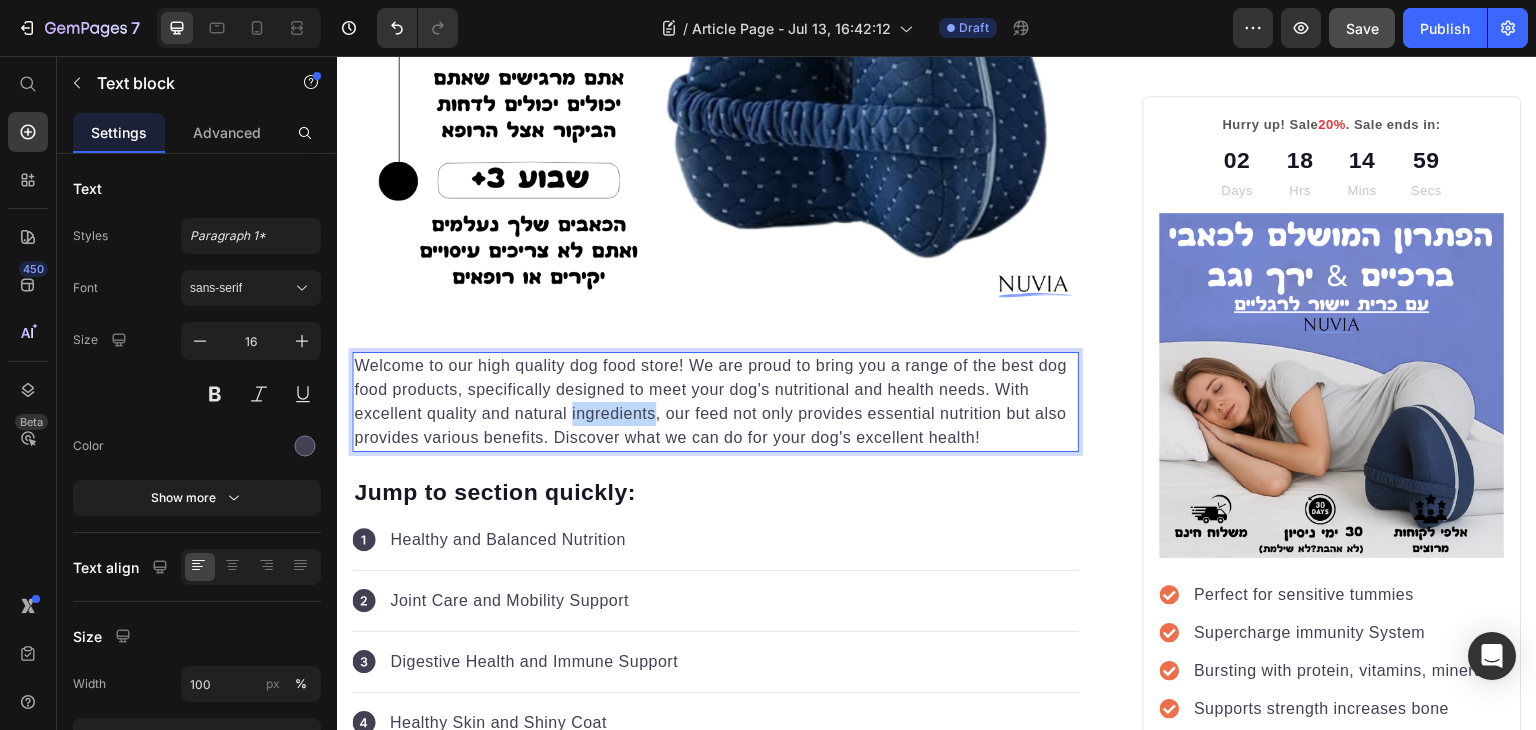click on "Welcome to our high quality dog food store! We are proud to bring you a range of the best dog food products, specifically designed to meet your dog's nutritional and health needs. With excellent quality and natural ingredients, our feed not only provides essential nutrition but also provides various benefits. Discover what we can do for your dog's excellent health!" at bounding box center [715, 402] 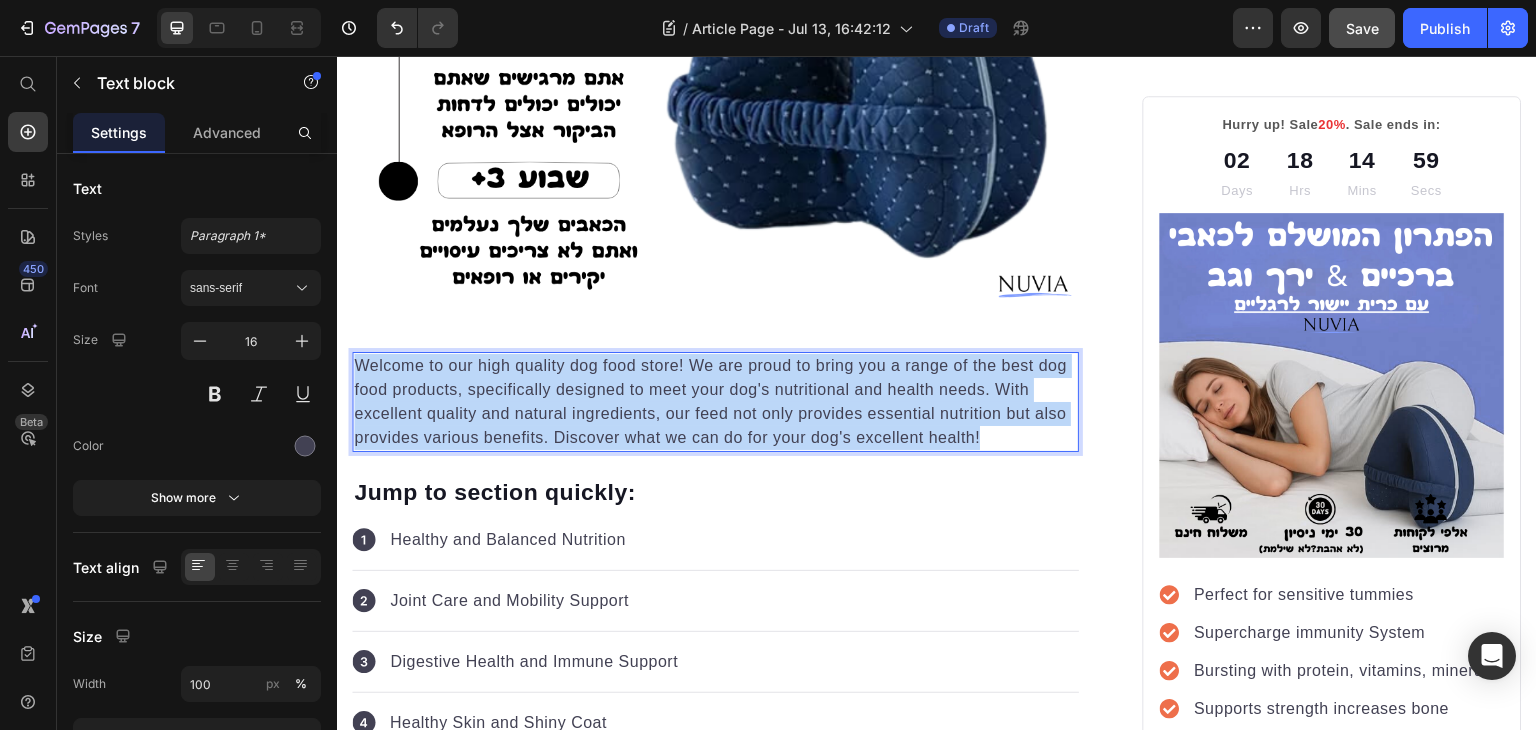click on "Welcome to our high quality dog food store! We are proud to bring you a range of the best dog food products, specifically designed to meet your dog's nutritional and health needs. With excellent quality and natural ingredients, our feed not only provides essential nutrition but also provides various benefits. Discover what we can do for your dog's excellent health!" at bounding box center (715, 402) 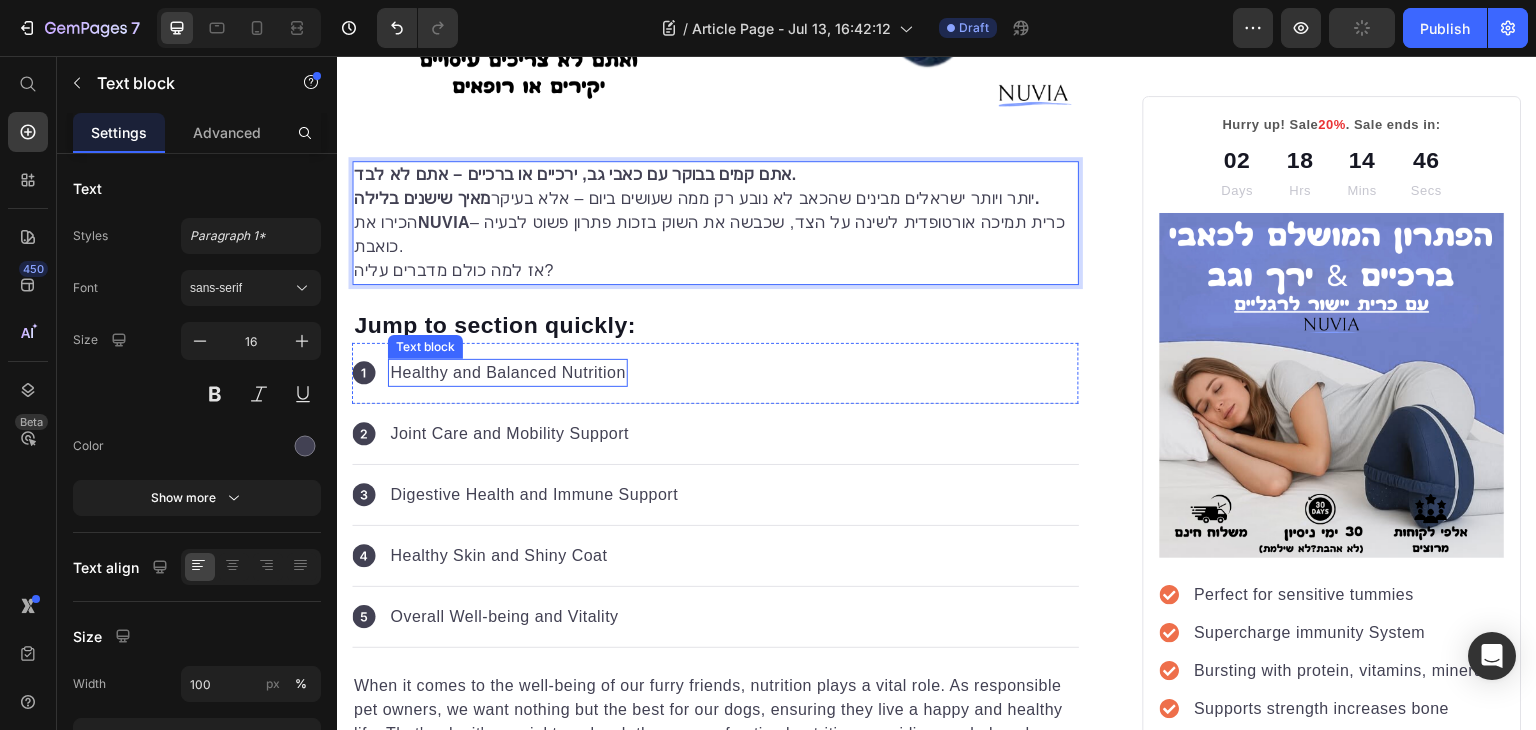 scroll, scrollTop: 1169, scrollLeft: 0, axis: vertical 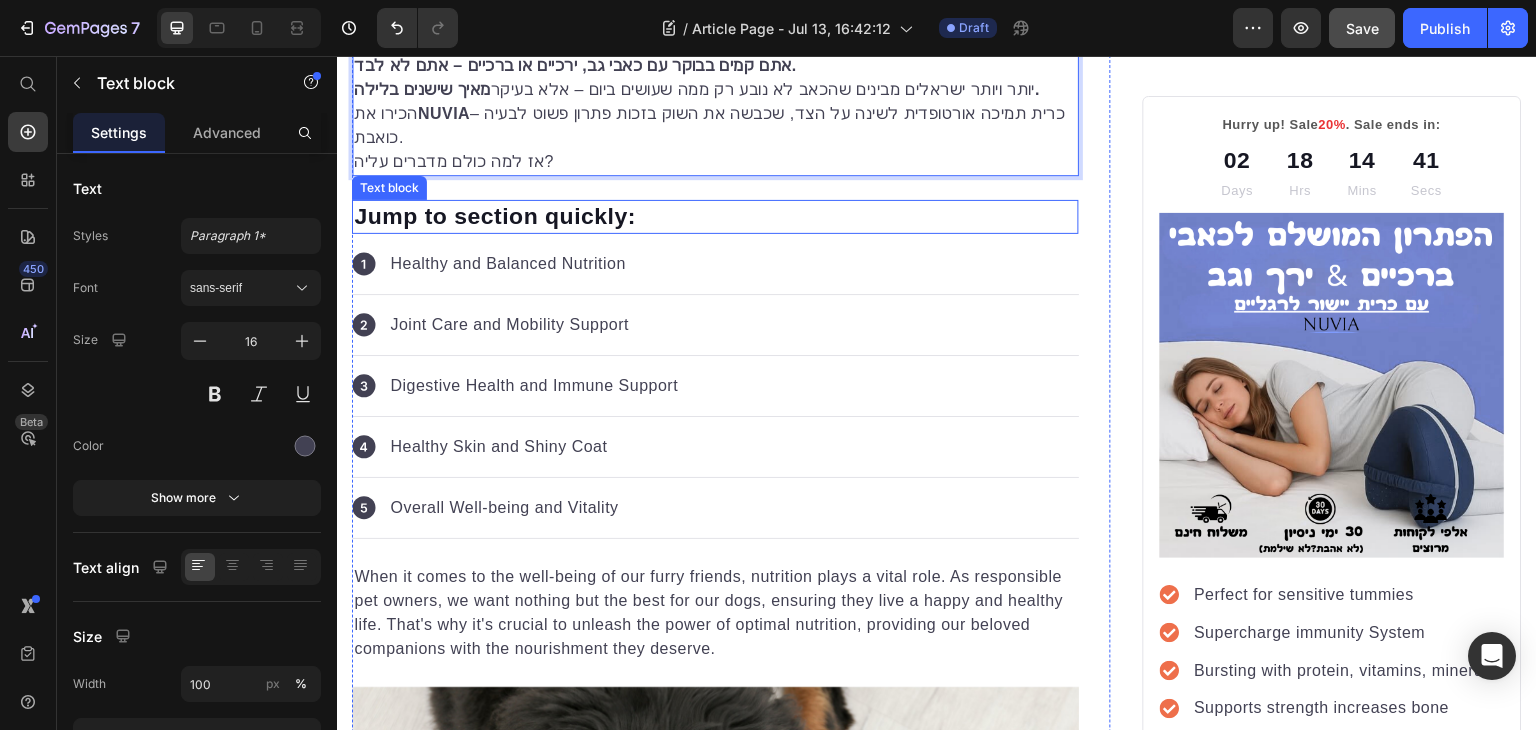 click on "Jump to section quickly:" at bounding box center (715, 217) 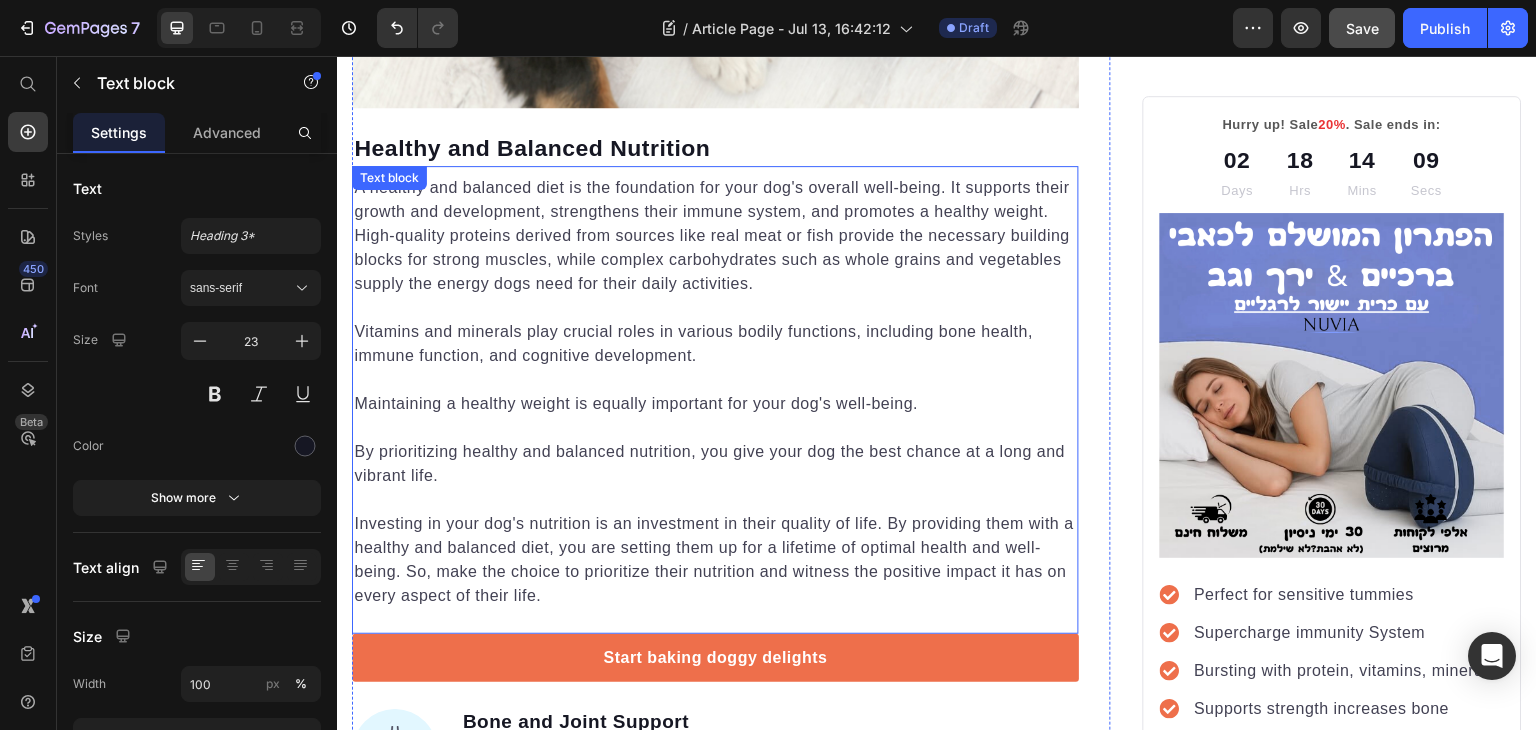 scroll, scrollTop: 1769, scrollLeft: 0, axis: vertical 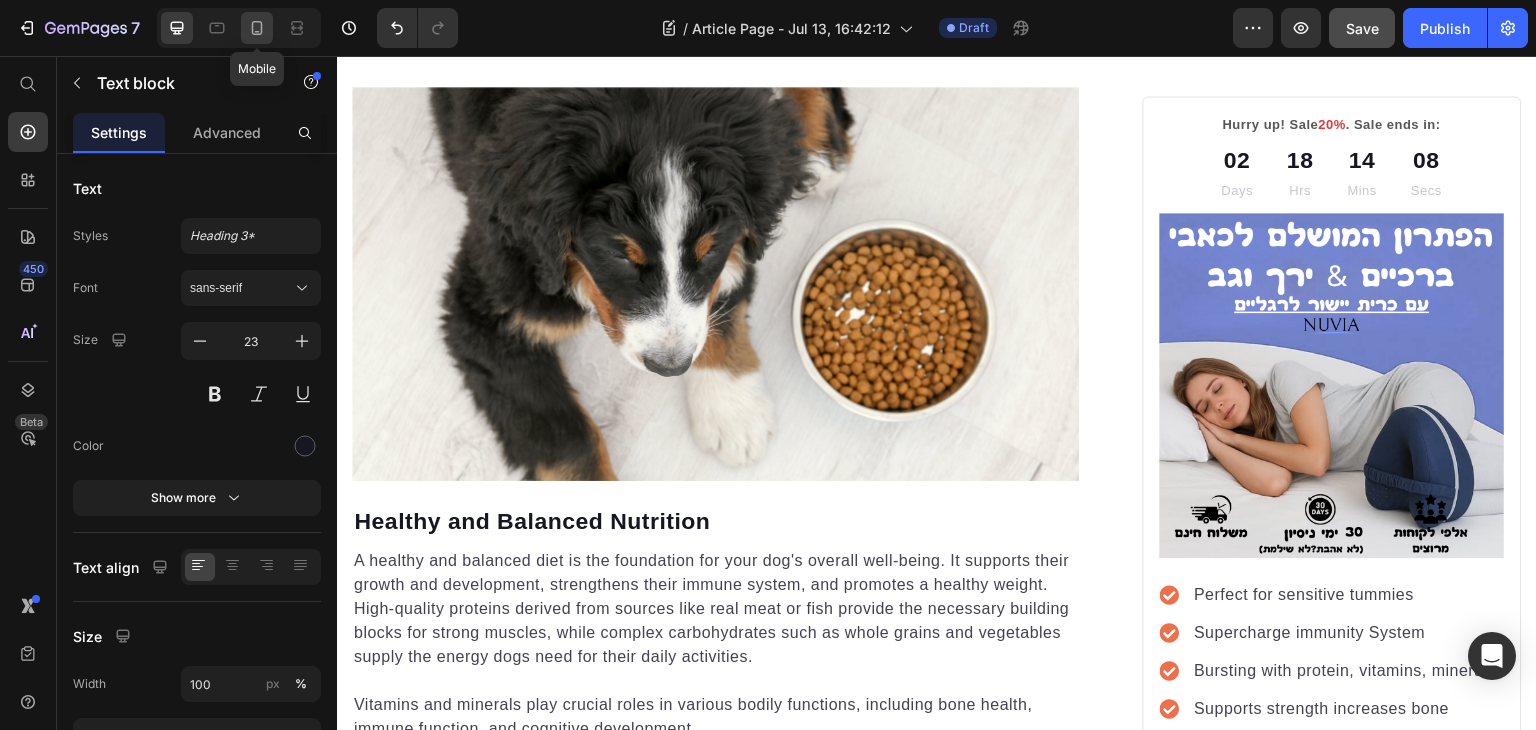 drag, startPoint x: 255, startPoint y: 28, endPoint x: 125, endPoint y: 134, distance: 167.73788 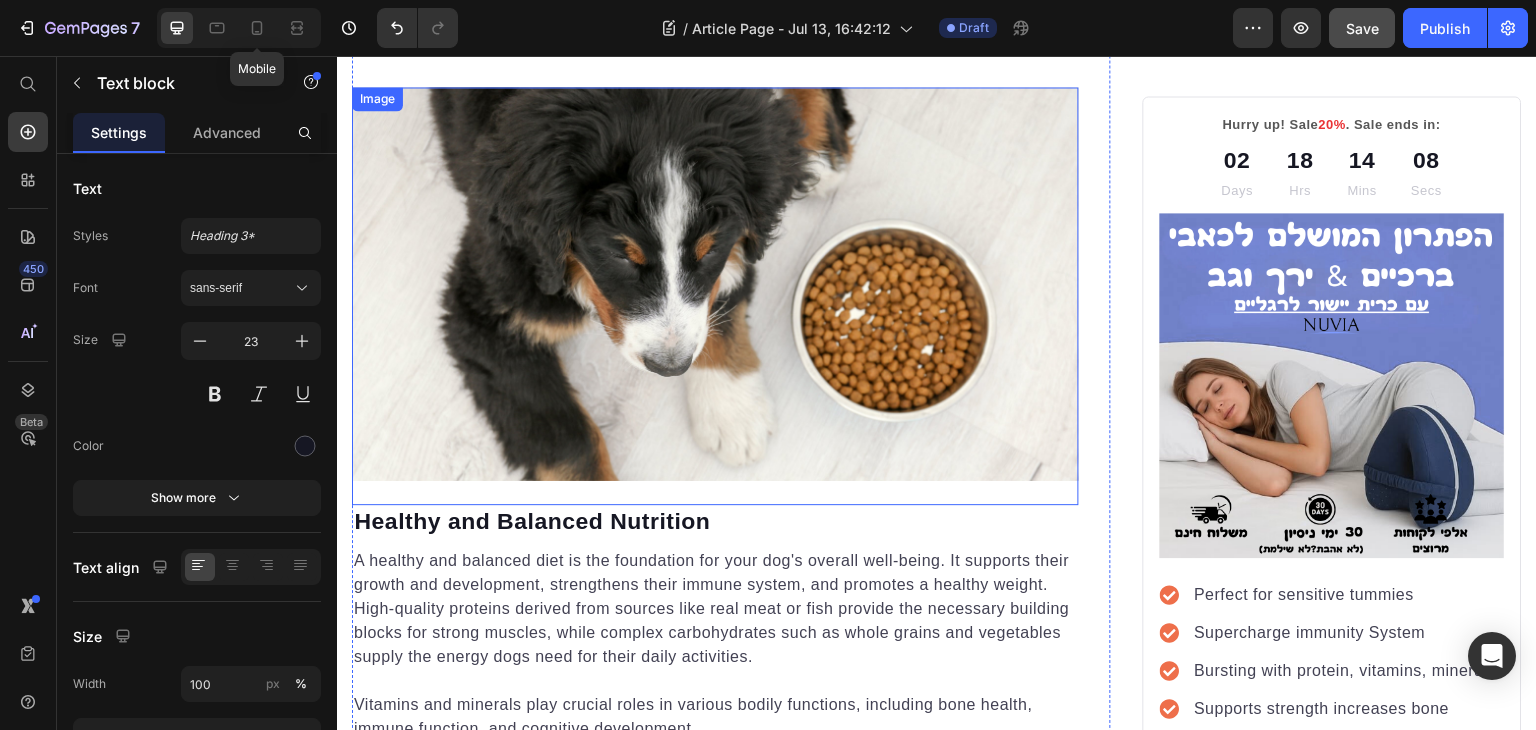 type on "20" 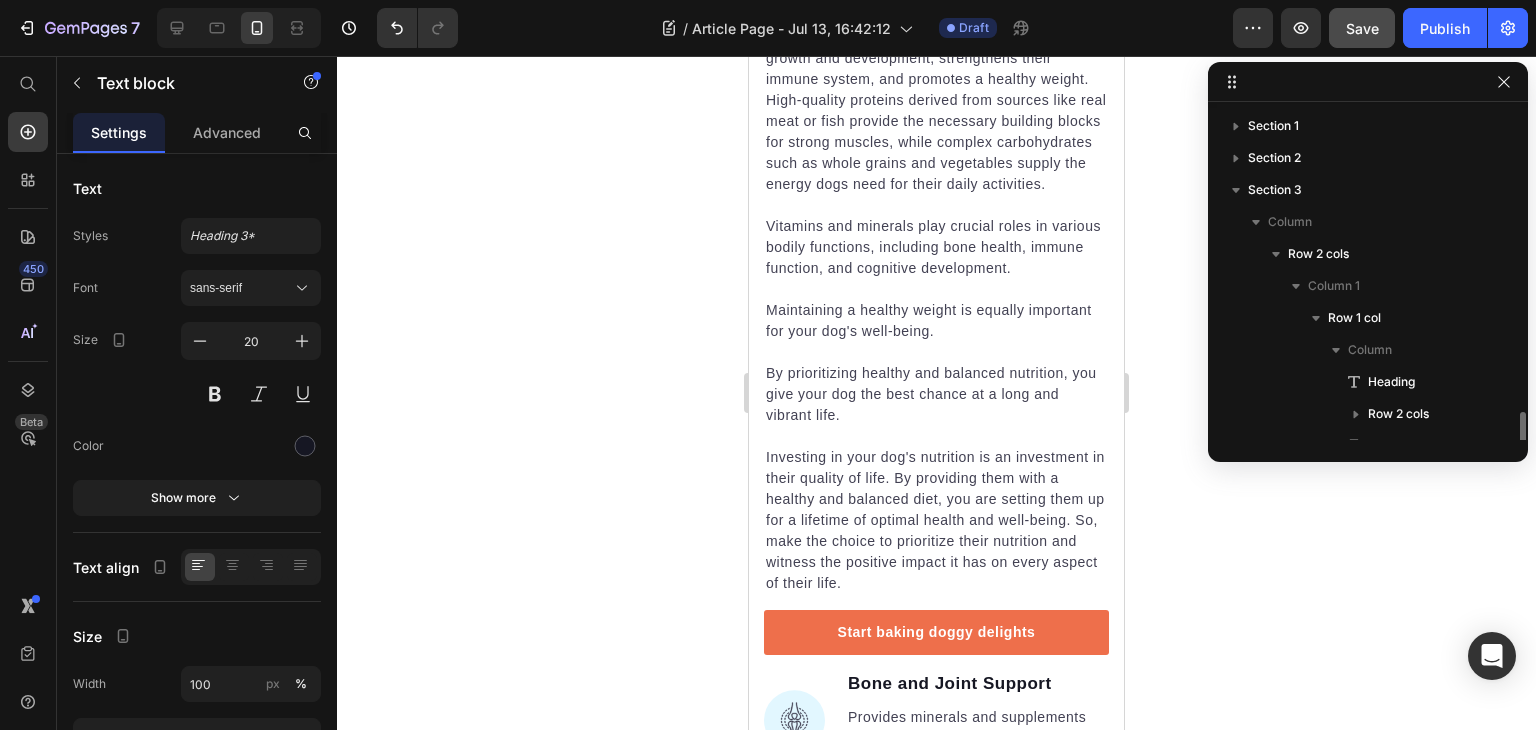 scroll, scrollTop: 1744, scrollLeft: 0, axis: vertical 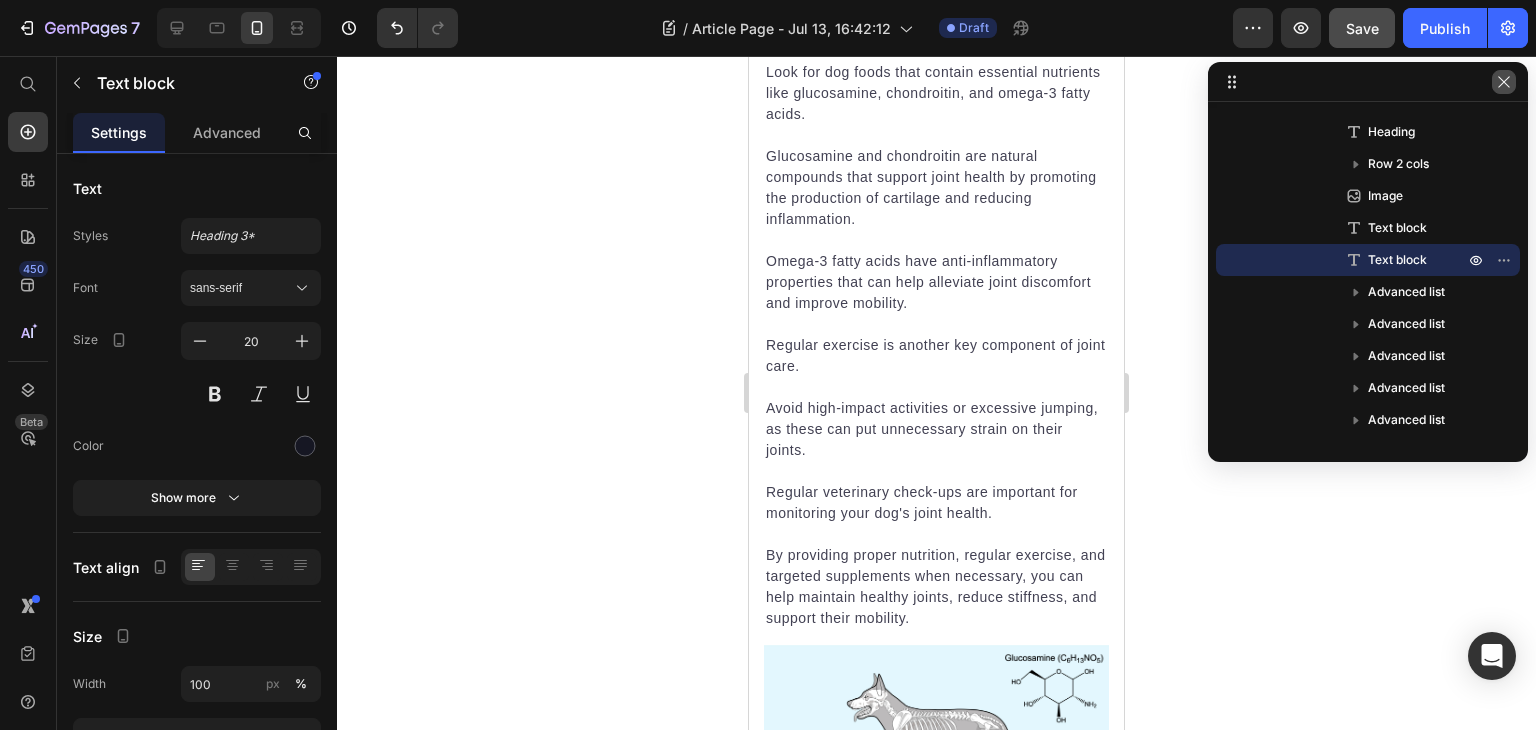 click 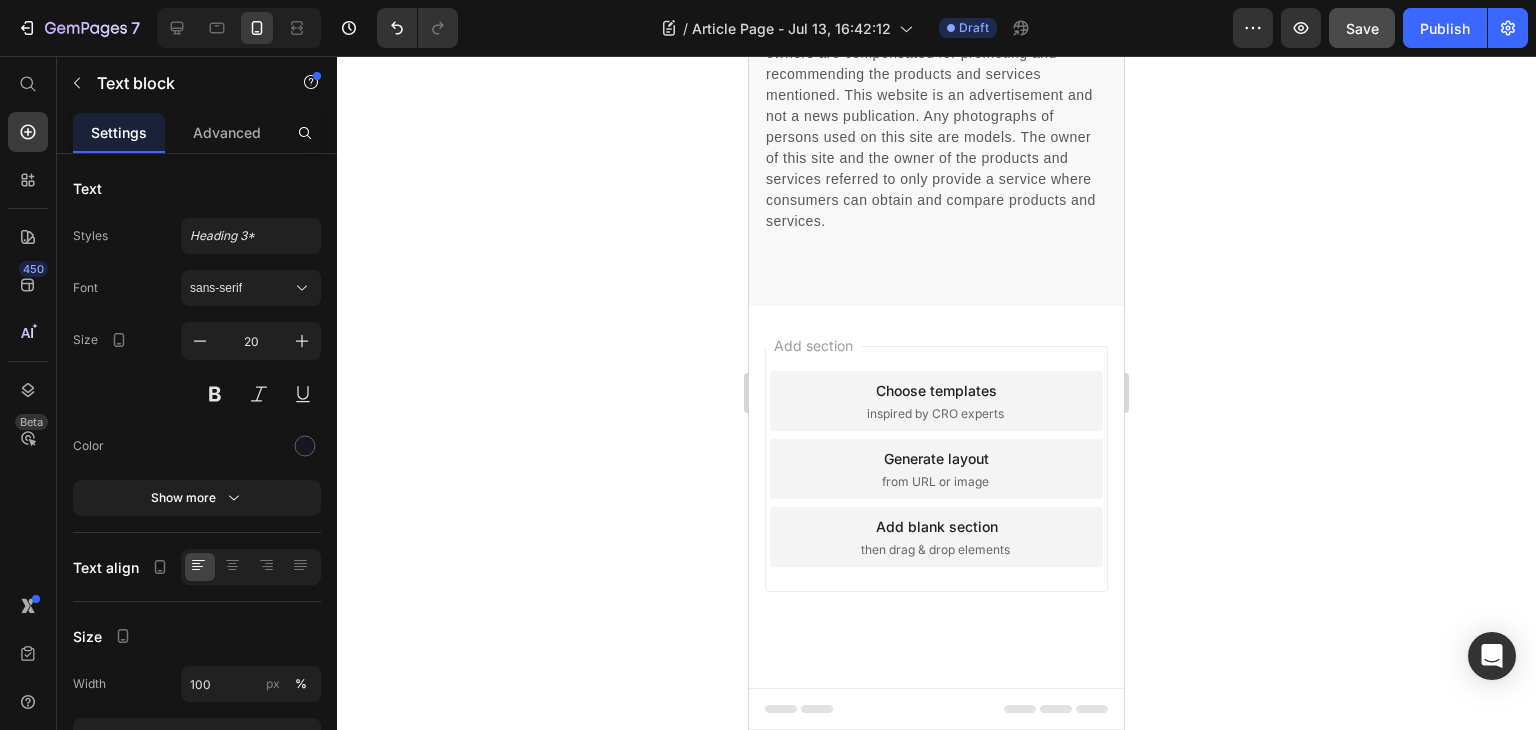 scroll, scrollTop: 8500, scrollLeft: 0, axis: vertical 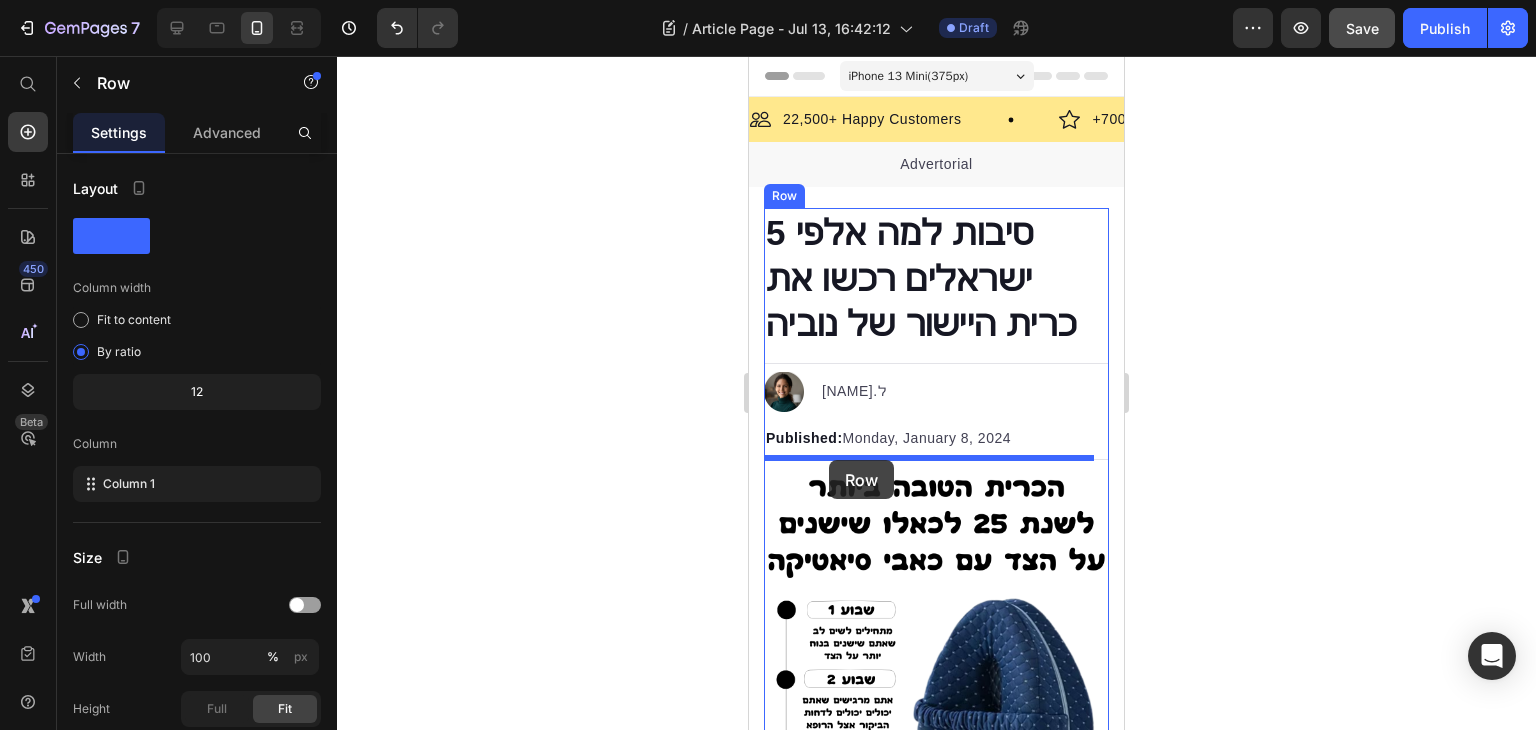 drag, startPoint x: 785, startPoint y: 102, endPoint x: 829, endPoint y: 460, distance: 360.6938 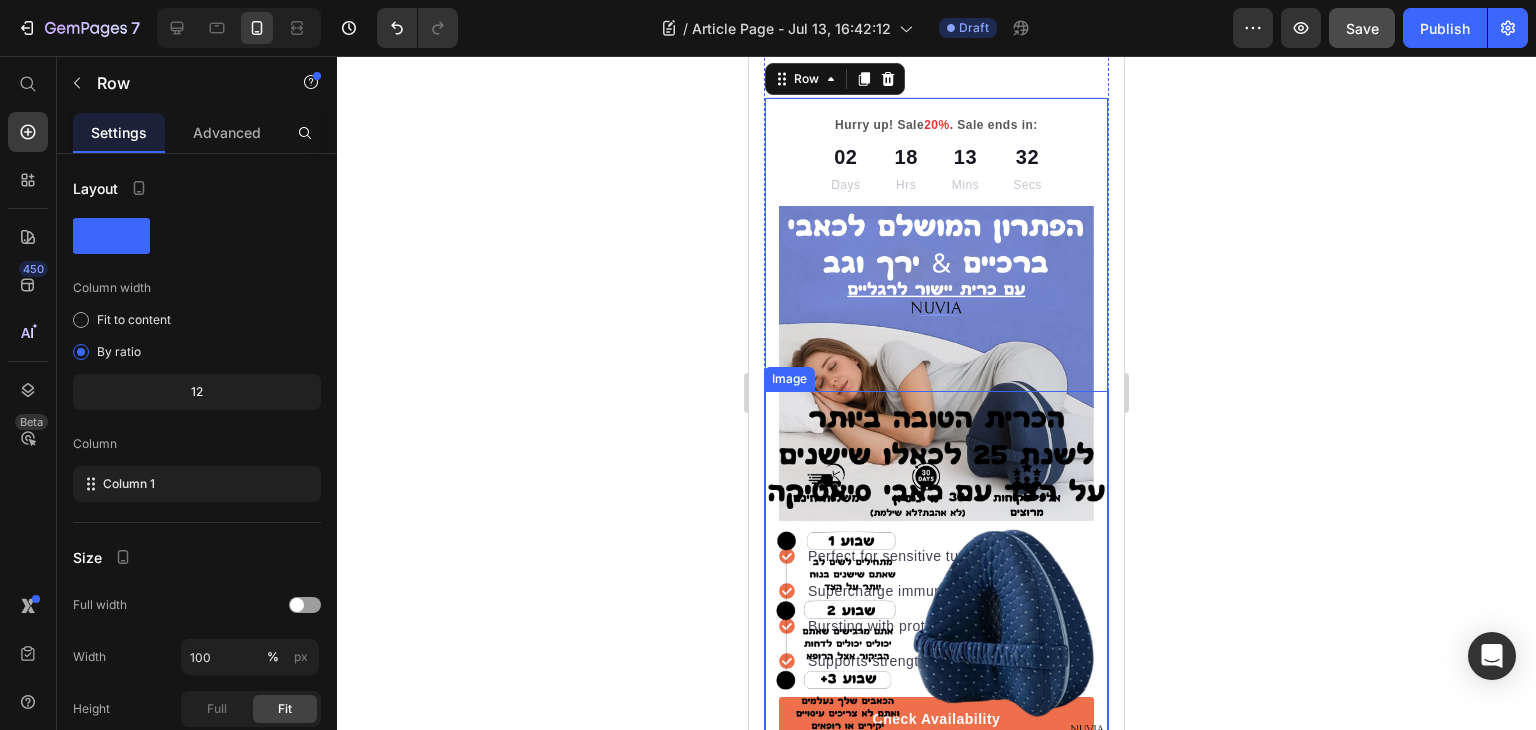 scroll, scrollTop: 900, scrollLeft: 0, axis: vertical 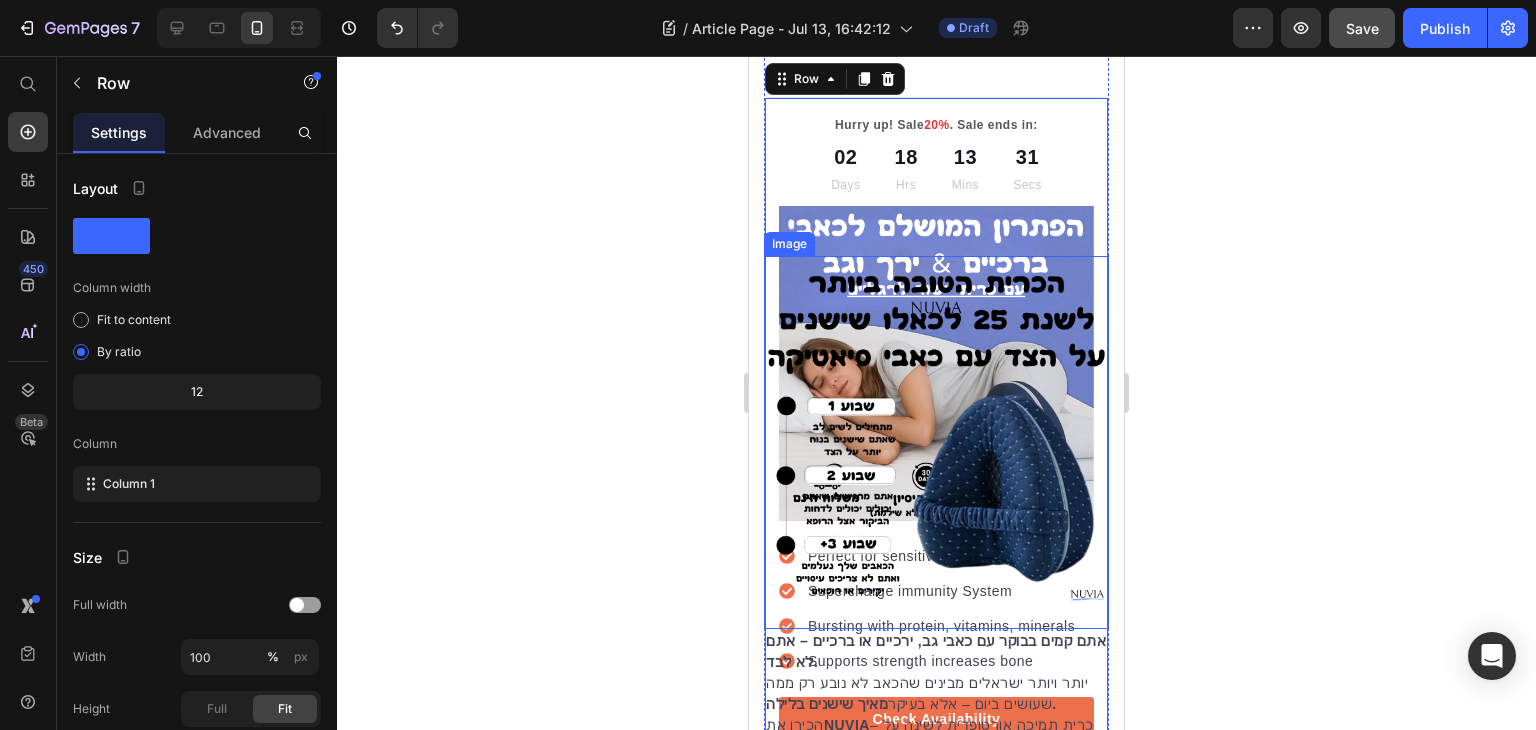 click at bounding box center [936, 442] 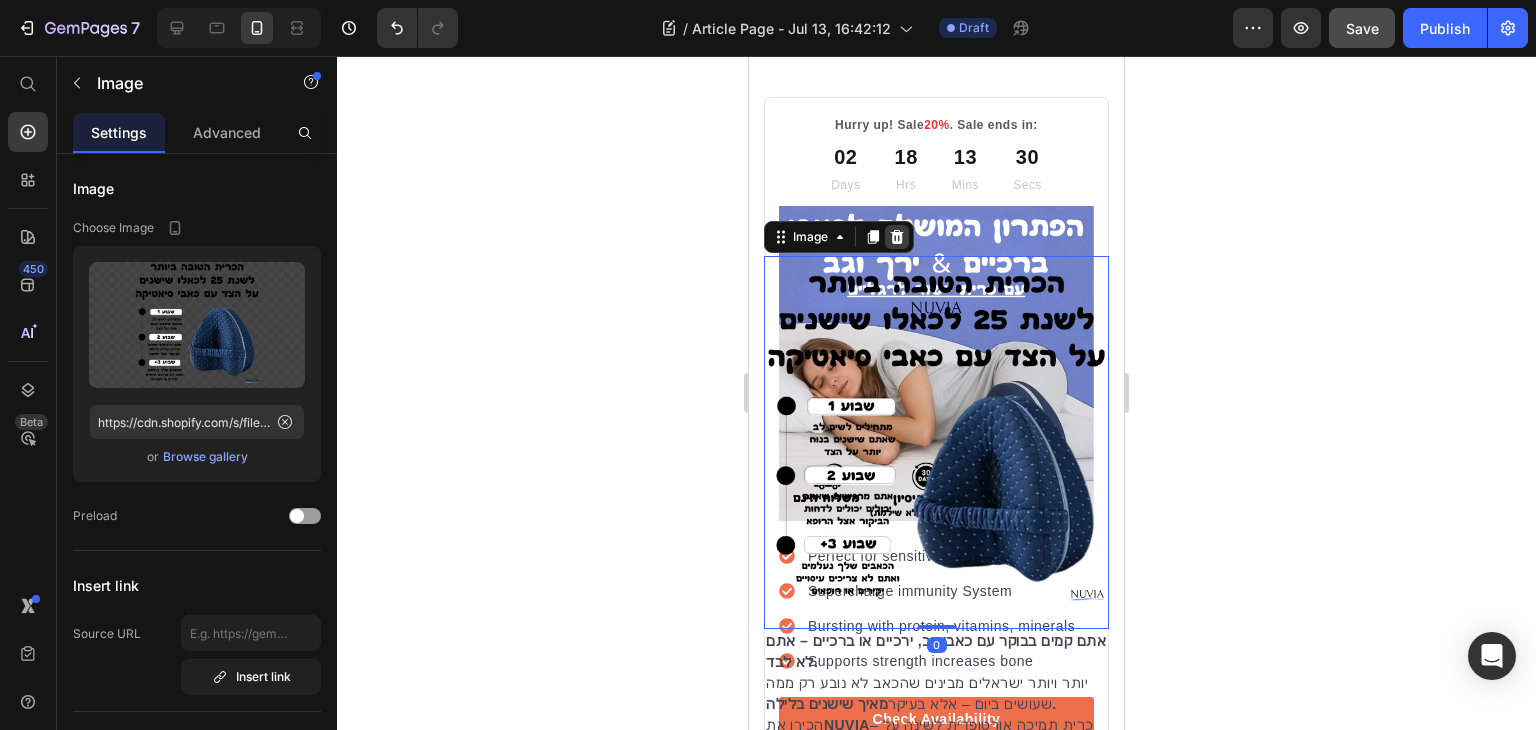 click 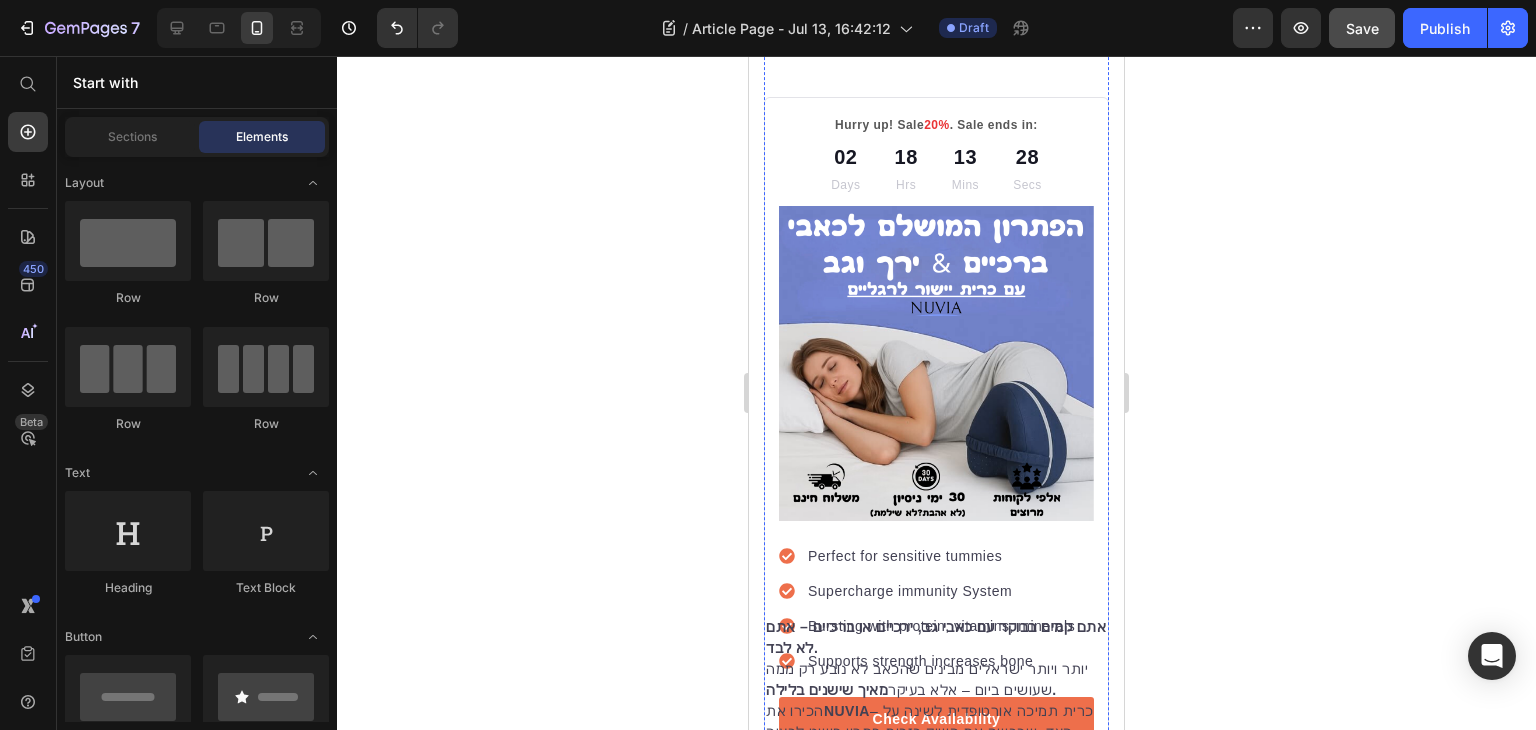 scroll, scrollTop: 41, scrollLeft: 0, axis: vertical 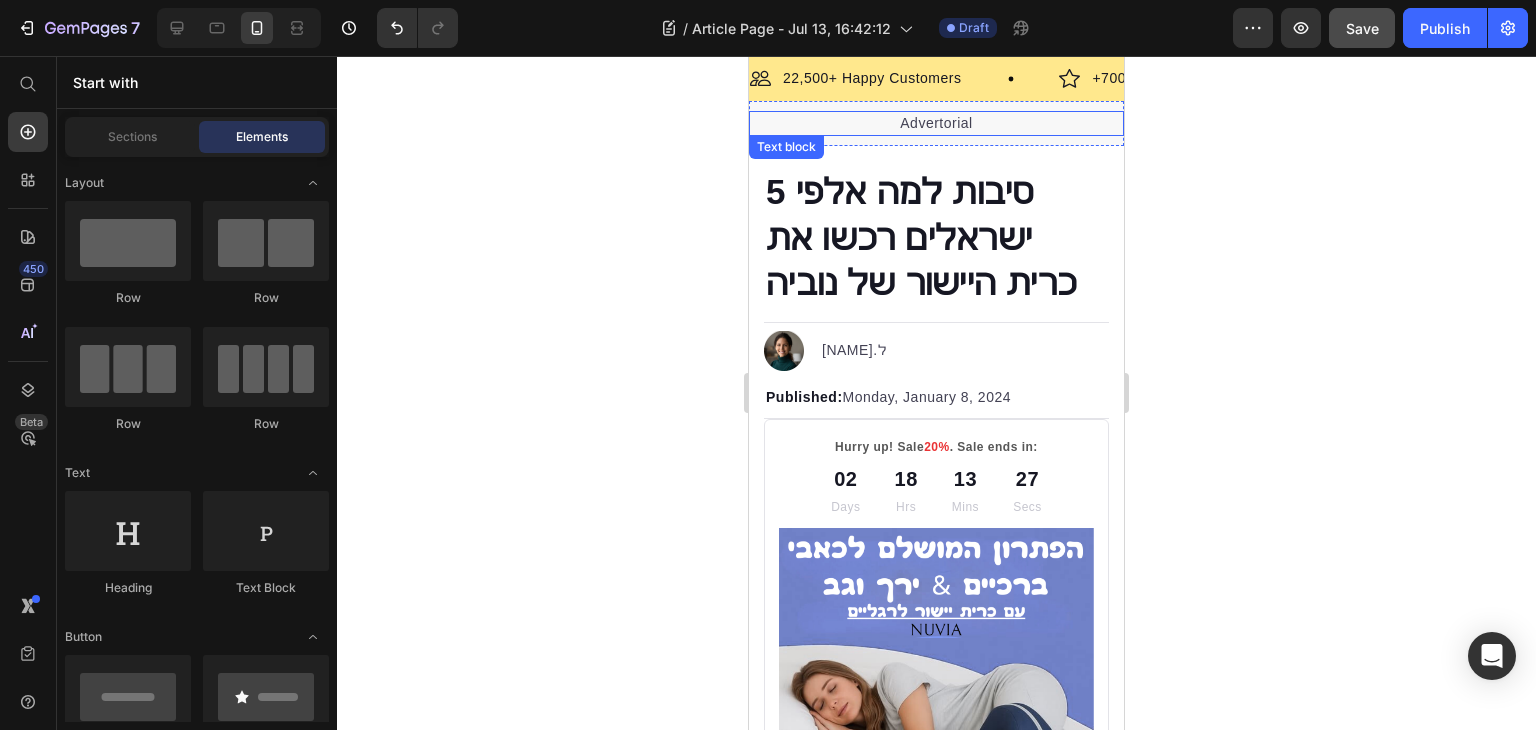 click on "Advertorial" at bounding box center (936, 123) 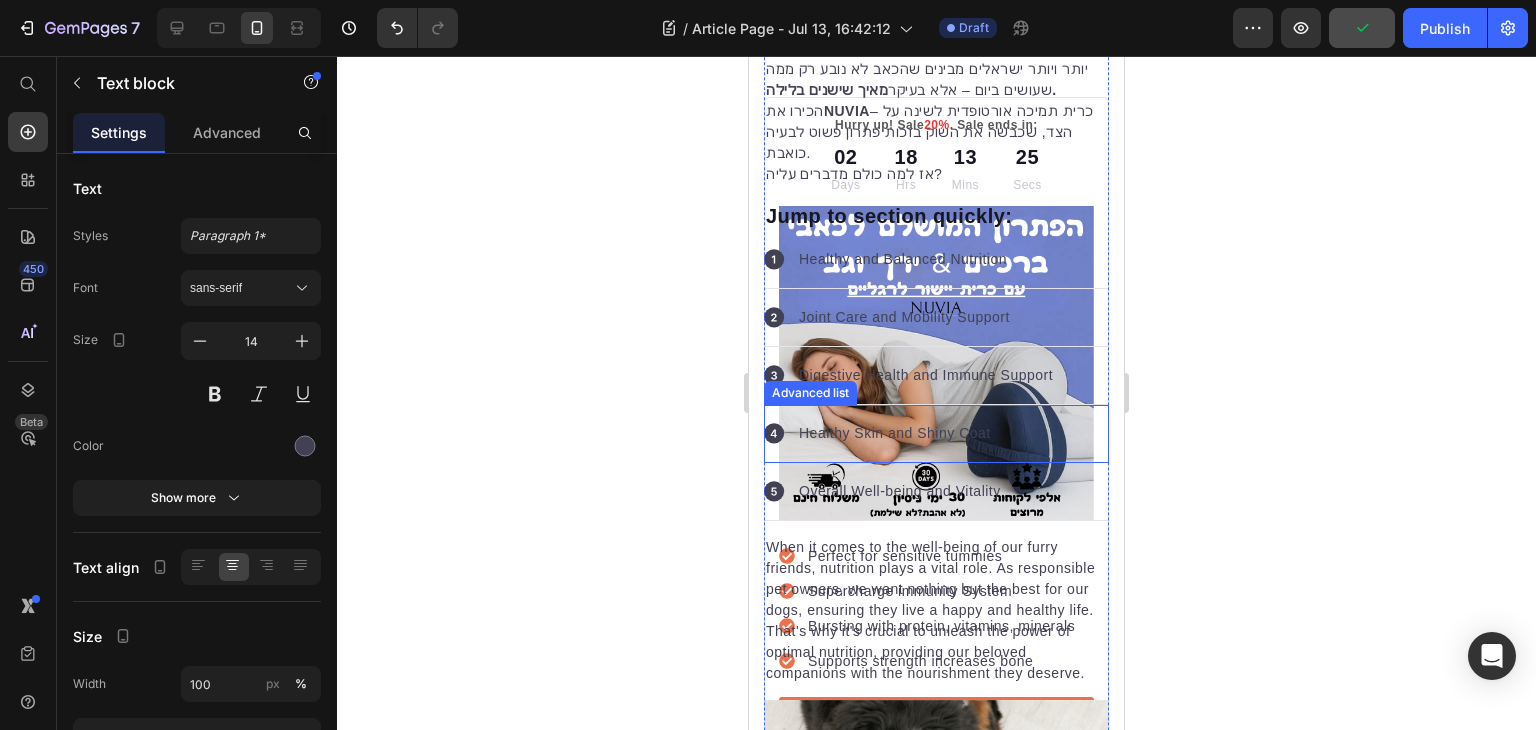 scroll, scrollTop: 641, scrollLeft: 0, axis: vertical 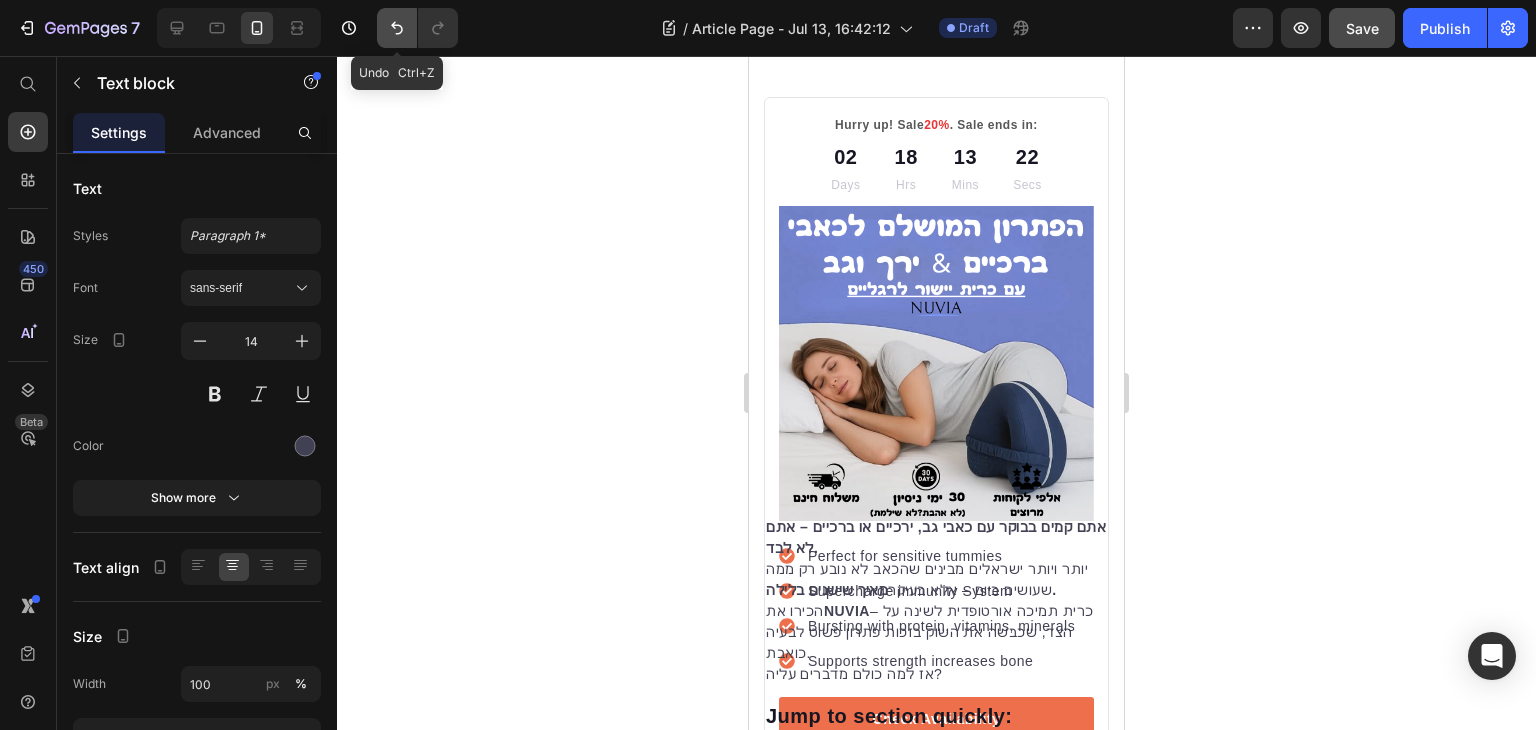 click 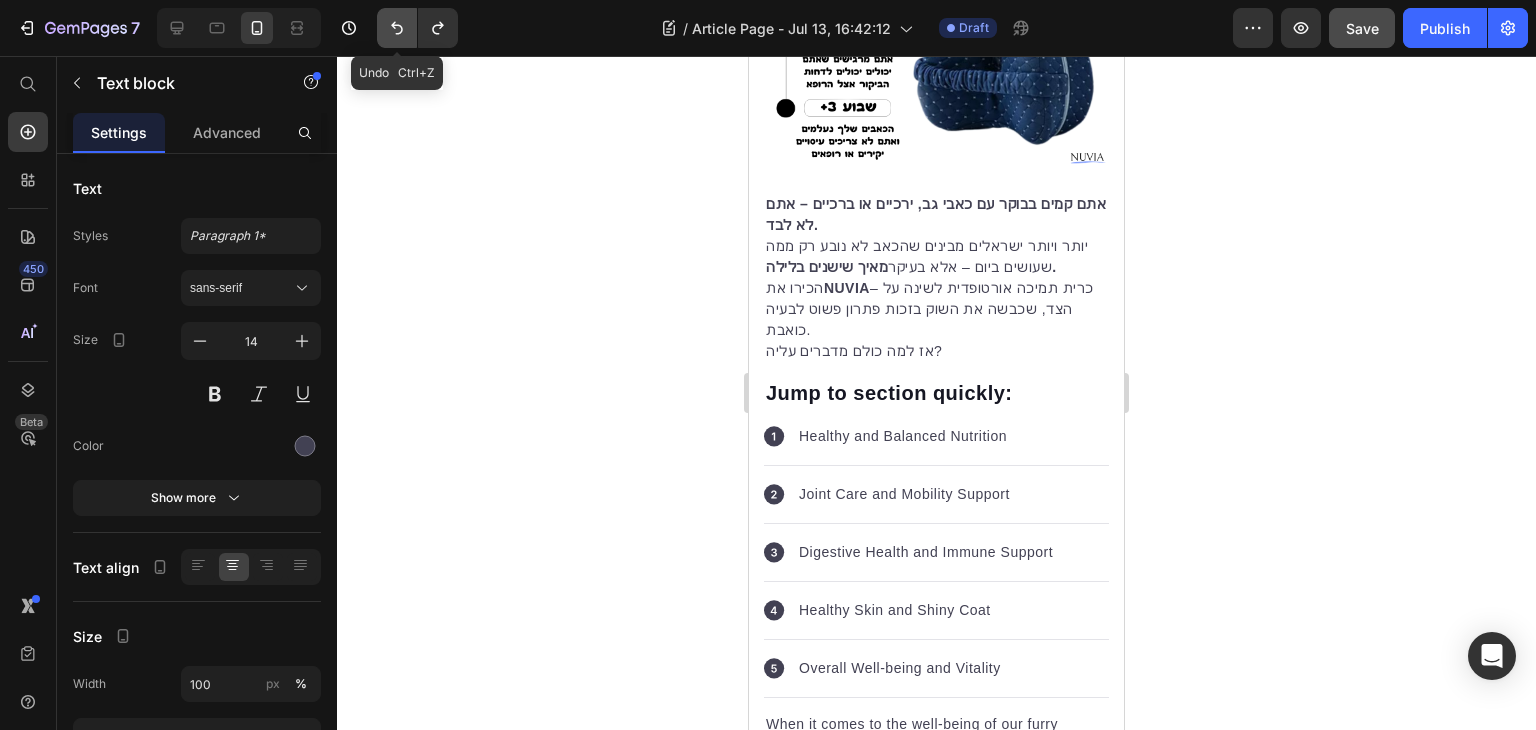 scroll, scrollTop: 0, scrollLeft: 0, axis: both 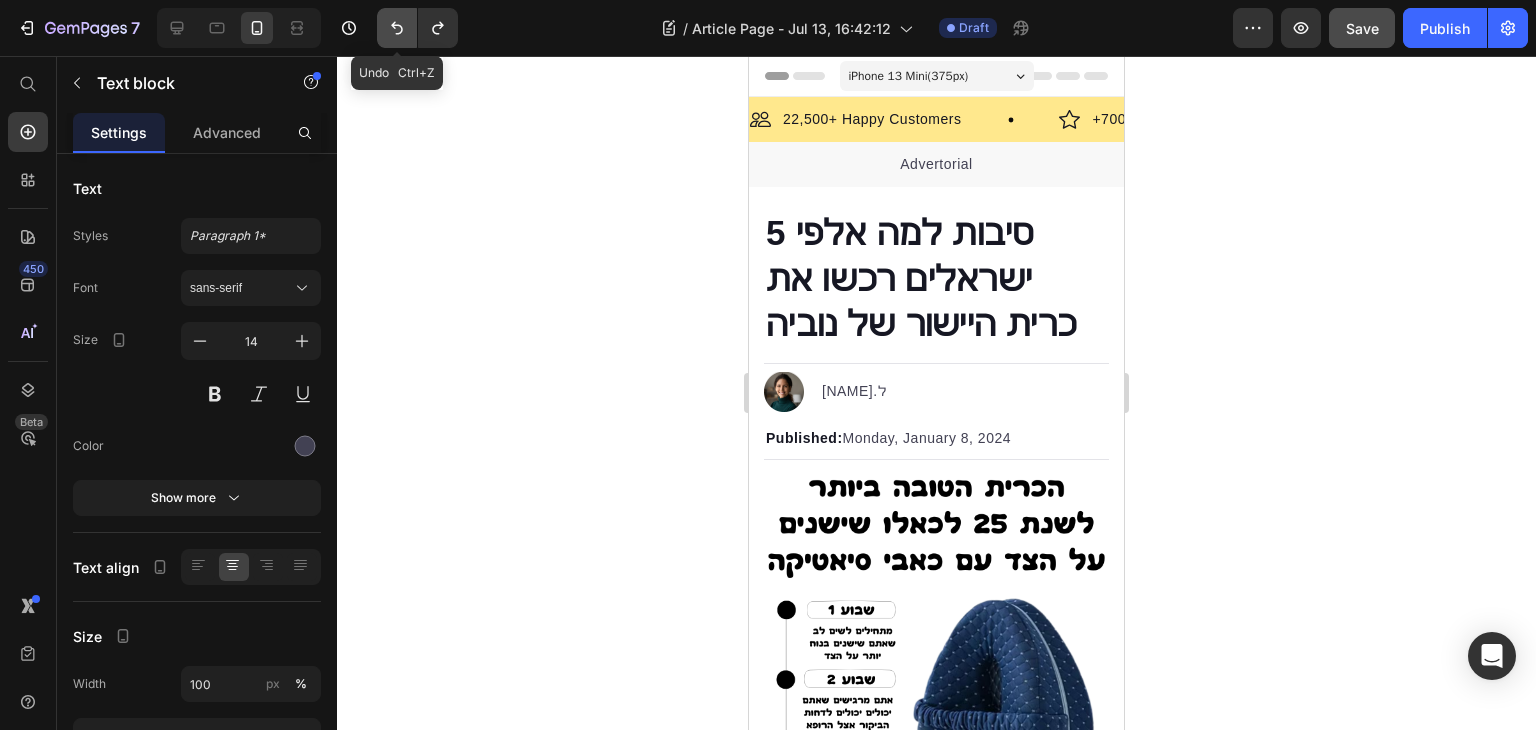 click 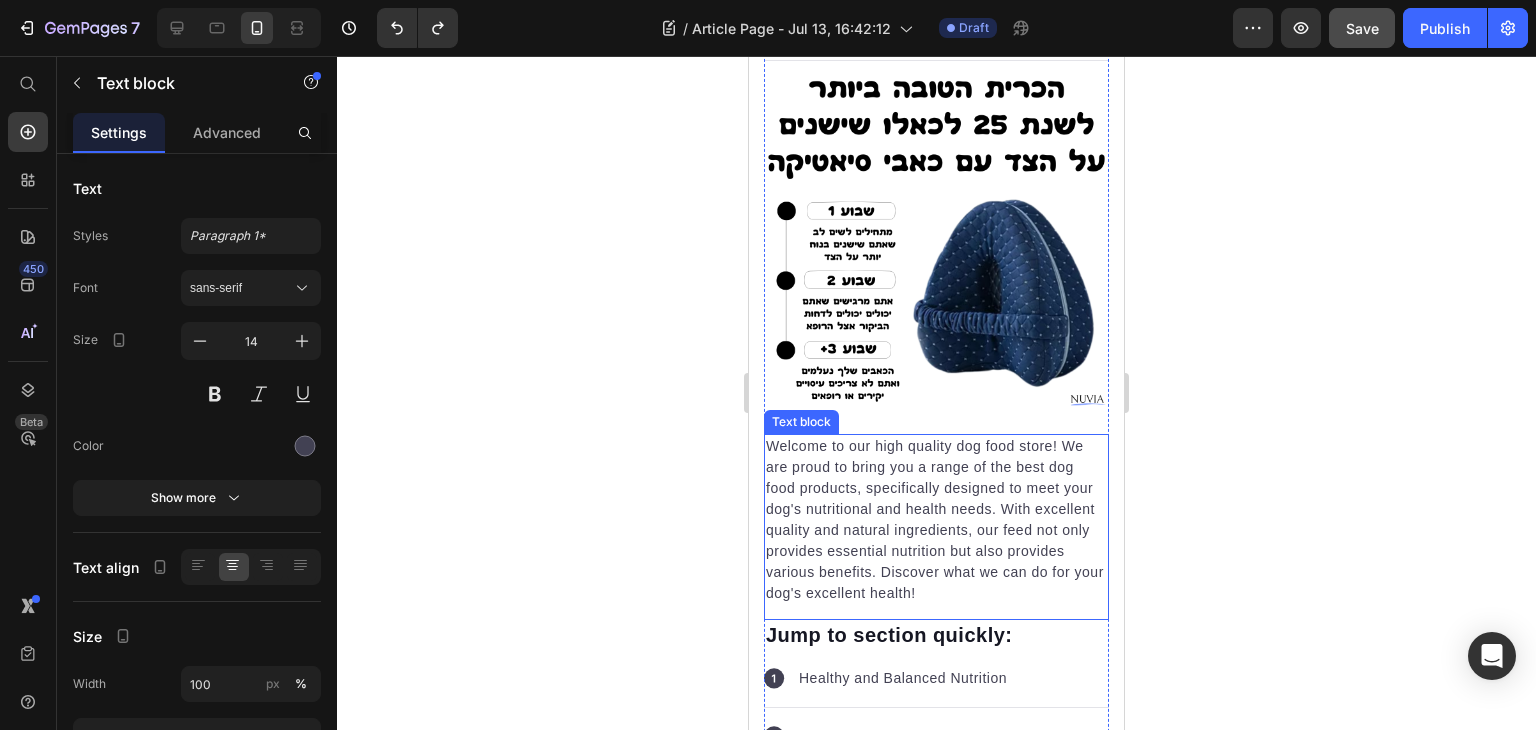 scroll, scrollTop: 400, scrollLeft: 0, axis: vertical 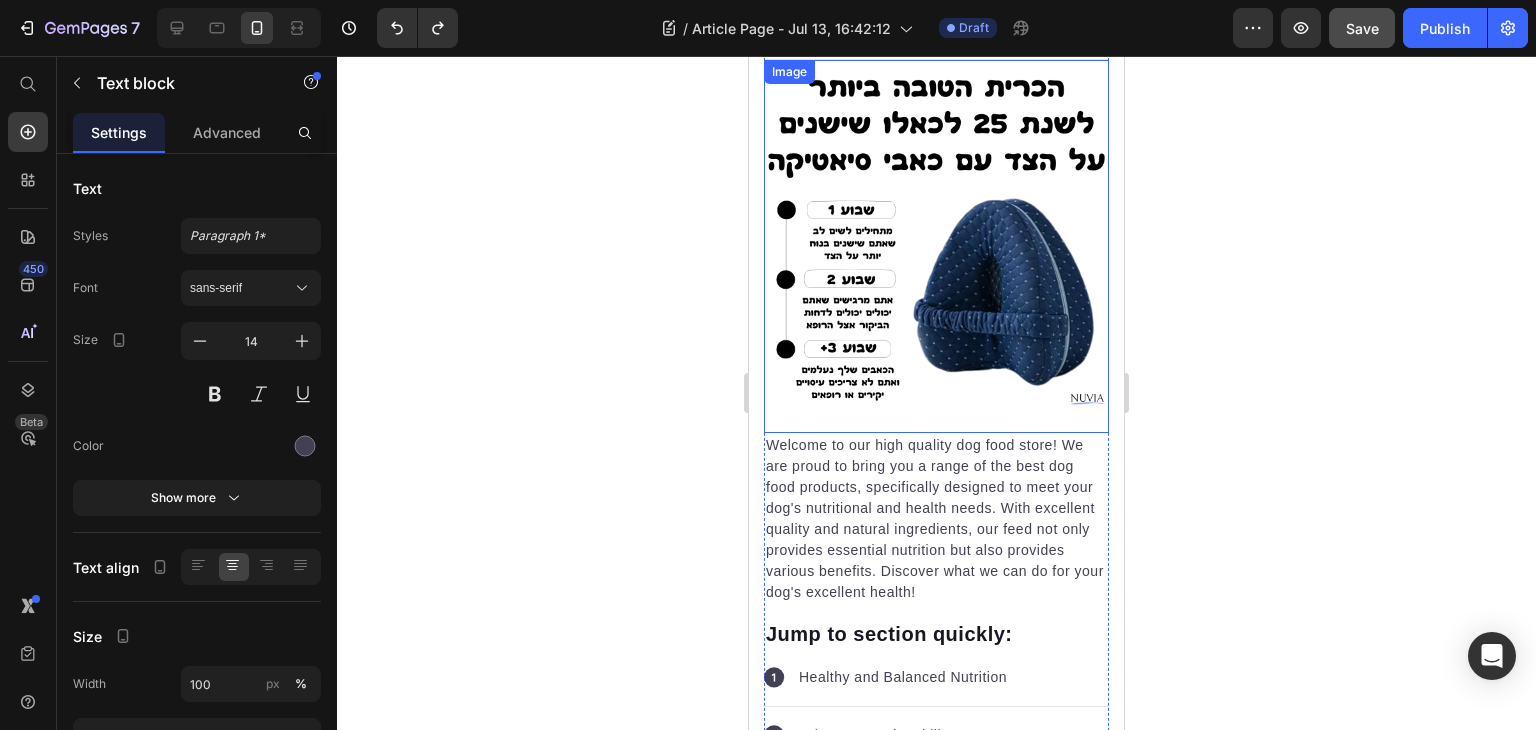 click at bounding box center [936, 246] 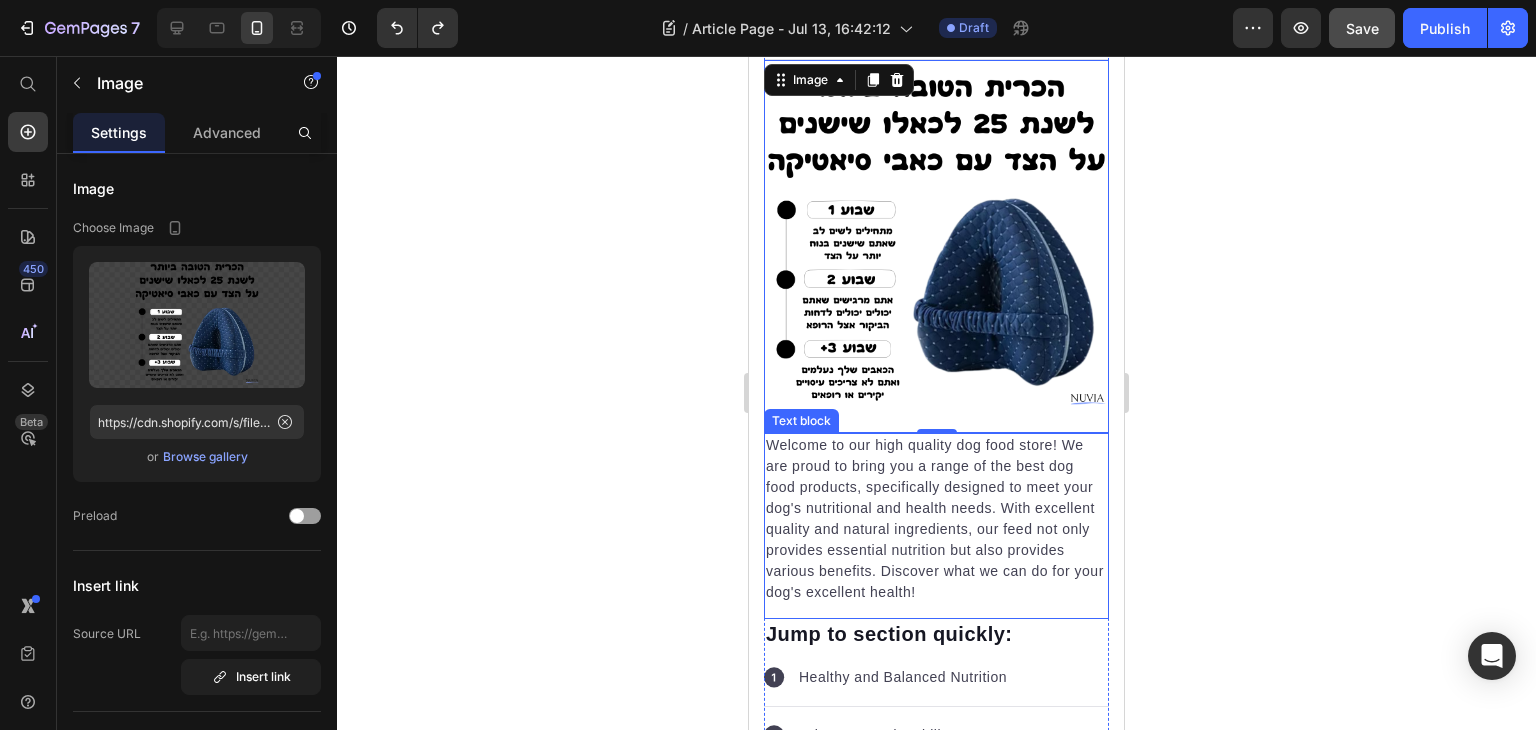 click on "Welcome to our high quality dog food store! We are proud to bring you a range of the best dog food products, specifically designed to meet your dog's nutritional and health needs. With excellent quality and natural ingredients, our feed not only provides essential nutrition but also provides various benefits. Discover what we can do for your dog's excellent health!" at bounding box center (936, 519) 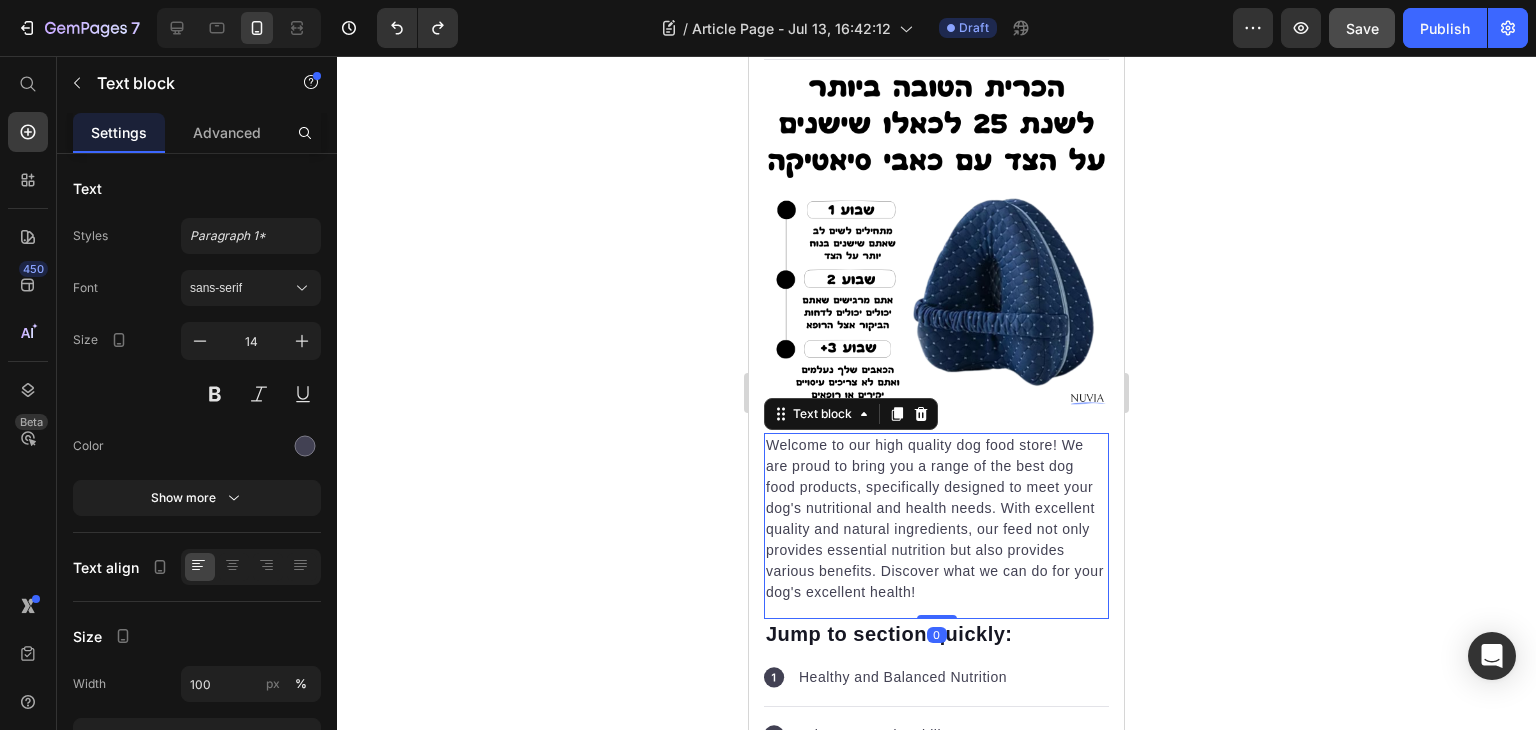 click on "Welcome to our high quality dog food store! We are proud to bring you a range of the best dog food products, specifically designed to meet your dog's nutritional and health needs. With excellent quality and natural ingredients, our feed not only provides essential nutrition but also provides various benefits. Discover what we can do for your dog's excellent health!" at bounding box center [936, 519] 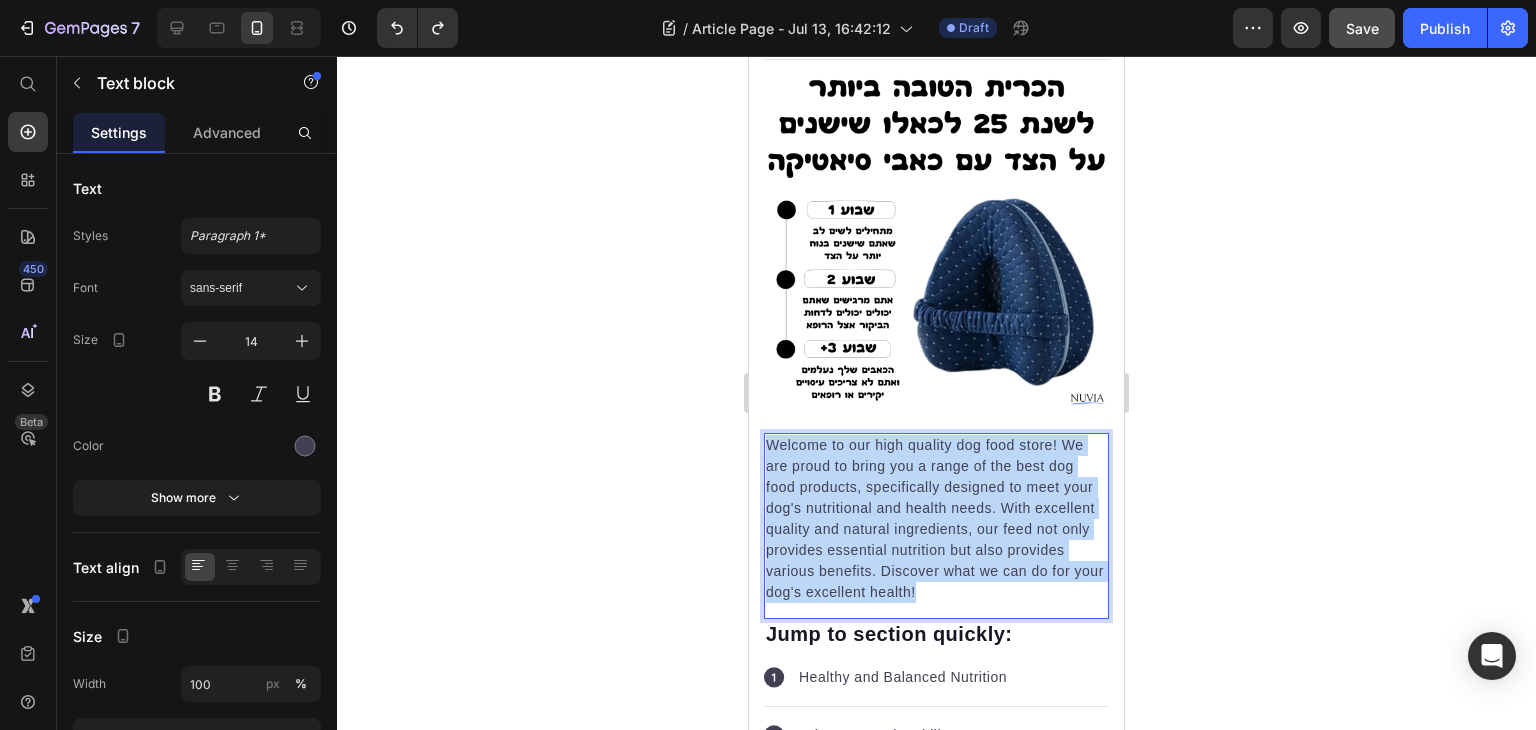 click on "Welcome to our high quality dog food store! We are proud to bring you a range of the best dog food products, specifically designed to meet your dog's nutritional and health needs. With excellent quality and natural ingredients, our feed not only provides essential nutrition but also provides various benefits. Discover what we can do for your dog's excellent health!" at bounding box center (936, 519) 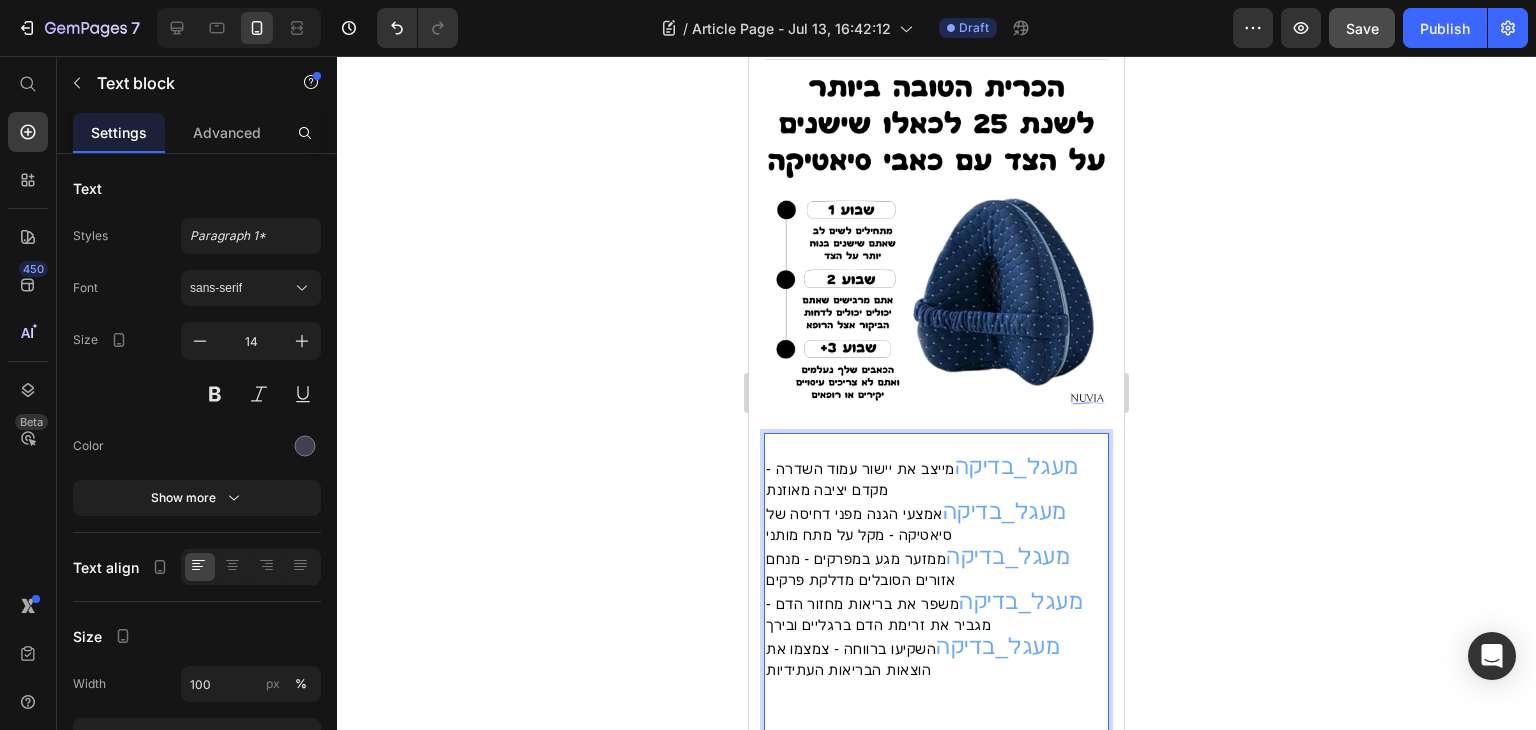 click on "מעגל_בדיקה" at bounding box center [1017, 466] 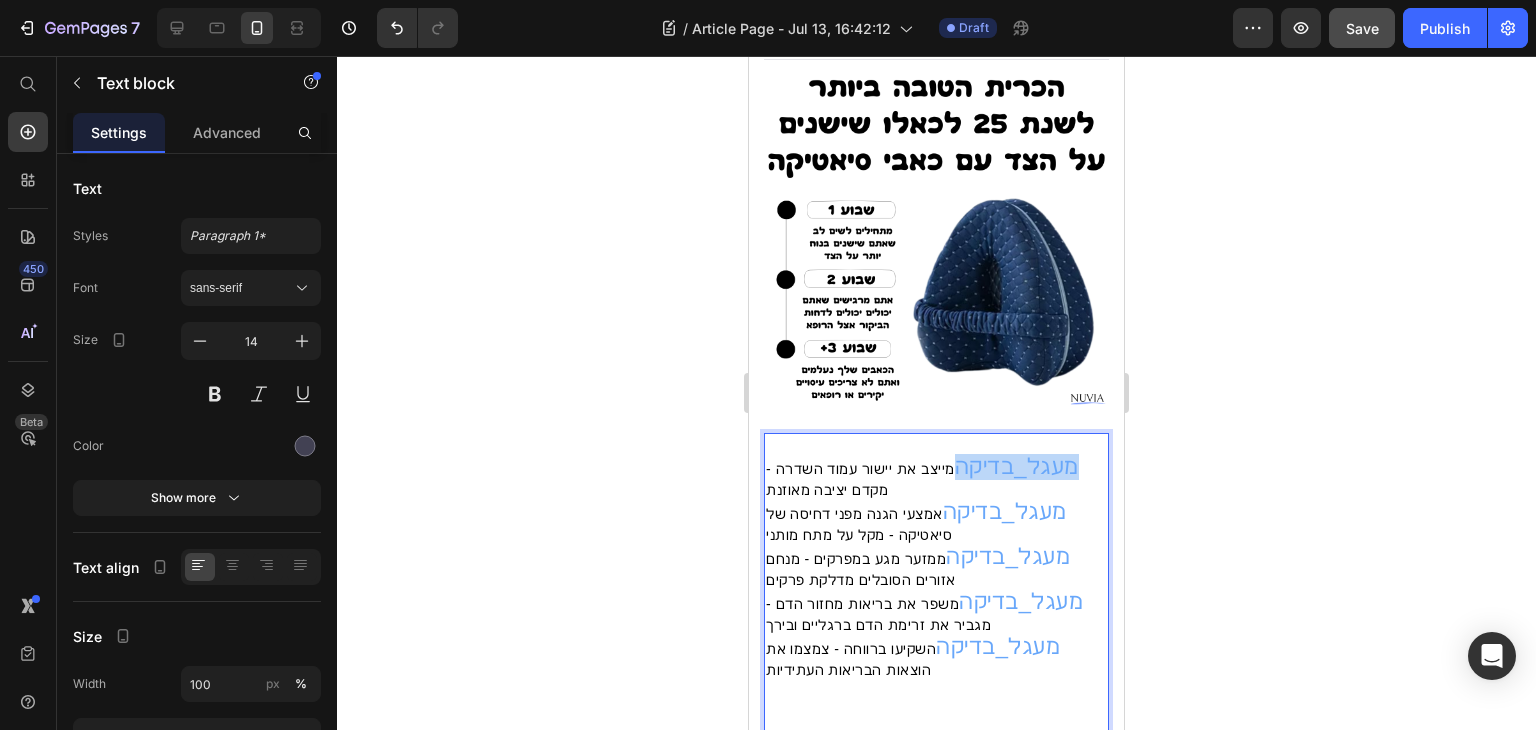 drag, startPoint x: 942, startPoint y: 445, endPoint x: 1068, endPoint y: 451, distance: 126.14278 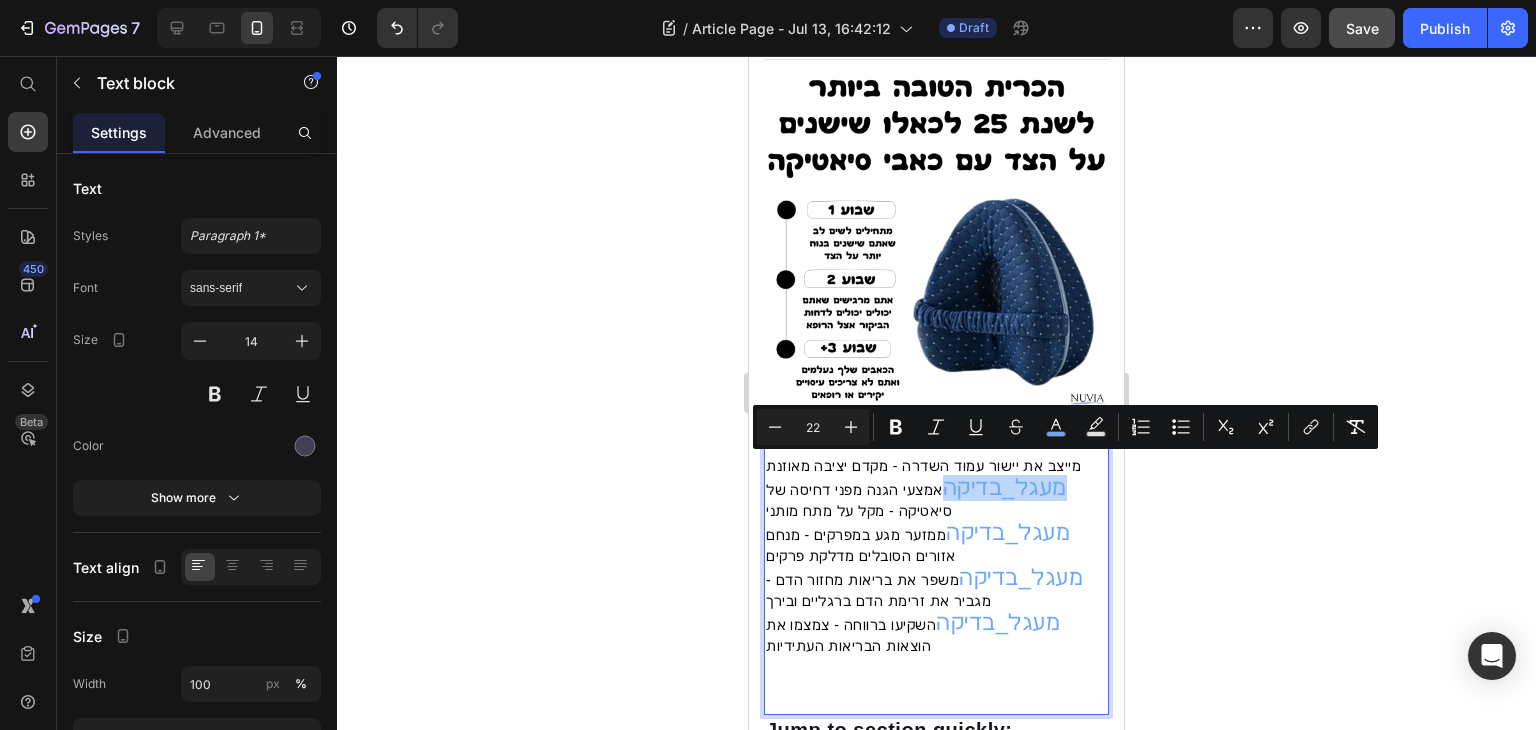 drag, startPoint x: 972, startPoint y: 466, endPoint x: 1058, endPoint y: 461, distance: 86.145226 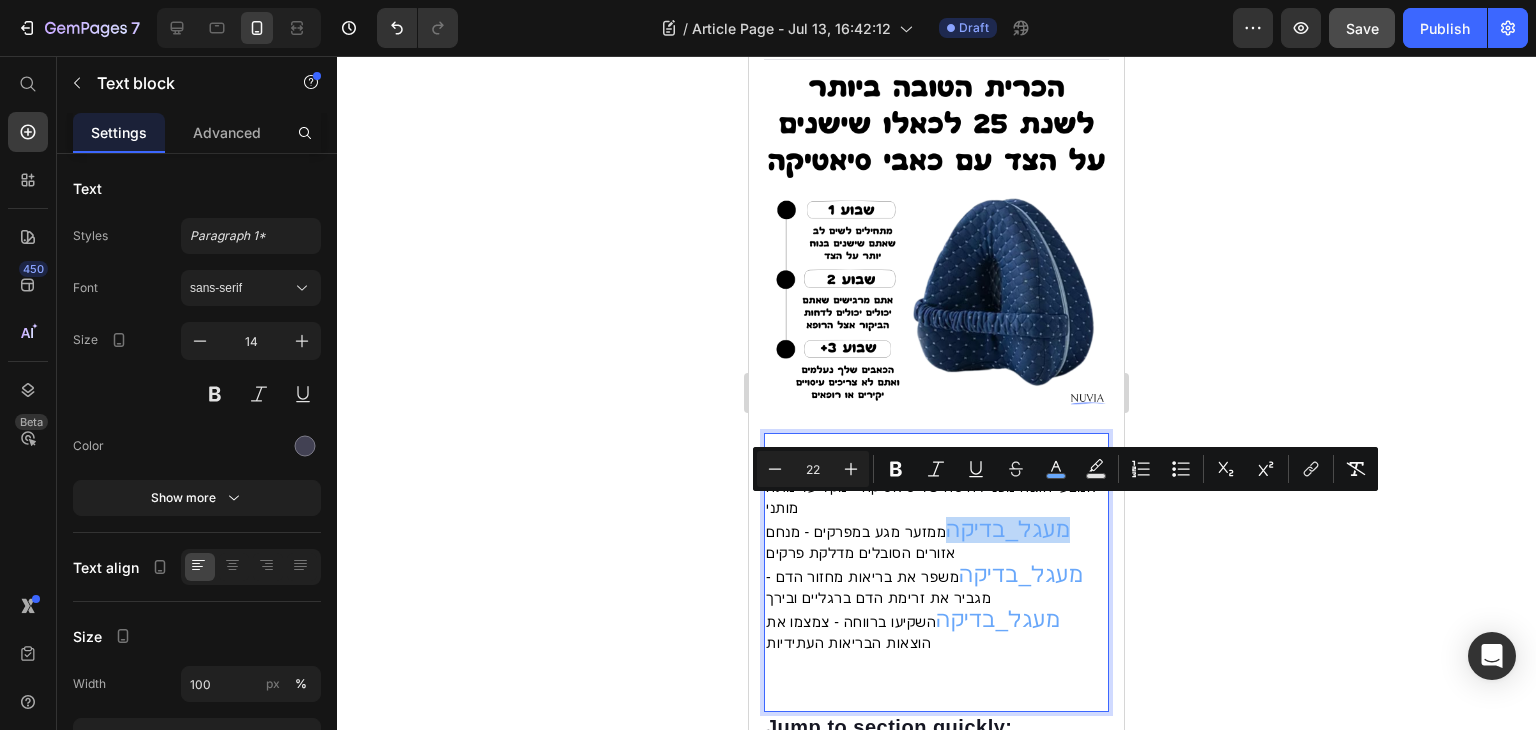 drag, startPoint x: 941, startPoint y: 514, endPoint x: 1073, endPoint y: 504, distance: 132.37825 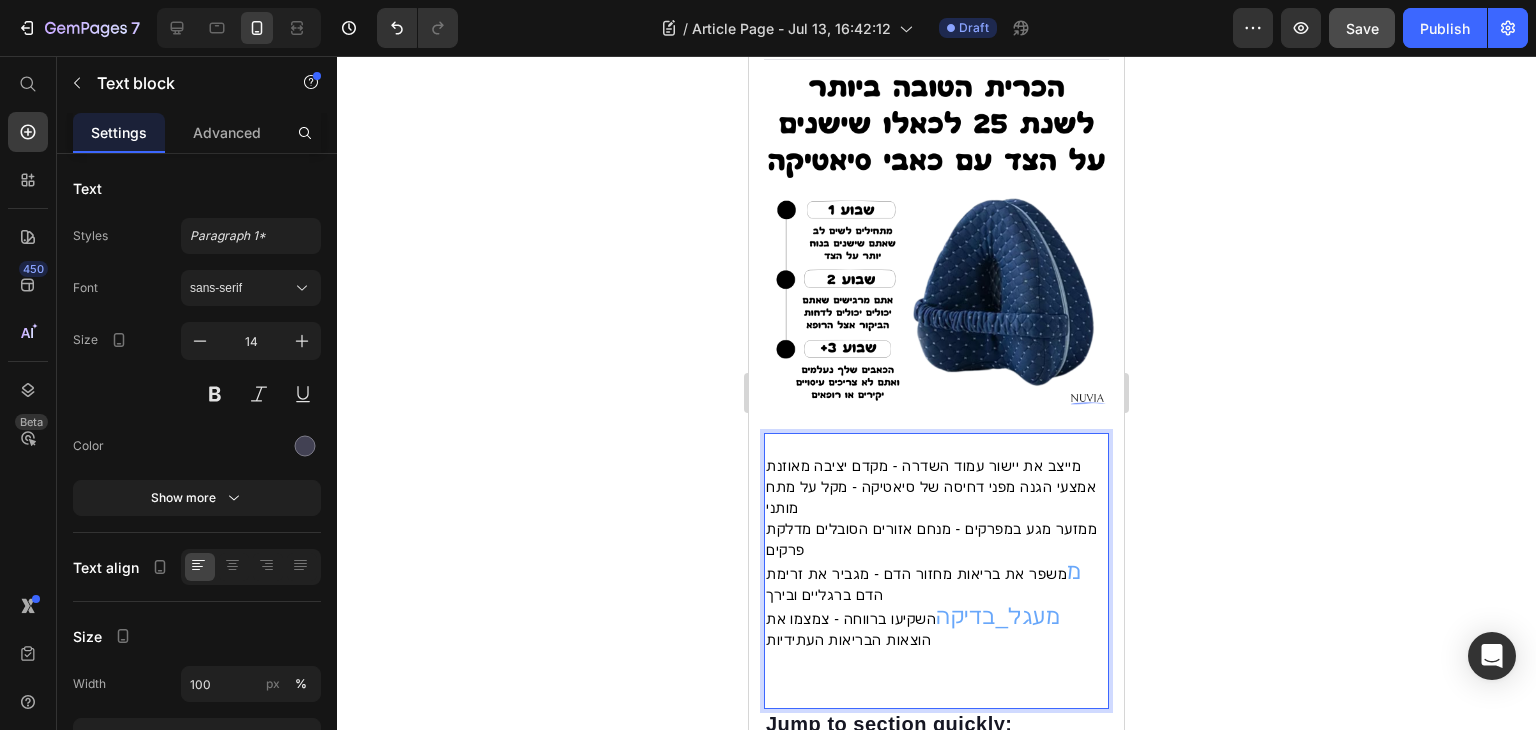 drag, startPoint x: 964, startPoint y: 552, endPoint x: 1893, endPoint y: 601, distance: 930.2914 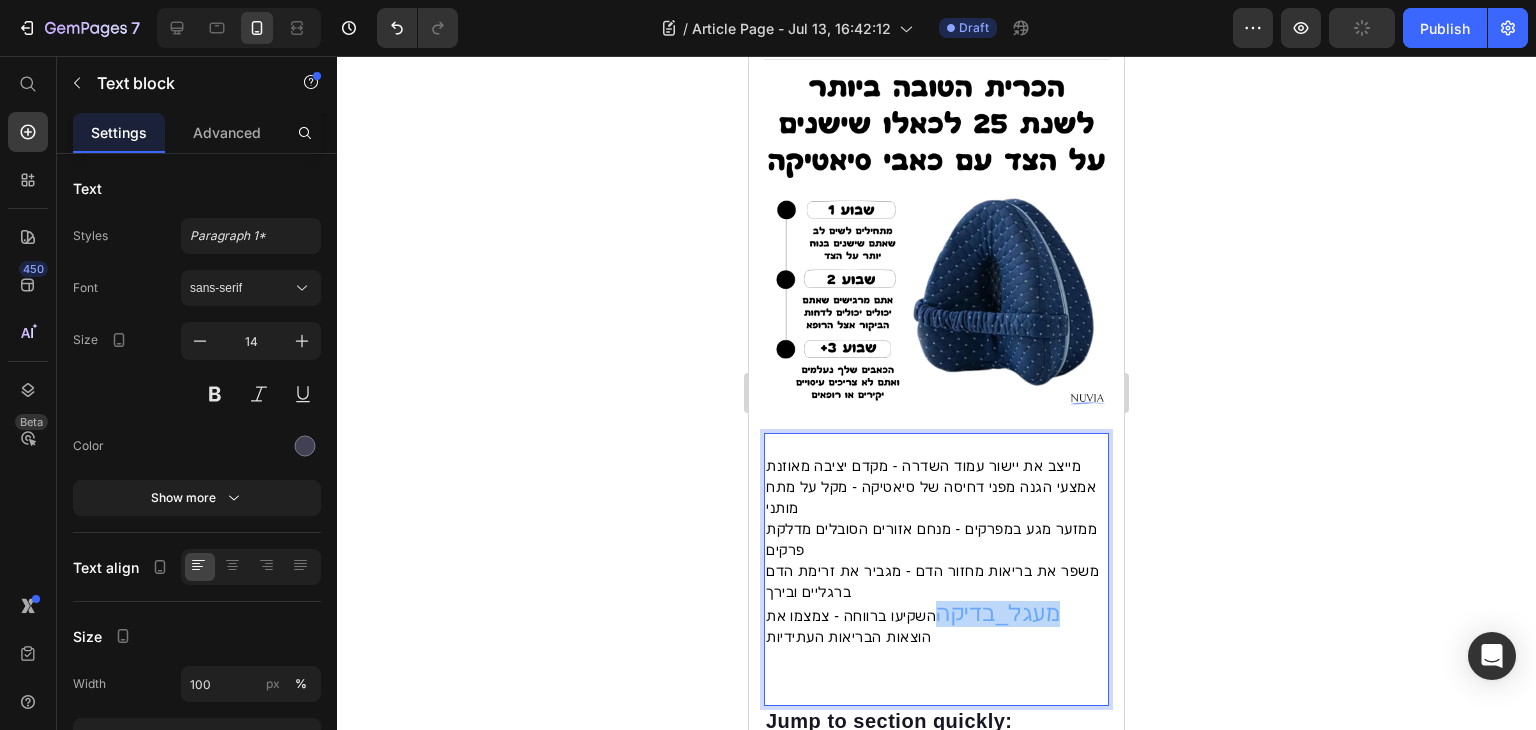 drag, startPoint x: 992, startPoint y: 597, endPoint x: 1897, endPoint y: 643, distance: 906.16833 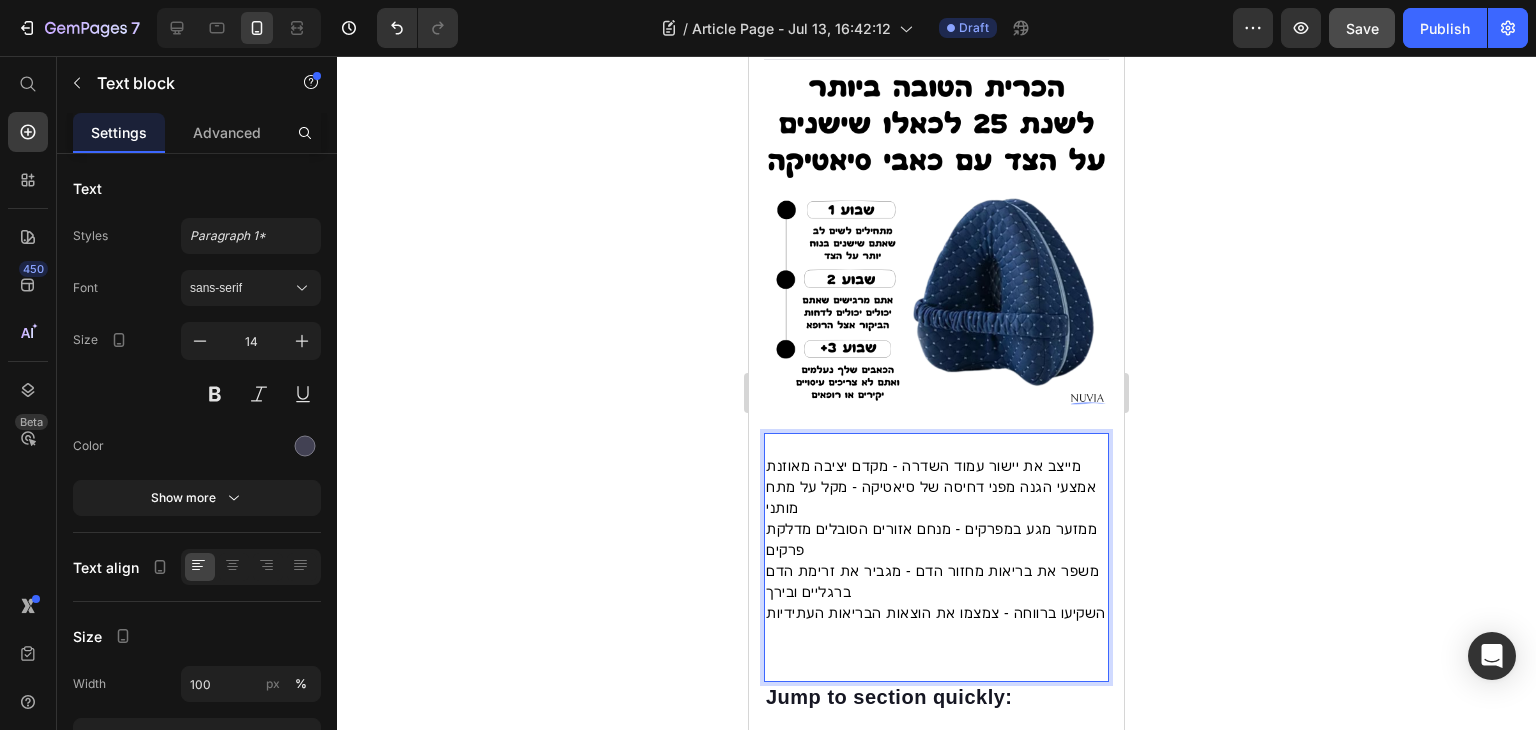click on "מייצב את יישור עמוד השדרה - מקדם יציבה מאוזנת" at bounding box center (936, 456) 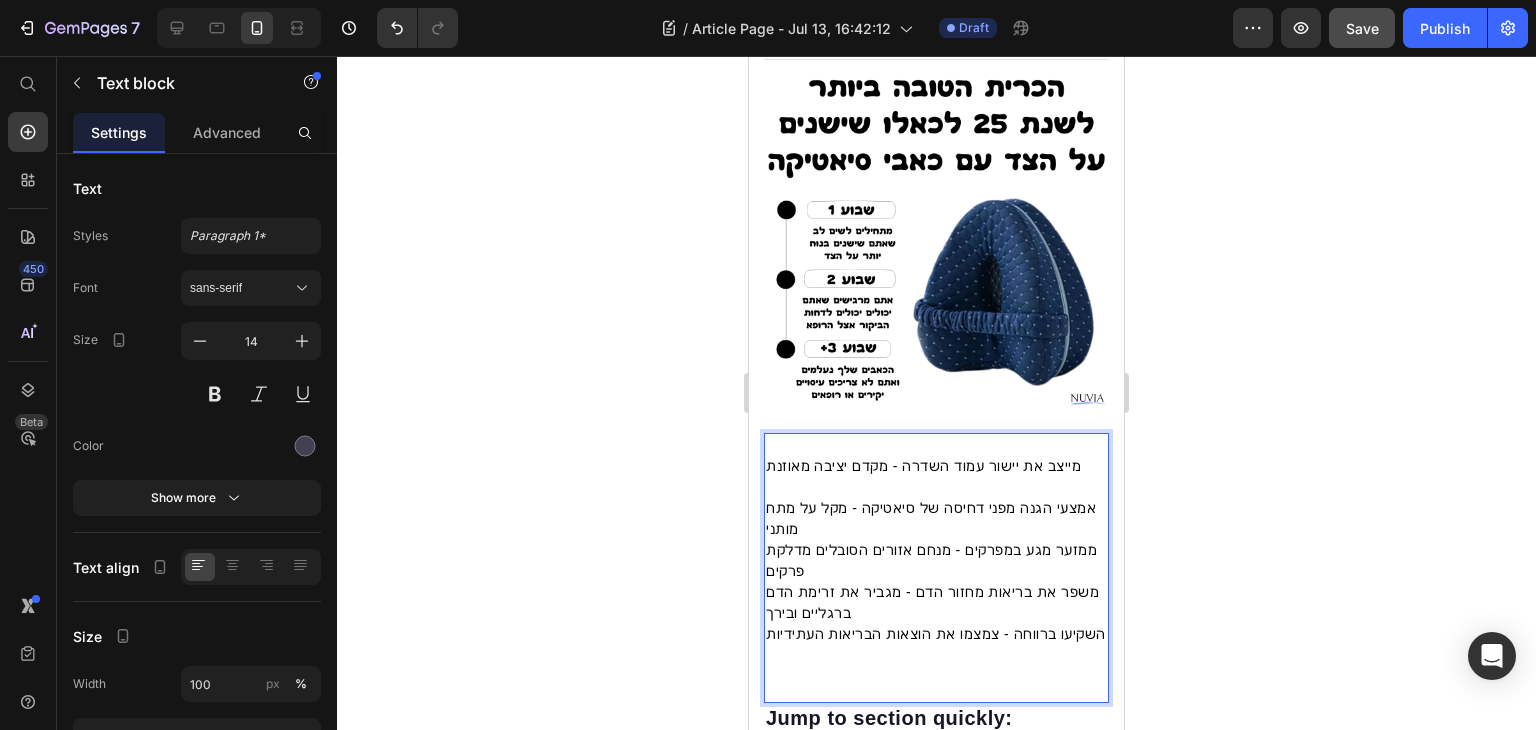 click on "אמצעי הגנה מפני דחיסה של סיאטיקה - מקל על מתח מותני" at bounding box center (936, 519) 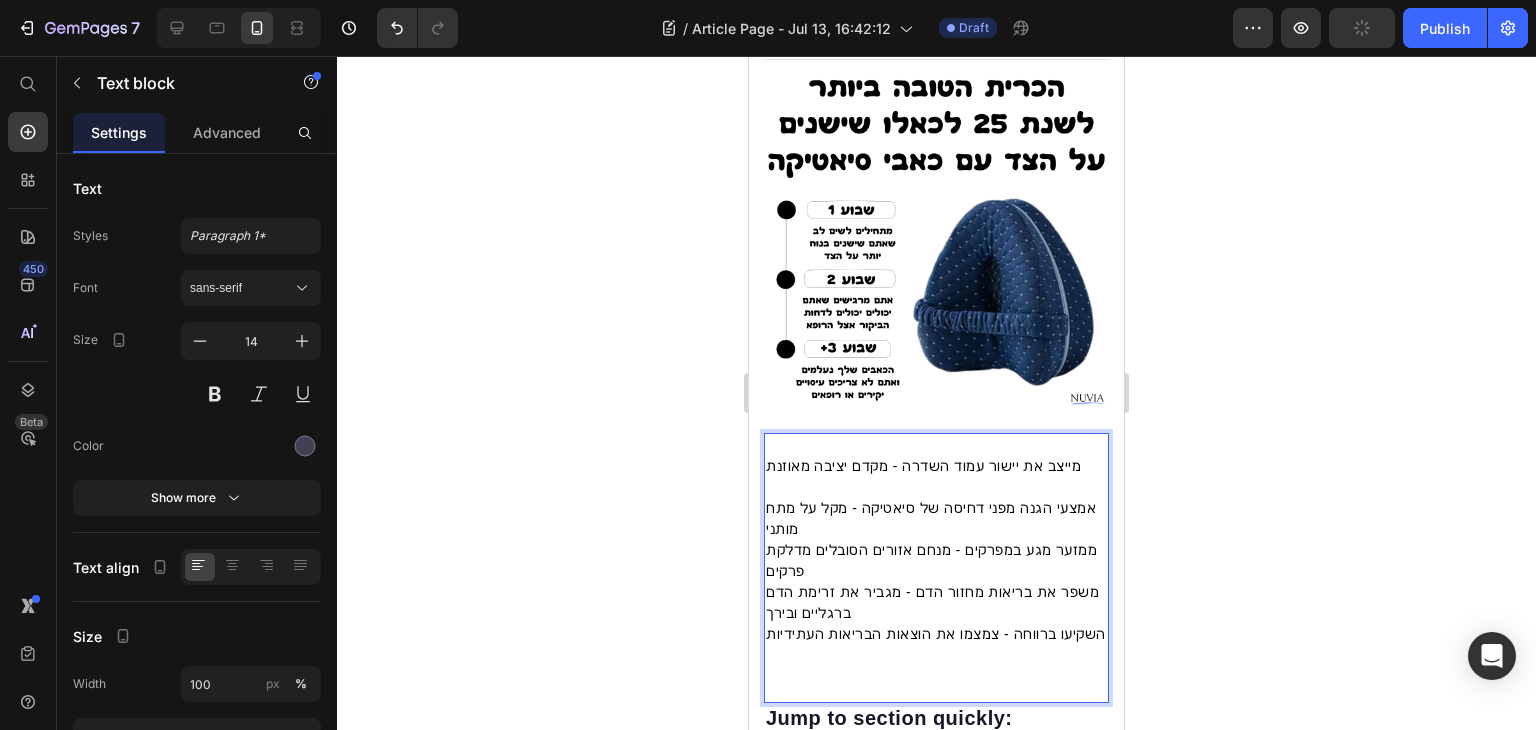 click on "ממזער מגע במפרקים - מנחם אזורים הסובלים מדלקת פרקים" at bounding box center [936, 561] 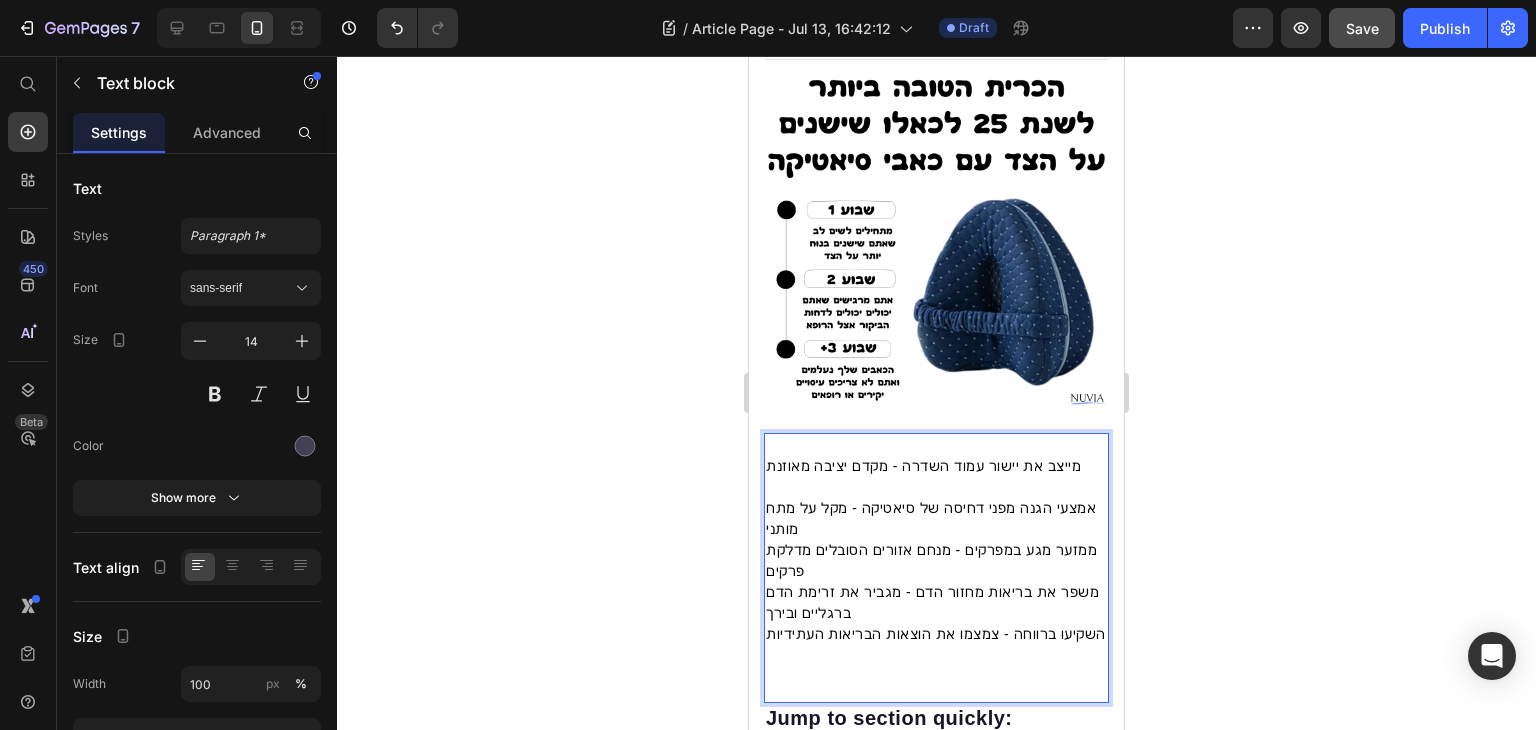 click on "אמצעי הגנה מפני דחיסה של סיאטיקה - מקל על מתח מותני" at bounding box center [936, 519] 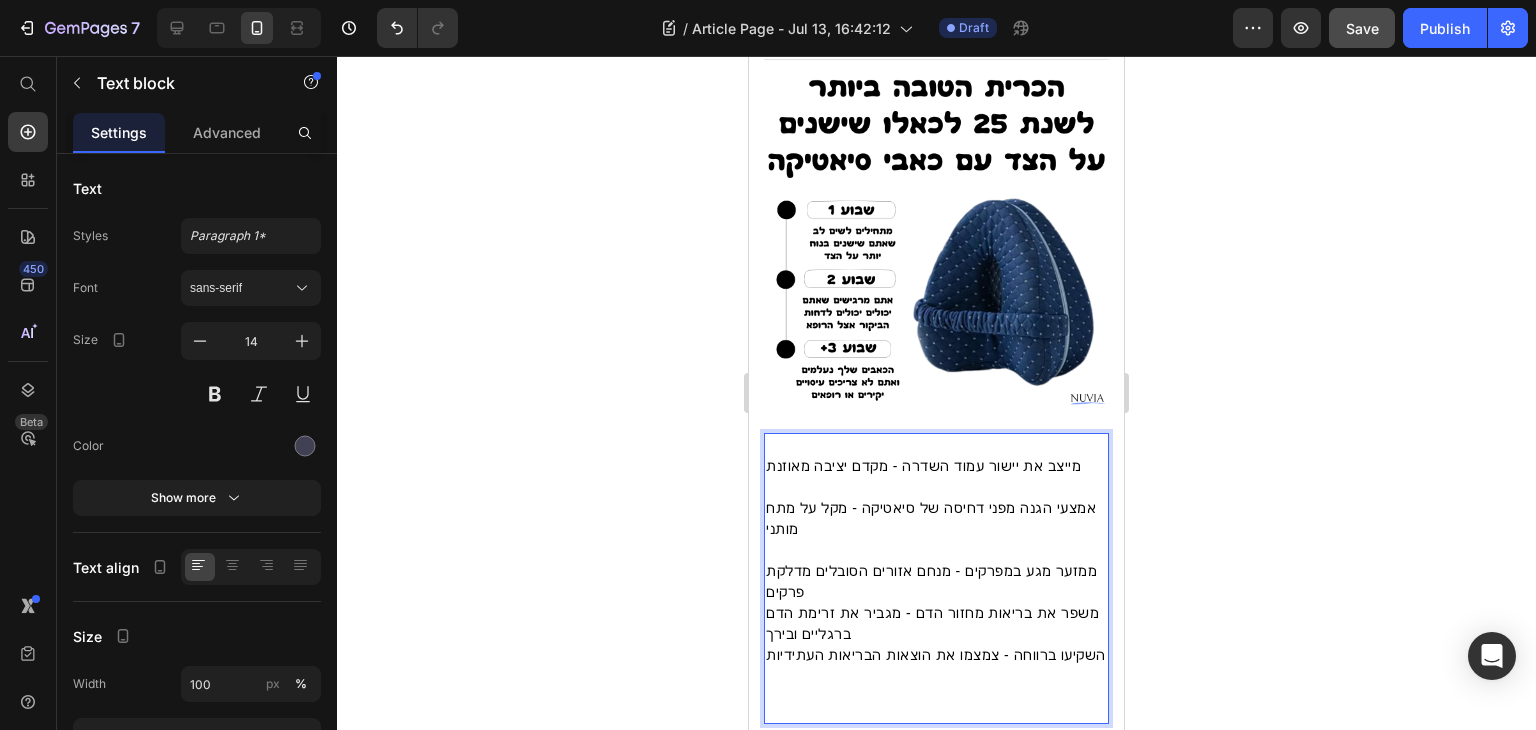 click on "משפר את בריאות מחזור הדם - מגביר את זרימת הדם ברגליים ובירך" at bounding box center (936, 624) 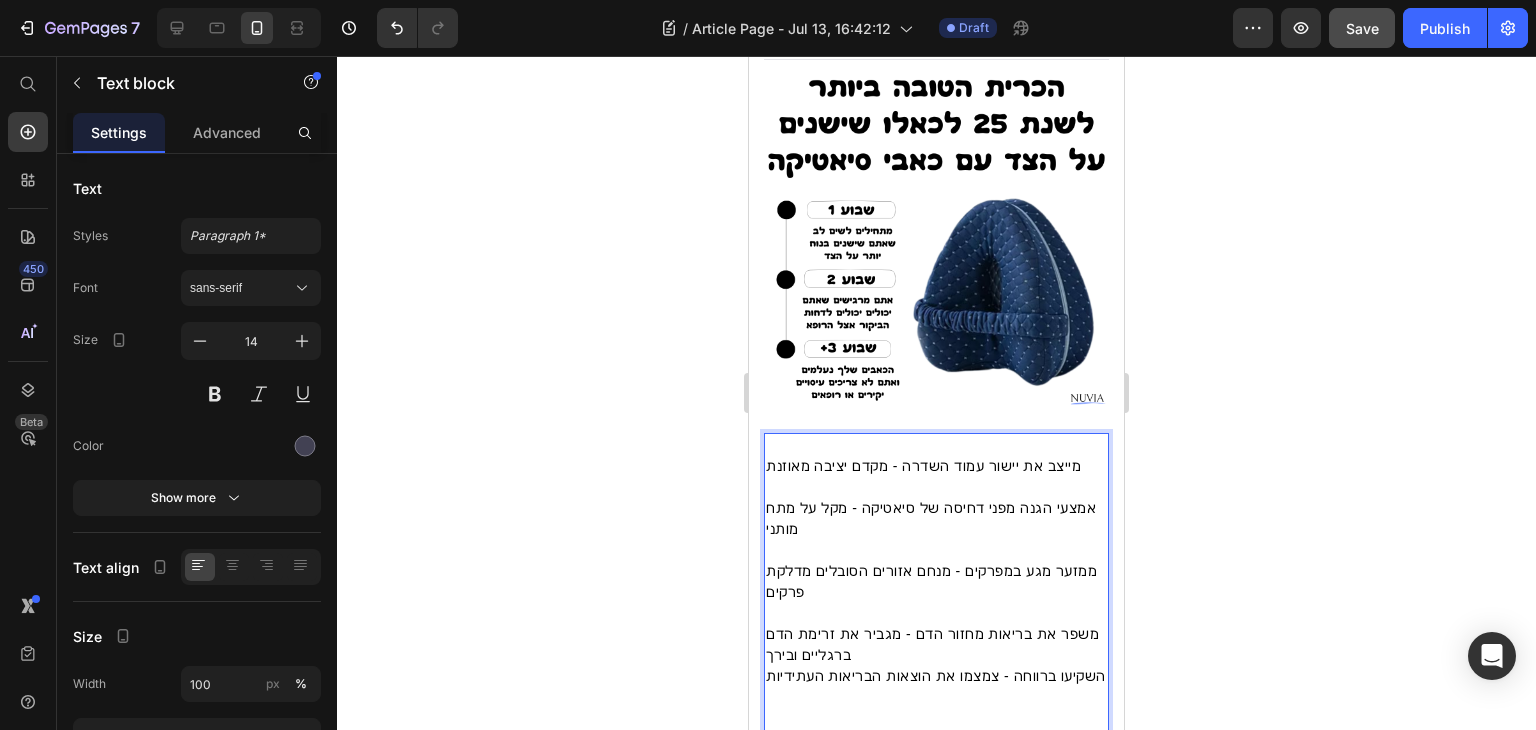 click on "משפר את בריאות מחזור הדם - מגביר את זרימת הדם ברגליים ובירך" at bounding box center [936, 645] 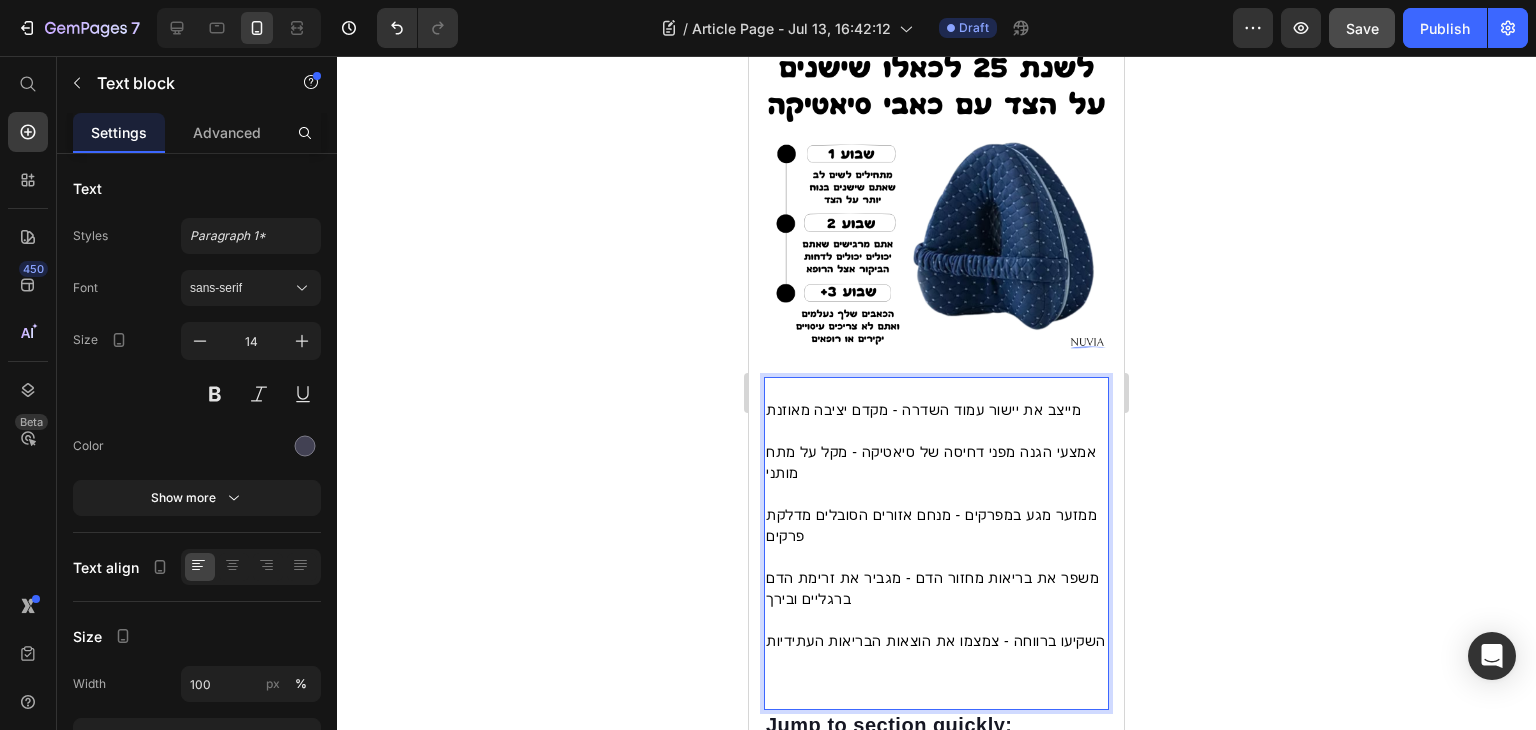 scroll, scrollTop: 500, scrollLeft: 0, axis: vertical 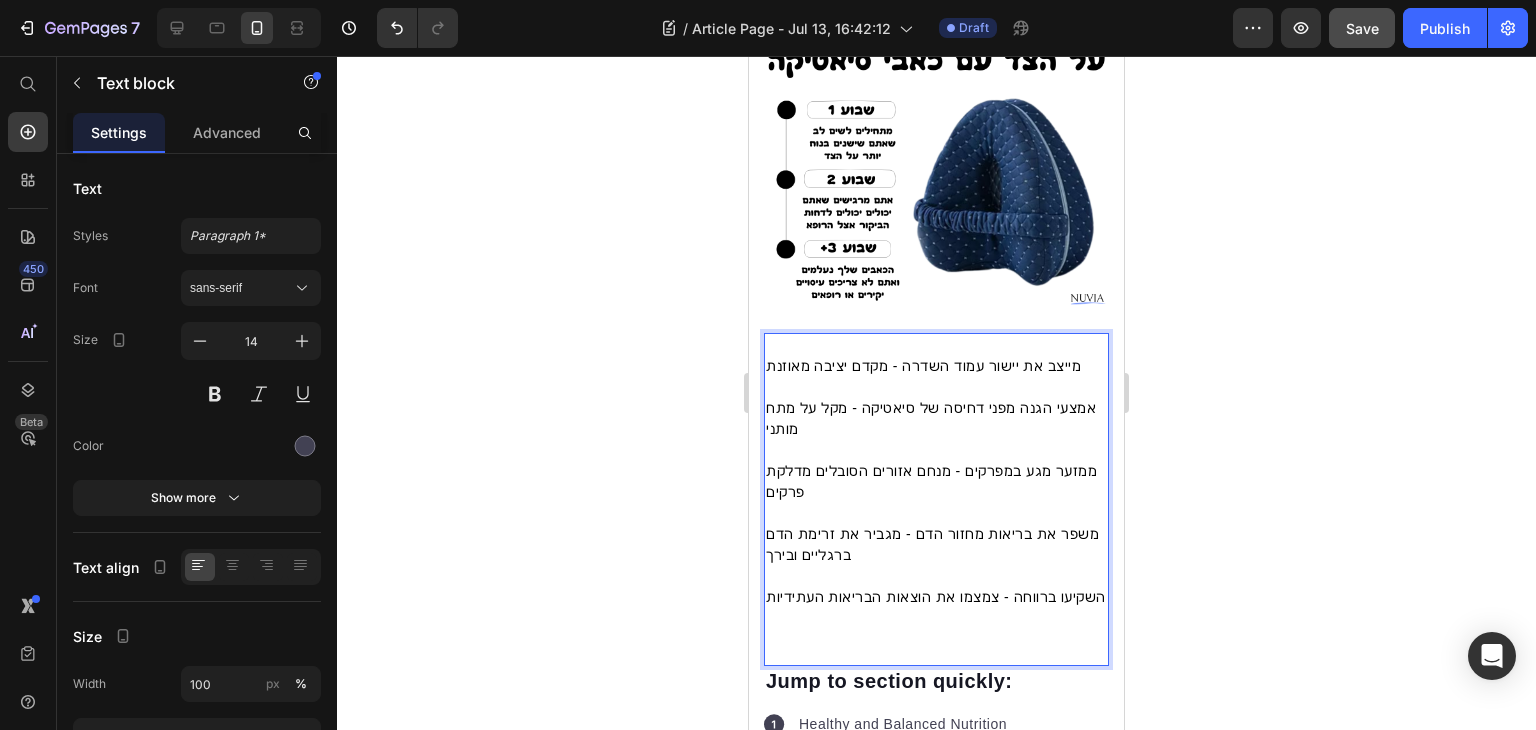 click on "מייצב את יישור עמוד השדרה - מקדם יציבה מאוזנת" at bounding box center [936, 356] 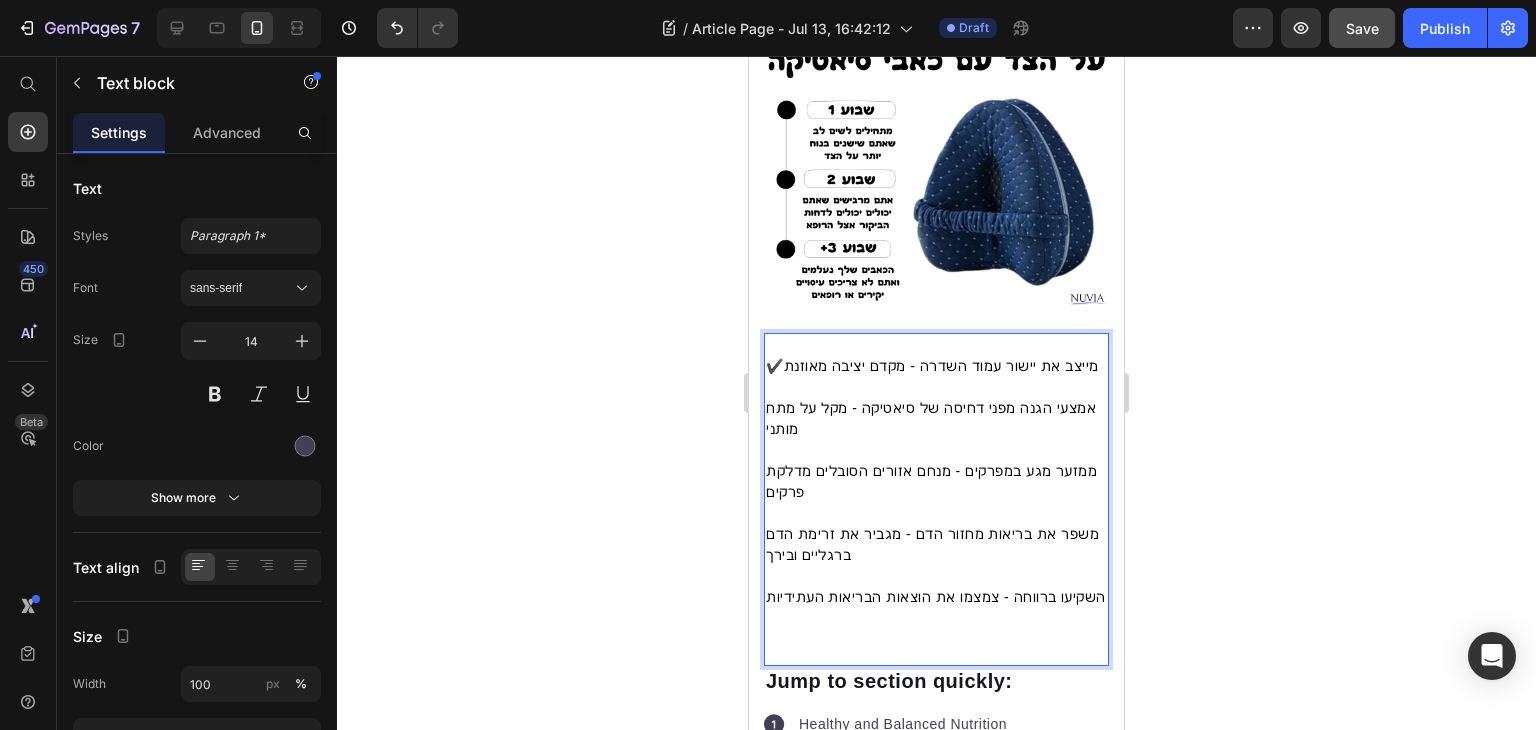 click on "אמצעי הגנה מפני דחיסה של סיאטיקה - מקל על מתח מותני" at bounding box center [931, 418] 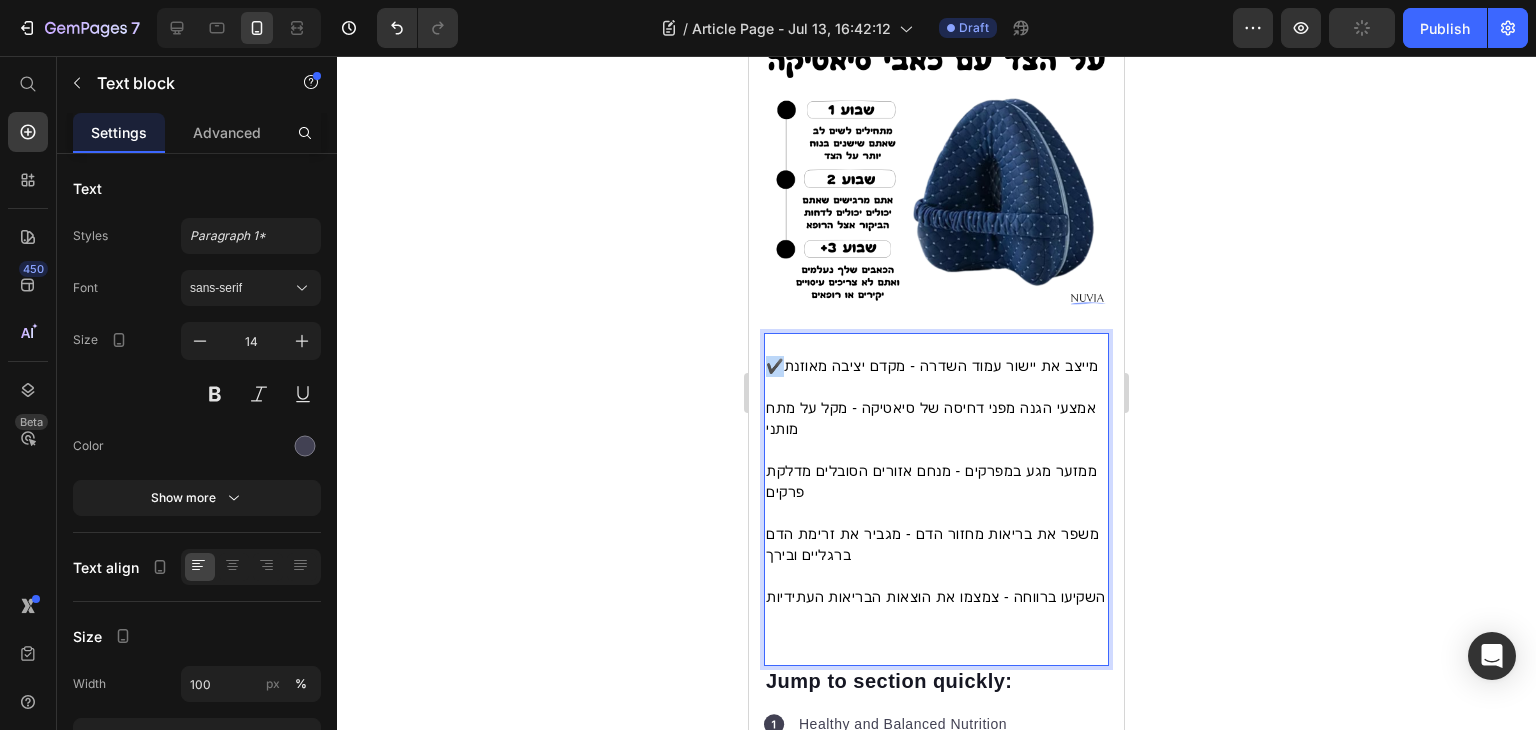 click on "✔️מייצב את יישור עמוד השדרה - מקדם יציבה מאוזנת" at bounding box center [936, 356] 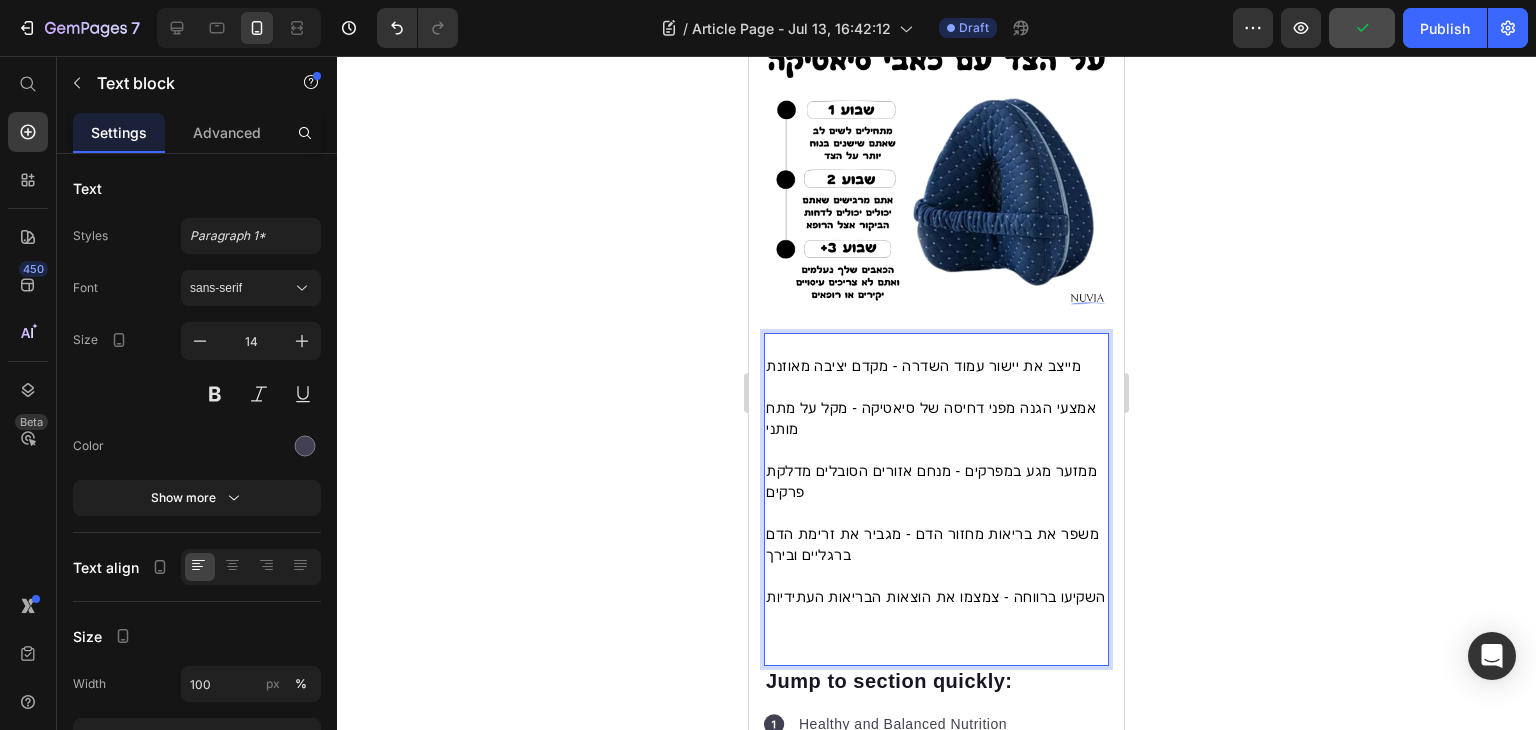 click on "מייצב את יישור עמוד השדרה - מקדם יציבה מאוזנת" at bounding box center [936, 356] 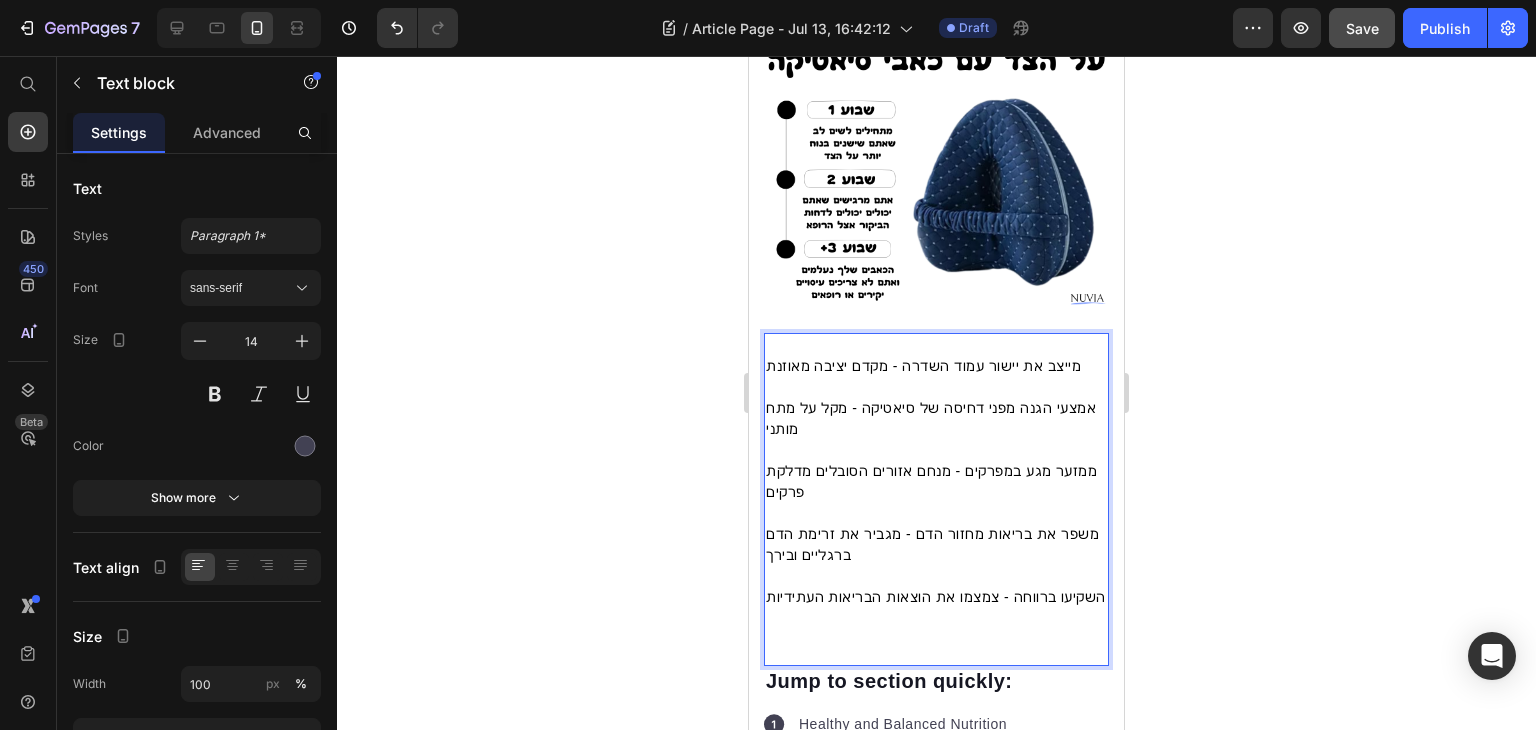click on "אמצעי הגנה מפני דחיסה של סיאטיקה - מקל על מתח מותני" at bounding box center (936, 419) 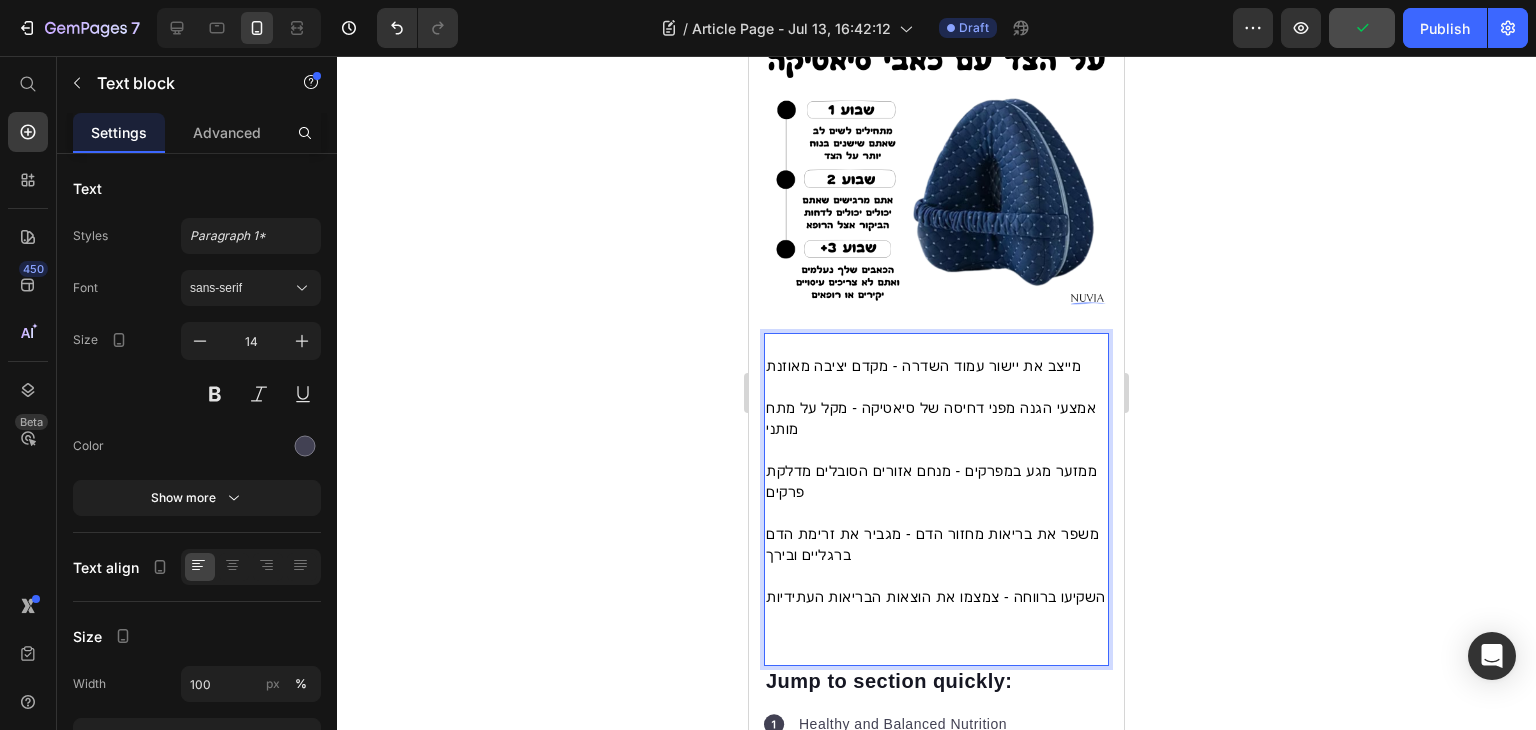click on "אמצעי הגנה מפני דחיסה של סיאטיקה - מקל על מתח מותני" at bounding box center (936, 419) 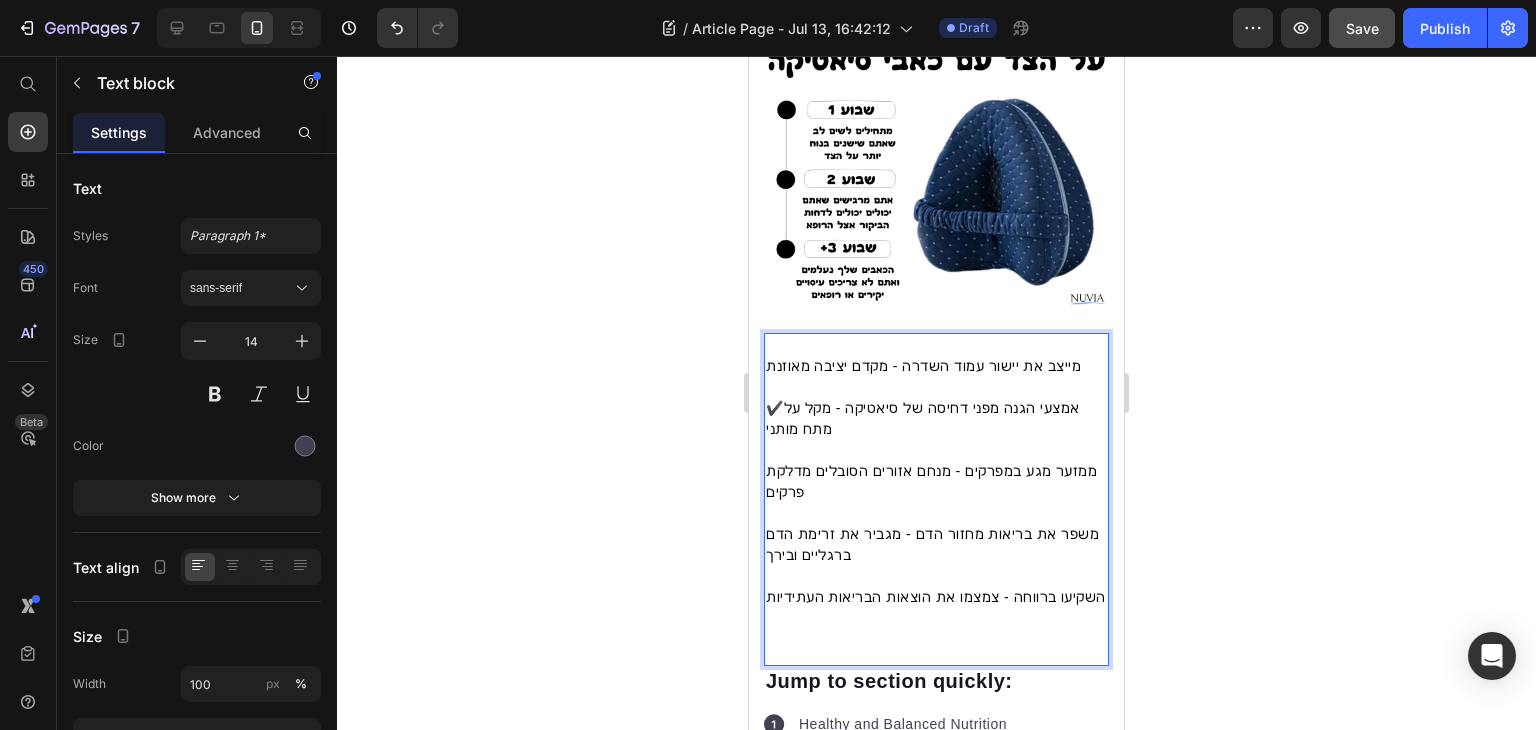 click on "מייצב את יישור עמוד השדרה - מקדם יציבה מאוזנת" at bounding box center [923, 366] 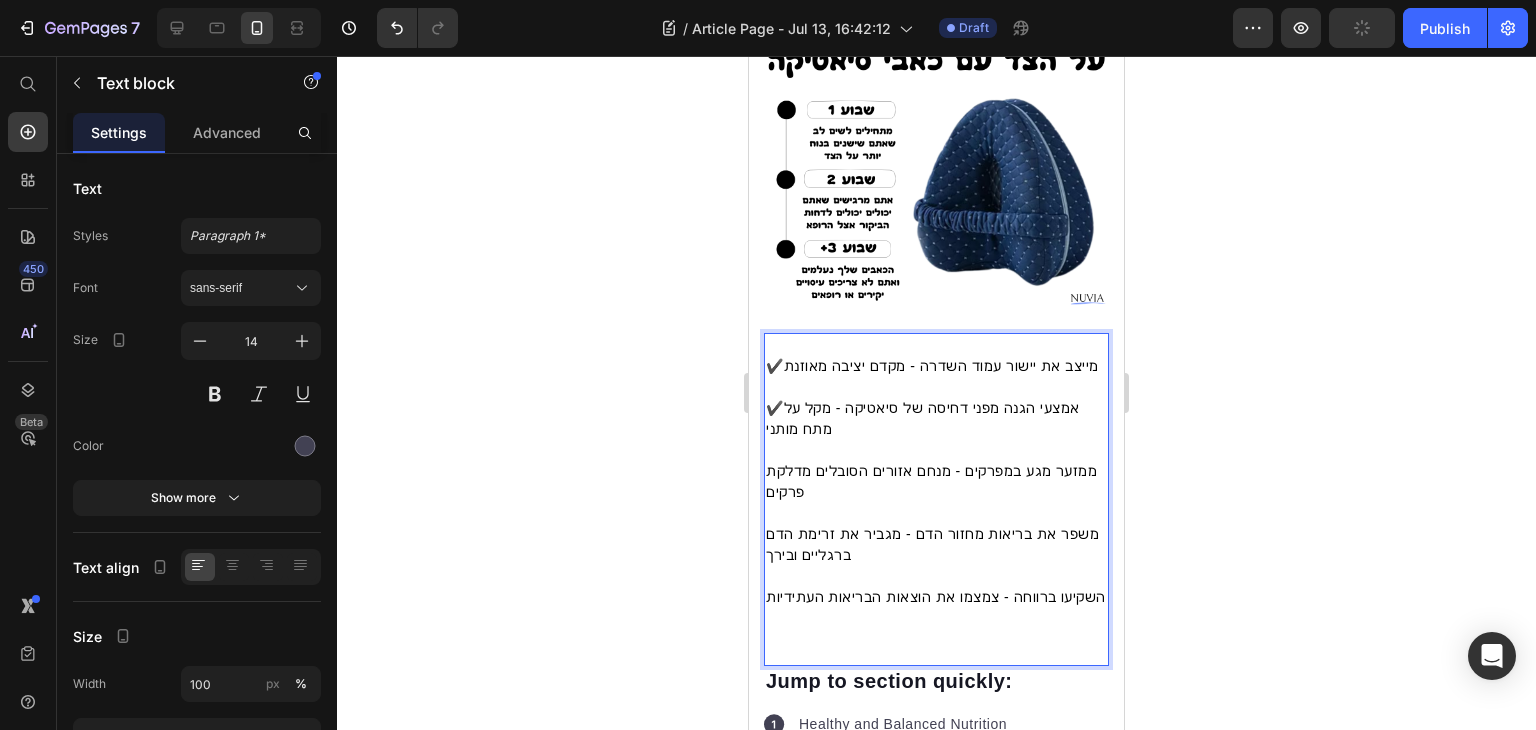click on "ממזער מגע במפרקים - מנחם אזורים הסובלים מדלקת פרקים" at bounding box center (931, 481) 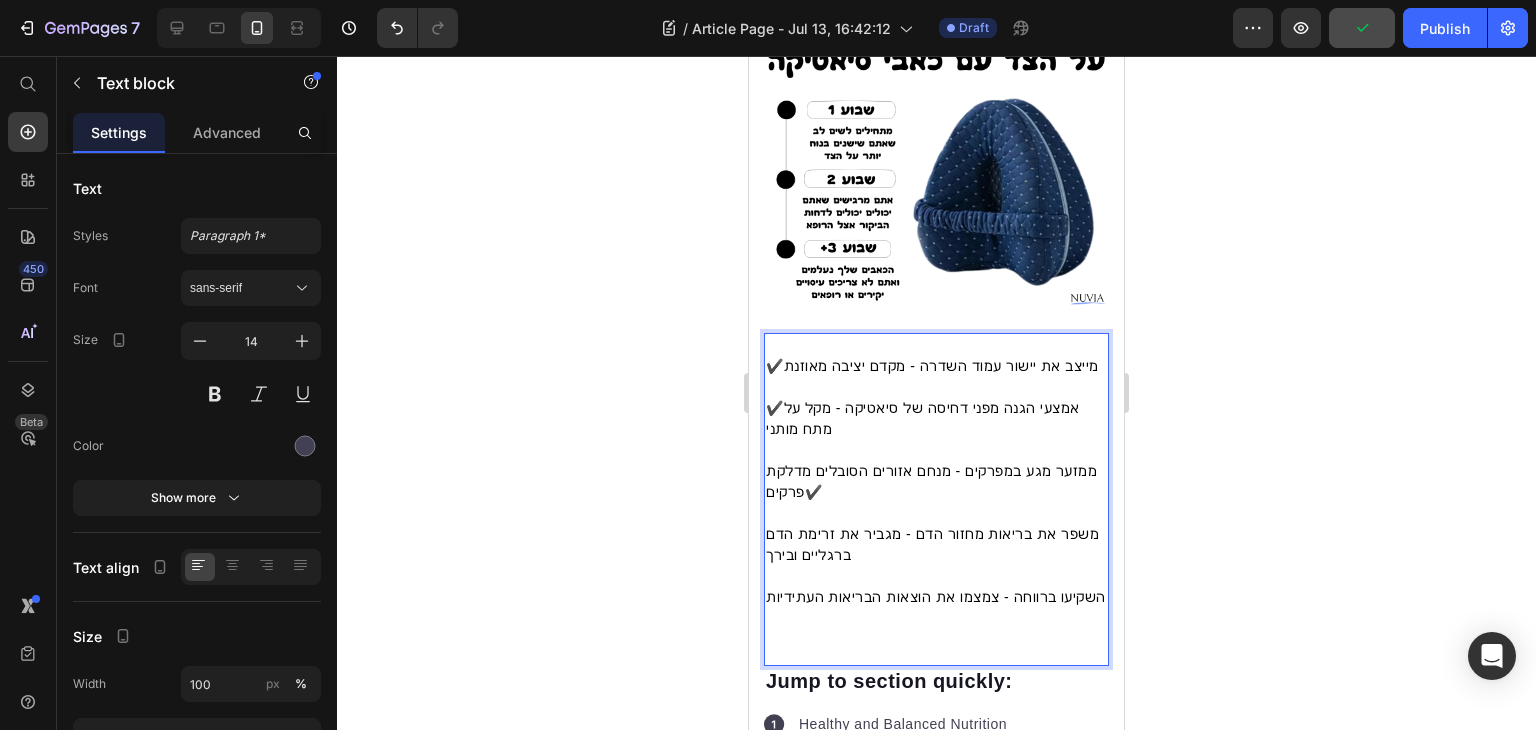 click on "משפר את בריאות מחזור הדם - מגביר את זרימת הדם ברגליים ובירך" at bounding box center (932, 544) 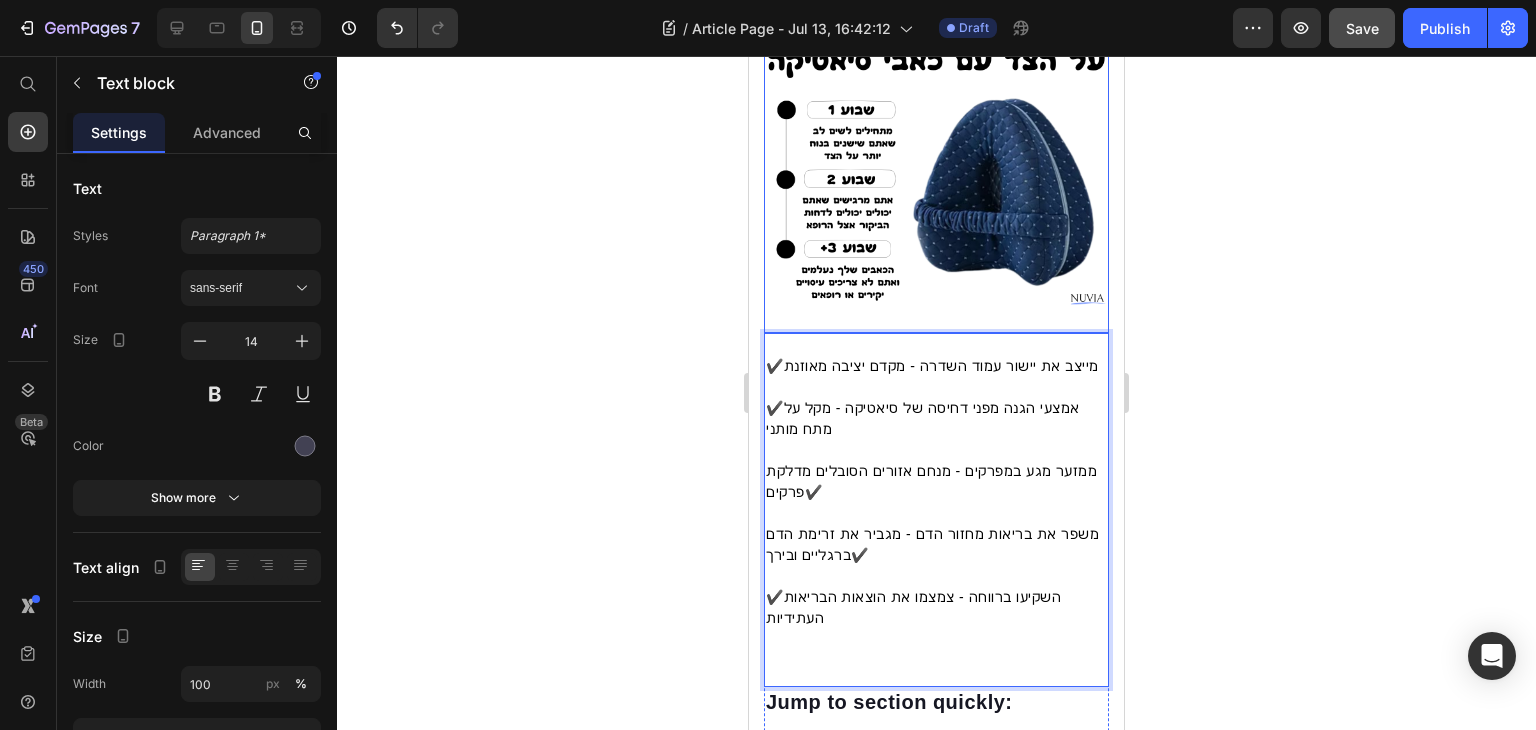 scroll, scrollTop: 600, scrollLeft: 0, axis: vertical 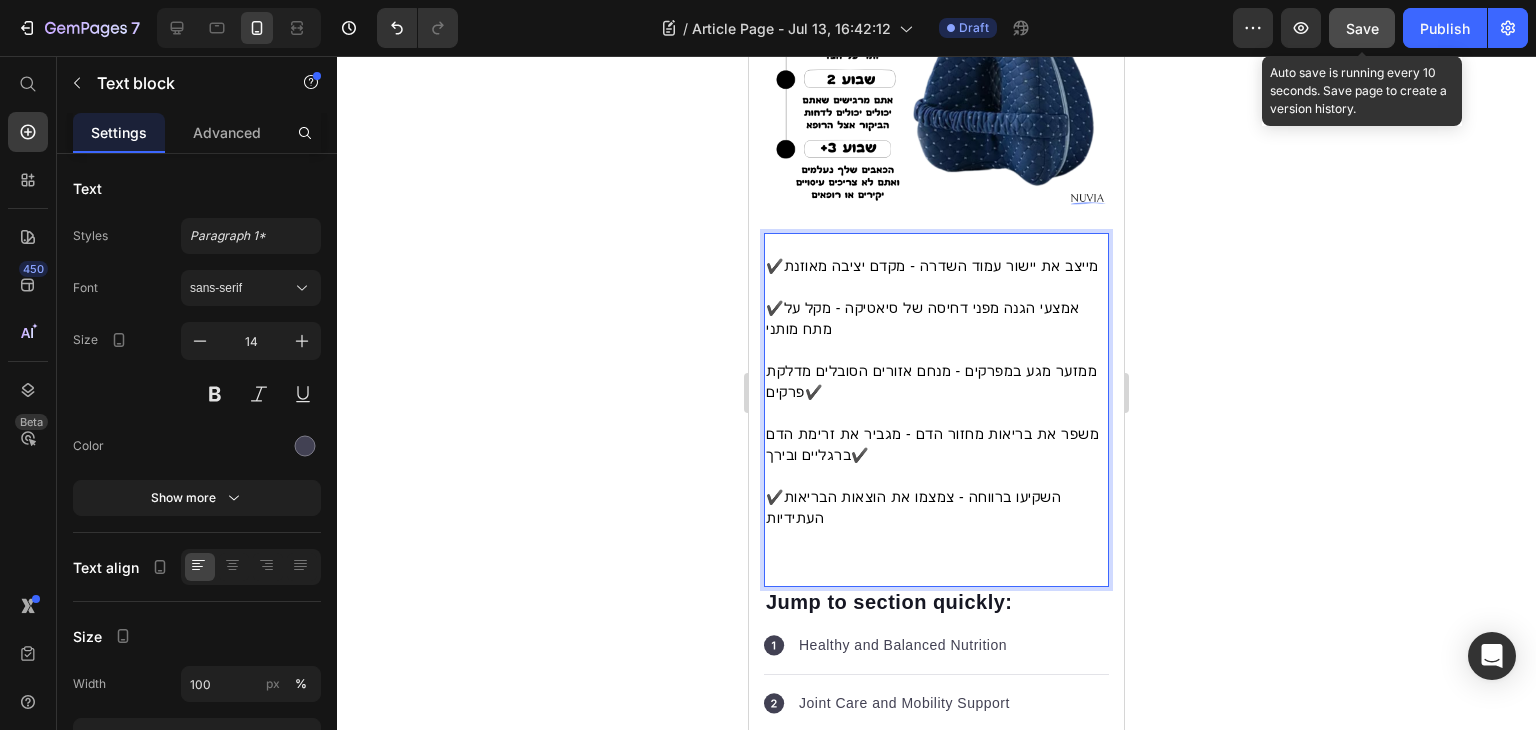 click on "Save" 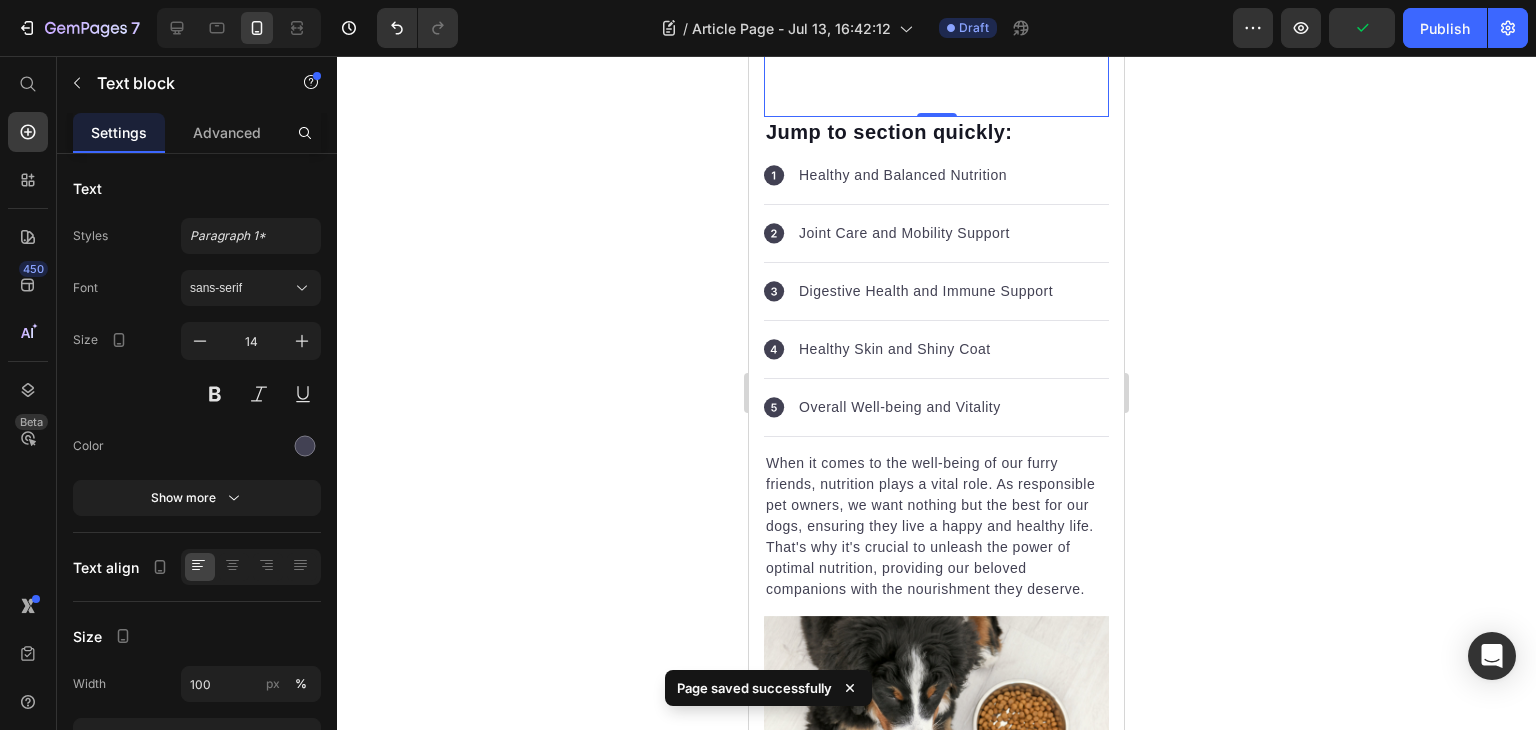 scroll, scrollTop: 1200, scrollLeft: 0, axis: vertical 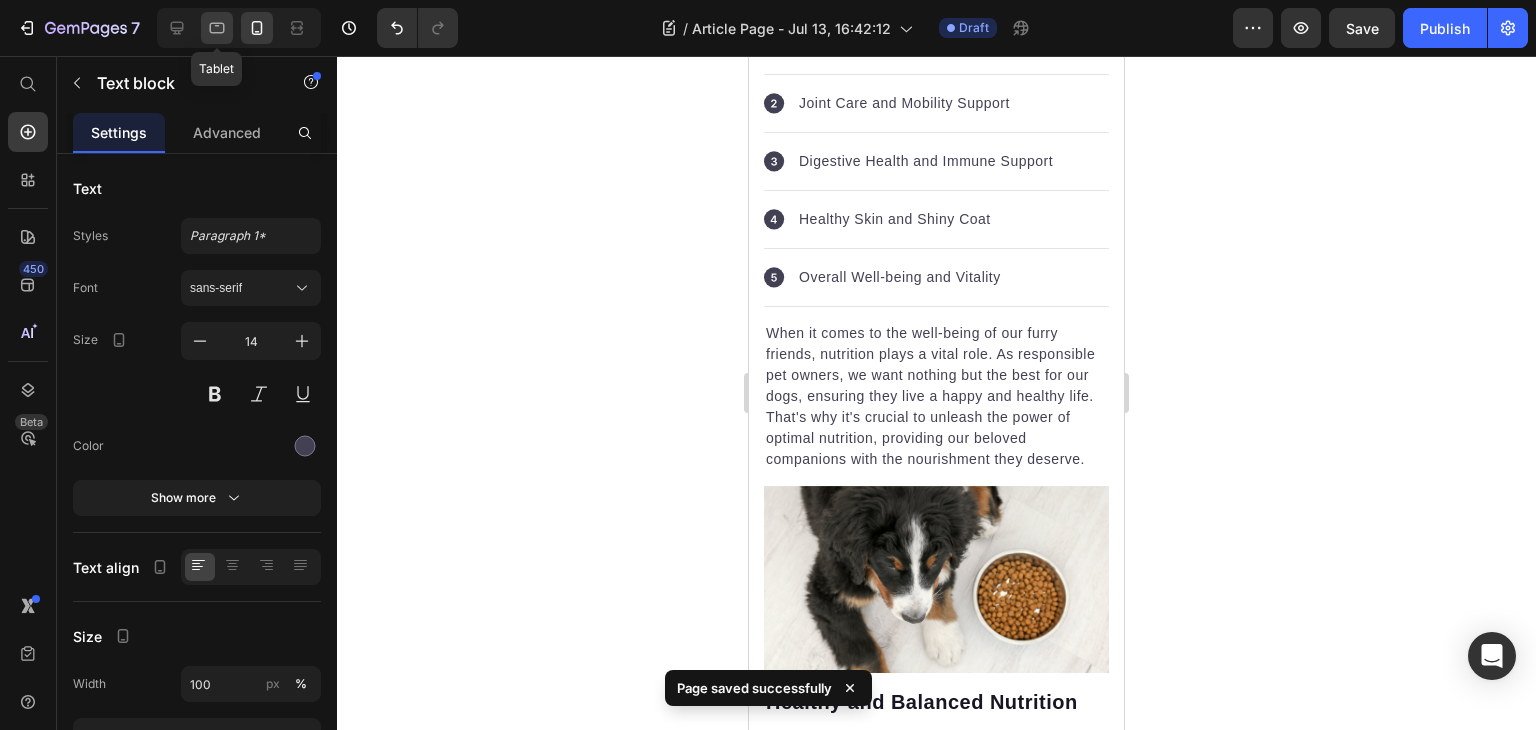 click 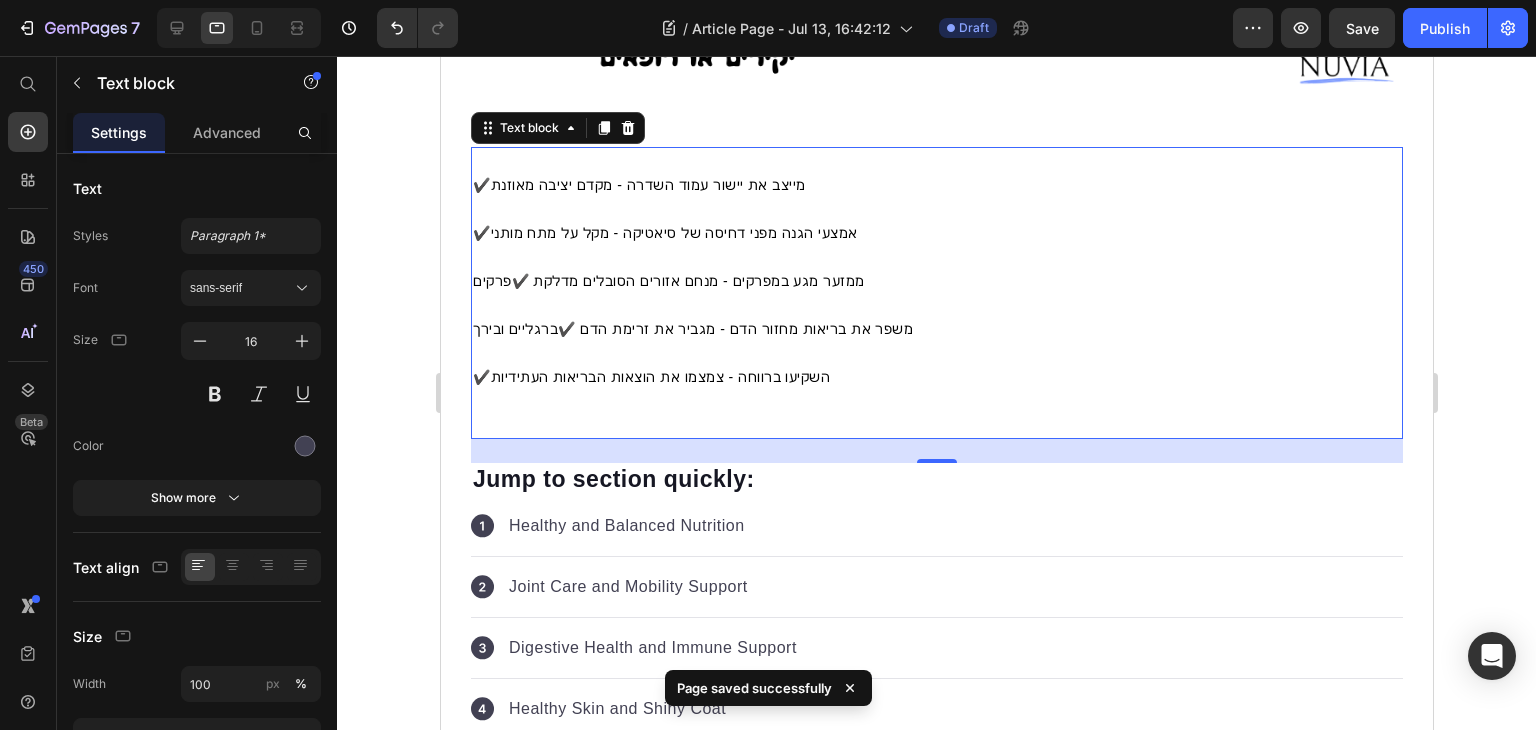scroll, scrollTop: 1215, scrollLeft: 0, axis: vertical 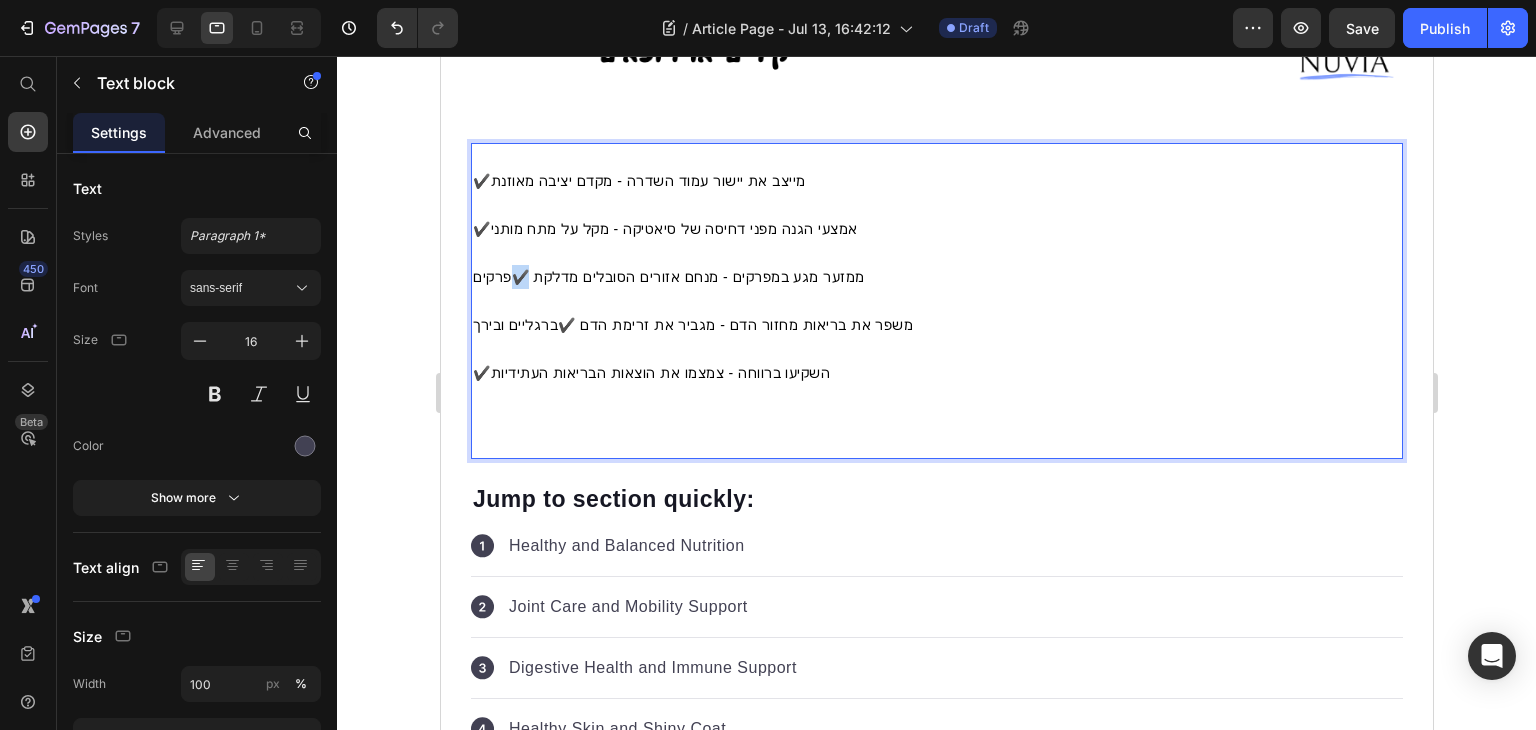 click on "ממזער מגע במפרקים - מנחם אזורים הסובלים מדלקת ✔️פרקים" at bounding box center (936, 277) 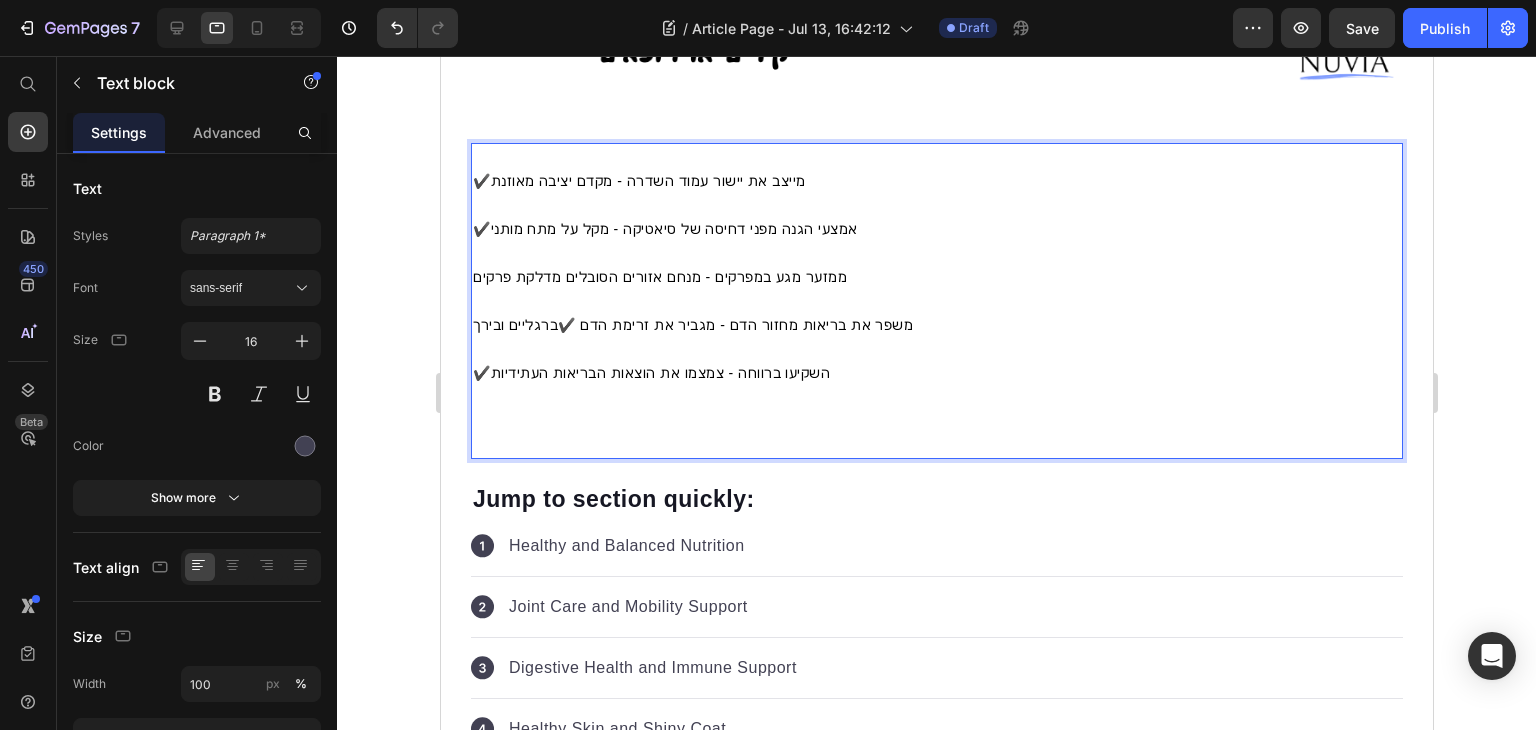 click at bounding box center [936, 301] 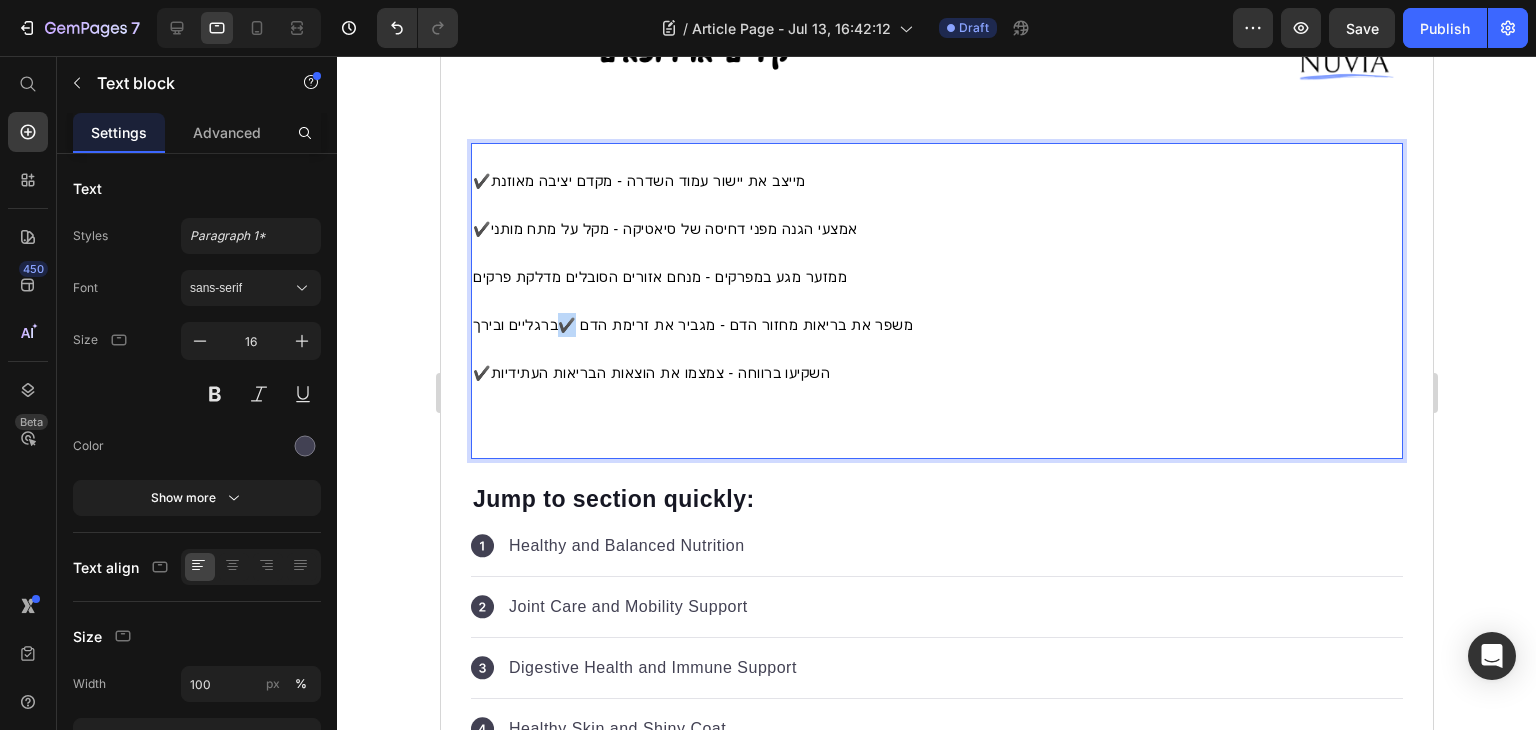 click on "משפר את בריאות מחזור הדם - מגביר את זרימת הדם ✔️ברגליים ובירך" at bounding box center [692, 325] 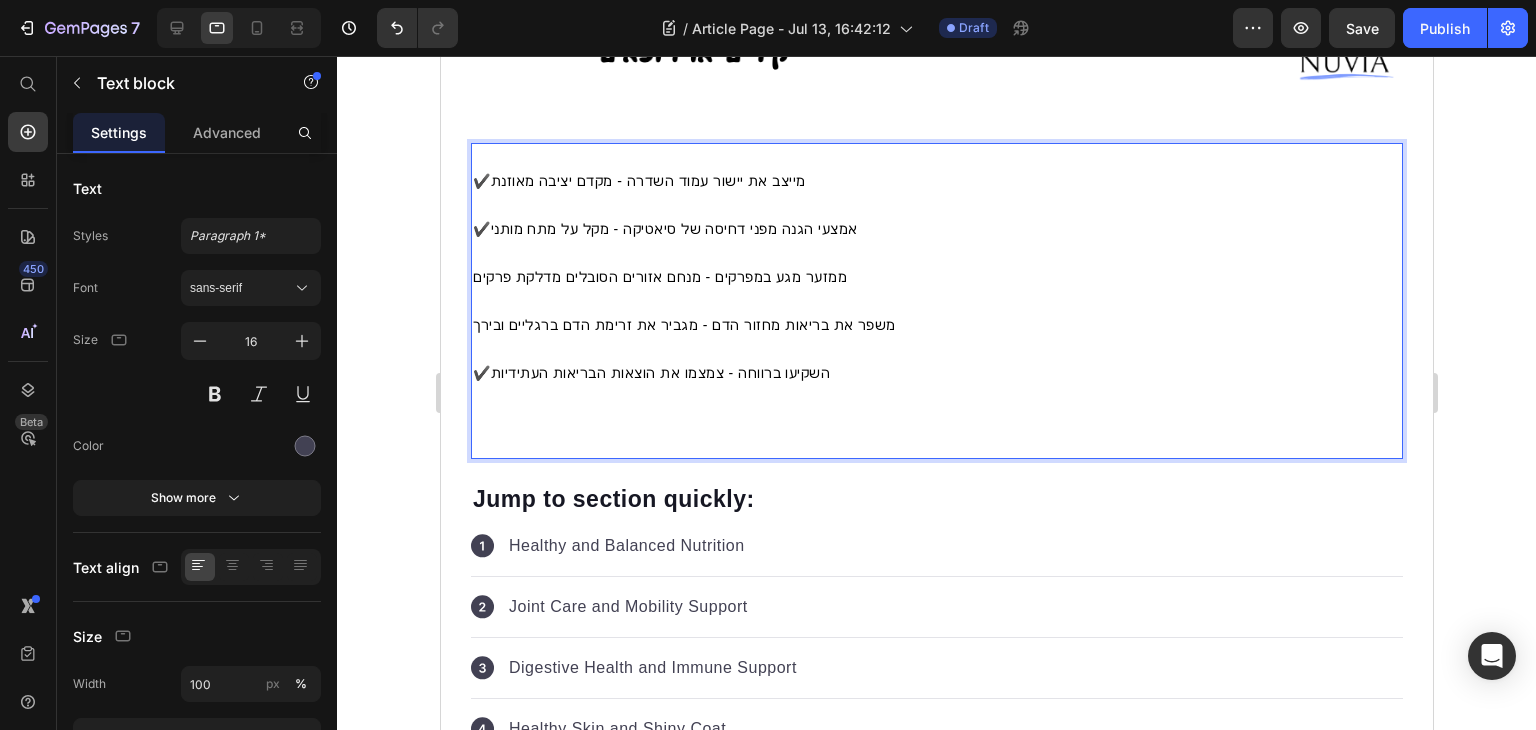 click at bounding box center [936, 349] 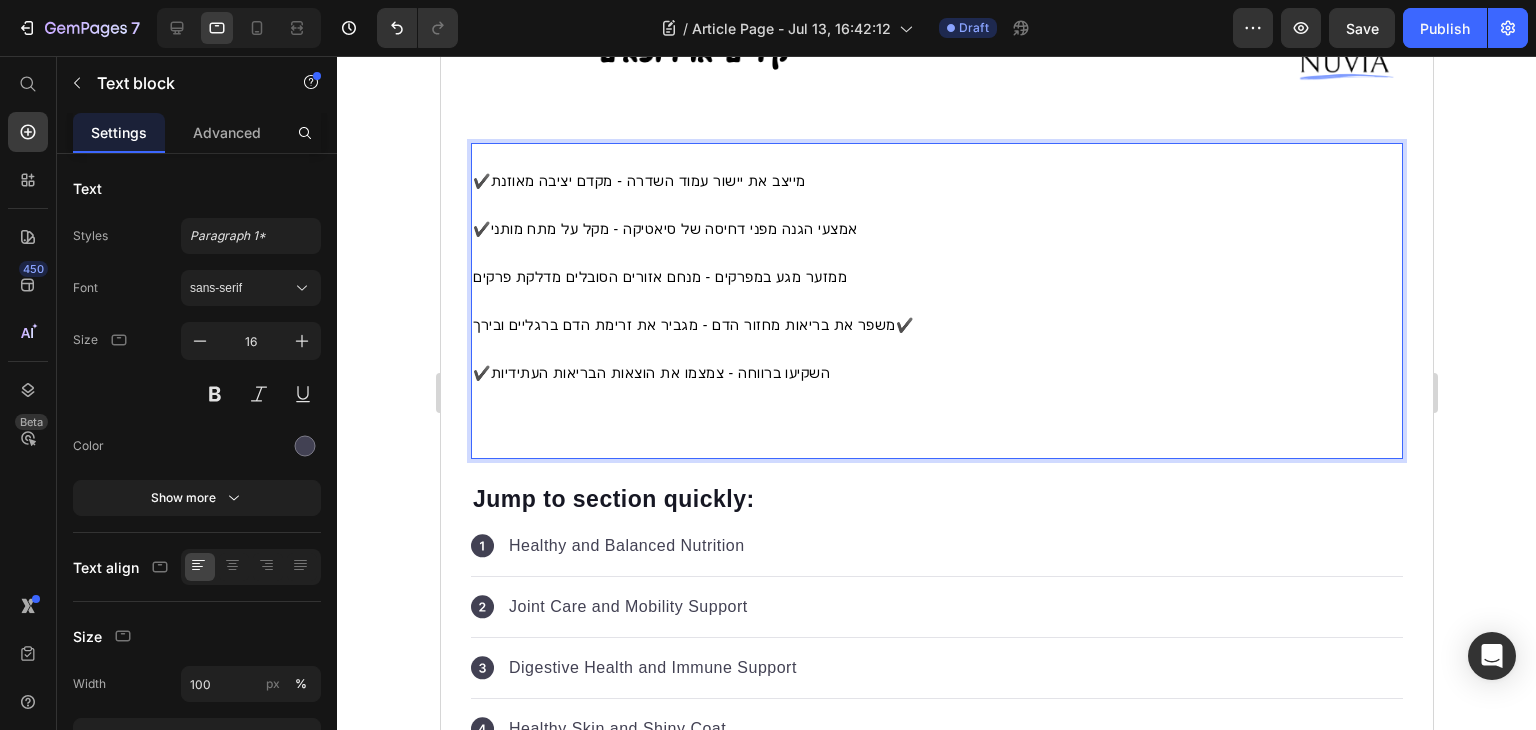 click on "ממזער מגע במפרקים - מנחם אזורים הסובלים מדלקת פרקים" at bounding box center (936, 277) 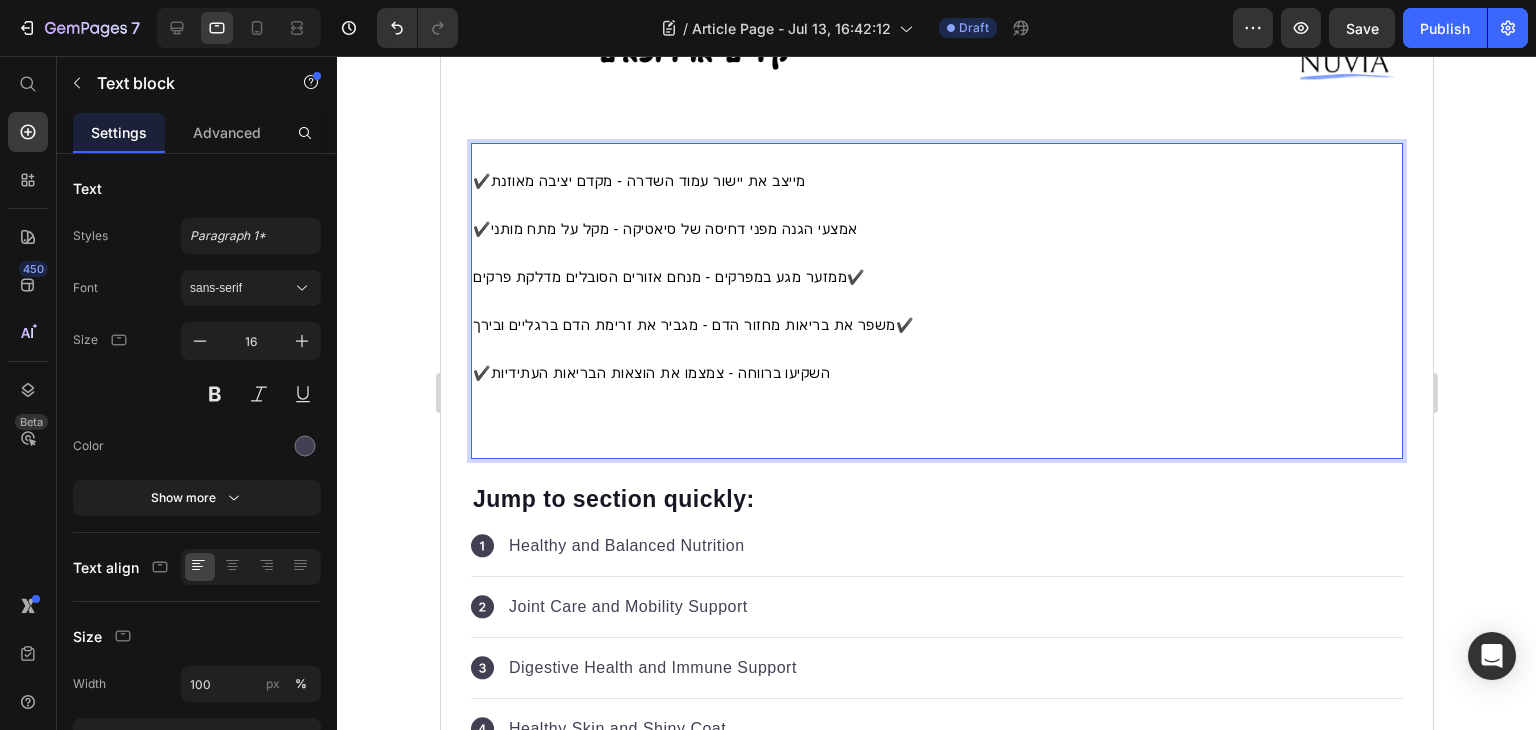 click on "✔️אמצעי הגנה מפני דחיסה של סיאטיקה - מקל על מתח מותני" at bounding box center [936, 229] 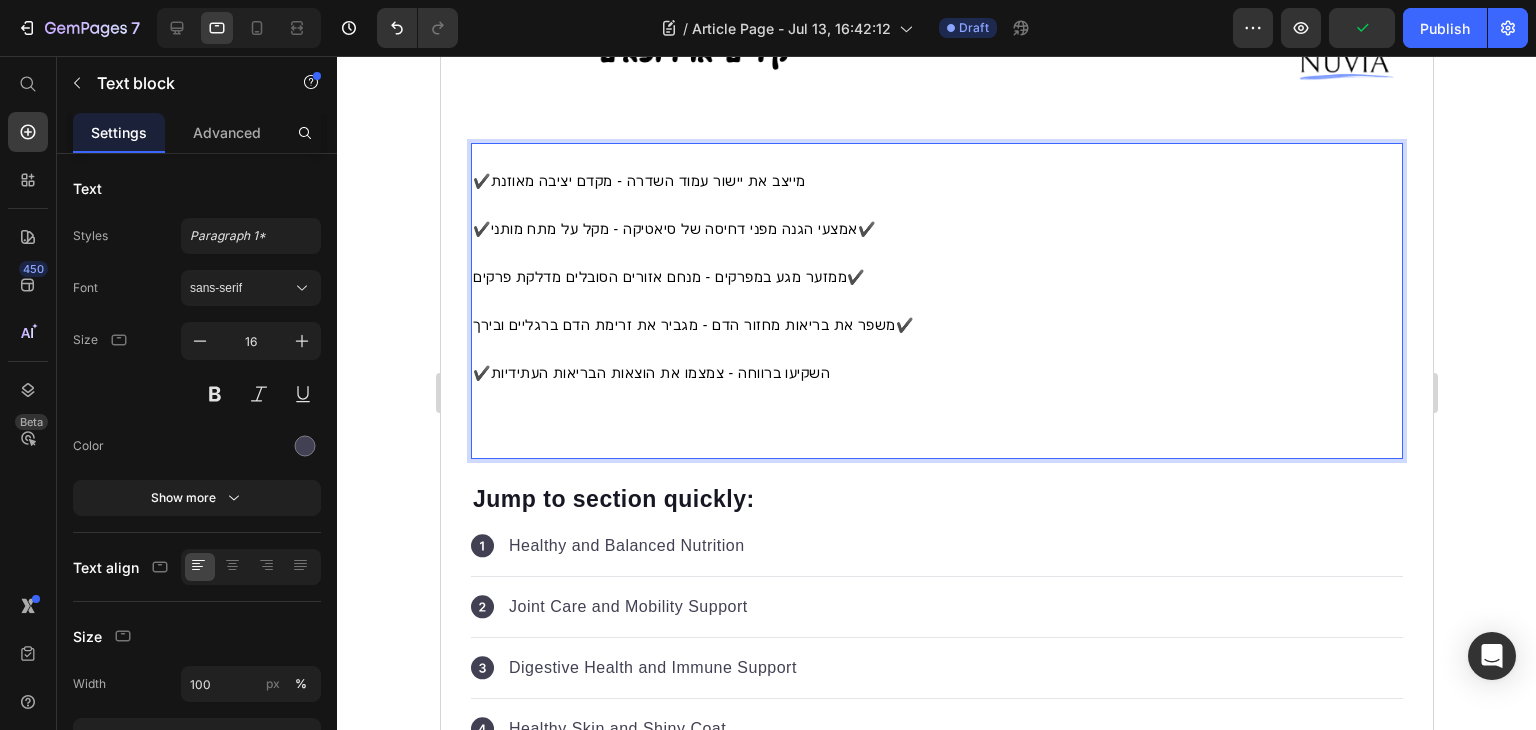 click on "✔️מייצב את יישור עמוד השדרה - מקדם יציבה מאוזנת" at bounding box center [936, 169] 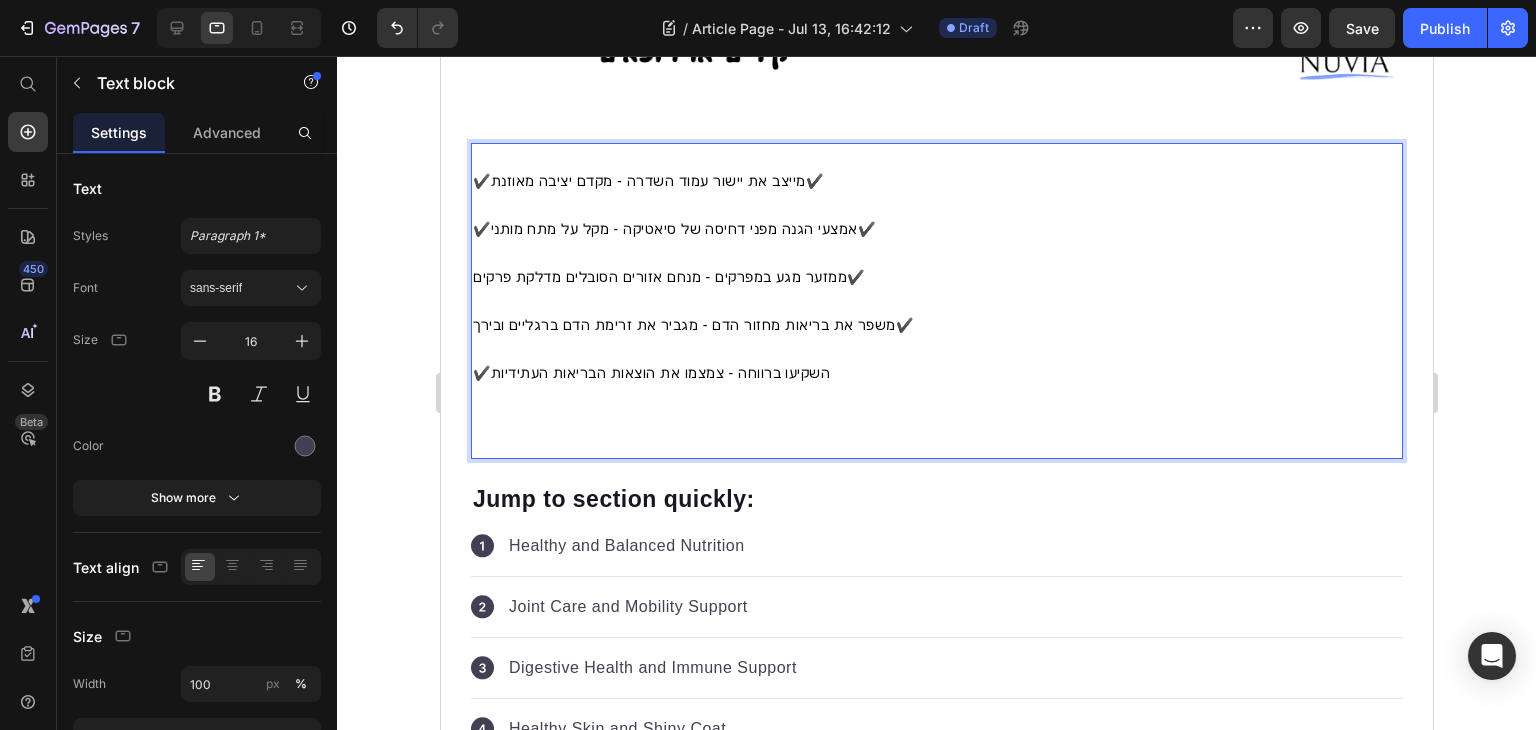 click on "✔️השקיעו ברווחה - צמצמו את הוצאות הבריאות העתידיות" at bounding box center [936, 373] 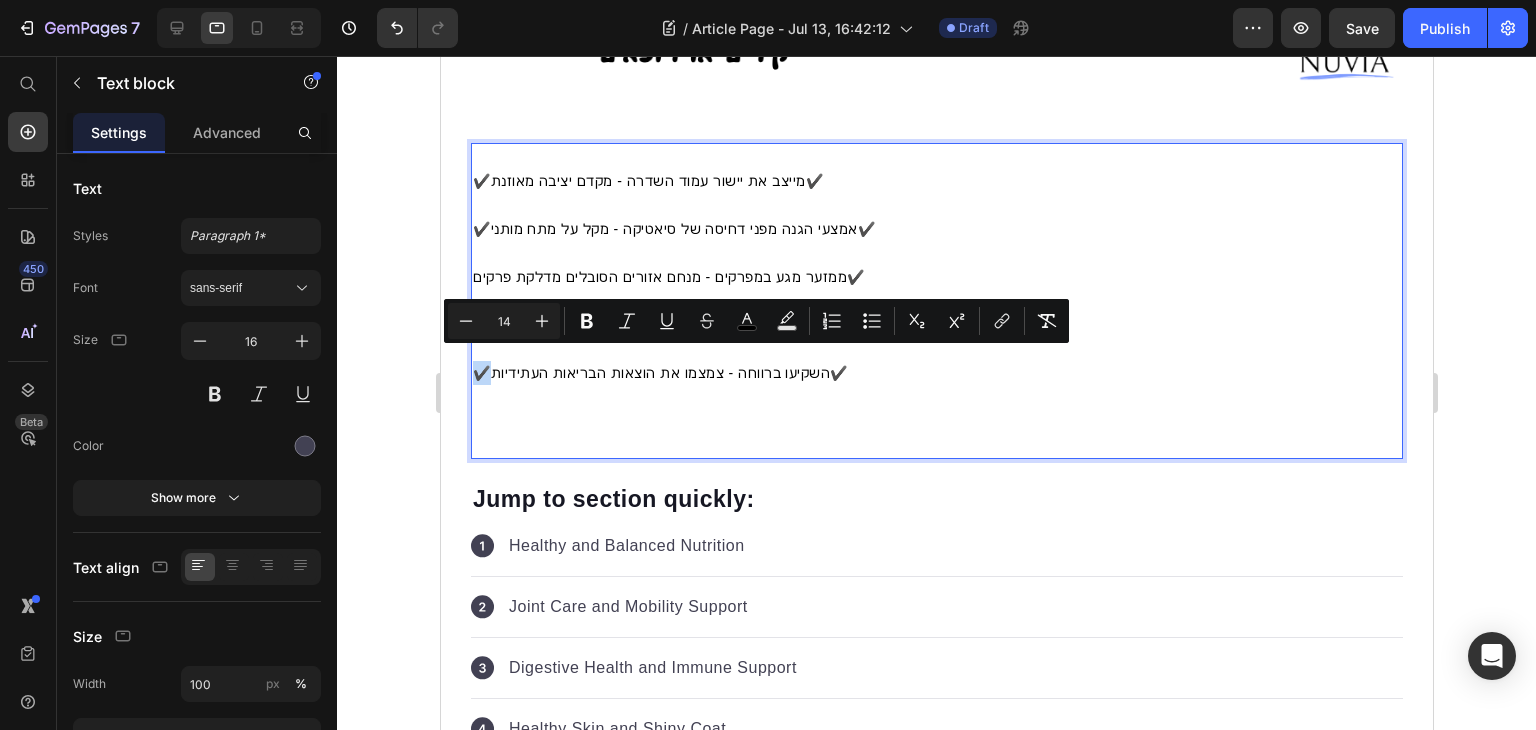 drag, startPoint x: 489, startPoint y: 354, endPoint x: 476, endPoint y: 362, distance: 15.264338 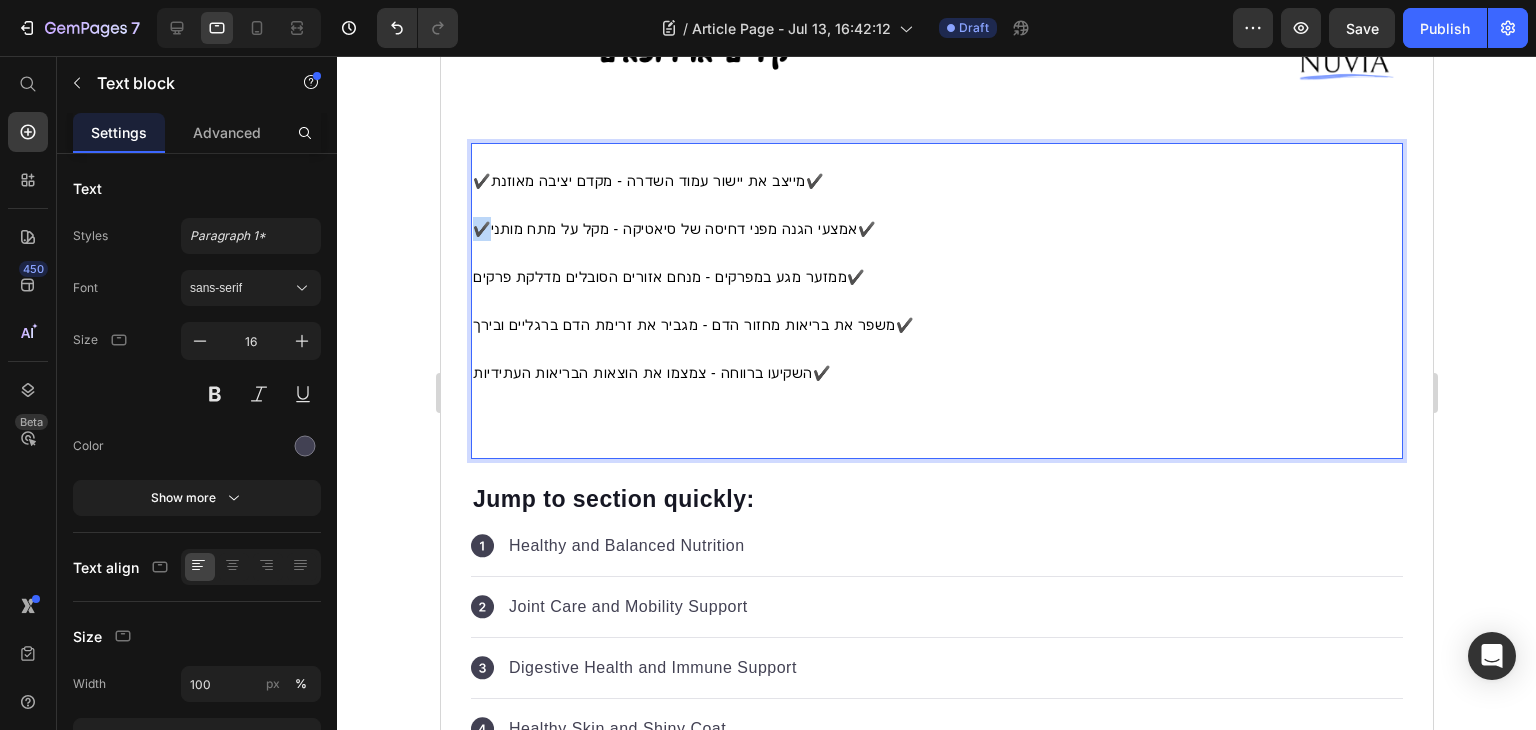 drag, startPoint x: 490, startPoint y: 217, endPoint x: 477, endPoint y: 221, distance: 13.601471 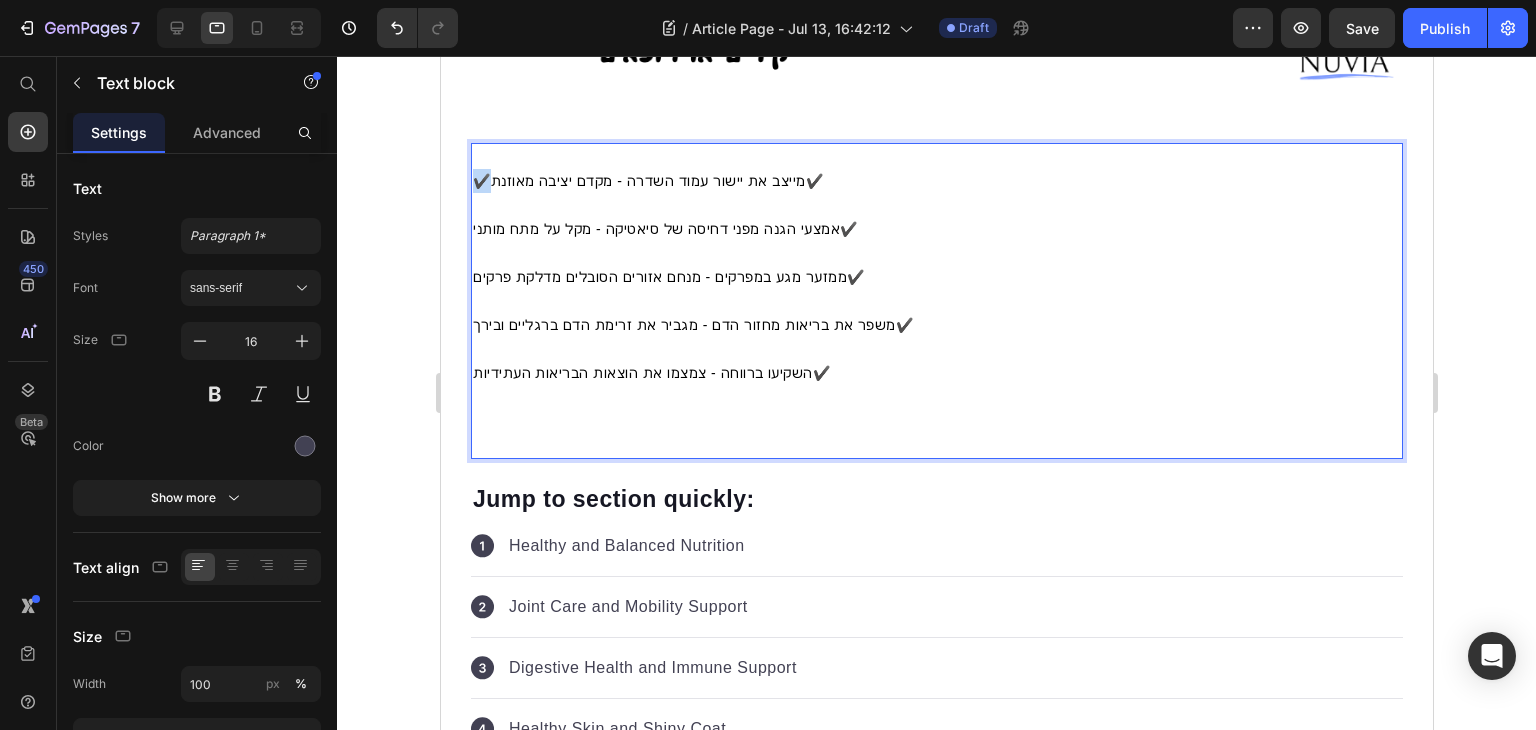 drag, startPoint x: 487, startPoint y: 157, endPoint x: 474, endPoint y: 161, distance: 13.601471 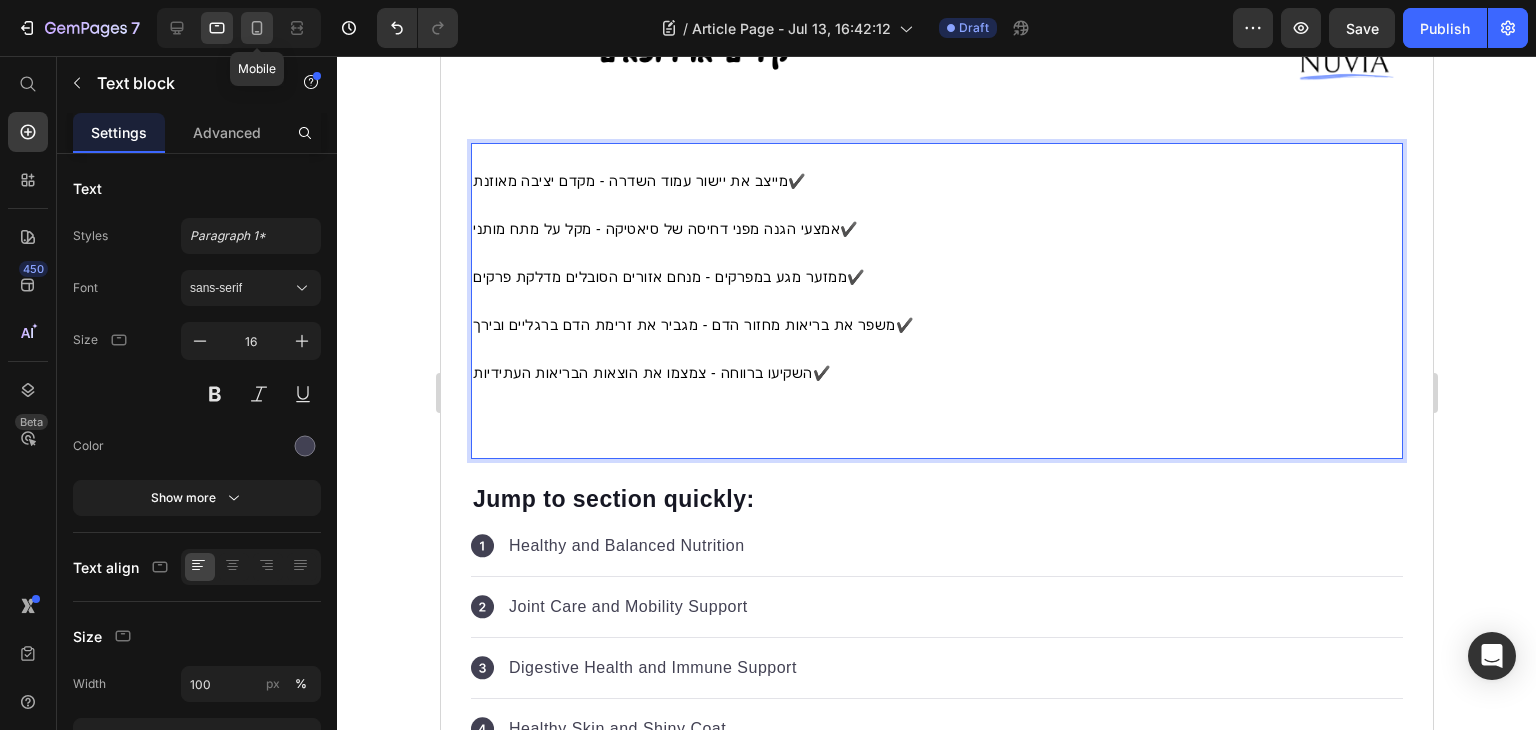 click 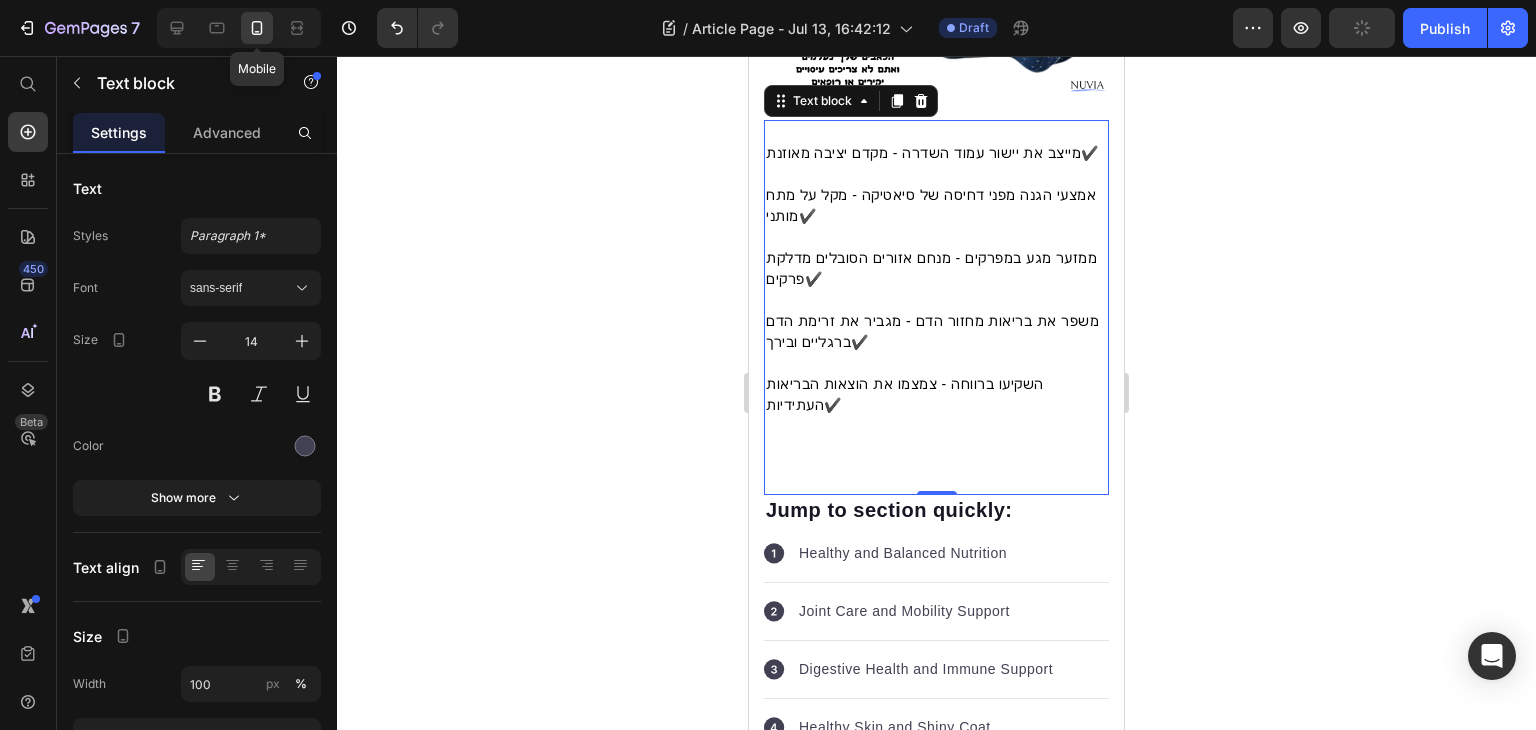scroll, scrollTop: 690, scrollLeft: 0, axis: vertical 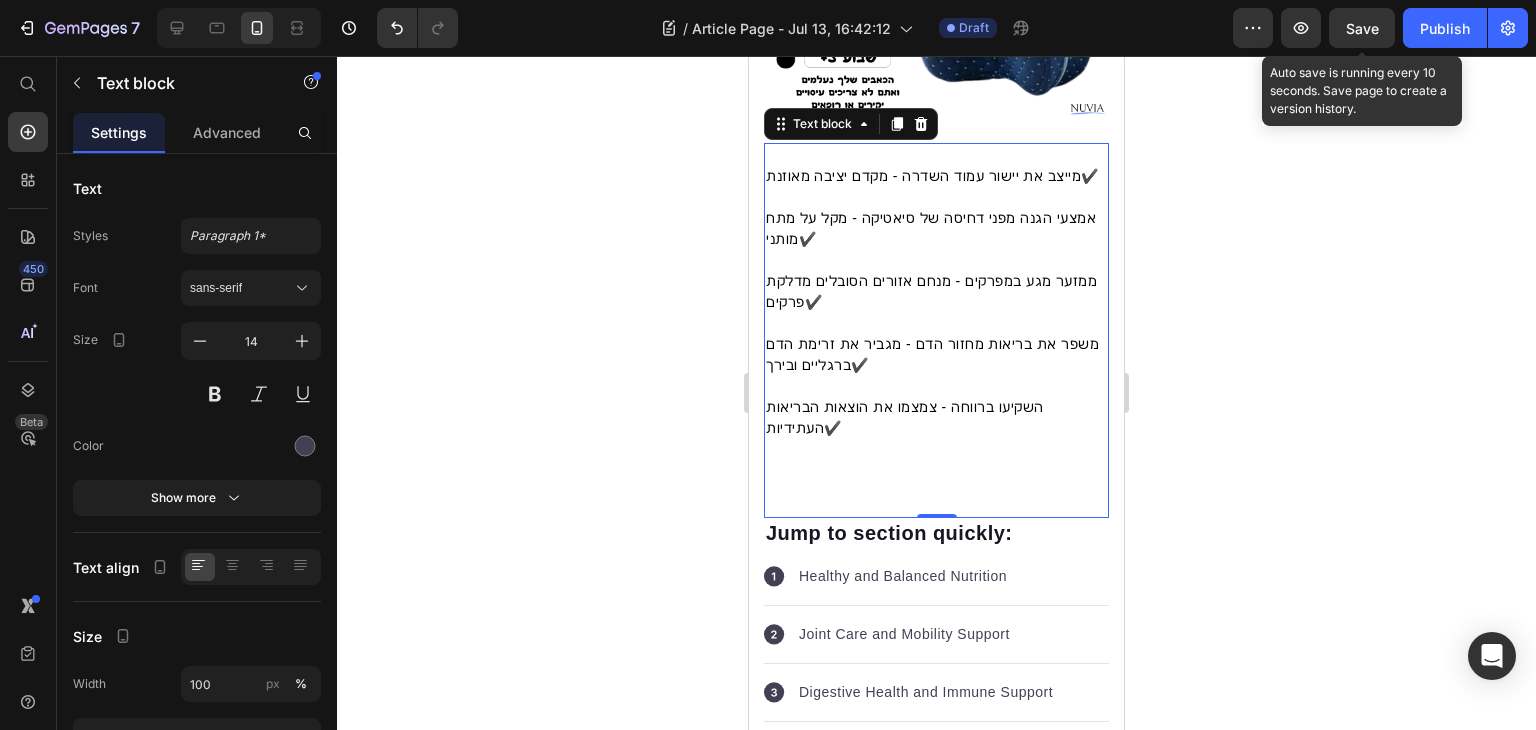 click on "Save" at bounding box center (1362, 28) 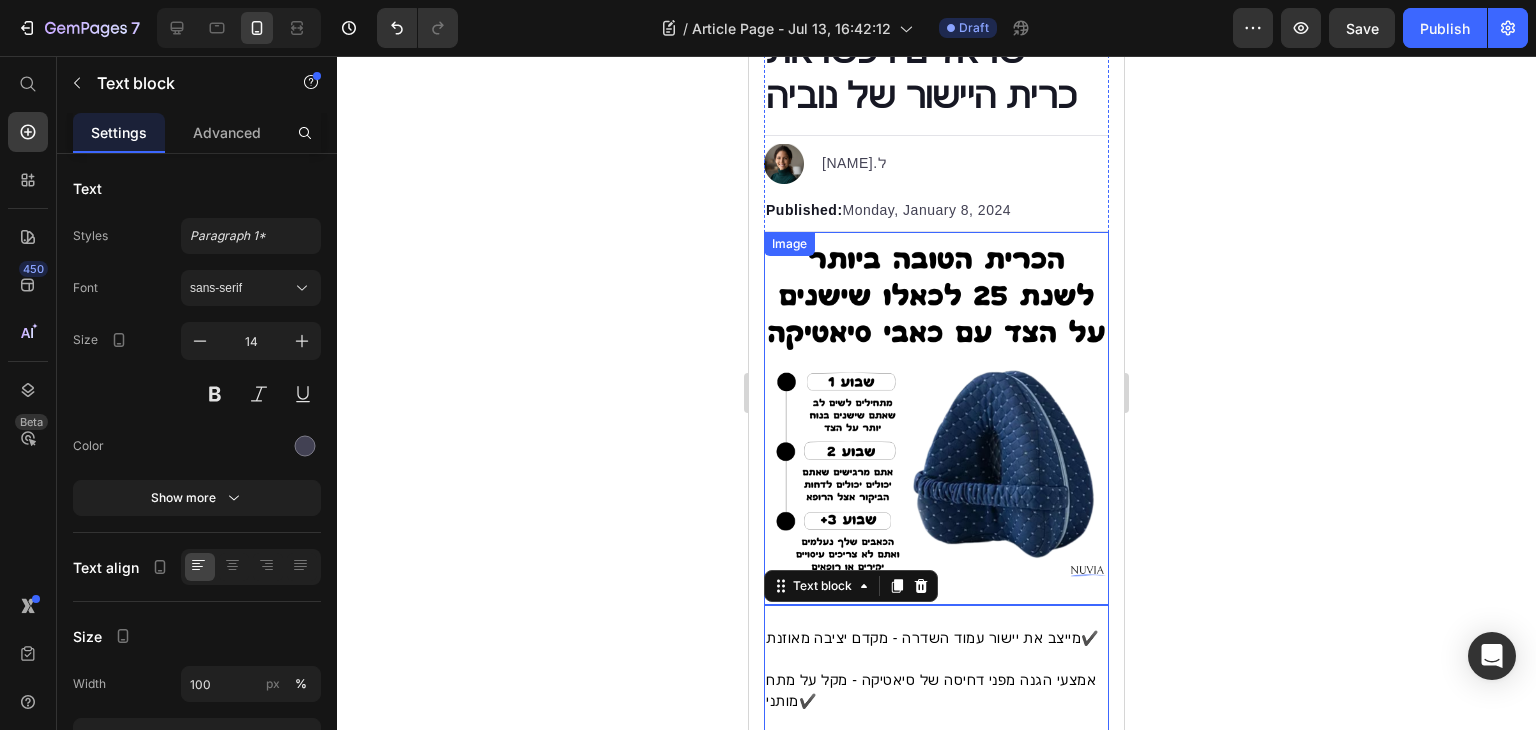 scroll, scrollTop: 400, scrollLeft: 0, axis: vertical 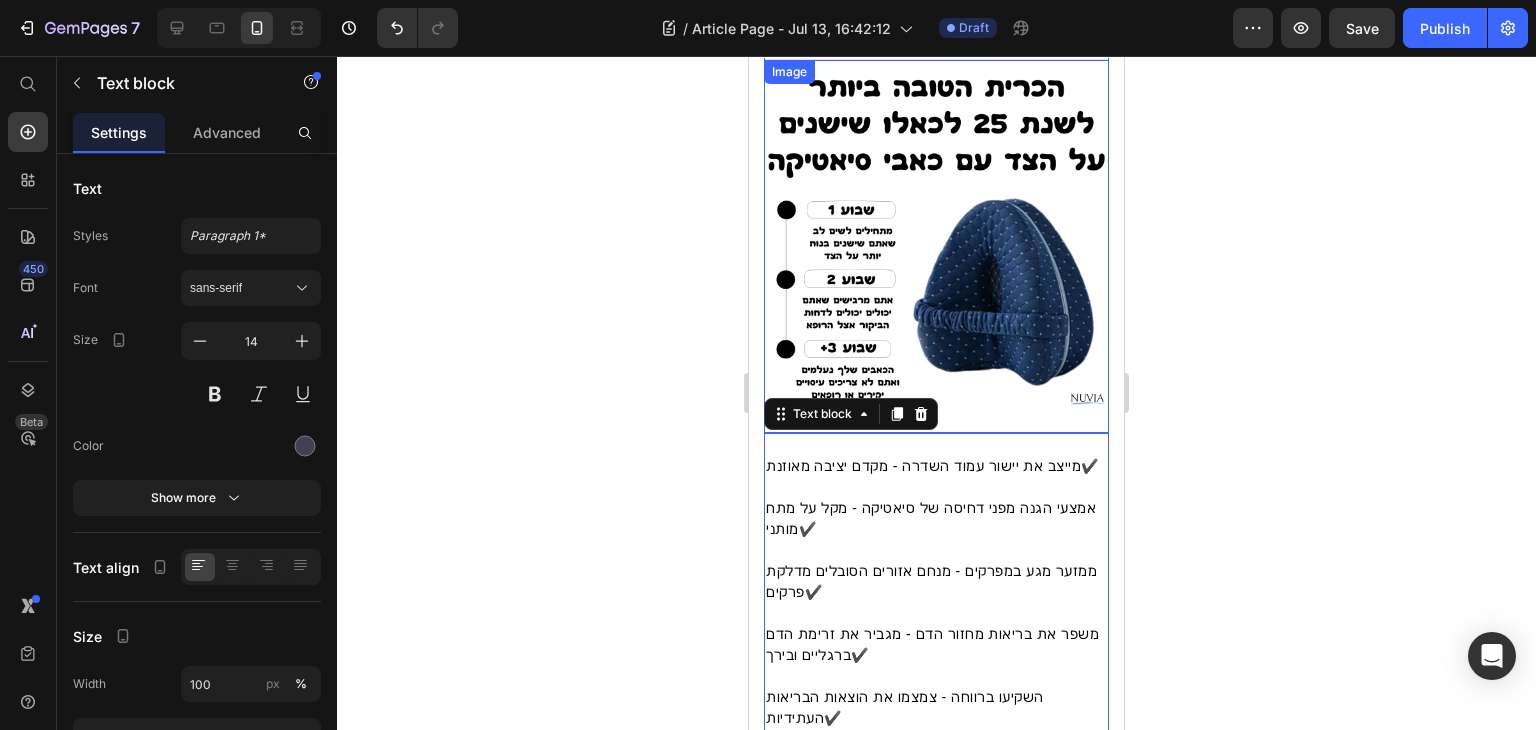 click at bounding box center (936, 246) 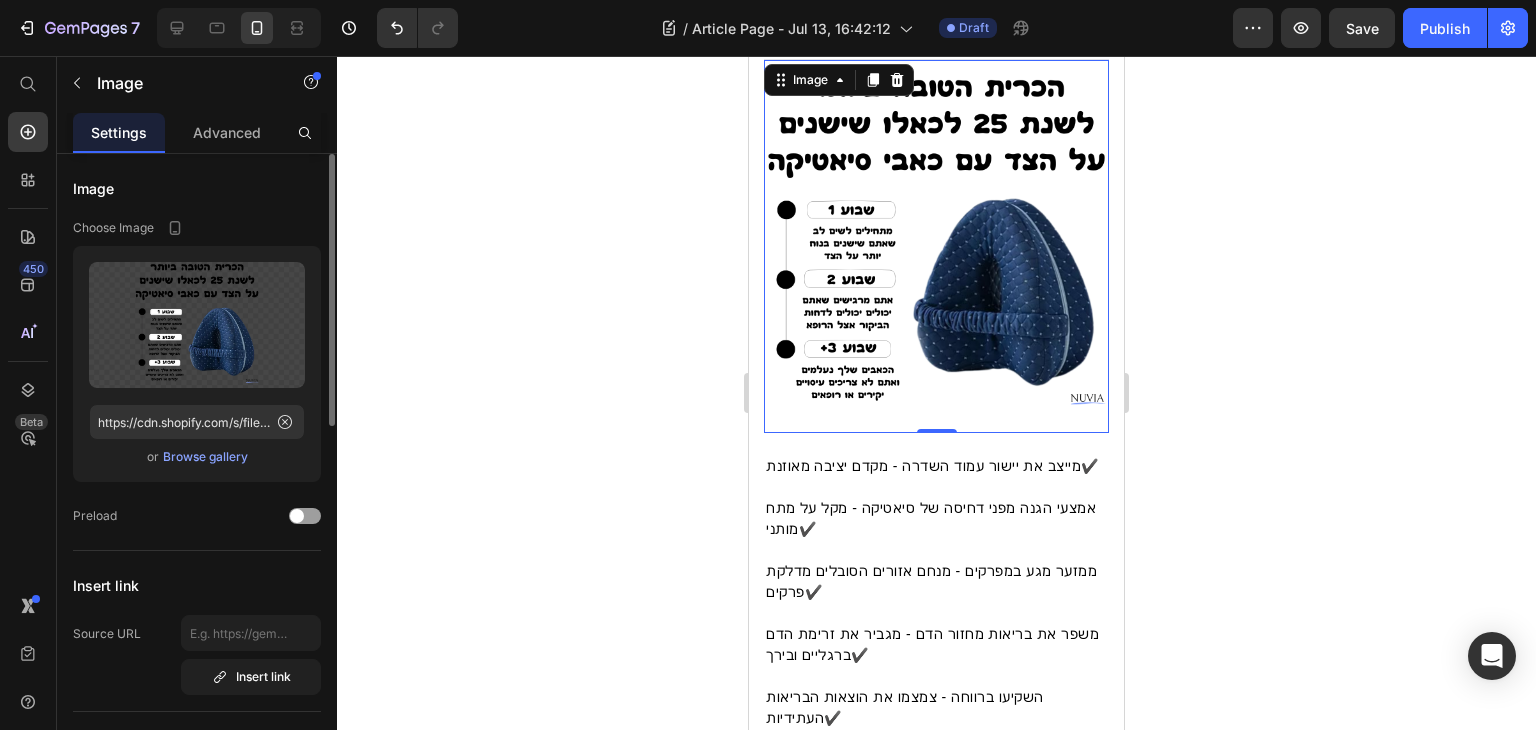 click on "Browse gallery" at bounding box center [205, 457] 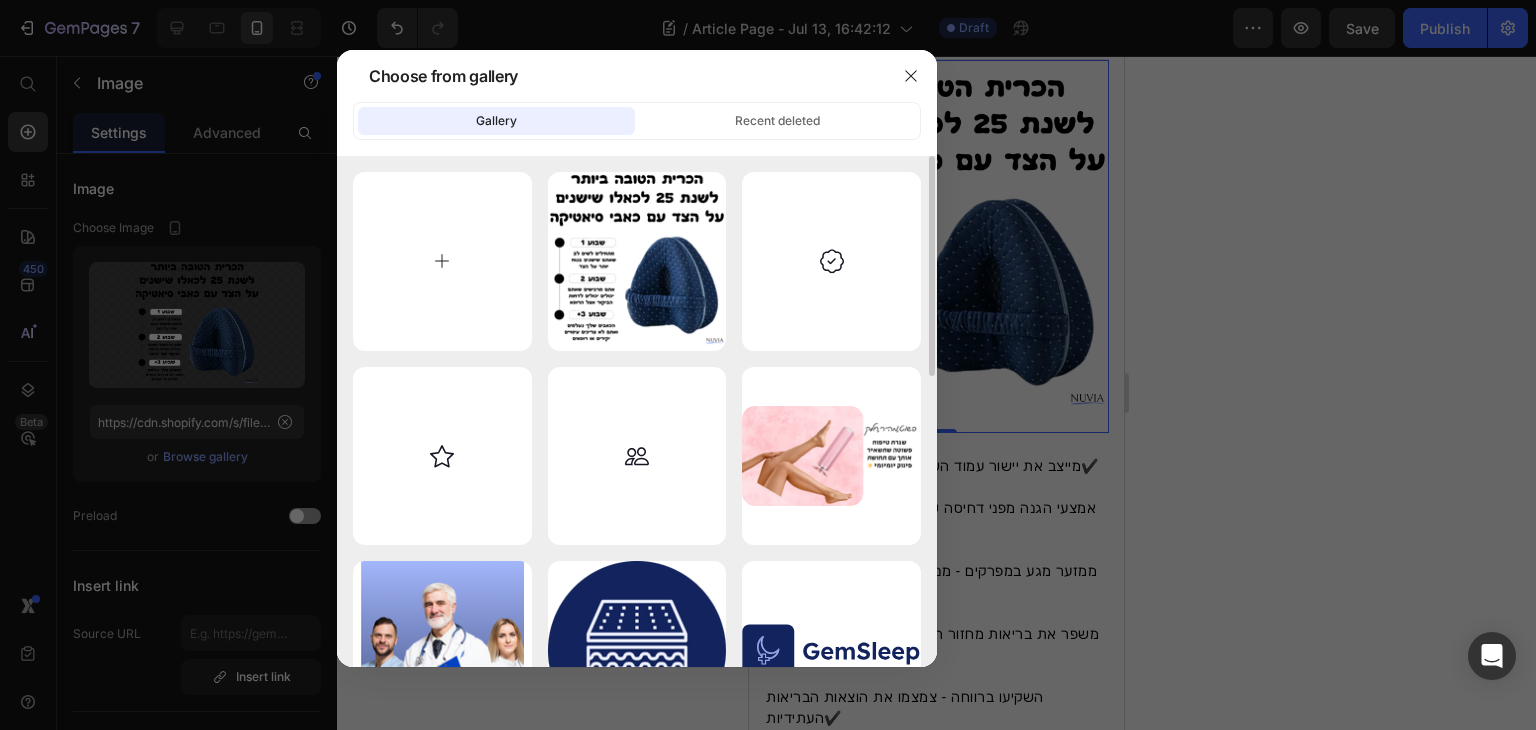 click at bounding box center (442, 261) 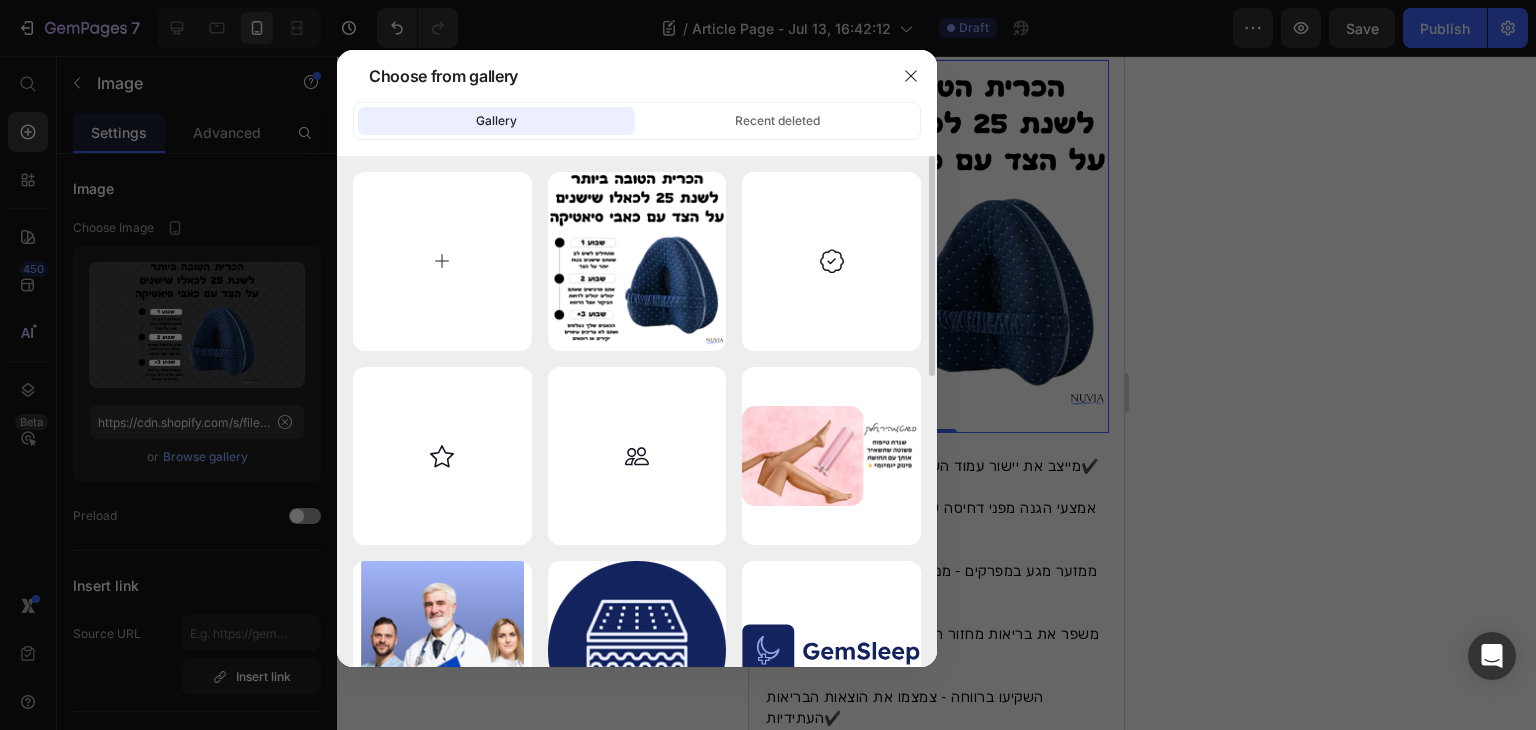 type on "C:\fakepath\הקלה על כאבי ירך וגב (1).png" 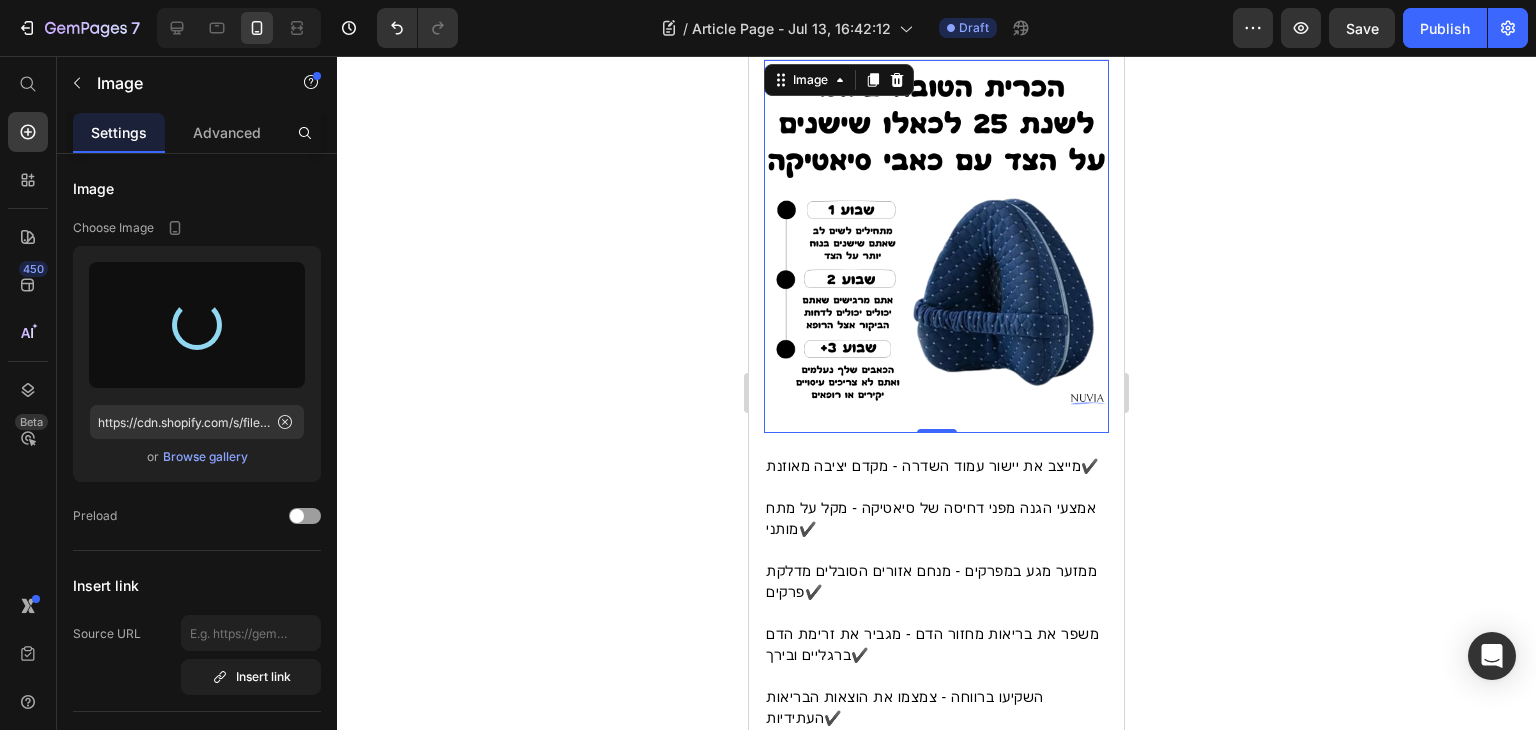type on "https://cdn.shopify.com/s/files/1/0749/4765/7985/files/gempages_561339873882014805-c142b0a0-ea68-4a56-94b8-9f4c085fb0ac.png" 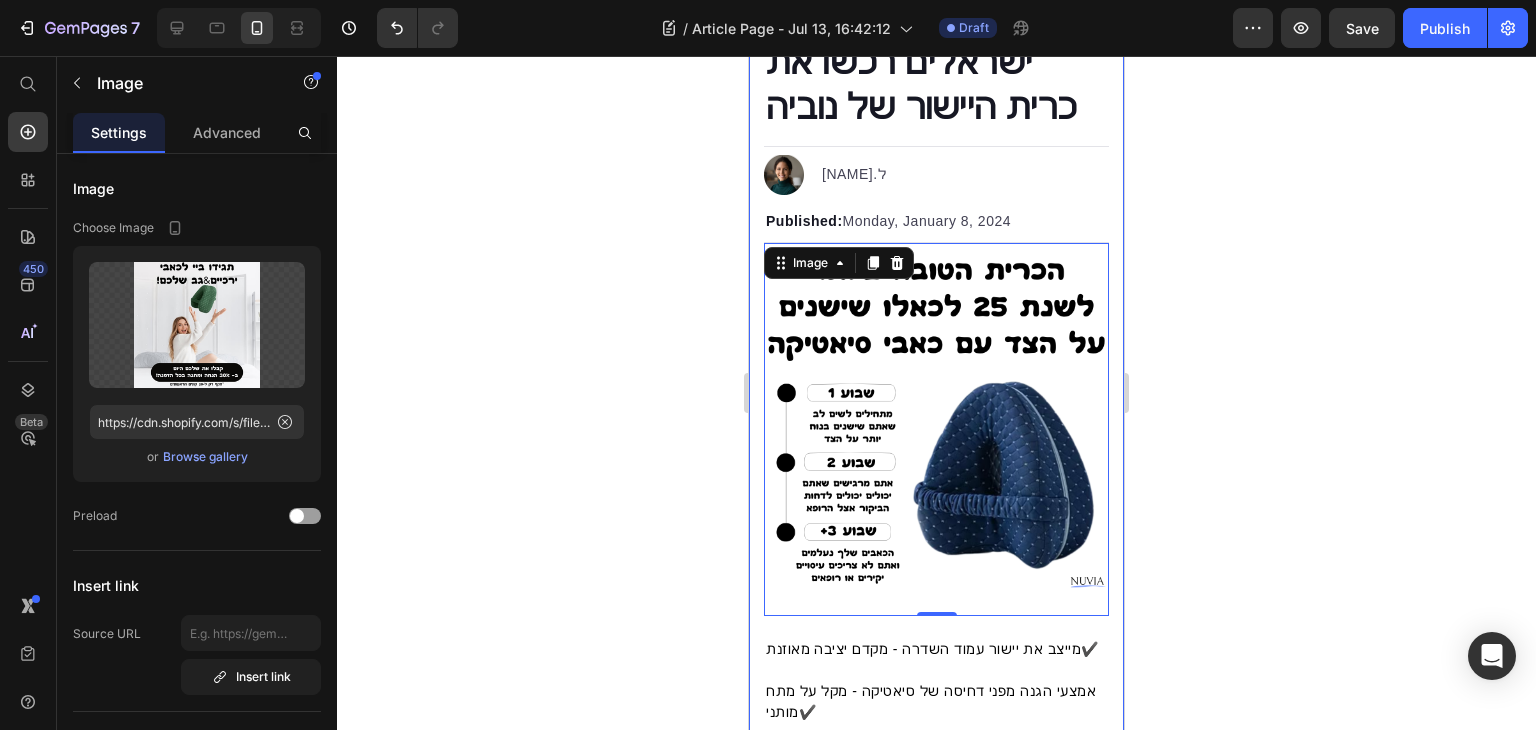 scroll, scrollTop: 200, scrollLeft: 0, axis: vertical 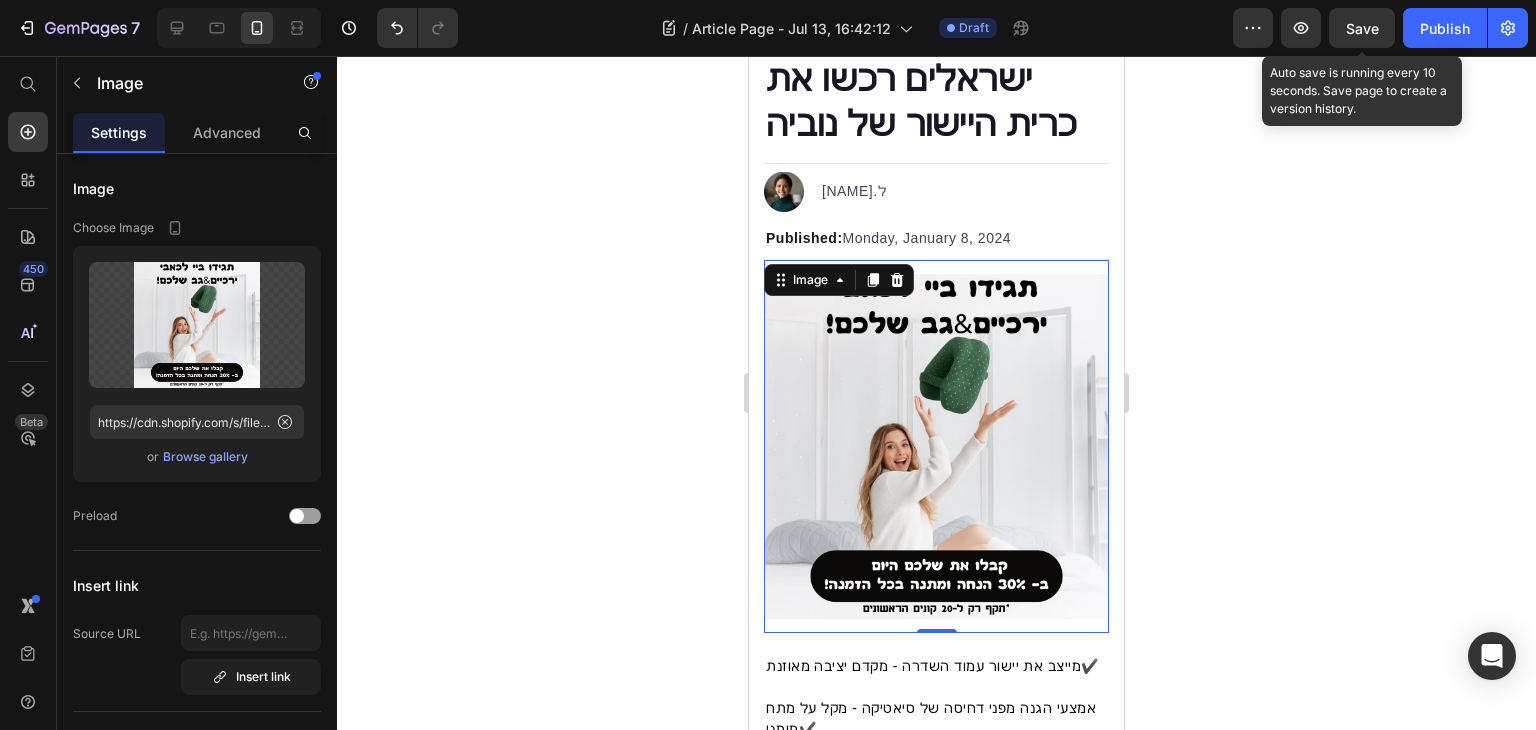 click on "Save" at bounding box center [1362, 28] 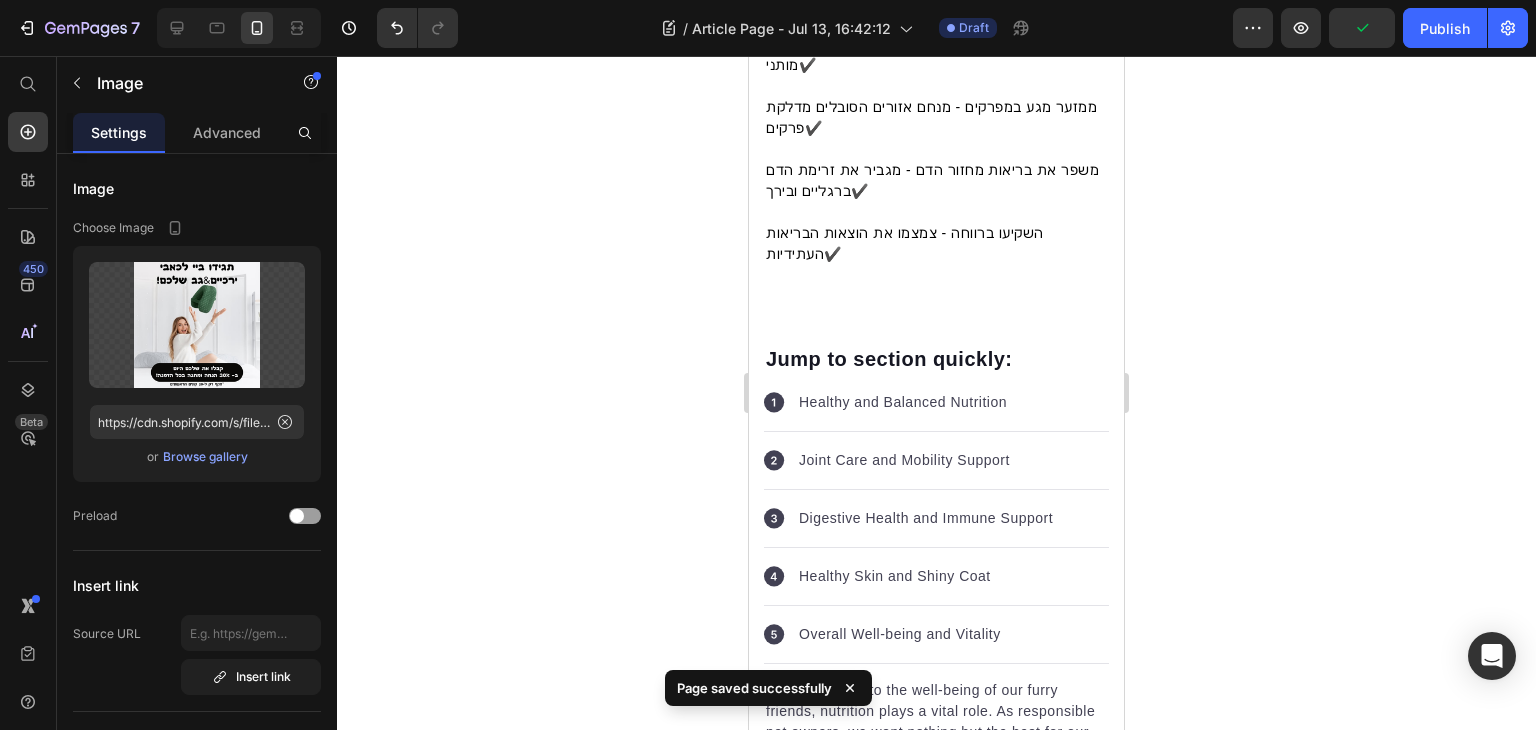 scroll, scrollTop: 1100, scrollLeft: 0, axis: vertical 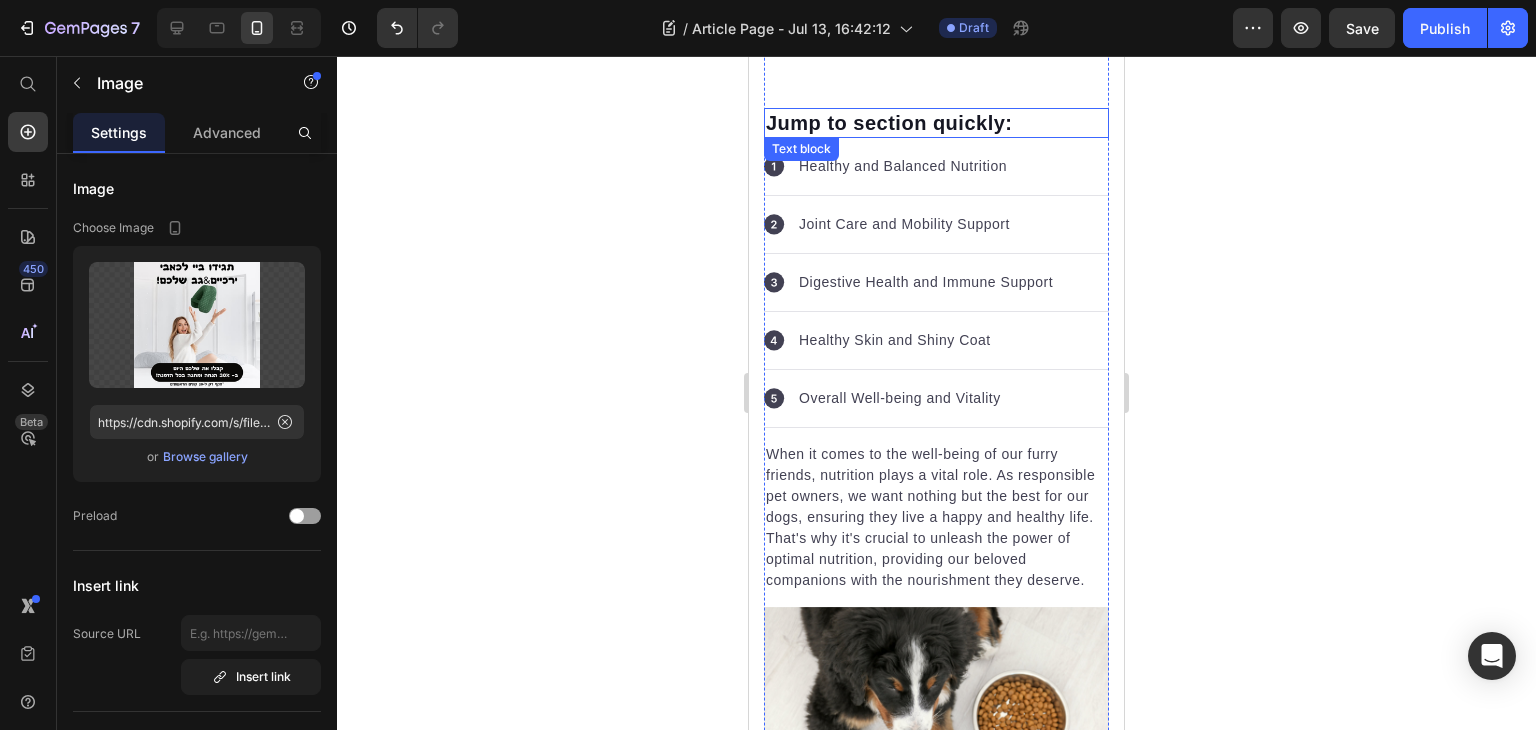 click on "Jump to section quickly:" at bounding box center (936, 123) 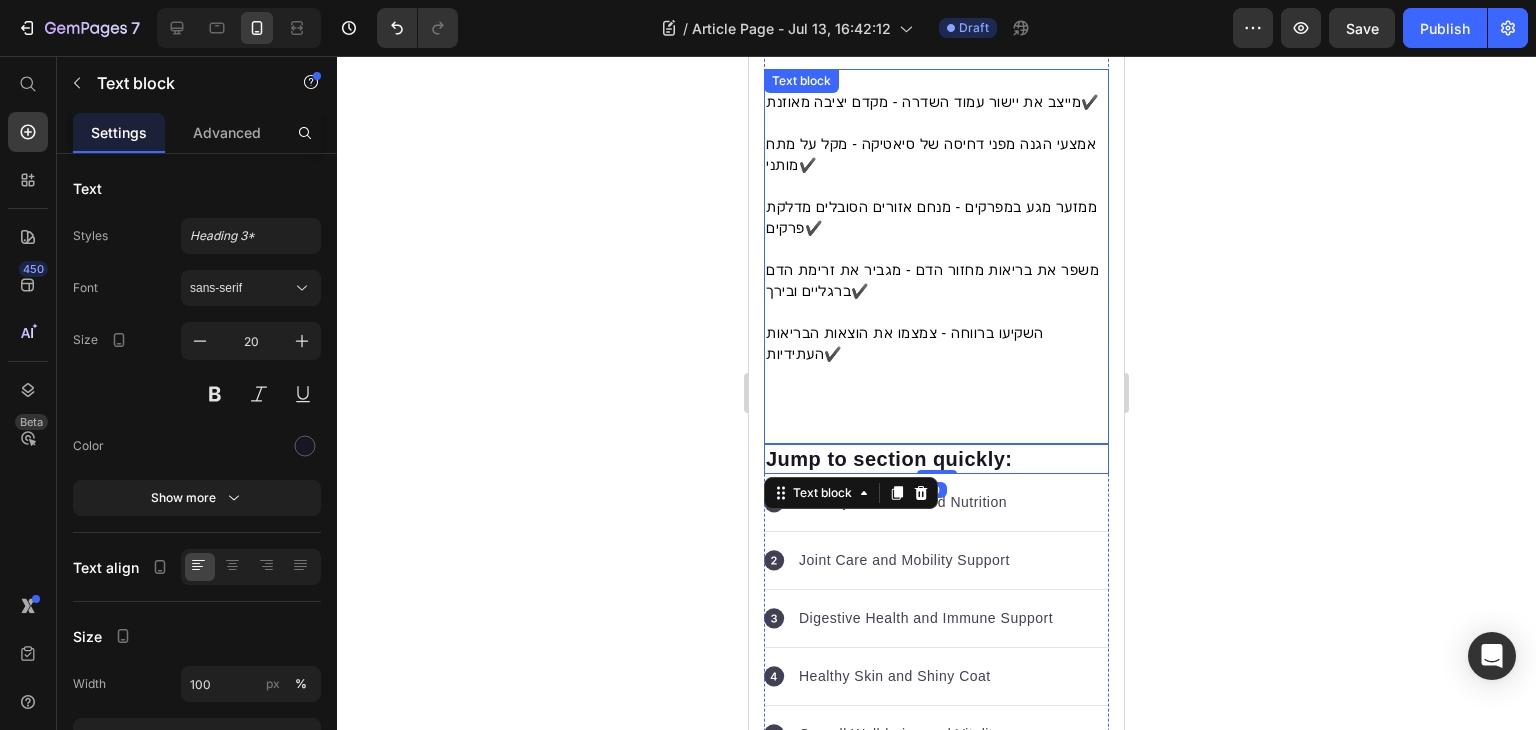scroll, scrollTop: 700, scrollLeft: 0, axis: vertical 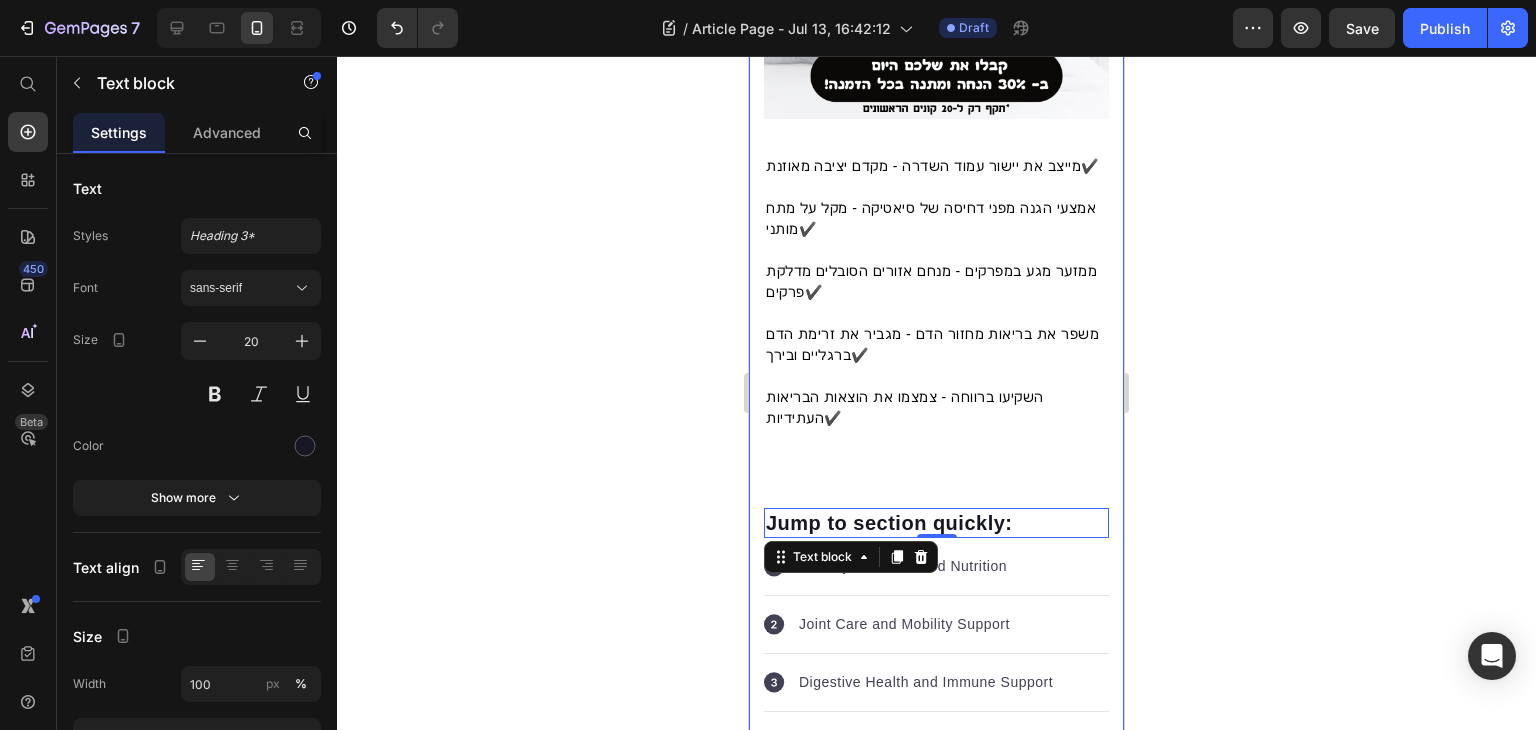 click on "5 סיבות למה אלפי ישראלים רכשו את כרית היישור של נוביה Heading Image [NAME] Text block Advanced list Published: Monday, [DATE], [YEAR] Text block Row Image מייצב את יישור עמוד השדרה - מקדם יציבה מאוזנת✔️ אמצעי הגנה מפני דחיסה של סיאטיקה - מקל על מתח מותני✔️ ממזער מגע במפרקים - מנחם אזורים הסובלים מדלקת פרקים✔️ משפר את בריאות מחזור הדם - מגביר את זרימת הדם ברגליים ובירך✔️ השקיעו ברווחה - צמצמו את הוצאות הבריאות העתידיות✔️ Text block Jump to section quickly: Text block 0 Icon Healthy and Balanced Nutrition Text block Advanced list Icon Joint Care and Mobility Support Text block Advanced list Icon Digestive Health and Immune Support Text block Advanced list Icon Healthy Skin and Shiny Coat Text block Advanced list" at bounding box center [936, 3464] 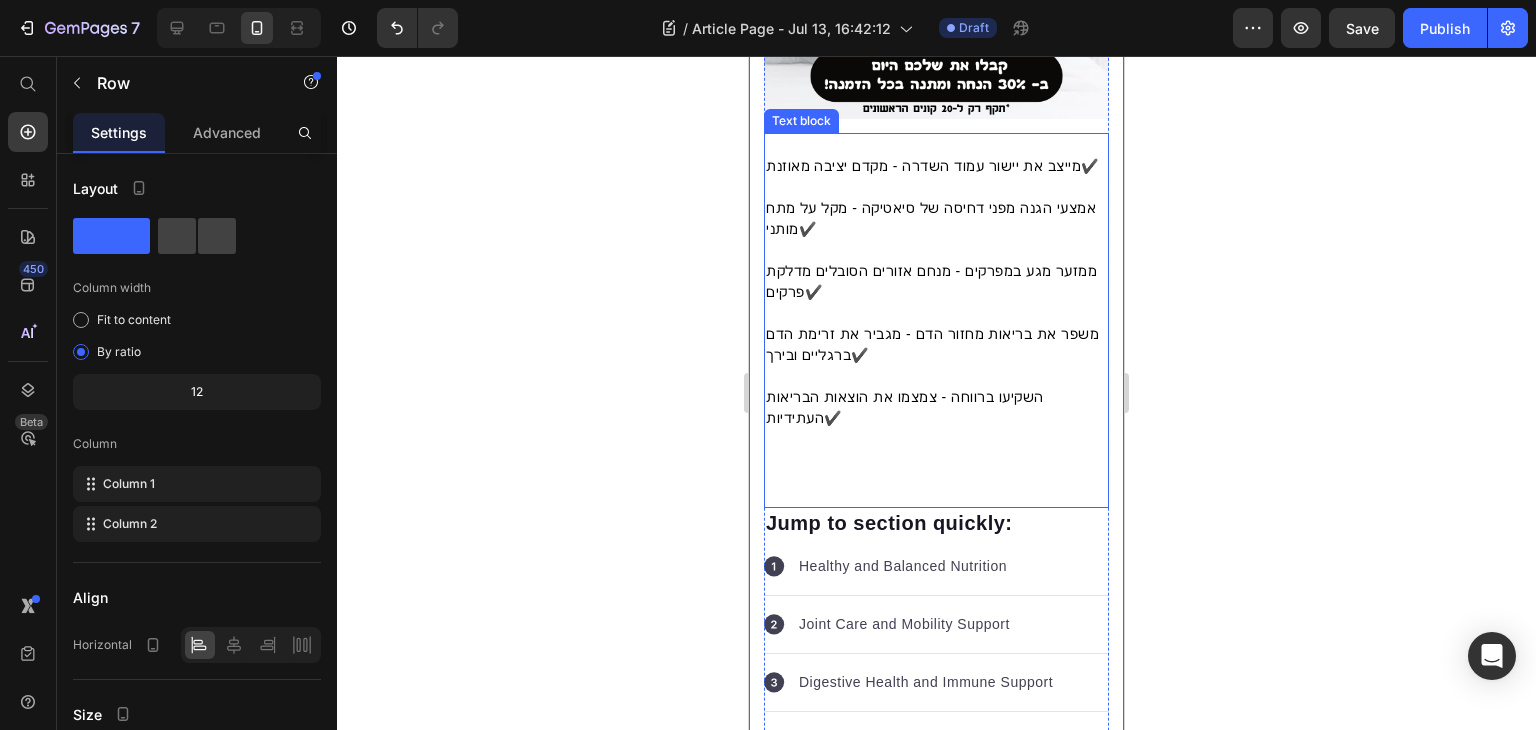 click on "מייצב את יישור עמוד השדרה - מקדם יציבה מאוזנת✔️ אמצעי הגנה מפני דחיסה של סיאטיקה - מקל על מתח מותני✔️ ממזער מגע במפרקים - מנחם אזורים הסובלים מדלקת פרקים✔️ משפר את בריאות מחזור הדם - מגביר את זרימת הדם ברגליים ובירך✔️ השקיעו ברווחה - צמצמו את הוצאות הבריאות העתידיות✔️ Text block" at bounding box center (936, 320) 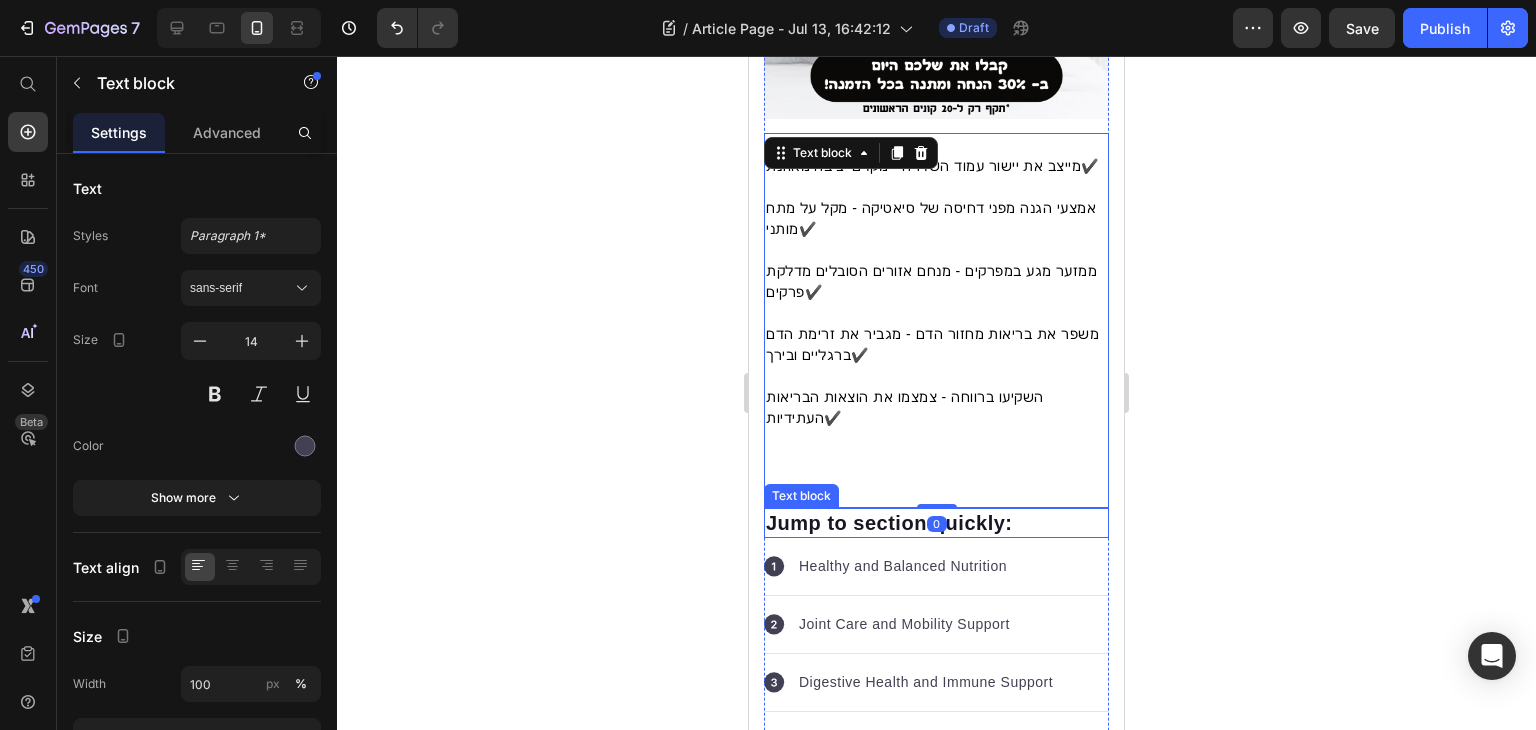 click on "Jump to section quickly:" at bounding box center [936, 523] 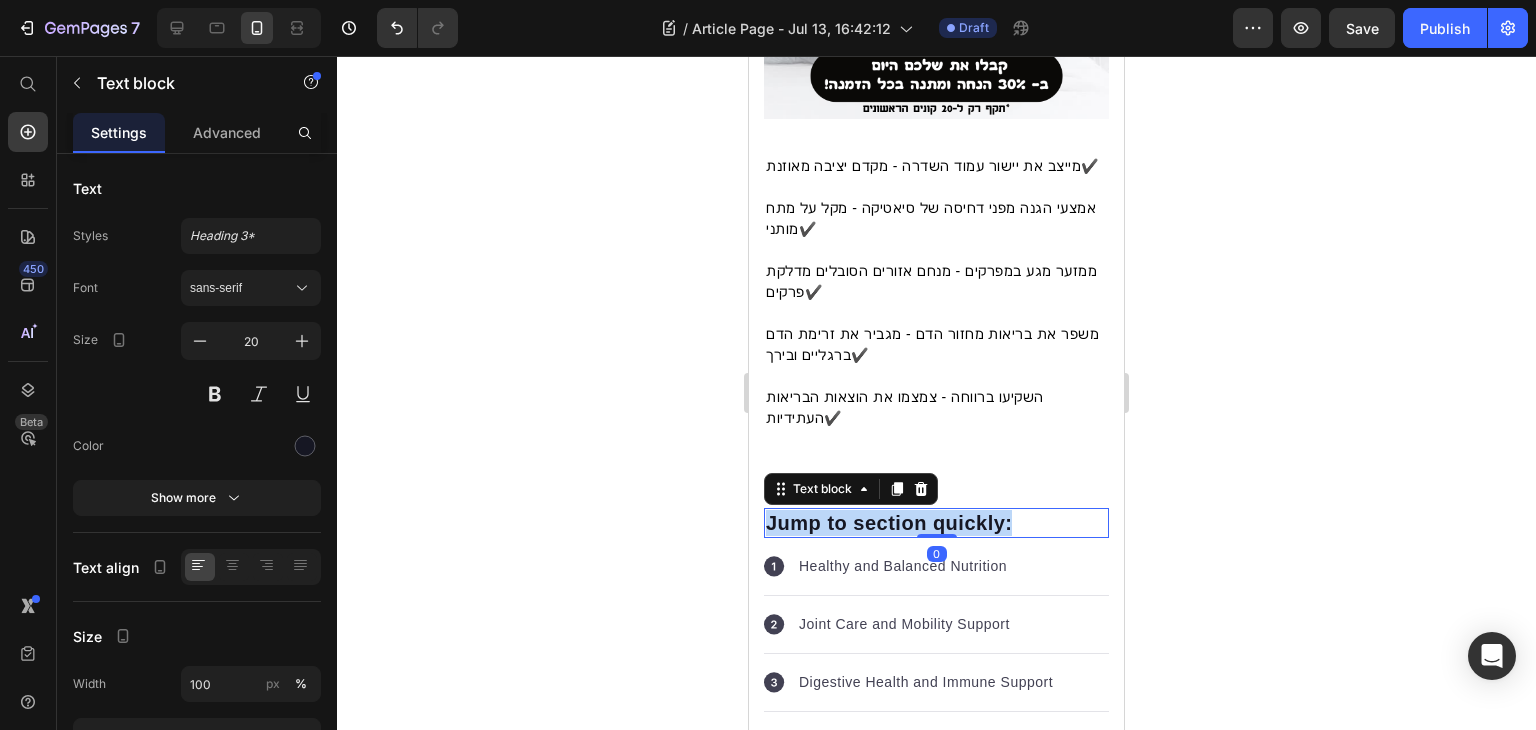 click on "Jump to section quickly:" at bounding box center (936, 523) 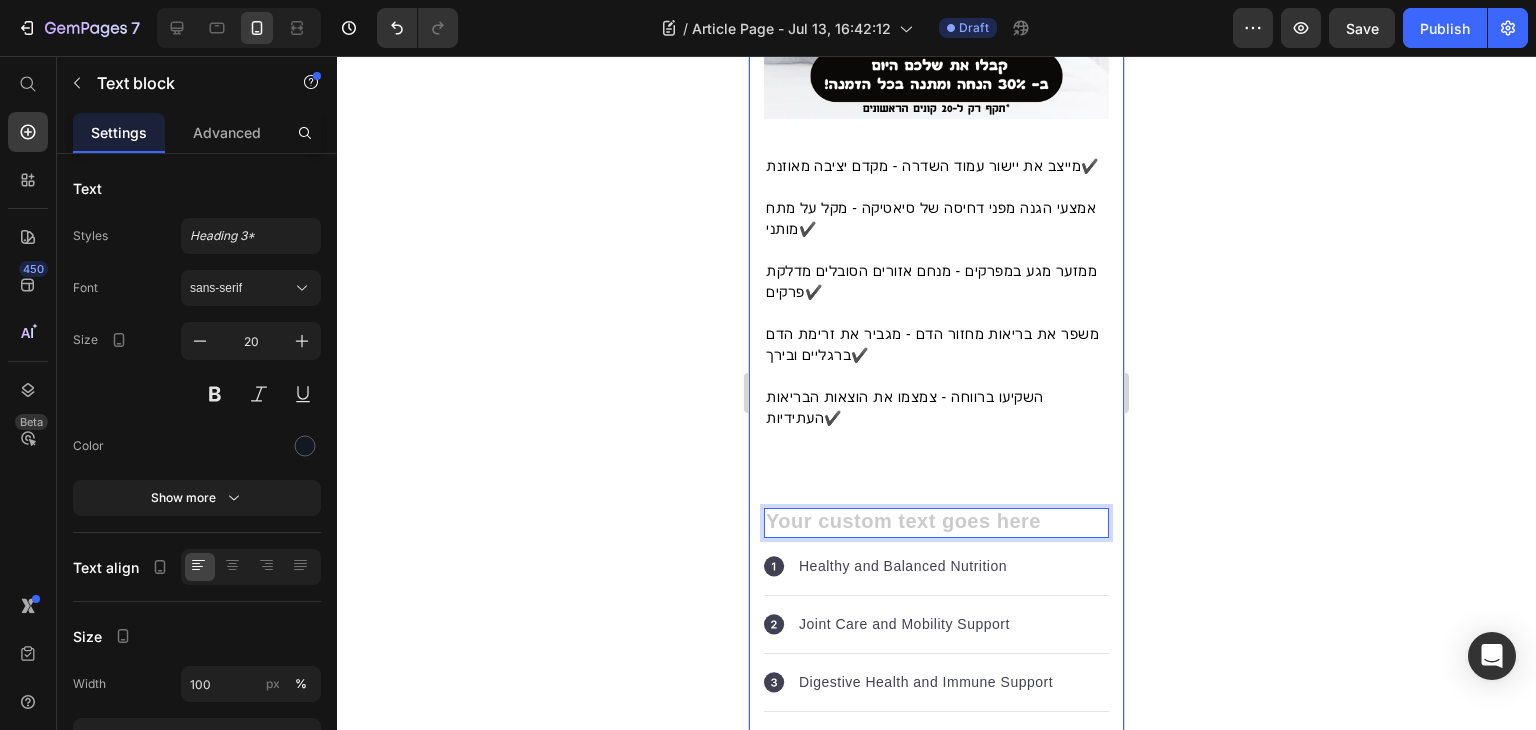 click on "5 סיבות למה אלפי ישראלים רכשו את כרית היישור של נוביה Heading Image [NAME] Text block Advanced list Published: Monday, [DATE], [YEAR] Text block Row Image מייצב את יישור עמוד השדרה - מקדם יציבה מאוזנת✔️ אמצעי הגנה מפני דחיסה של סיאטיקה - מקל על מתח מותני✔️ ממזער מגע במפרקים - מנחם אזורים הסובלים מדלקת פרקים✔️ משפר את בריאות מחזור הדם - מגביר את זרימת הדם ברגליים ובירך✔️ השקיעו ברווחה - צמצמו את הוצאות הבריאות העתידיות✔️ Text block Text block 0 Icon Healthy and Balanced Nutrition Text block Advanced list Icon Joint Care and Mobility Support Text block Advanced list Icon Digestive Health and Immune Support Text block Advanced list Icon Healthy Skin and Shiny Coat Text block Advanced list Icon Text block Image" at bounding box center [936, 3464] 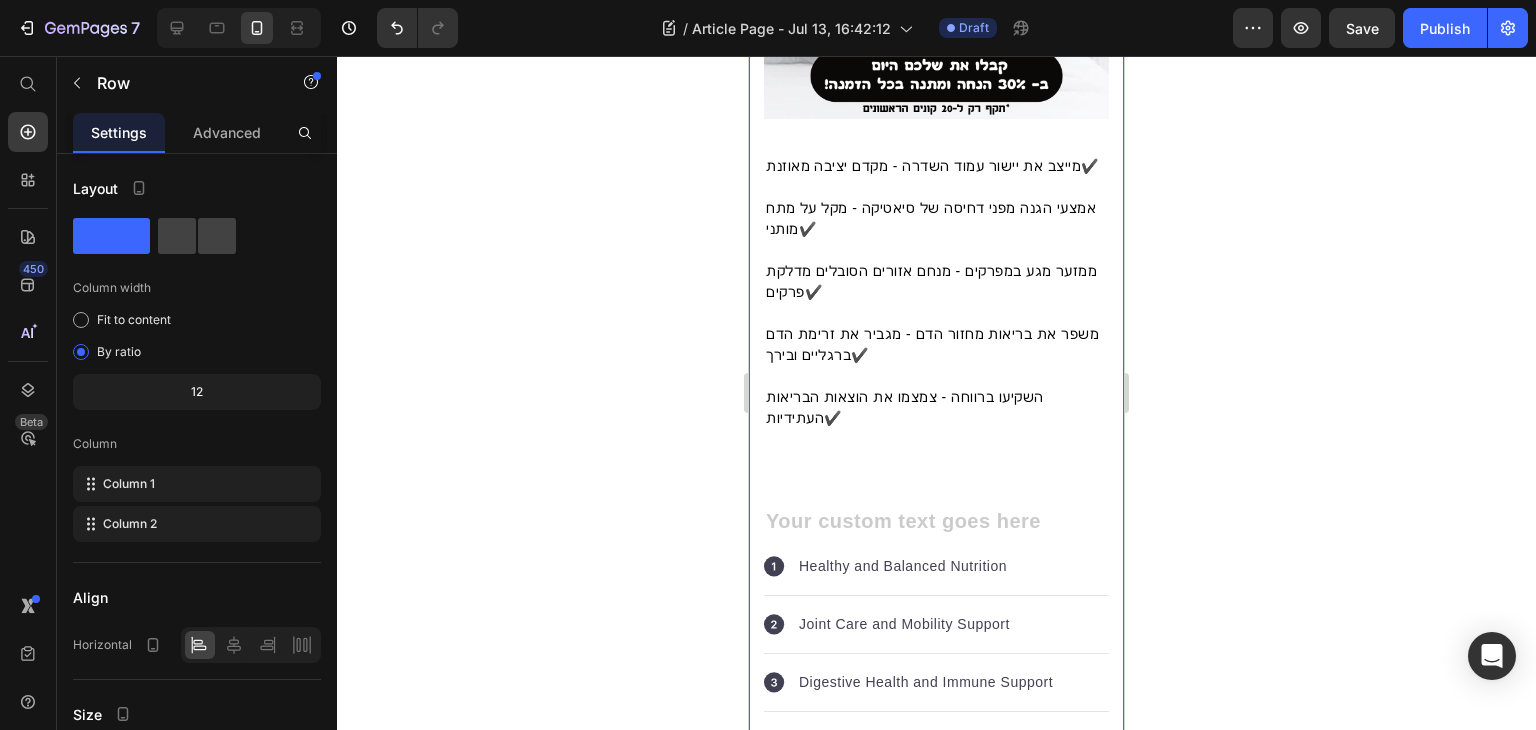 click on "5 סיבות למה אלפי ישראלים רכשו את כרית היישור של נוביה Heading Image [NAME] Text block Advanced list Published:  Monday, January 8, 2024 Text block Row Image מייצב את יישור עמוד השדרה - מקדם יציבה מאוזנת✔️ אמצעי הגנה מפני דחיסה של סיאטיקה - מקל על מתח מותני✔️ ממזער מגע במפרקים - מנחם אזורים הסובלים מדלקת פרקים✔️ משפר את בריאות מחזור הדם - מגביר את זרימת הדם ברגליים ובירך✔️ השקיעו ברווחה - צמצמו את הוצאות הבריאות העתידיות✔️ Text block Text block
Icon Healthy and Balanced Nutrition Text block Advanced list
Icon Joint Care and Mobility Support Text block Advanced list
Icon Digestive Health and Immune Support Text block Advanced list
Icon Healthy Skin and Shiny Coat Text block Advanced list
Icon Text block Image" at bounding box center (936, 3464) 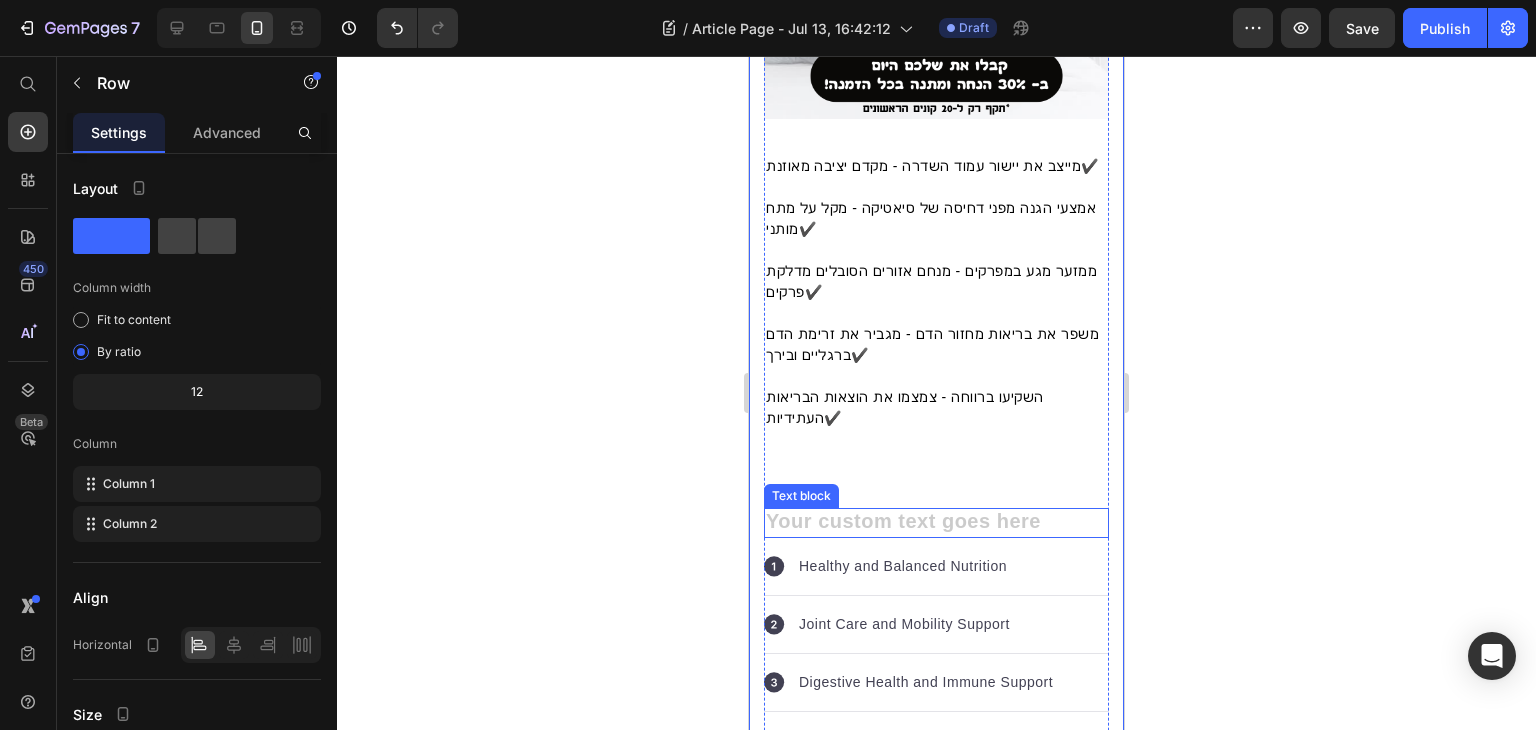 click at bounding box center [936, 523] 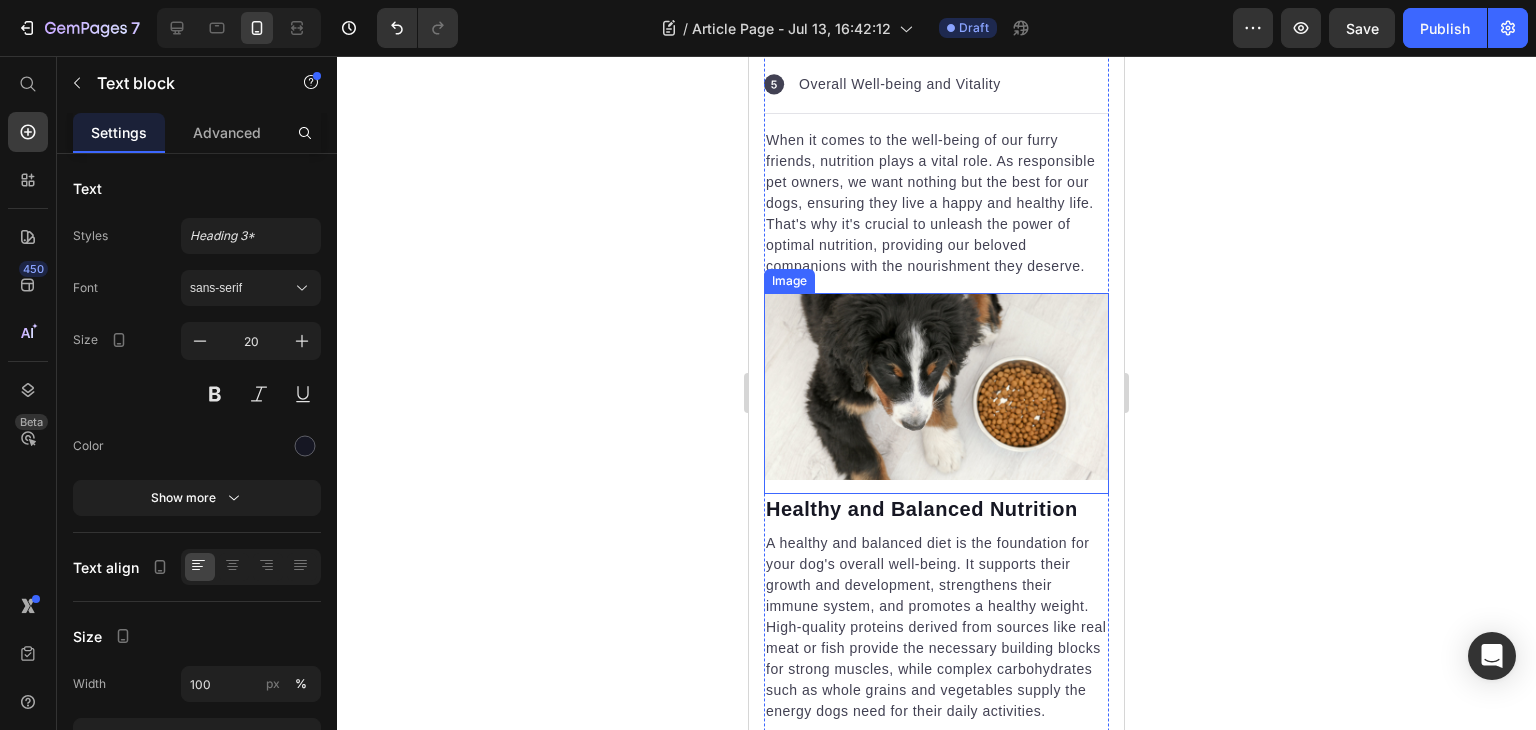 scroll, scrollTop: 1300, scrollLeft: 0, axis: vertical 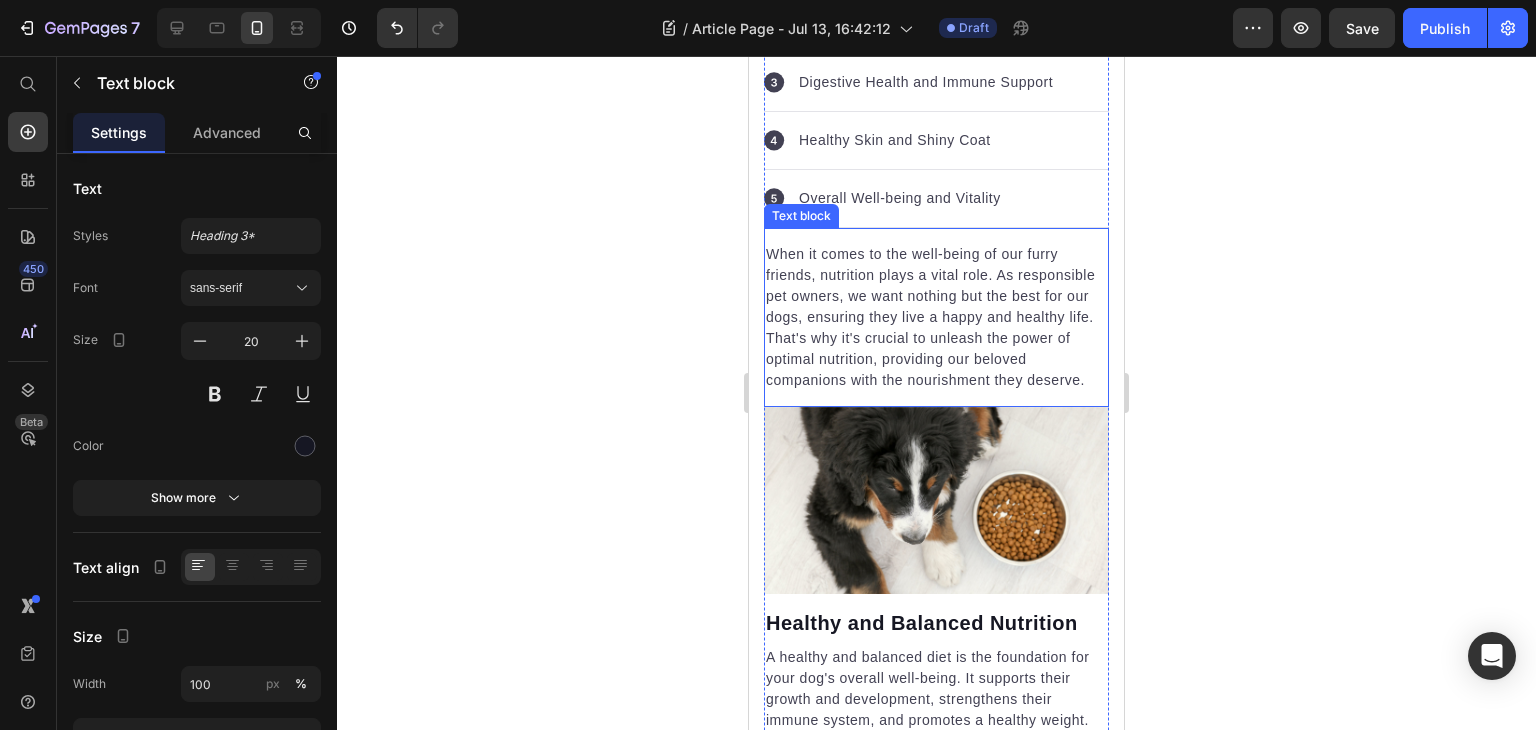 click on "When it comes to the well-being of our furry friends, nutrition plays a vital role. As responsible pet owners, we want nothing but the best for our dogs, ensuring they live a happy and healthy life. That's why it's crucial to unleash the power of optimal nutrition, providing our beloved companions with the nourishment they deserve." at bounding box center [936, 317] 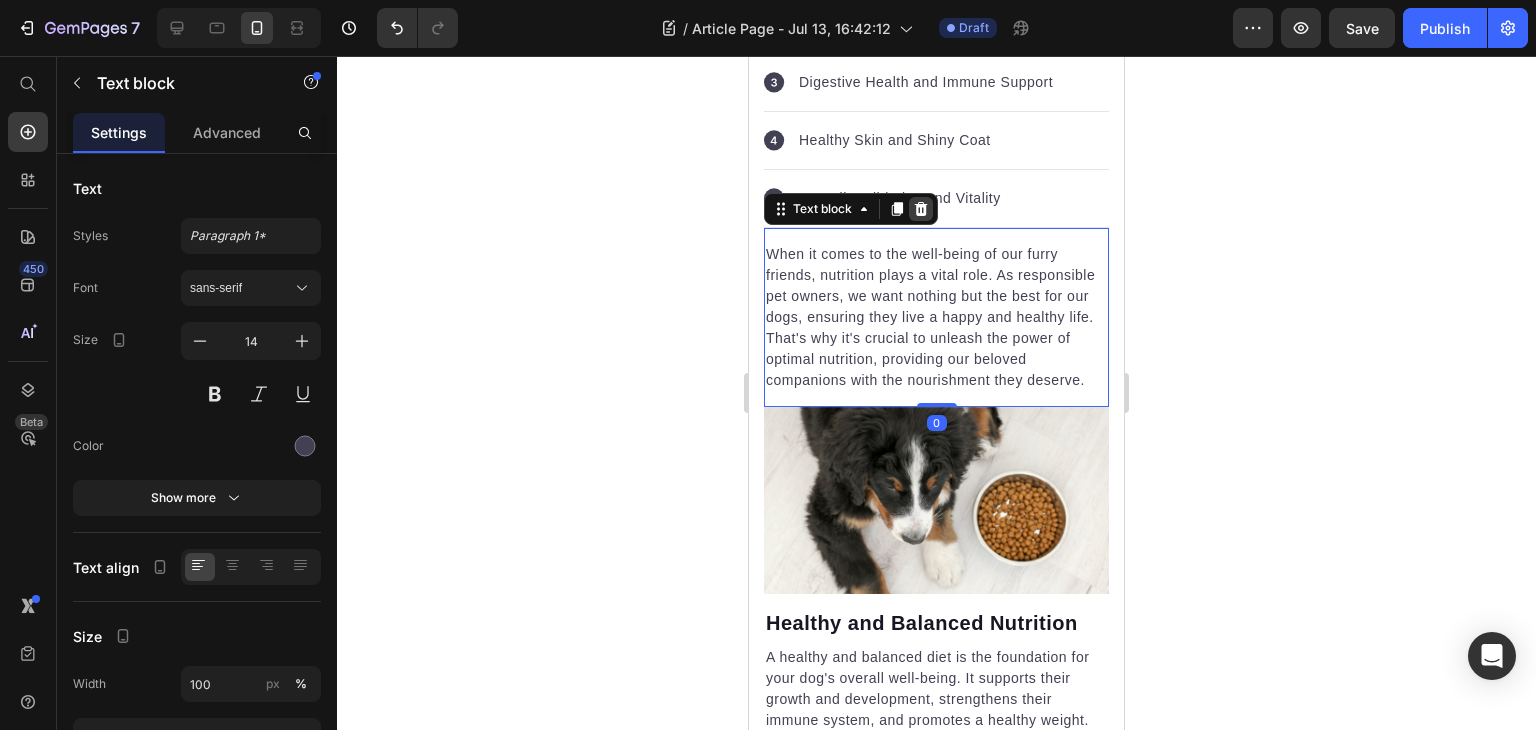 click 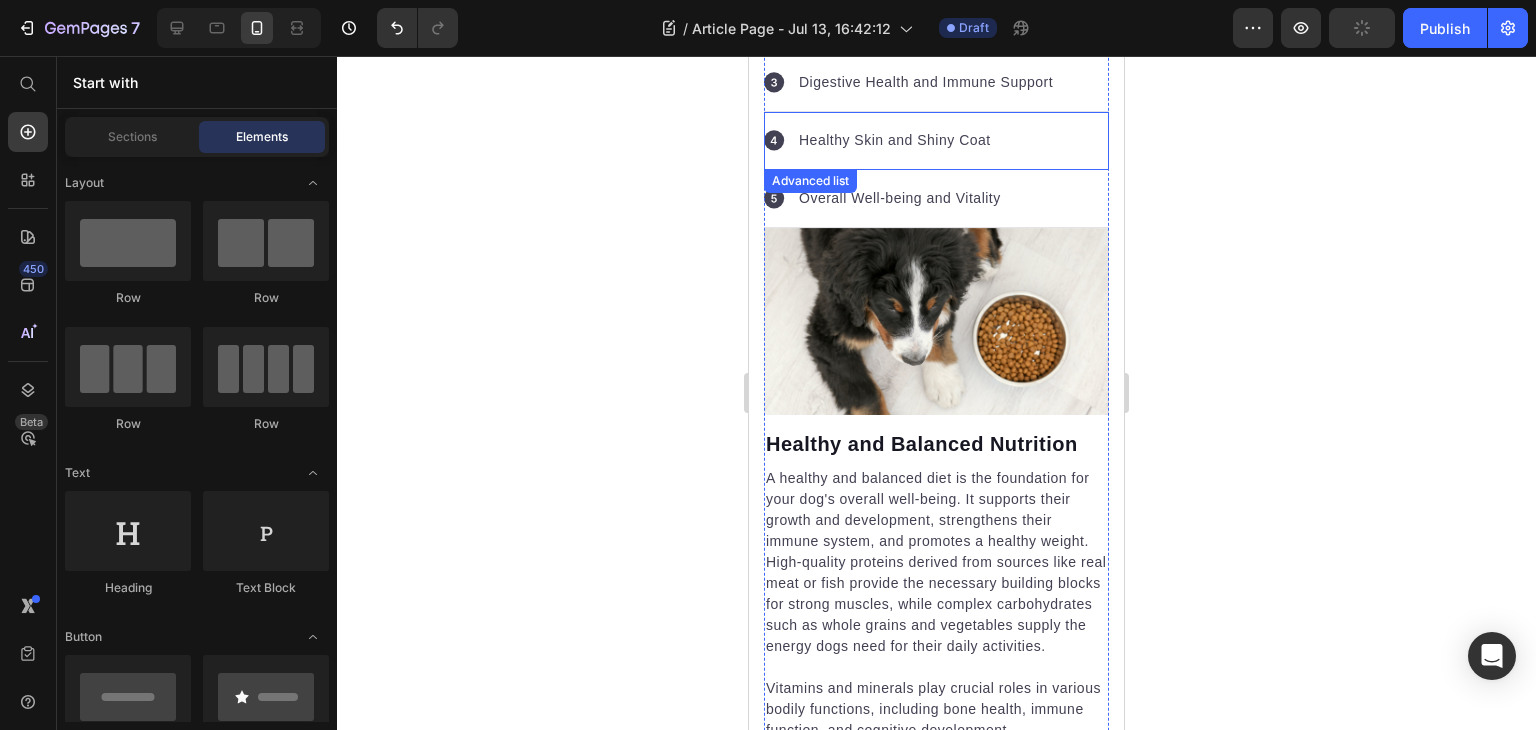 click on "Icon Healthy Skin and Shiny Coat Text block" at bounding box center [936, 141] 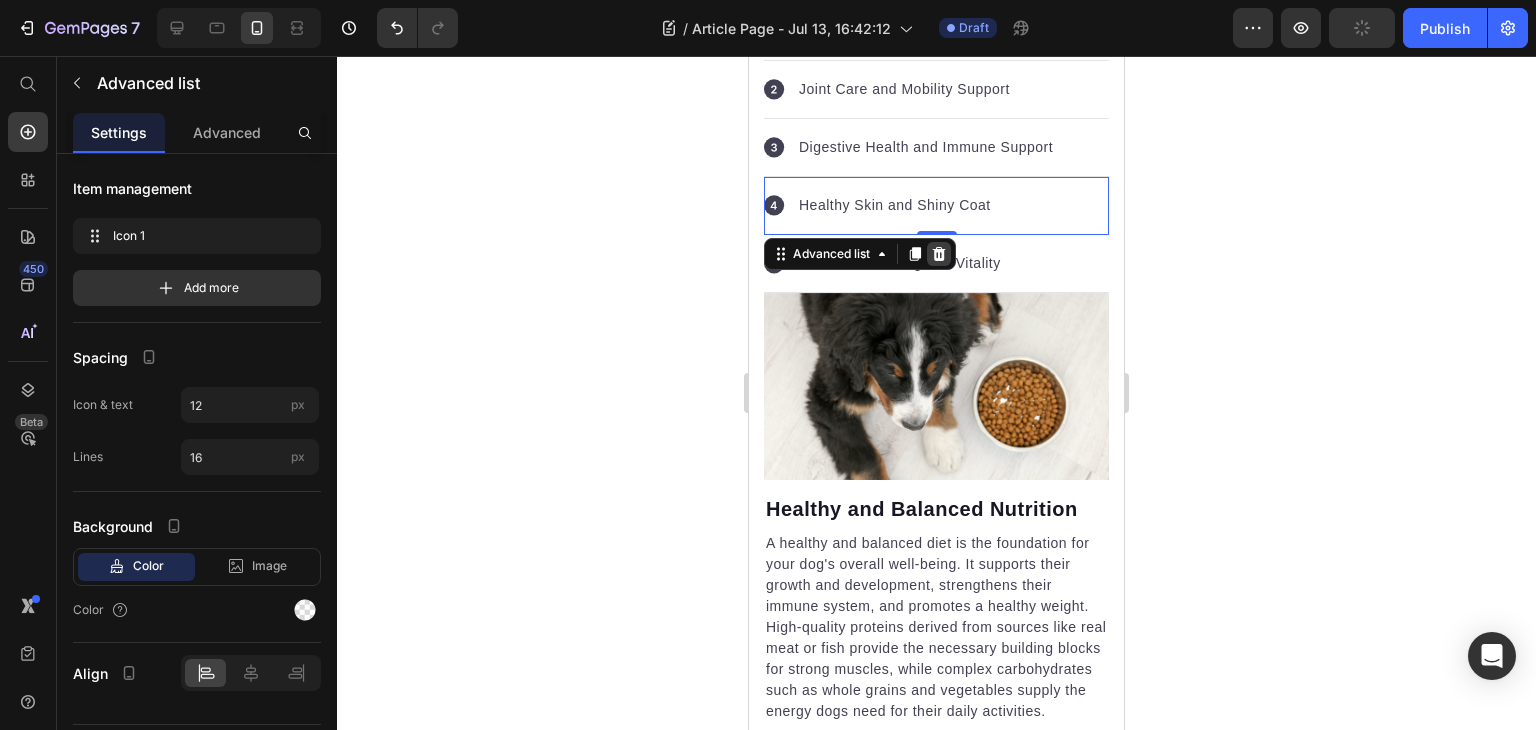 scroll, scrollTop: 1200, scrollLeft: 0, axis: vertical 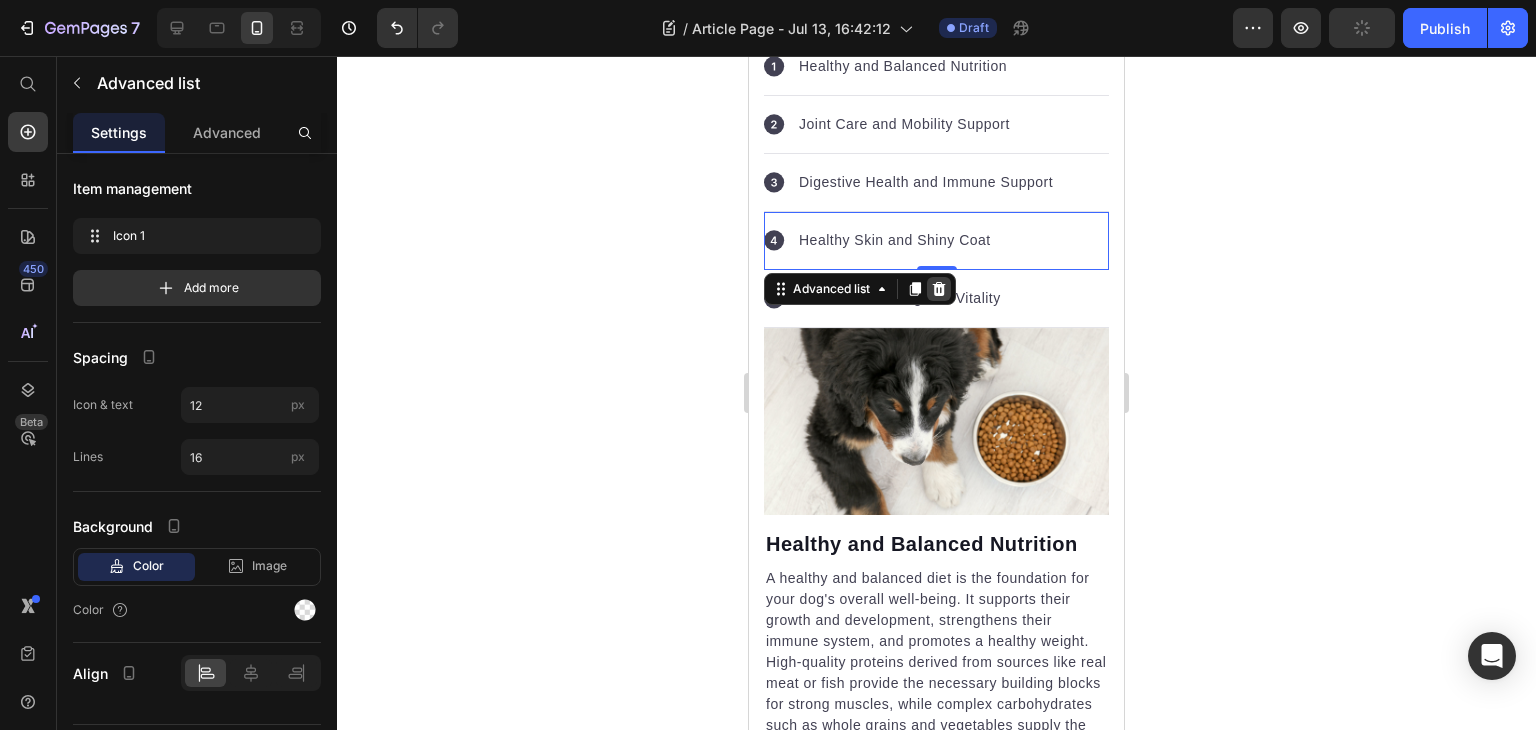 click 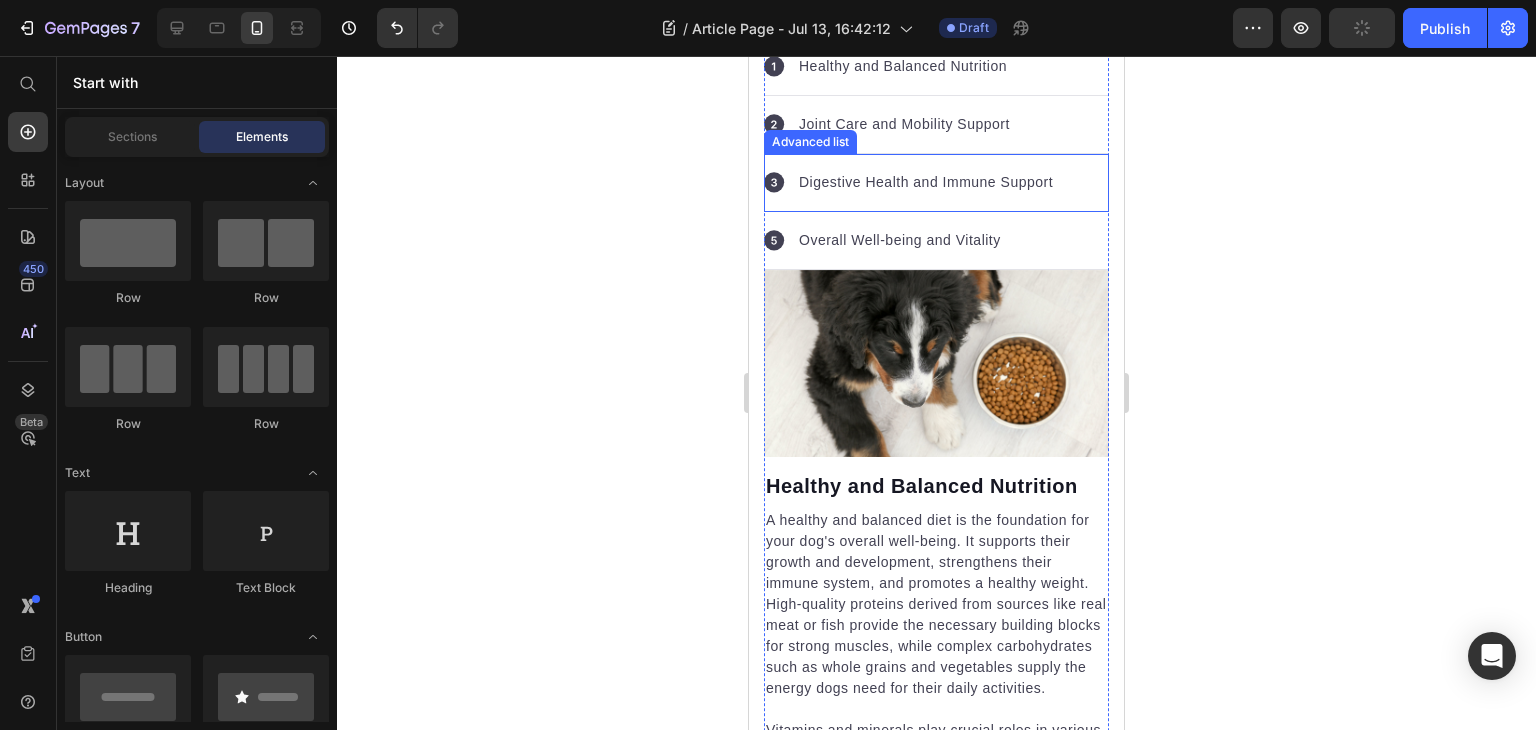 click on "Icon Digestive Health and Immune Support Text block" at bounding box center [936, 183] 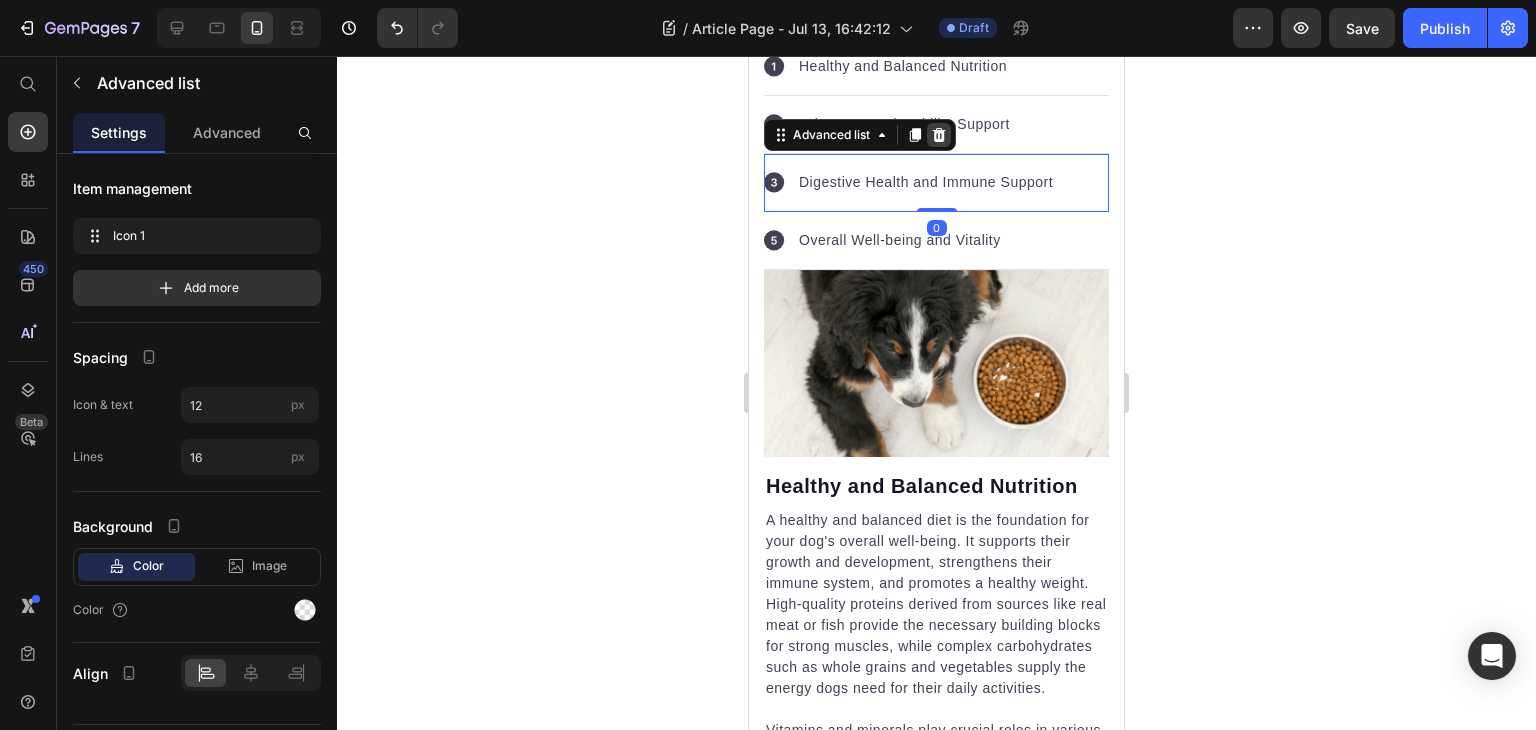 click at bounding box center (939, 135) 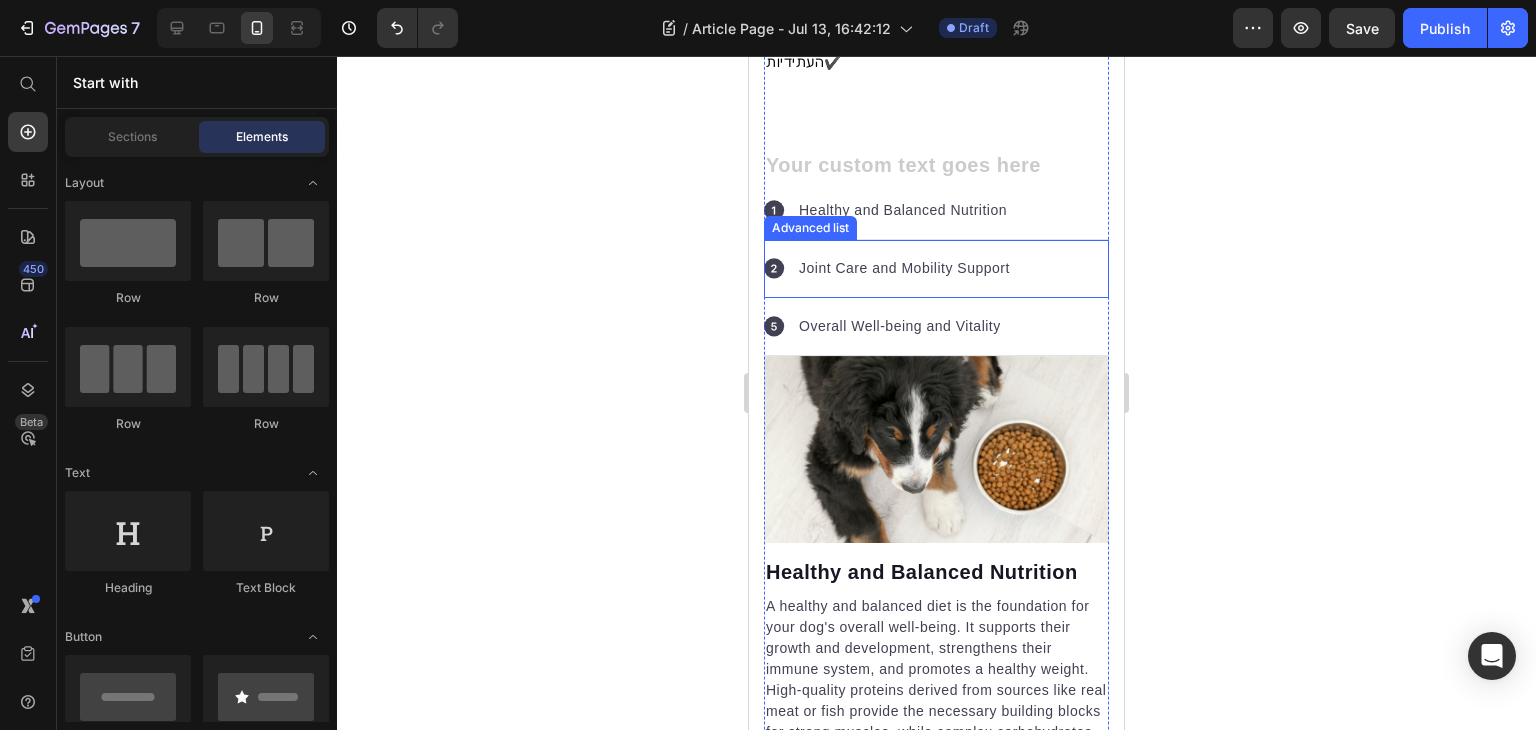 scroll, scrollTop: 900, scrollLeft: 0, axis: vertical 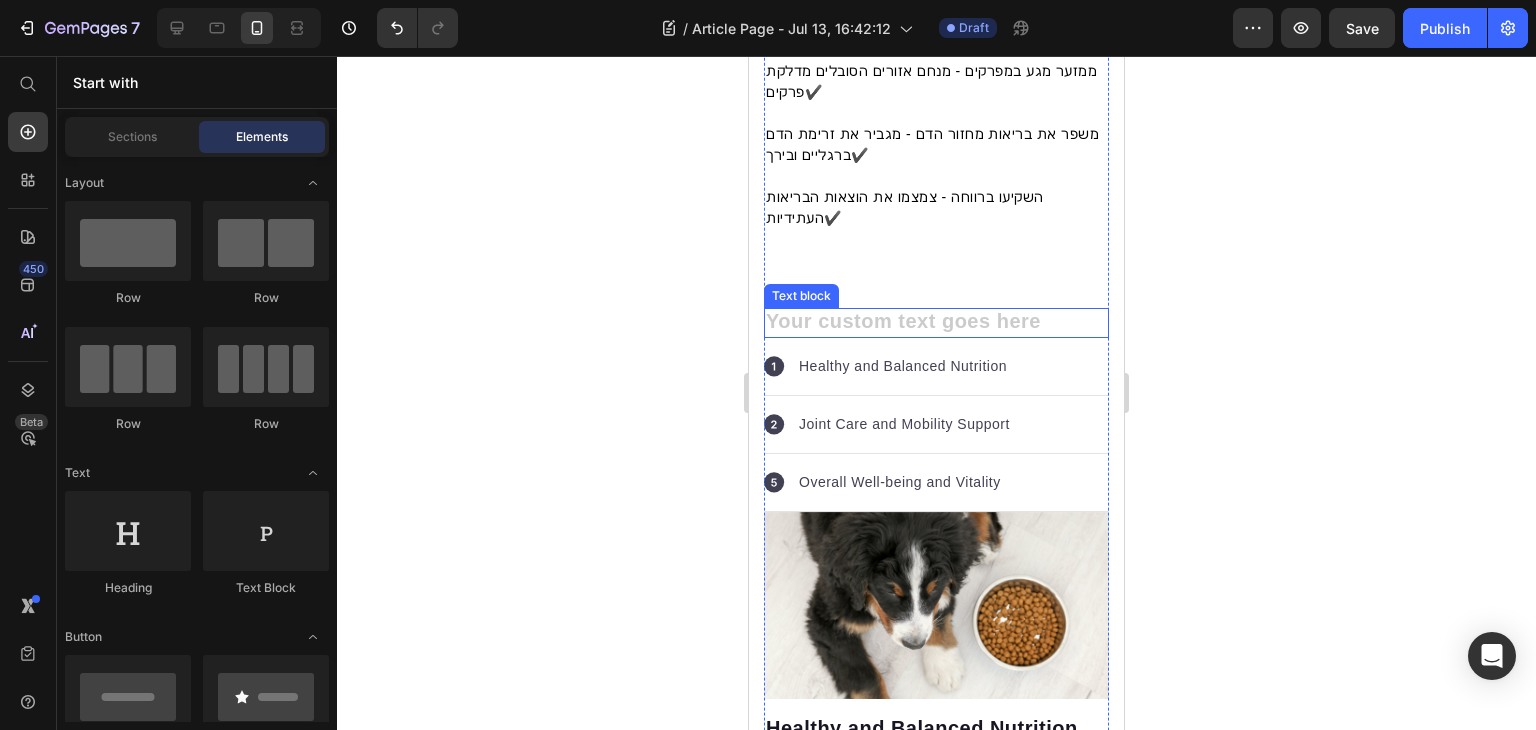 click on "Icon Healthy and Balanced Nutrition Text block" at bounding box center (936, 367) 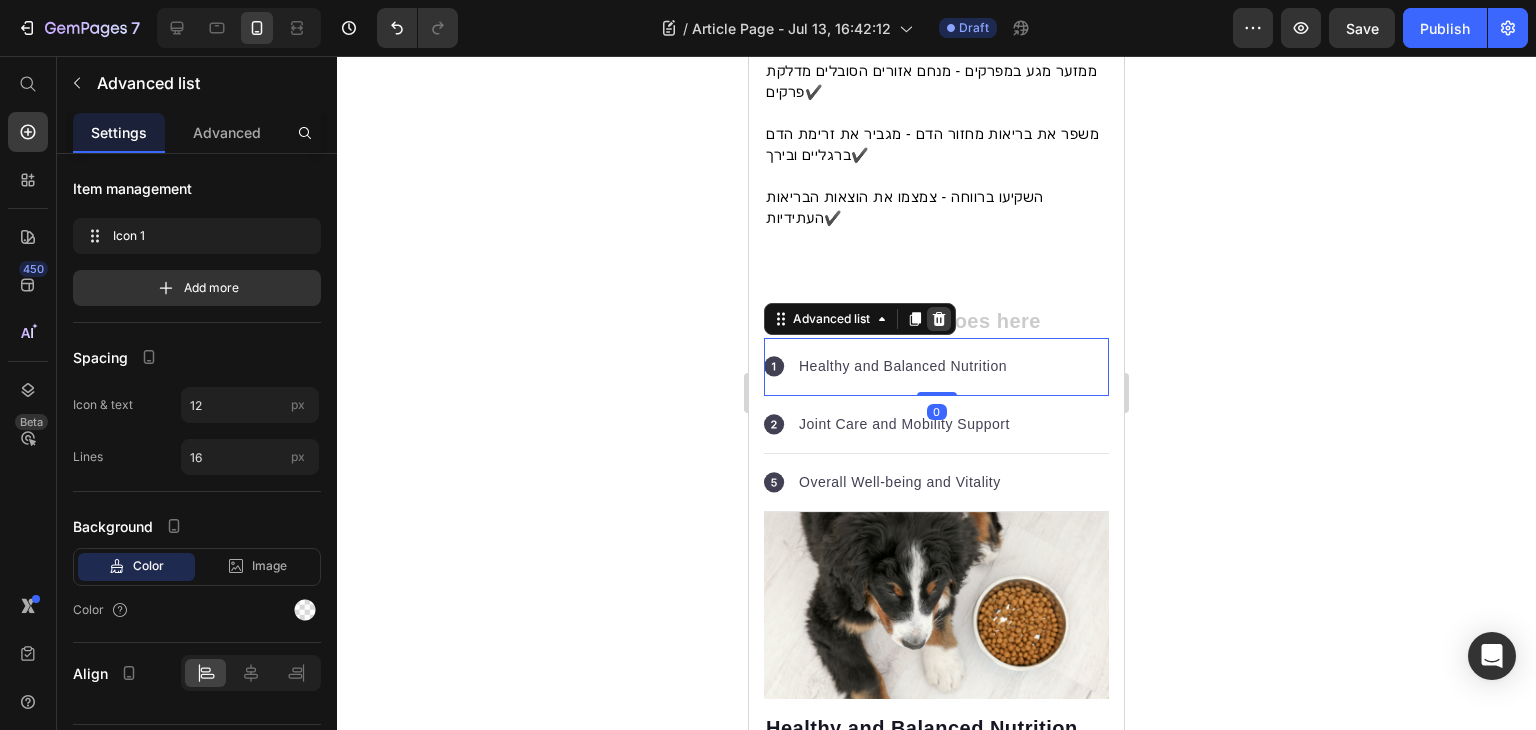 click 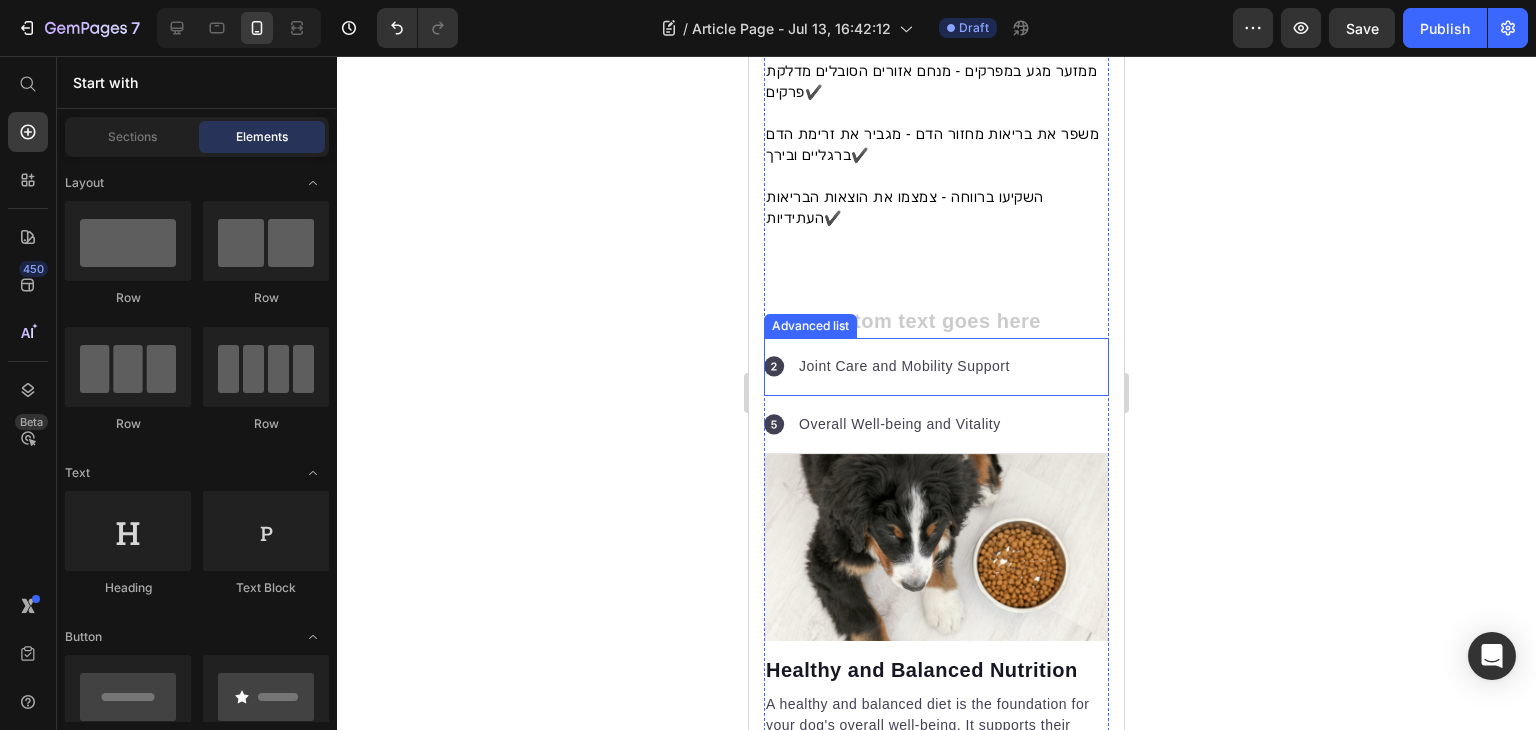 click on "Joint Care and Mobility Support" at bounding box center [904, 366] 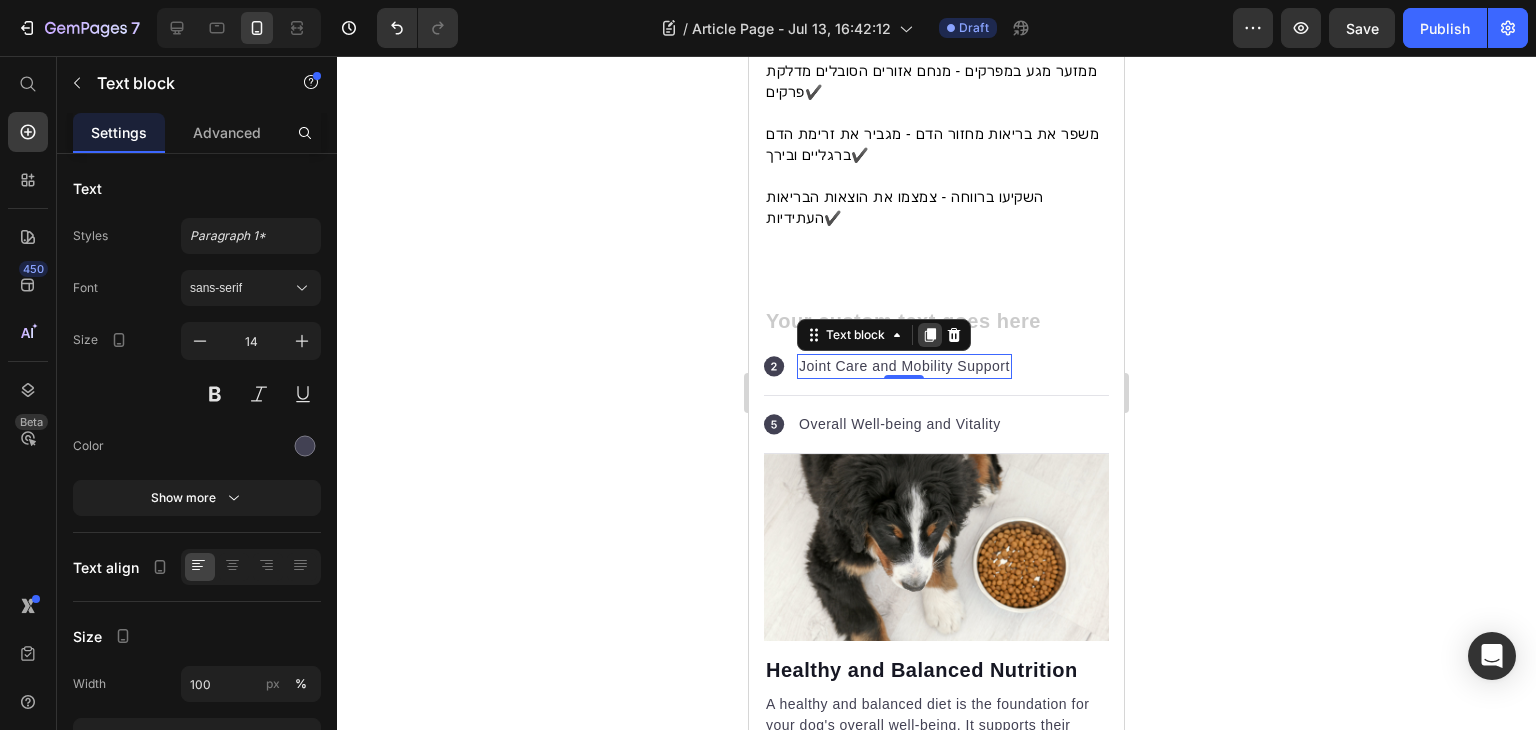 click at bounding box center (930, 335) 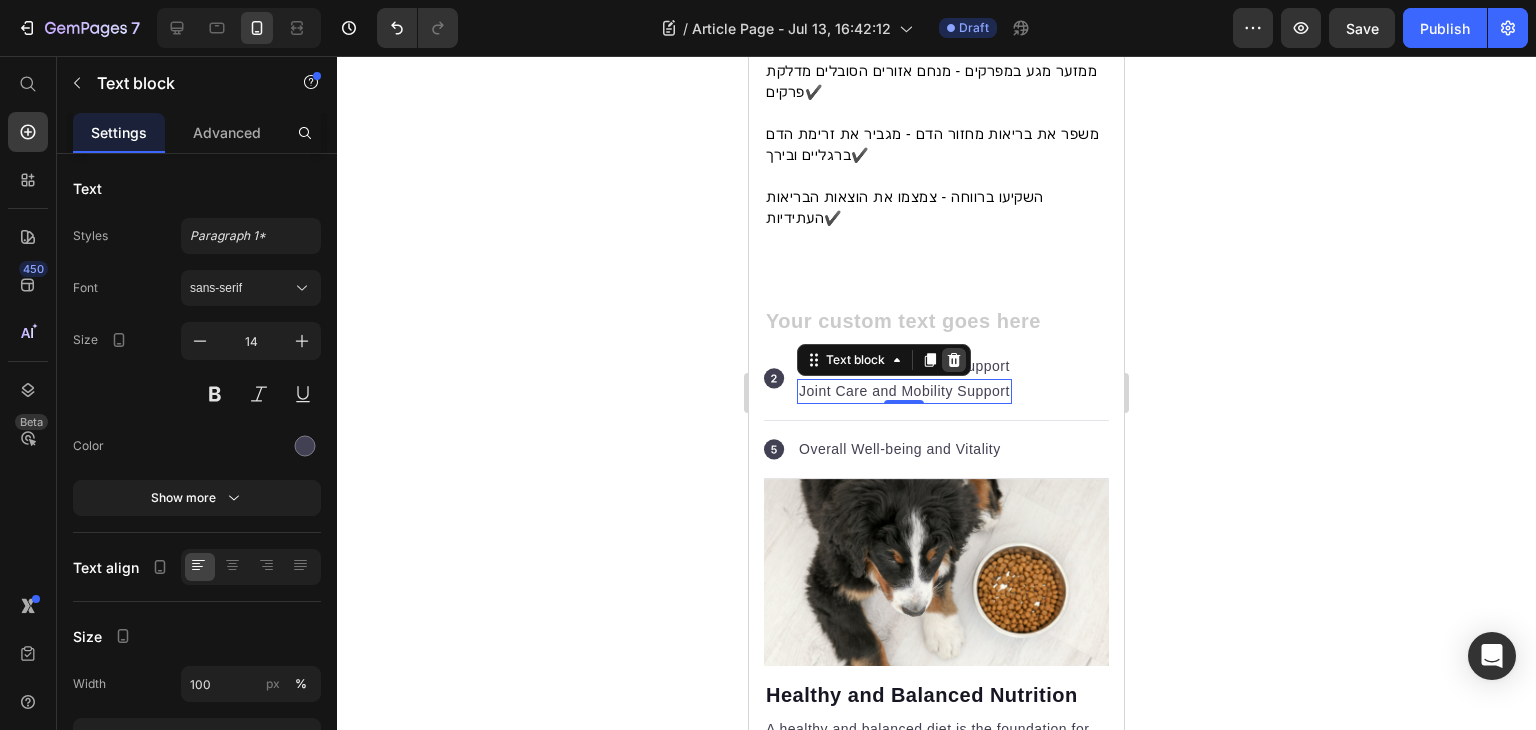 click 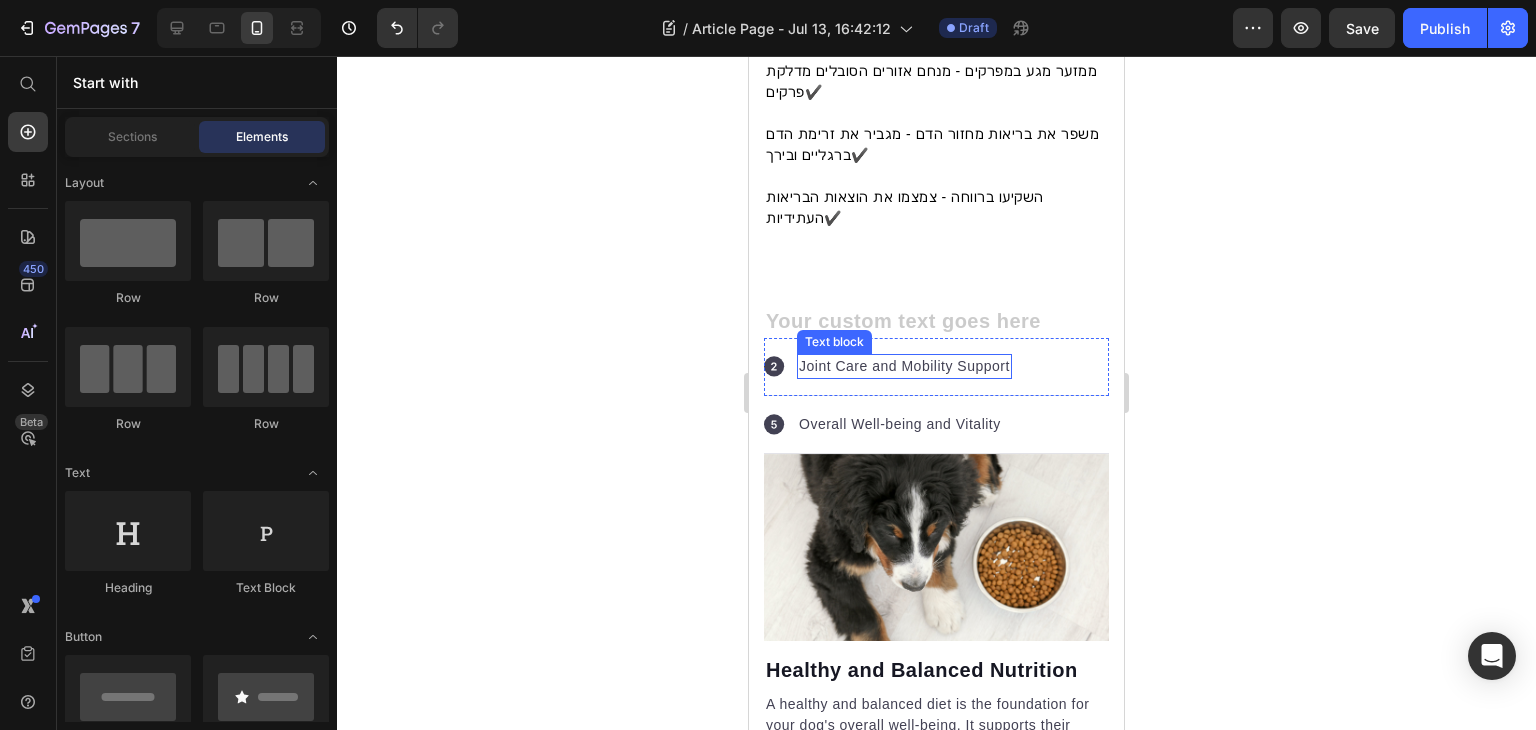 click on "Joint Care and Mobility Support" at bounding box center (904, 366) 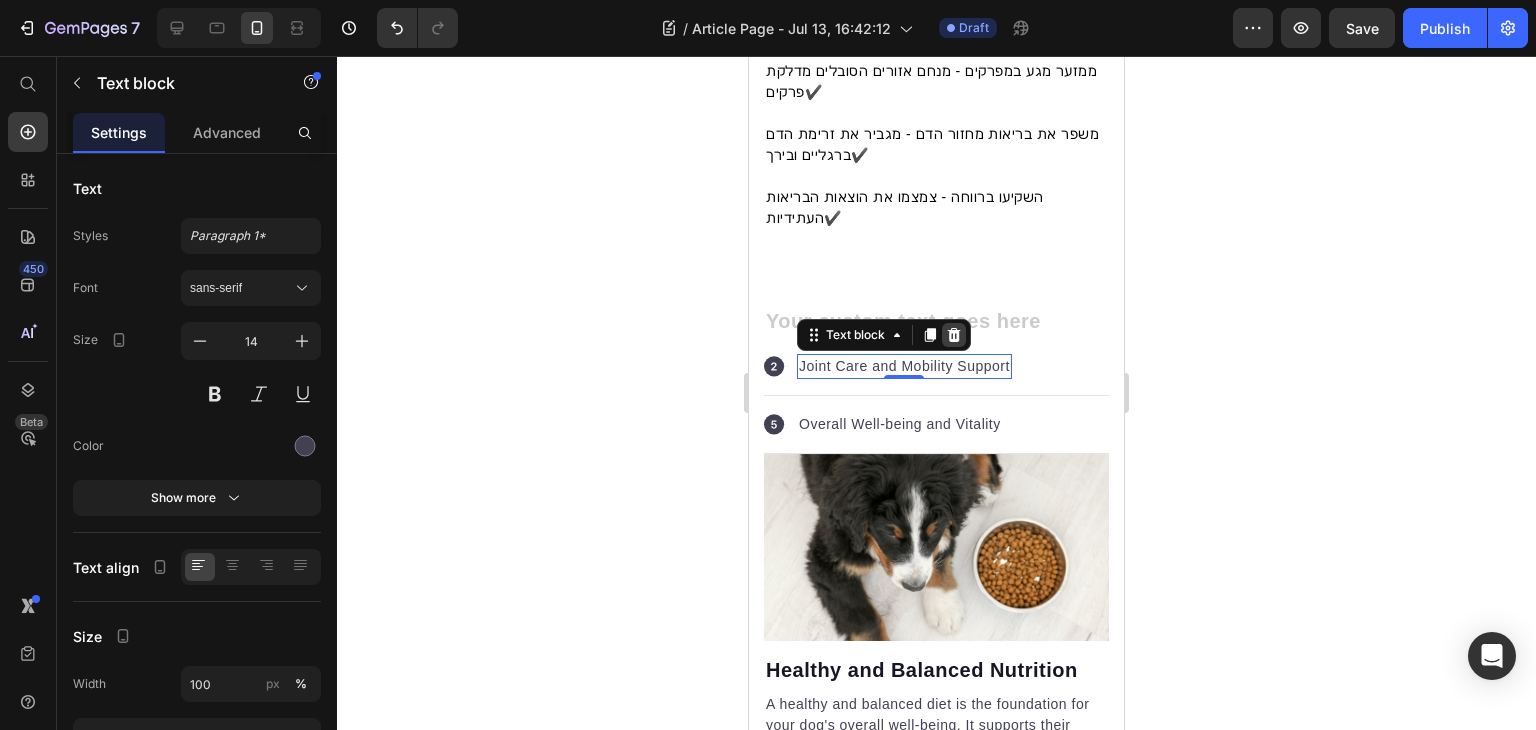 click 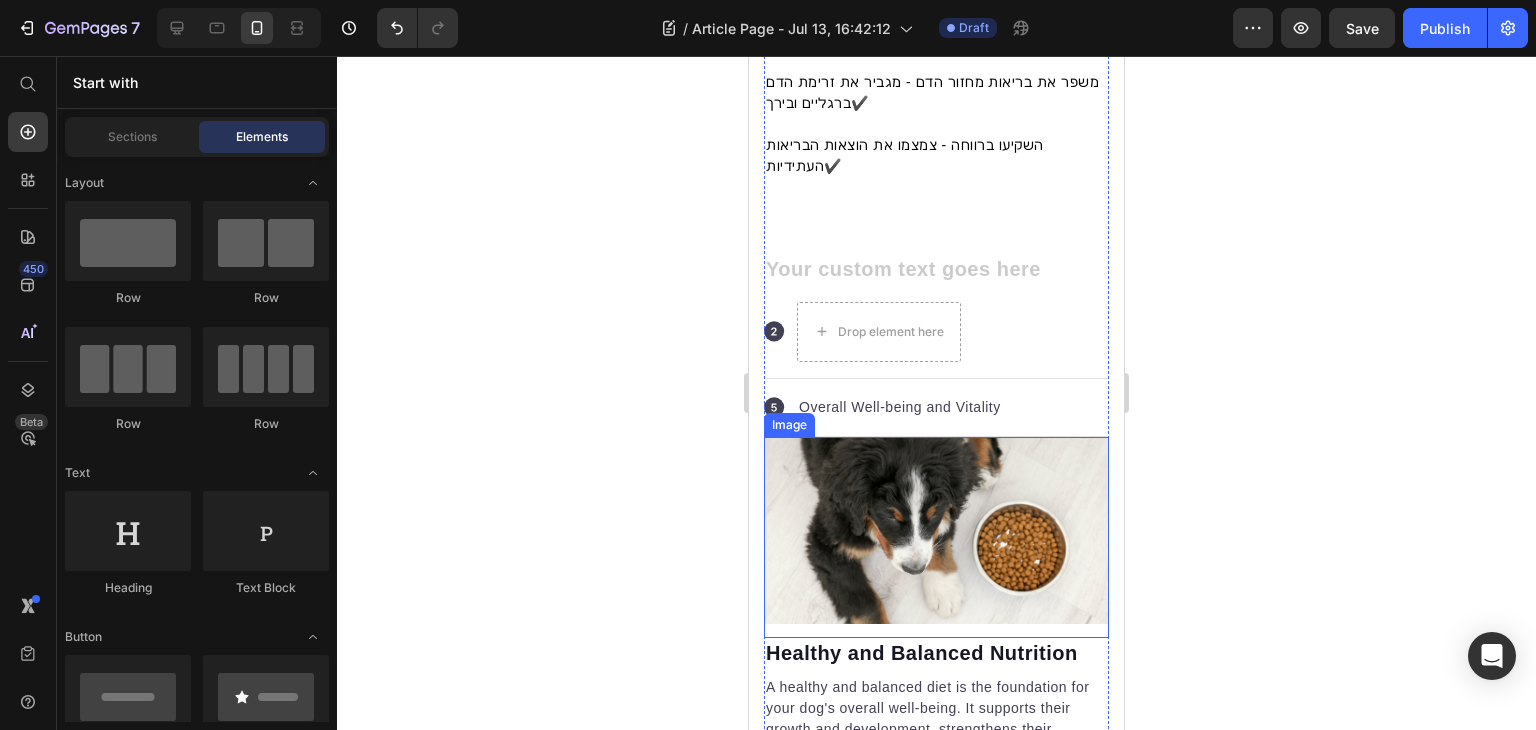 scroll, scrollTop: 888, scrollLeft: 0, axis: vertical 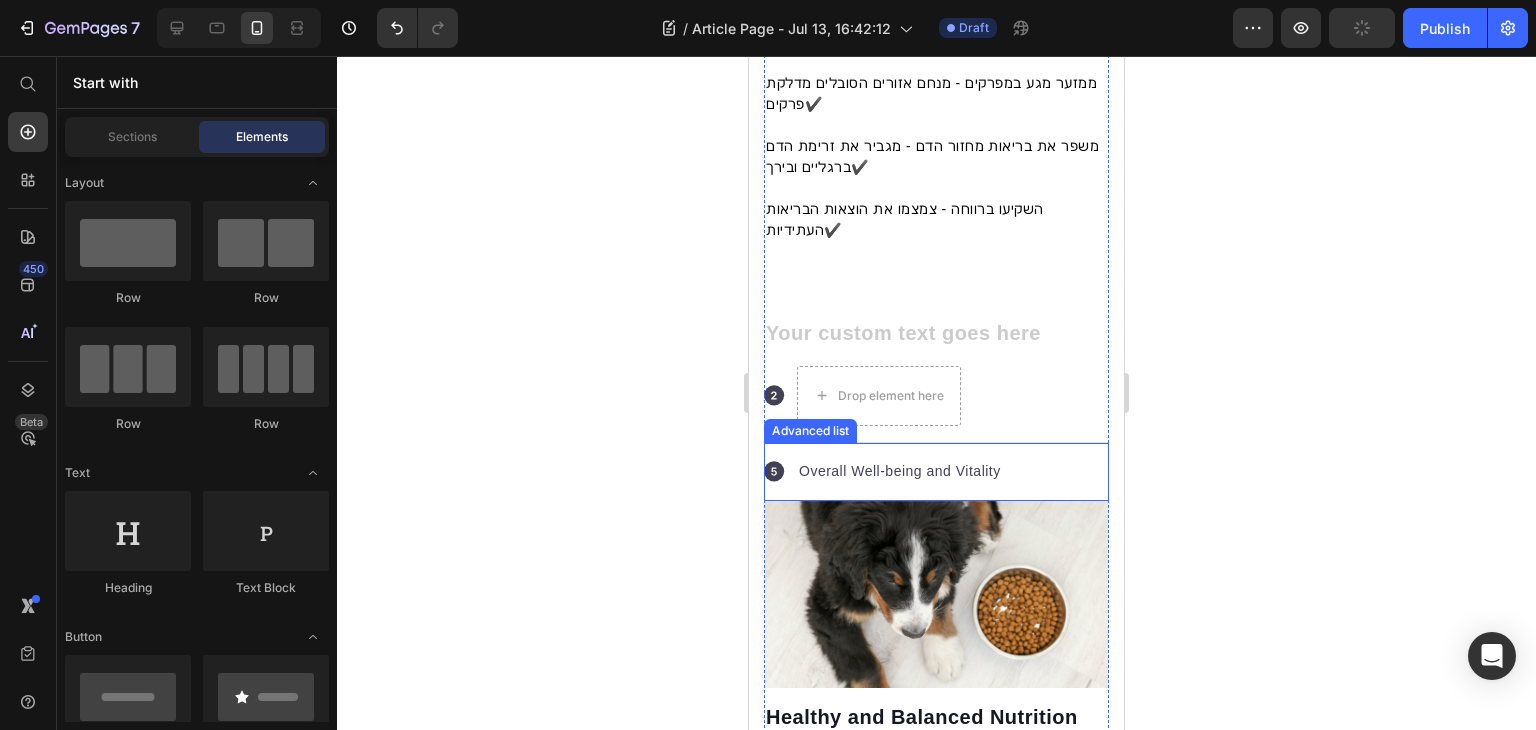 click on "Icon Overall Well-being and Vitality Text block" at bounding box center [936, 472] 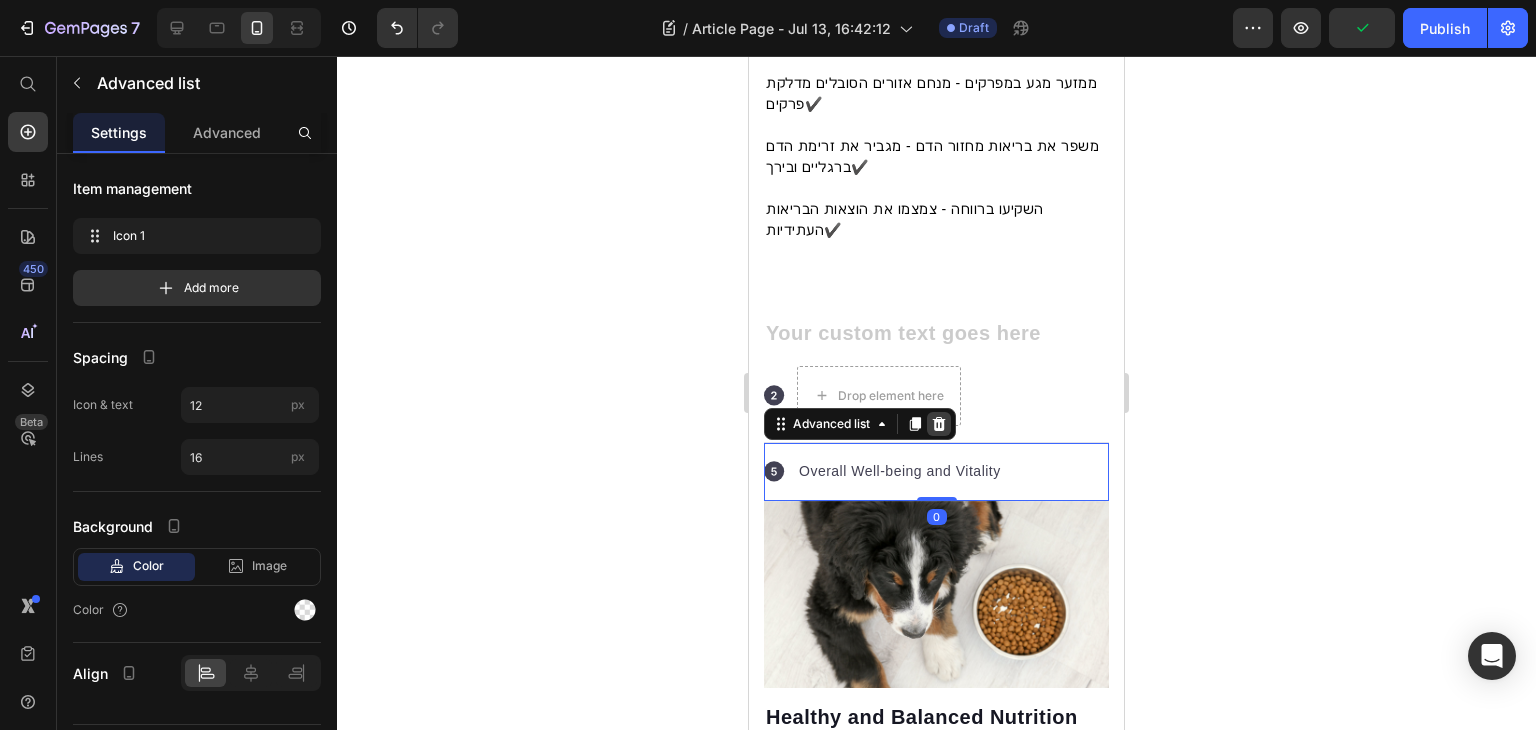 click 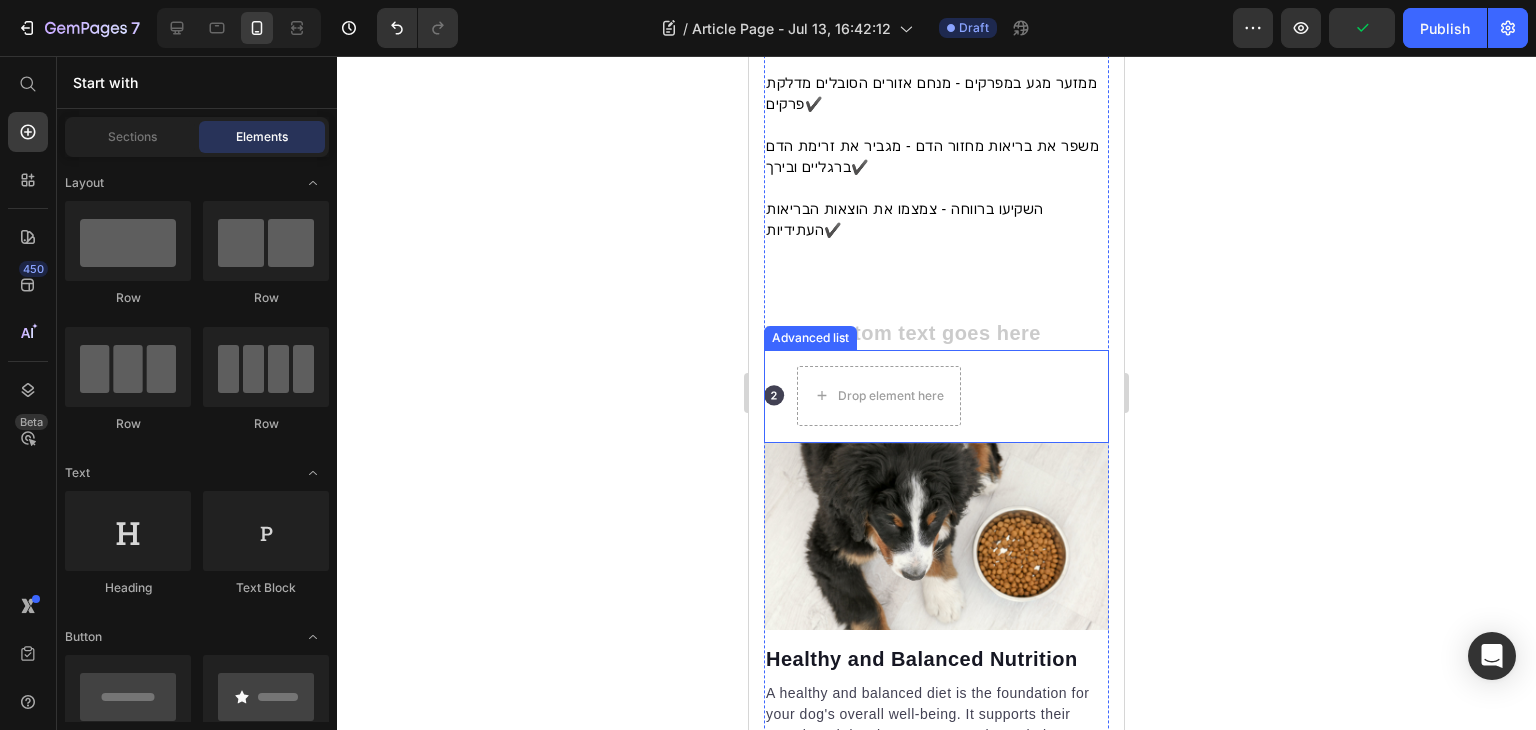 click on "Icon
Drop element here" at bounding box center (936, 396) 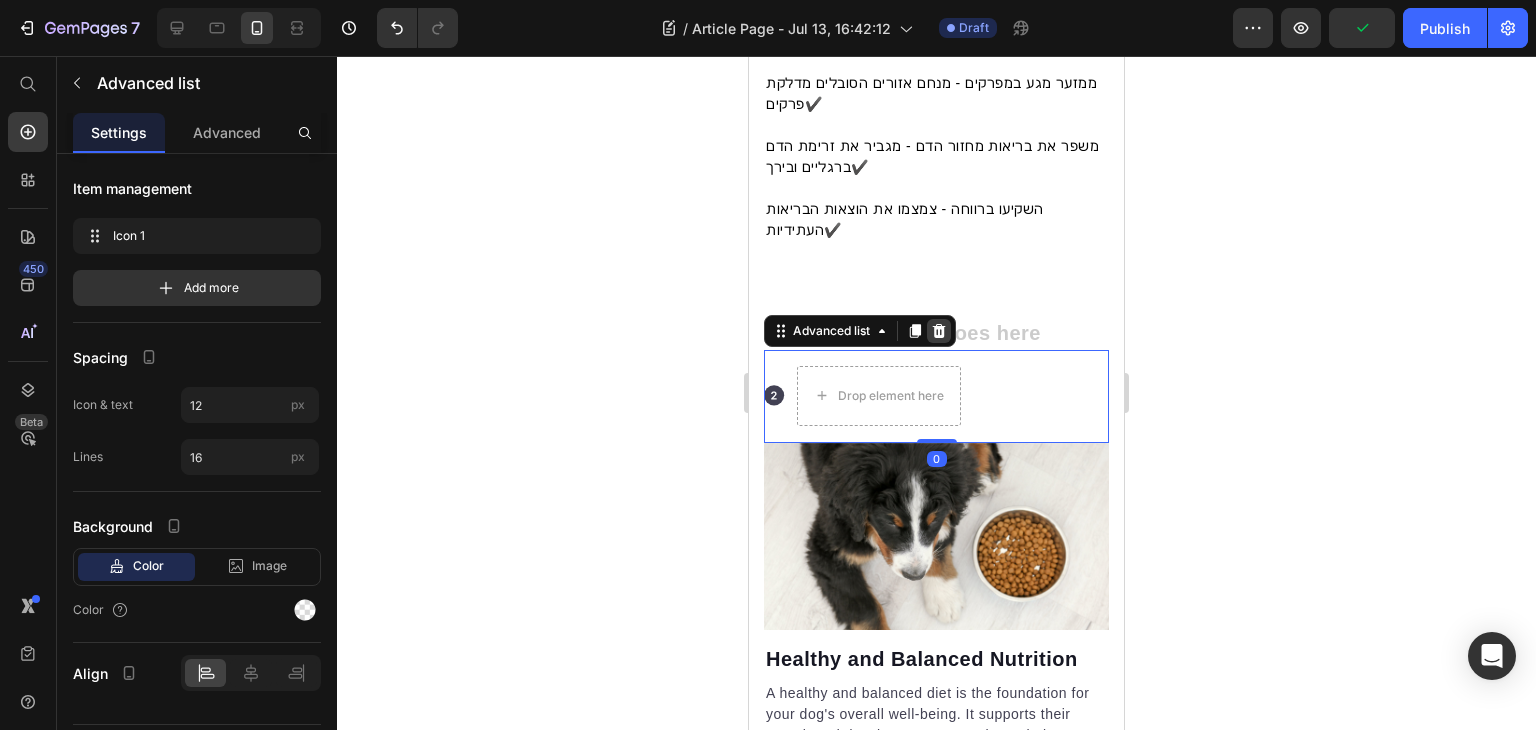 click 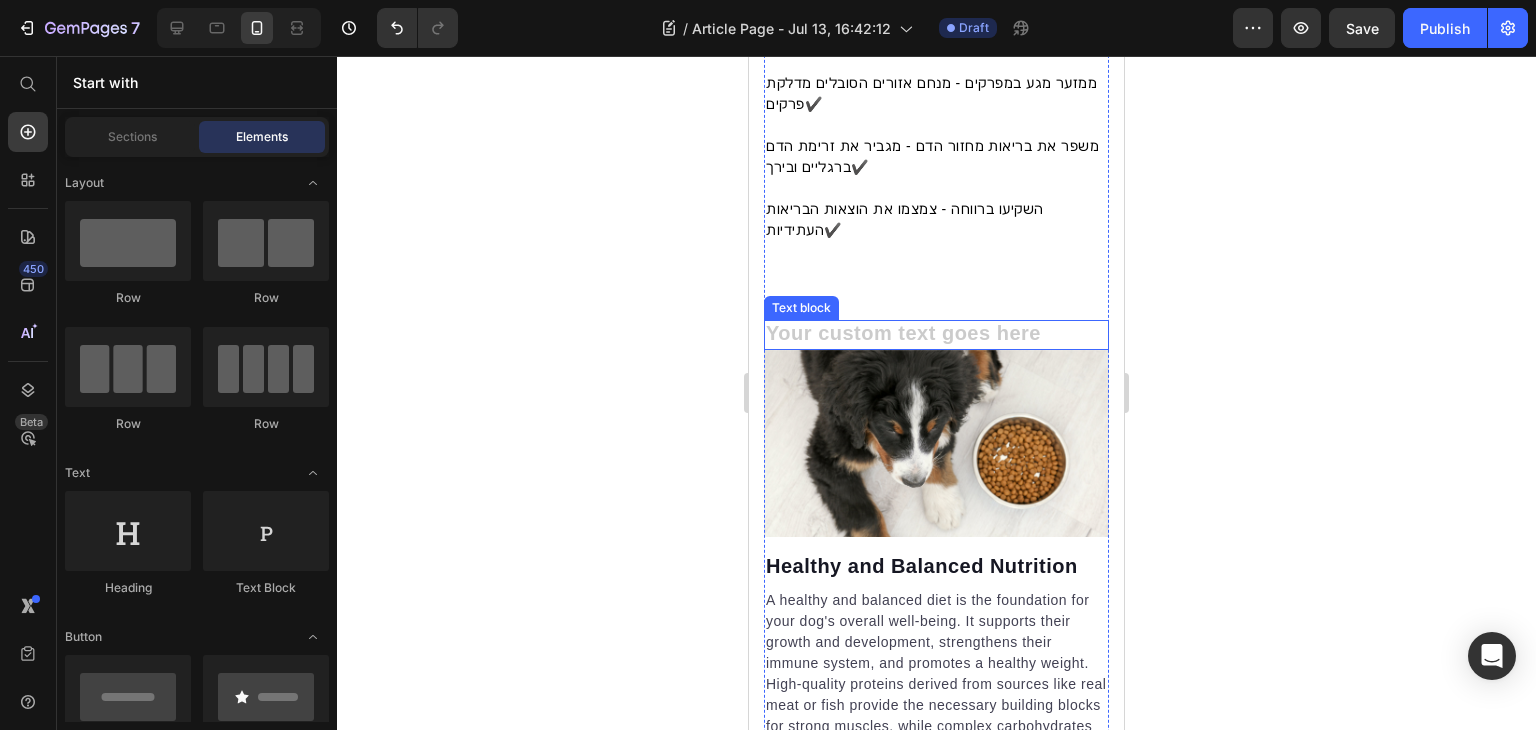 click at bounding box center (936, 335) 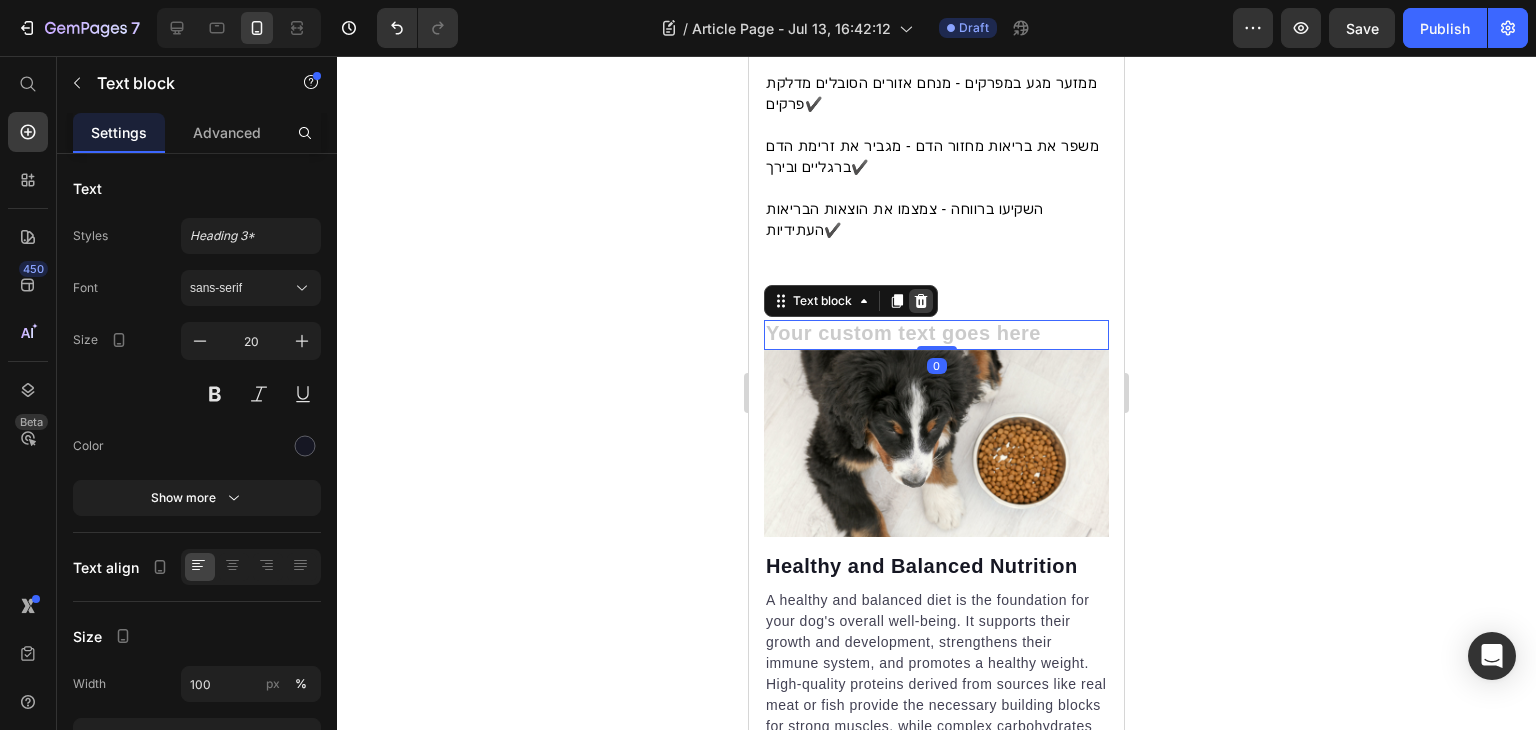click at bounding box center [921, 301] 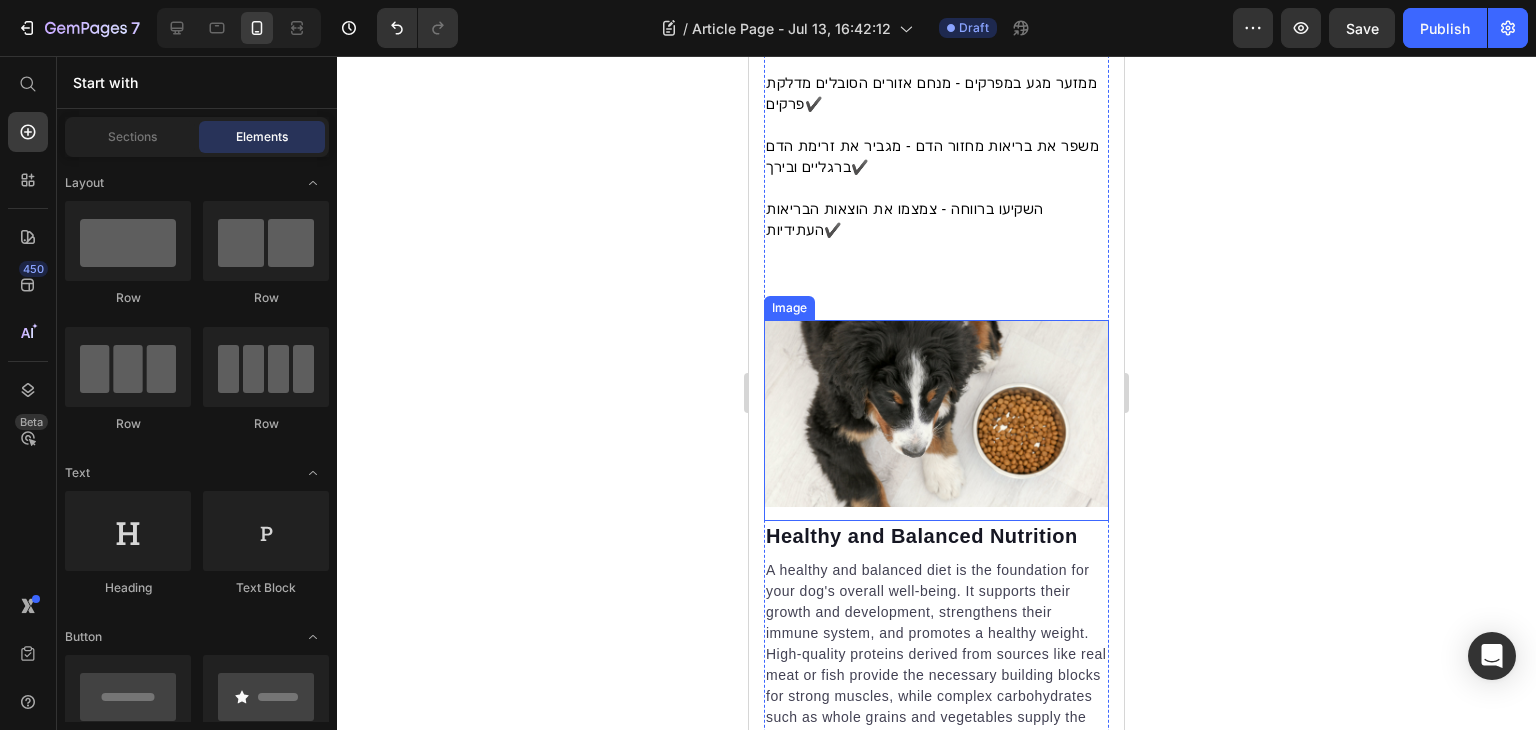 click at bounding box center (936, 420) 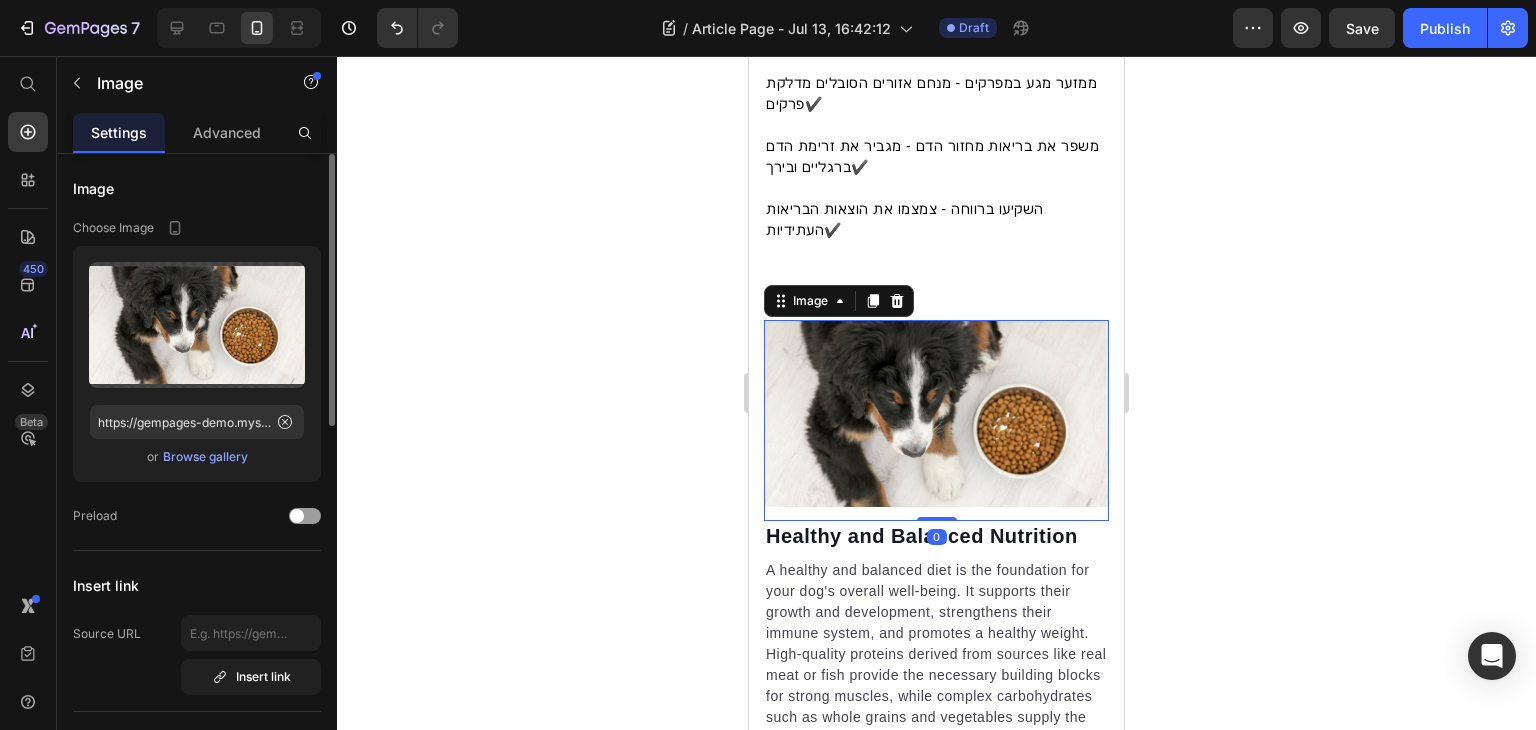 click on "Browse gallery" at bounding box center (205, 457) 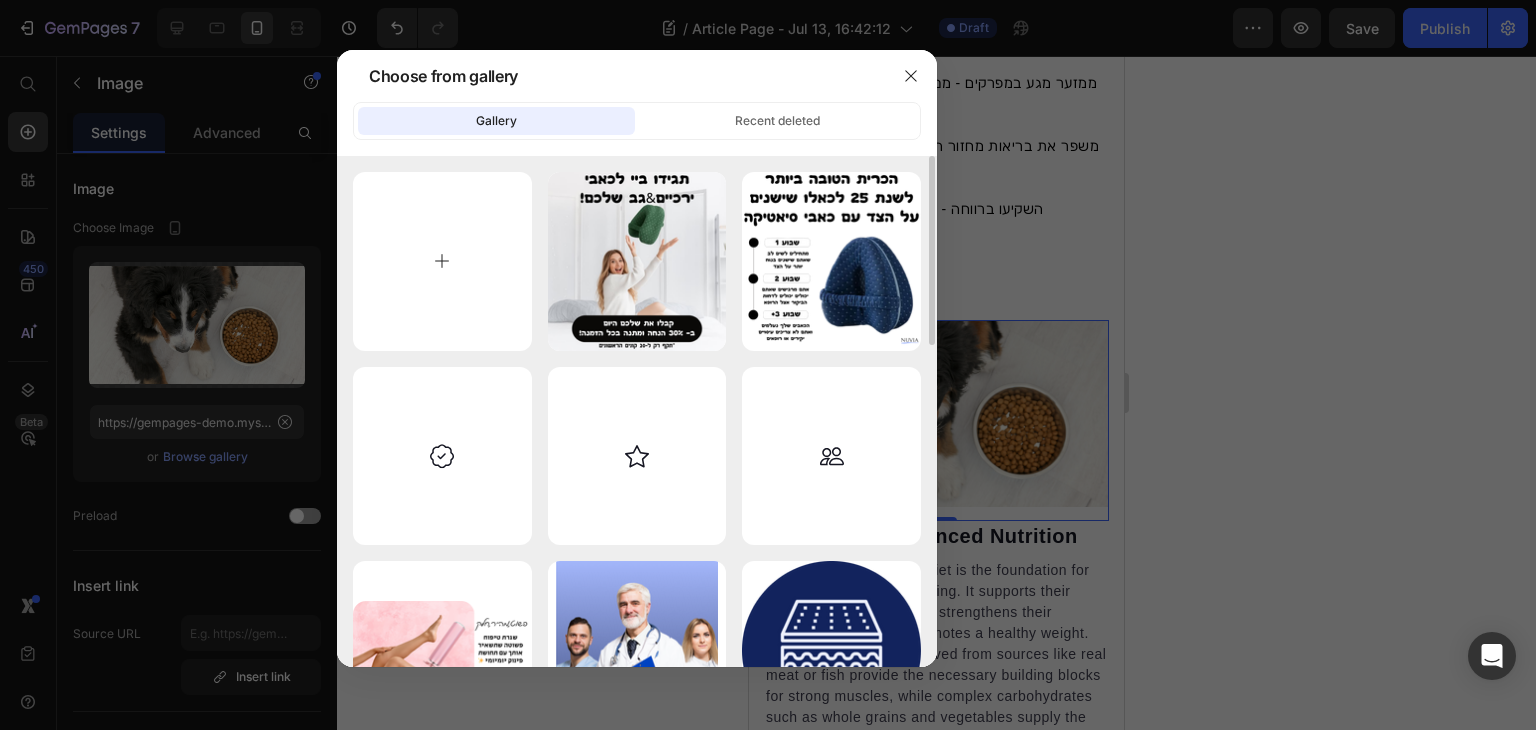 click at bounding box center (442, 261) 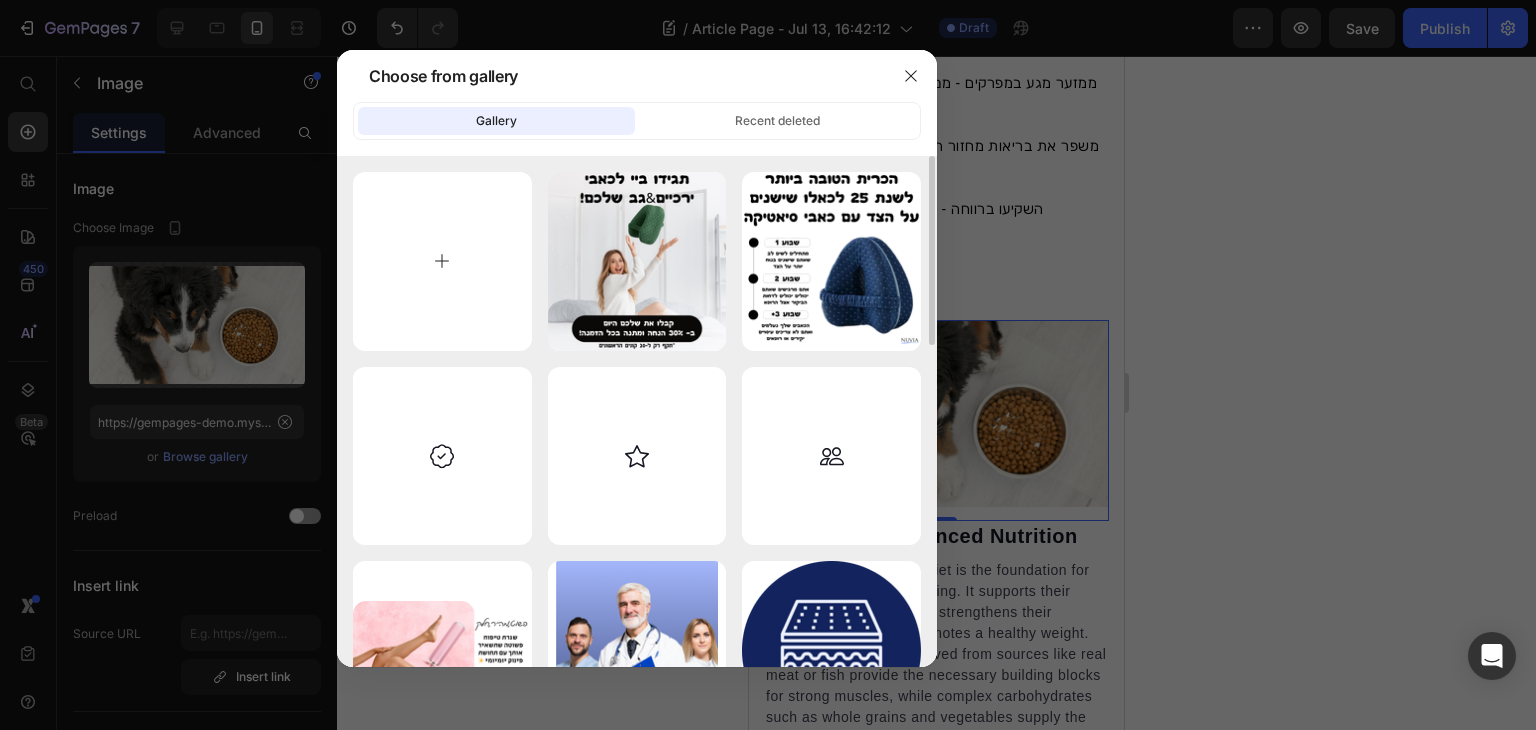 type on "C:\fakepath\כיסוי שניתן לכבס (2).png" 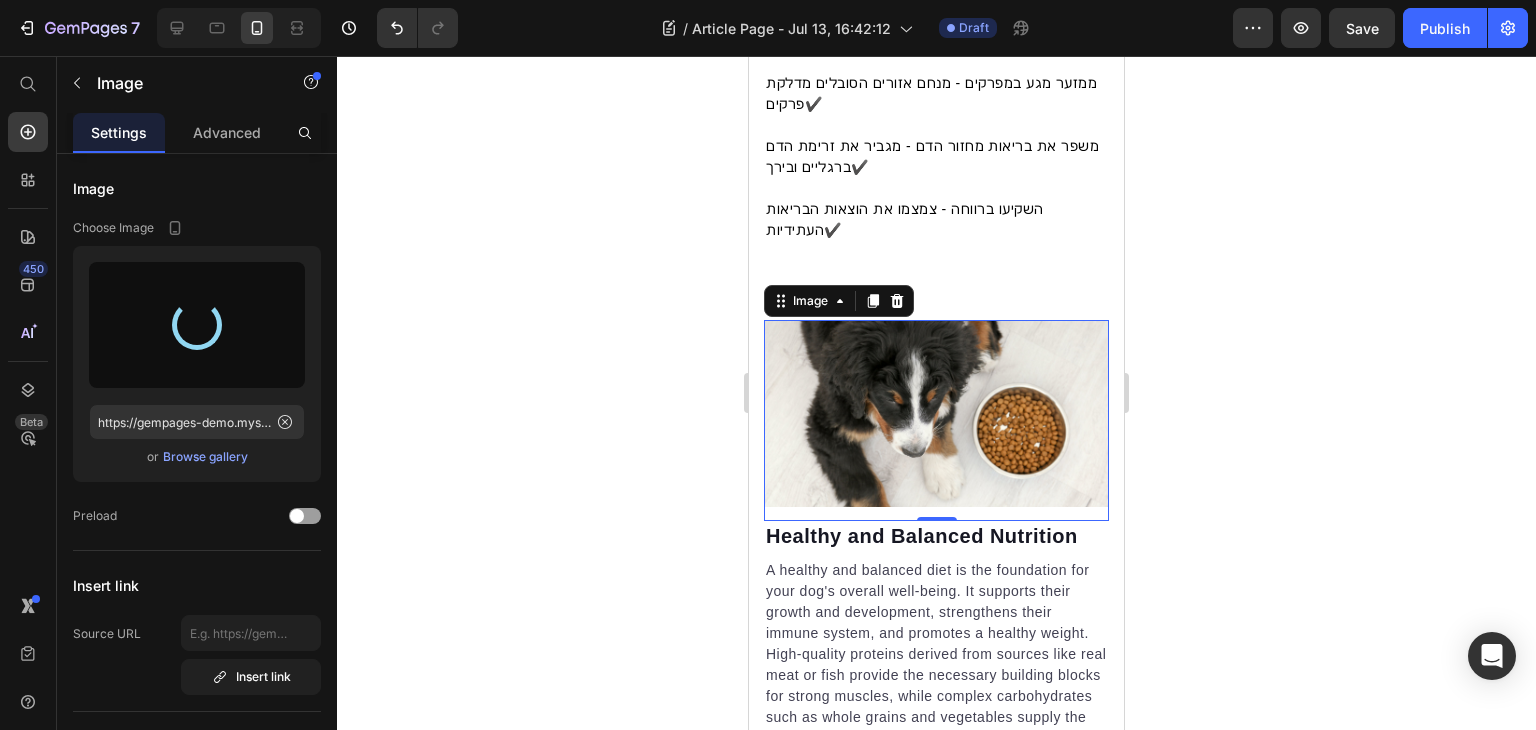 type on "https://cdn.shopify.com/s/files/1/0749/4765/7985/files/gempages_561339873882014805-d525f409-84b2-4822-811e-3b54675c7ab0.png" 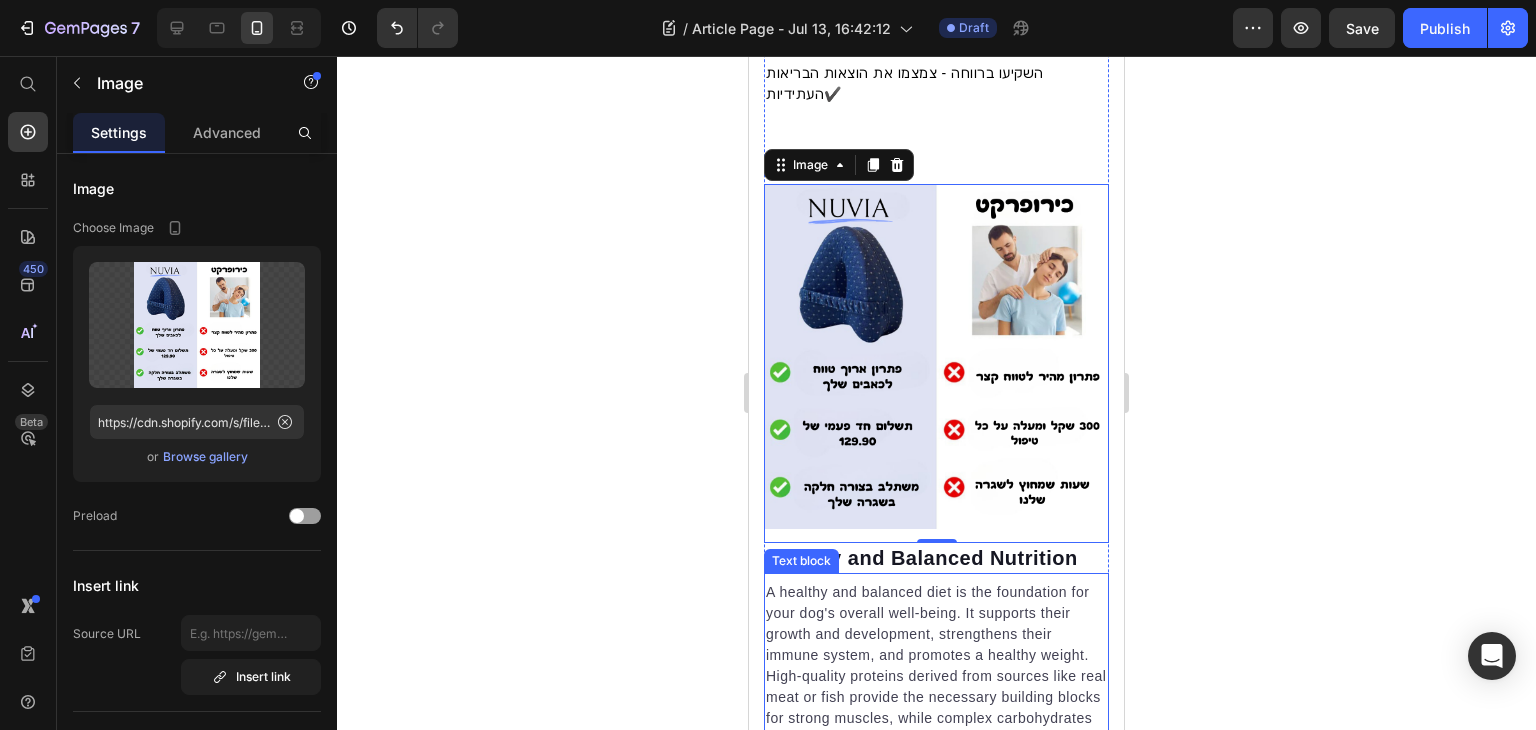scroll, scrollTop: 1288, scrollLeft: 0, axis: vertical 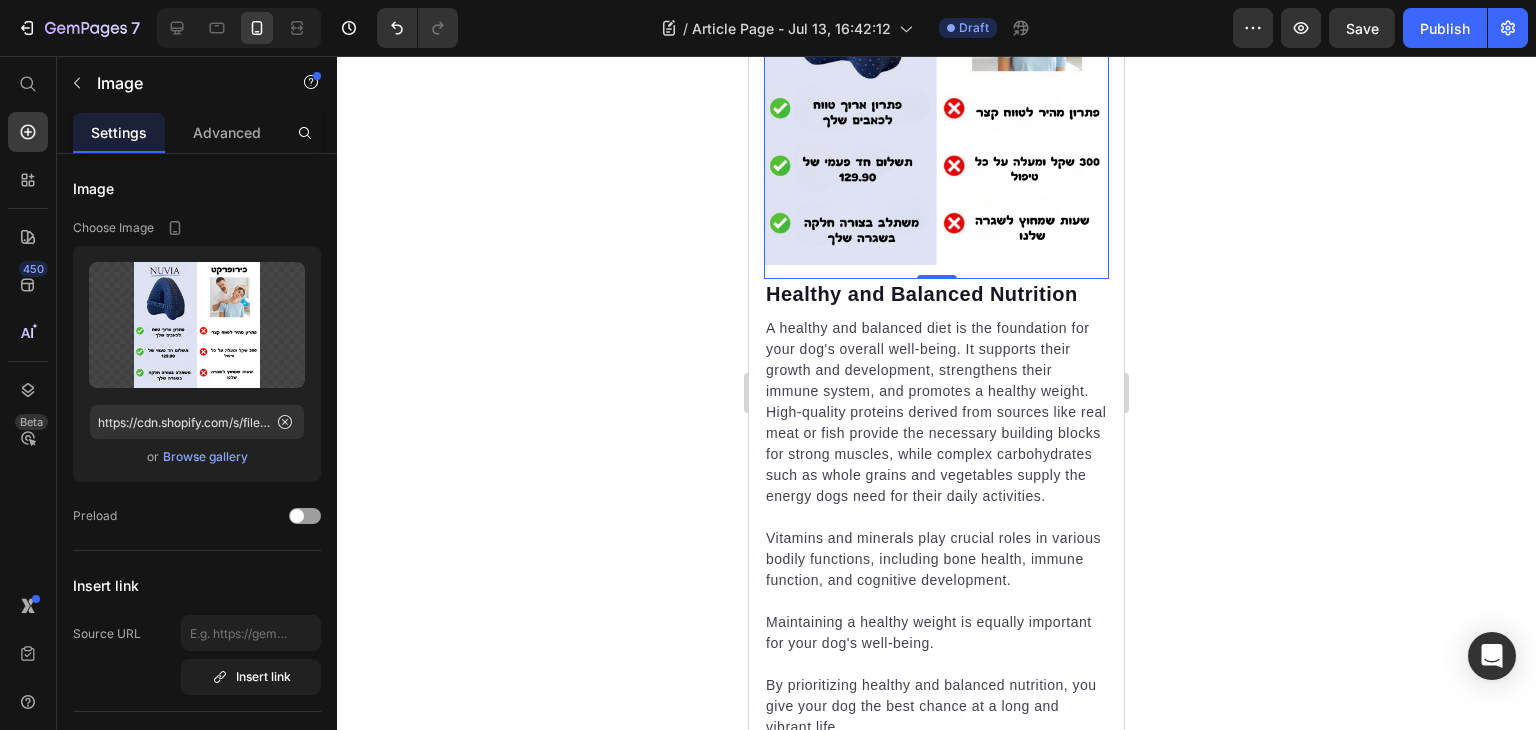 click on "0" at bounding box center (937, 295) 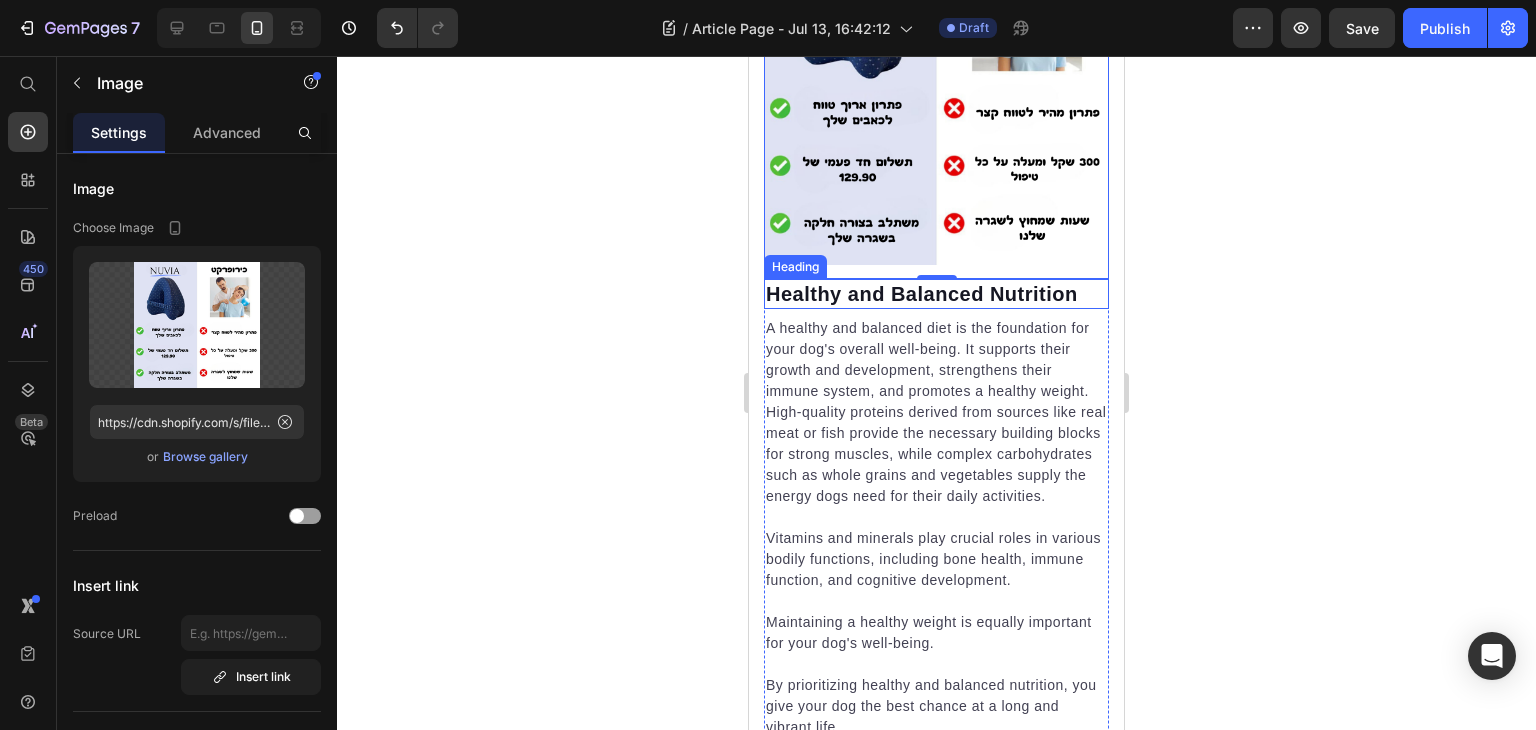 click on "Healthy and Balanced Nutrition" at bounding box center [936, 294] 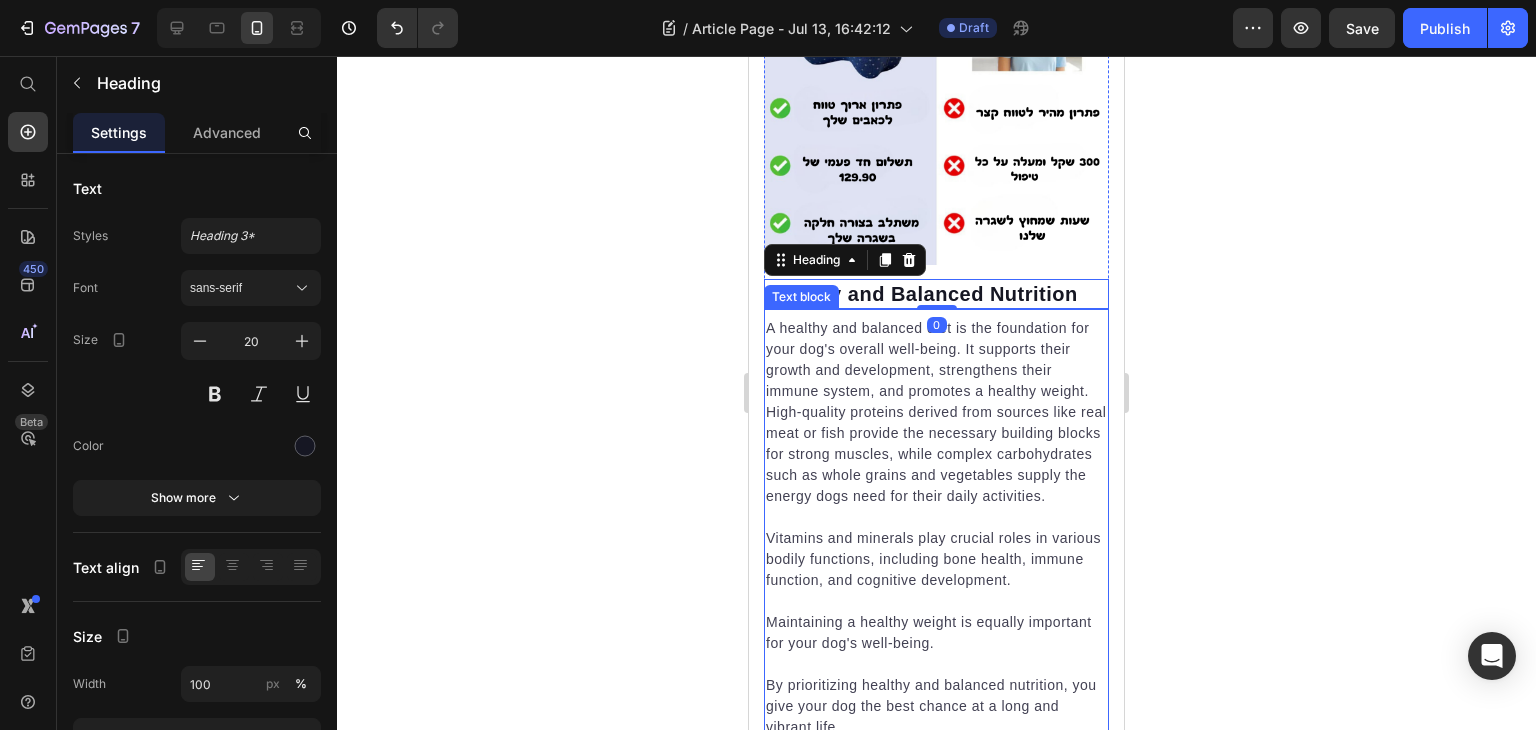 click on "A healthy and balanced diet is the foundation for your dog's overall well-being. It supports their growth and development, strengthens their immune system, and promotes a healthy weight. High-quality proteins derived from sources like real meat or fish provide the necessary building blocks for strong muscles, while complex carbohydrates such as whole grains and vegetables supply the energy dogs need for their daily activities." at bounding box center [936, 412] 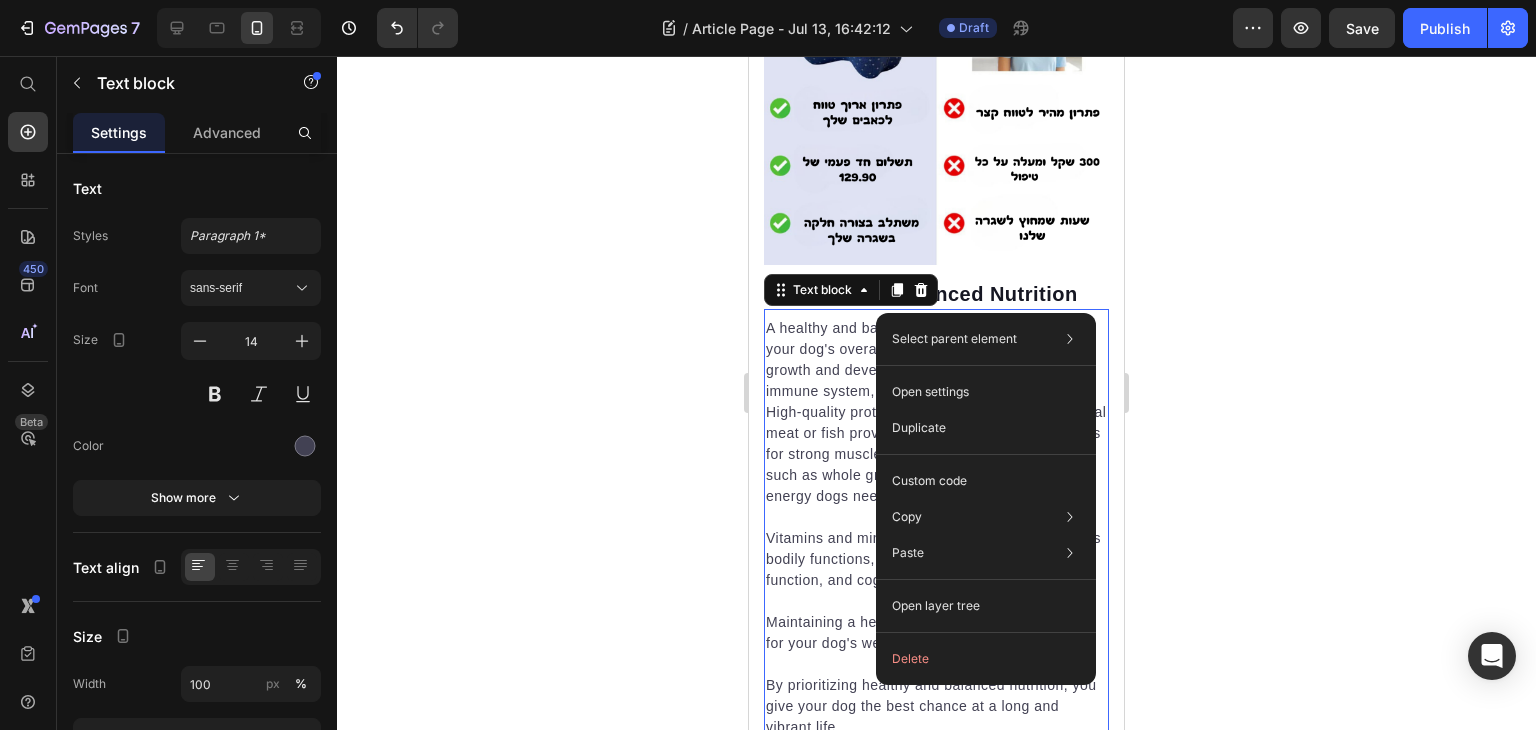 click on "A healthy and balanced diet is the foundation for your dog's overall well-being. It supports their growth and development, strengthens their immune system, and promotes a healthy weight. High-quality proteins derived from sources like real meat or fish provide the necessary building blocks for strong muscles, while complex carbohydrates such as whole grains and vegetables supply the energy dogs need for their daily activities." at bounding box center (936, 412) 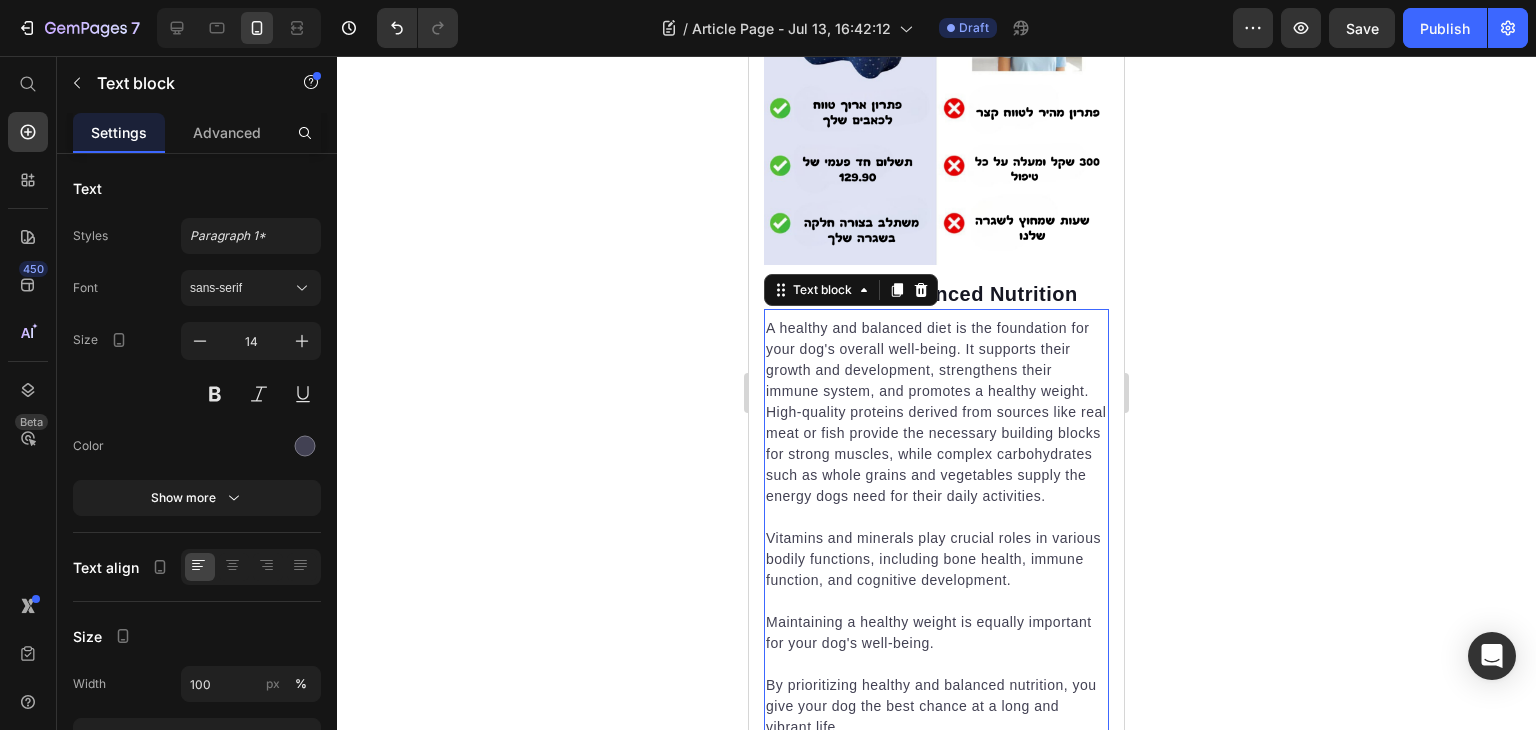 click on "A healthy and balanced diet is the foundation for your dog's overall well-being. It supports their growth and development, strengthens their immune system, and promotes a healthy weight. High-quality proteins derived from sources like real meat or fish provide the necessary building blocks for strong muscles, while complex carbohydrates such as whole grains and vegetables supply the energy dogs need for their daily activities." at bounding box center (936, 412) 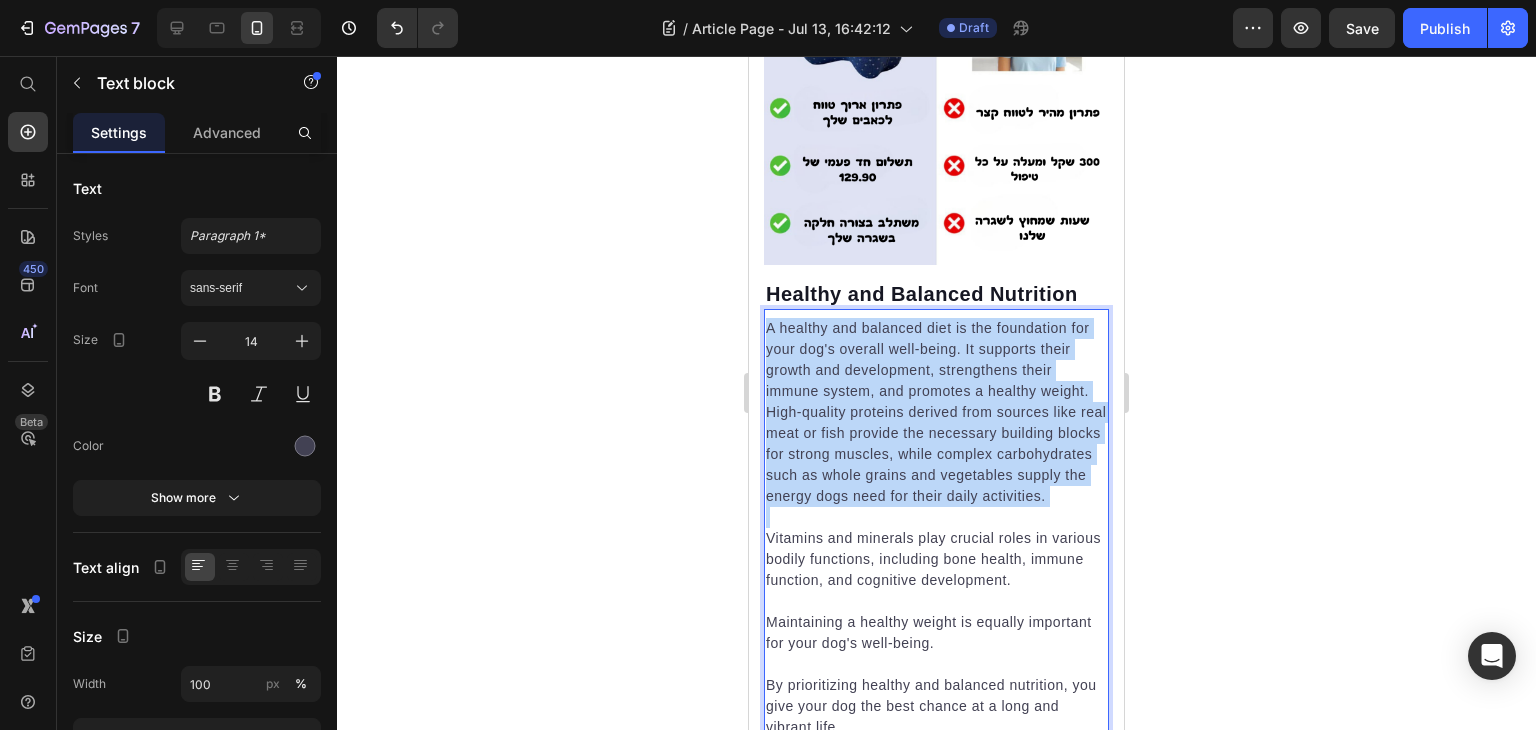 click on "A healthy and balanced diet is the foundation for your dog's overall well-being. It supports their growth and development, strengthens their immune system, and promotes a healthy weight. High-quality proteins derived from sources like real meat or fish provide the necessary building blocks for strong muscles, while complex carbohydrates such as whole grains and vegetables supply the energy dogs need for their daily activities." at bounding box center [936, 412] 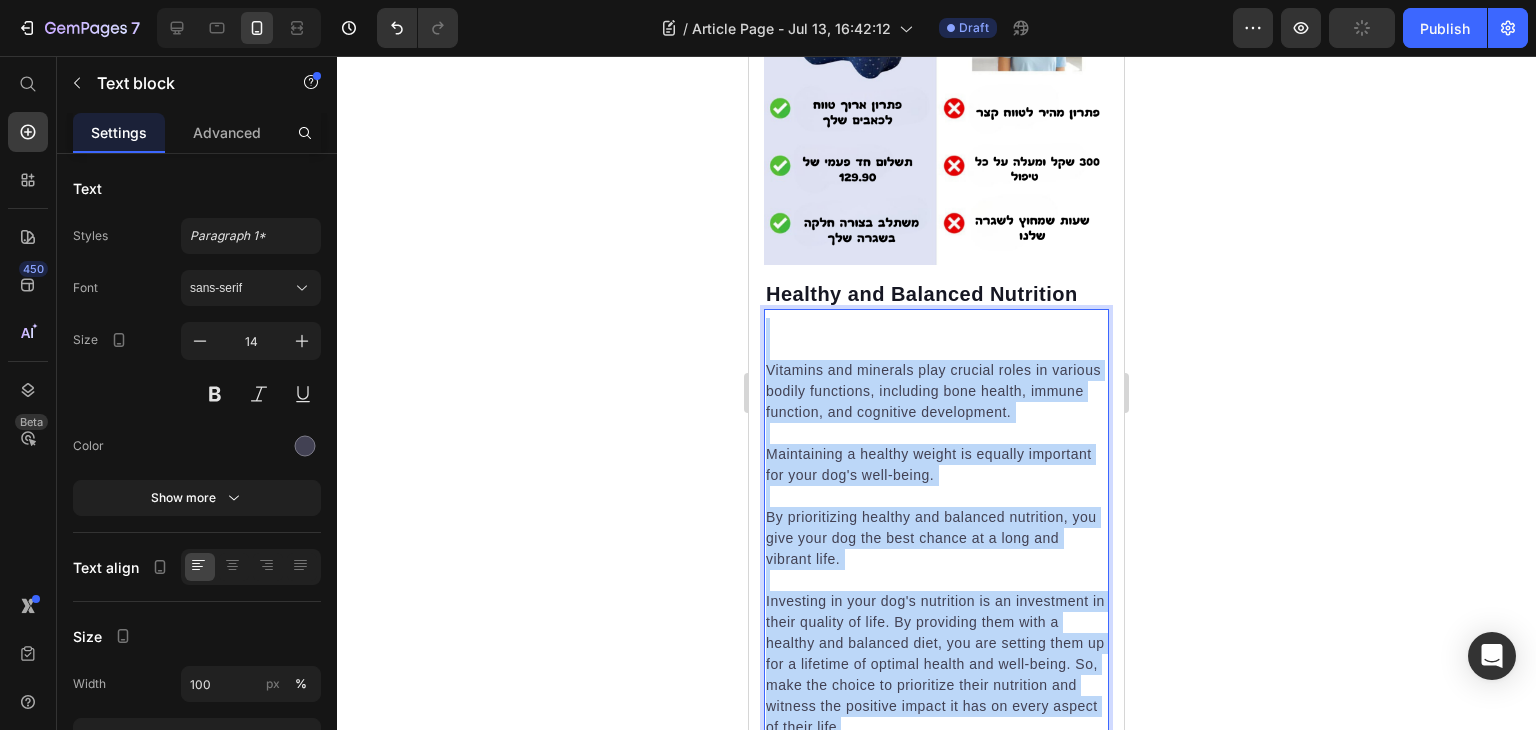 drag, startPoint x: 793, startPoint y: 303, endPoint x: 939, endPoint y: 693, distance: 416.43246 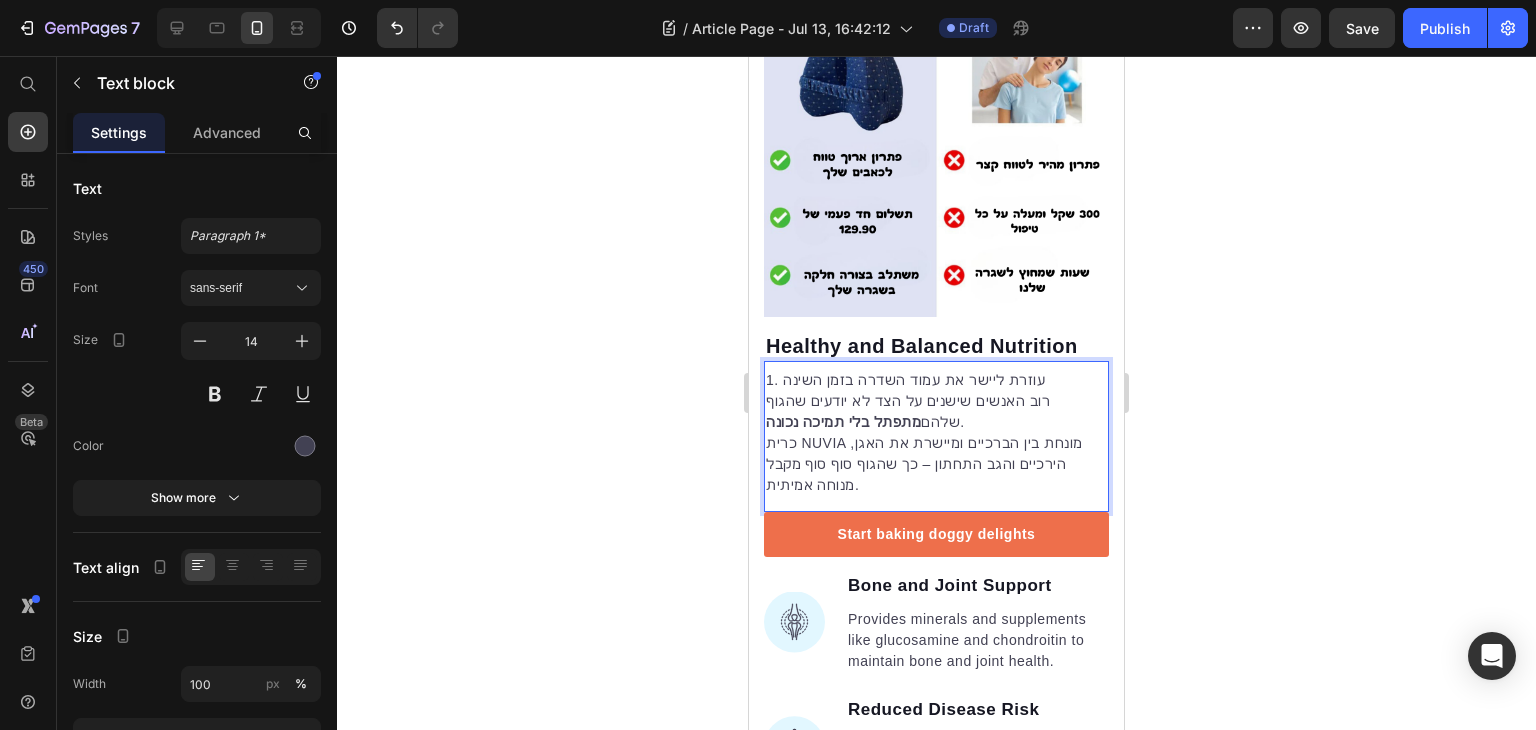 scroll, scrollTop: 1188, scrollLeft: 0, axis: vertical 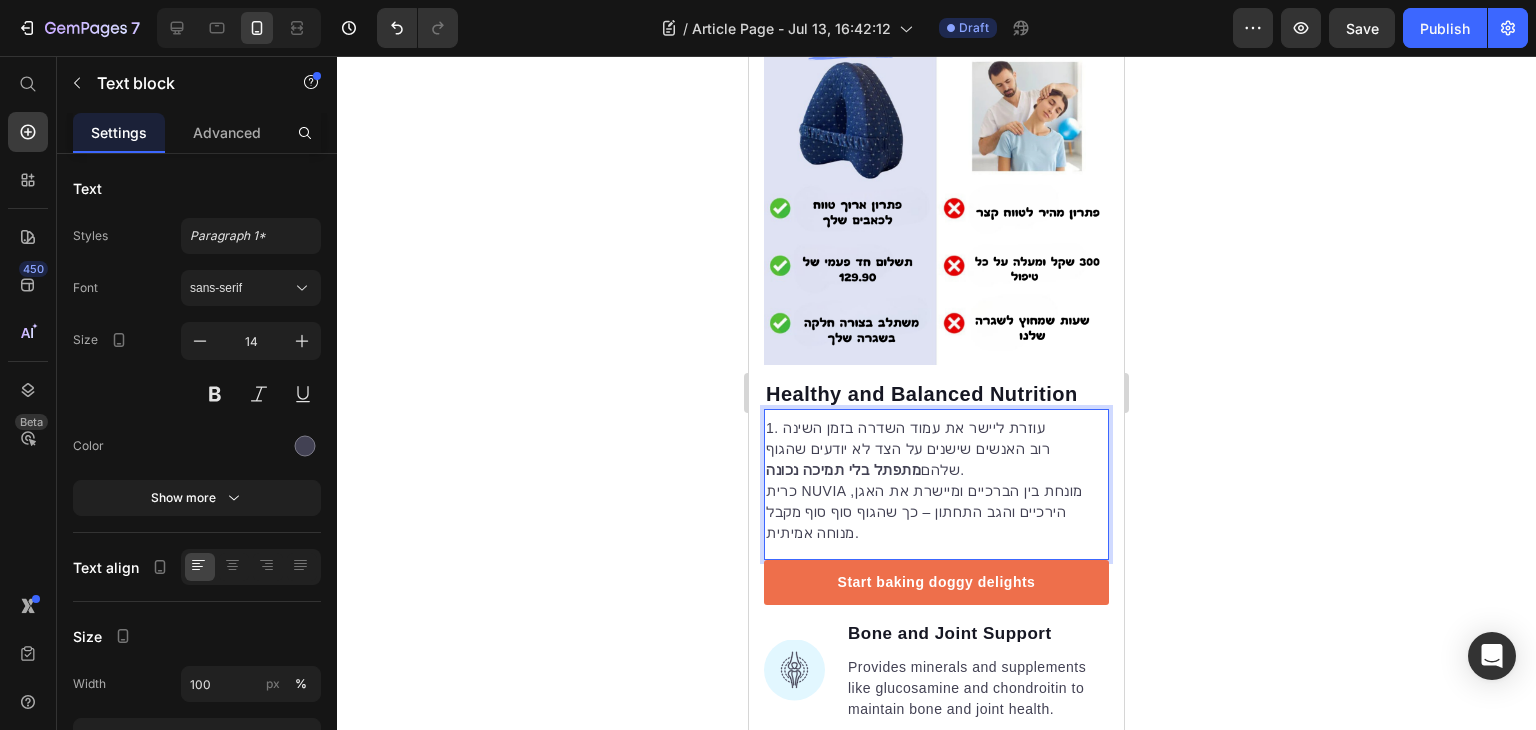 click on "1. עוזרת ליישר את עמוד השדרה בזמן השינה" at bounding box center [936, 428] 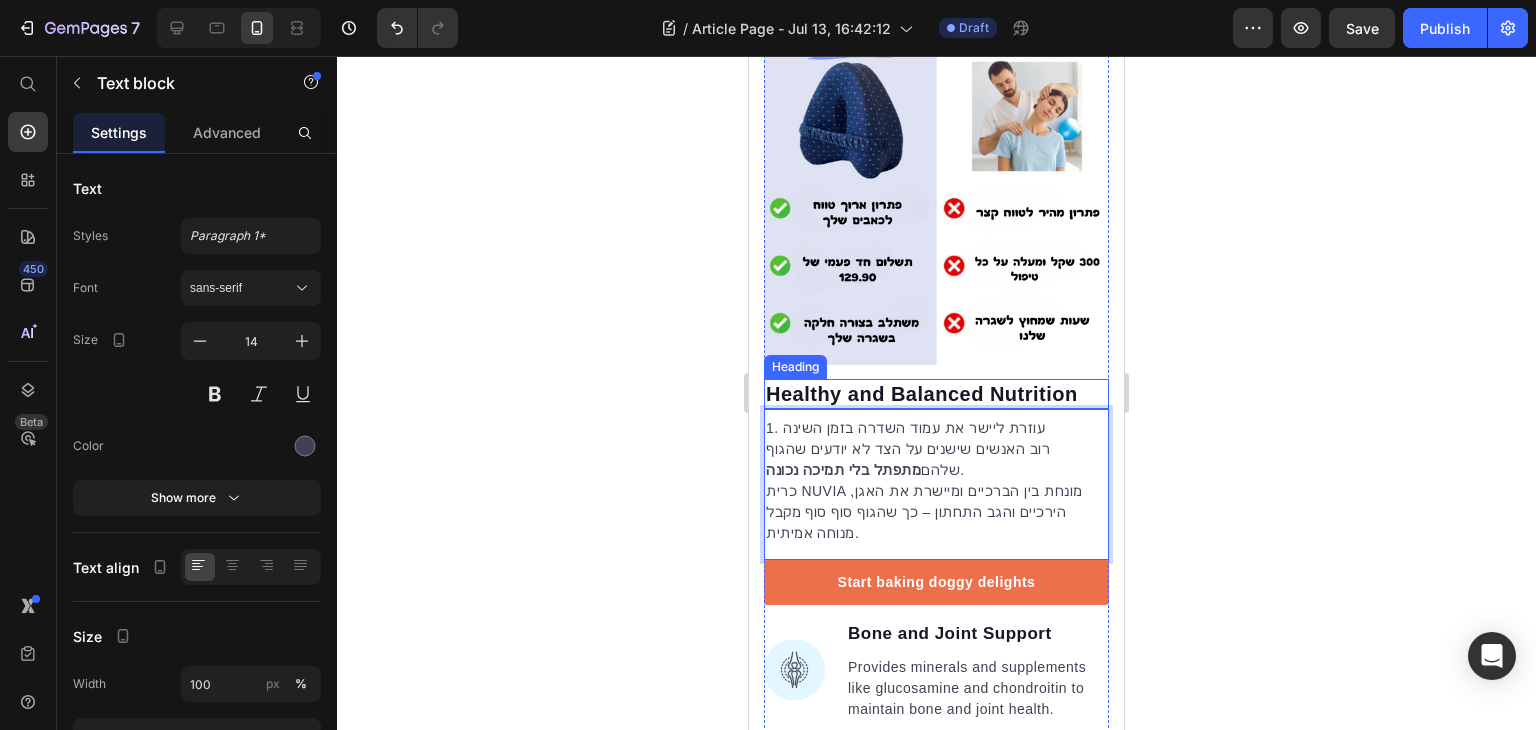 click on "Healthy and Balanced Nutrition" at bounding box center (936, 394) 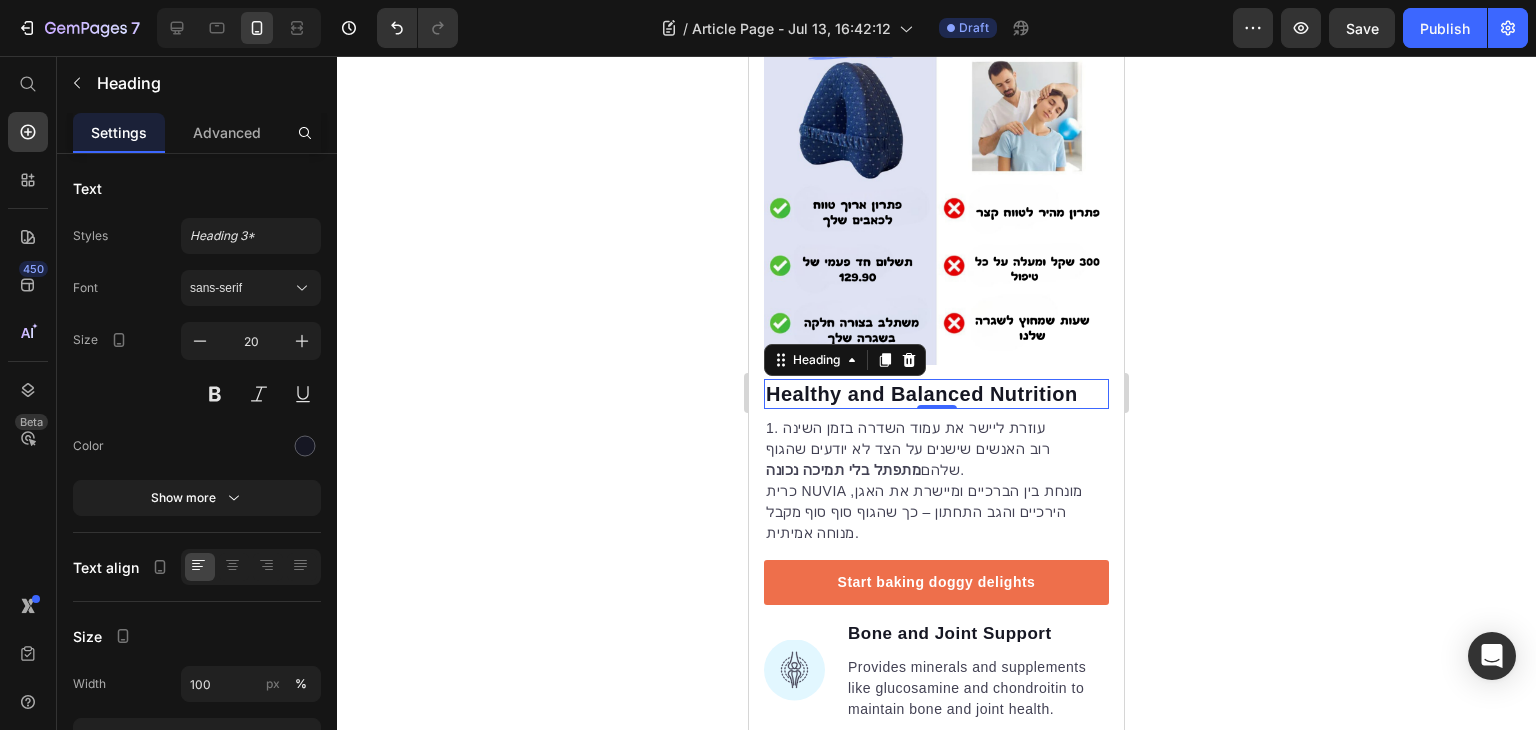 click on "Healthy and Balanced Nutrition" at bounding box center (936, 394) 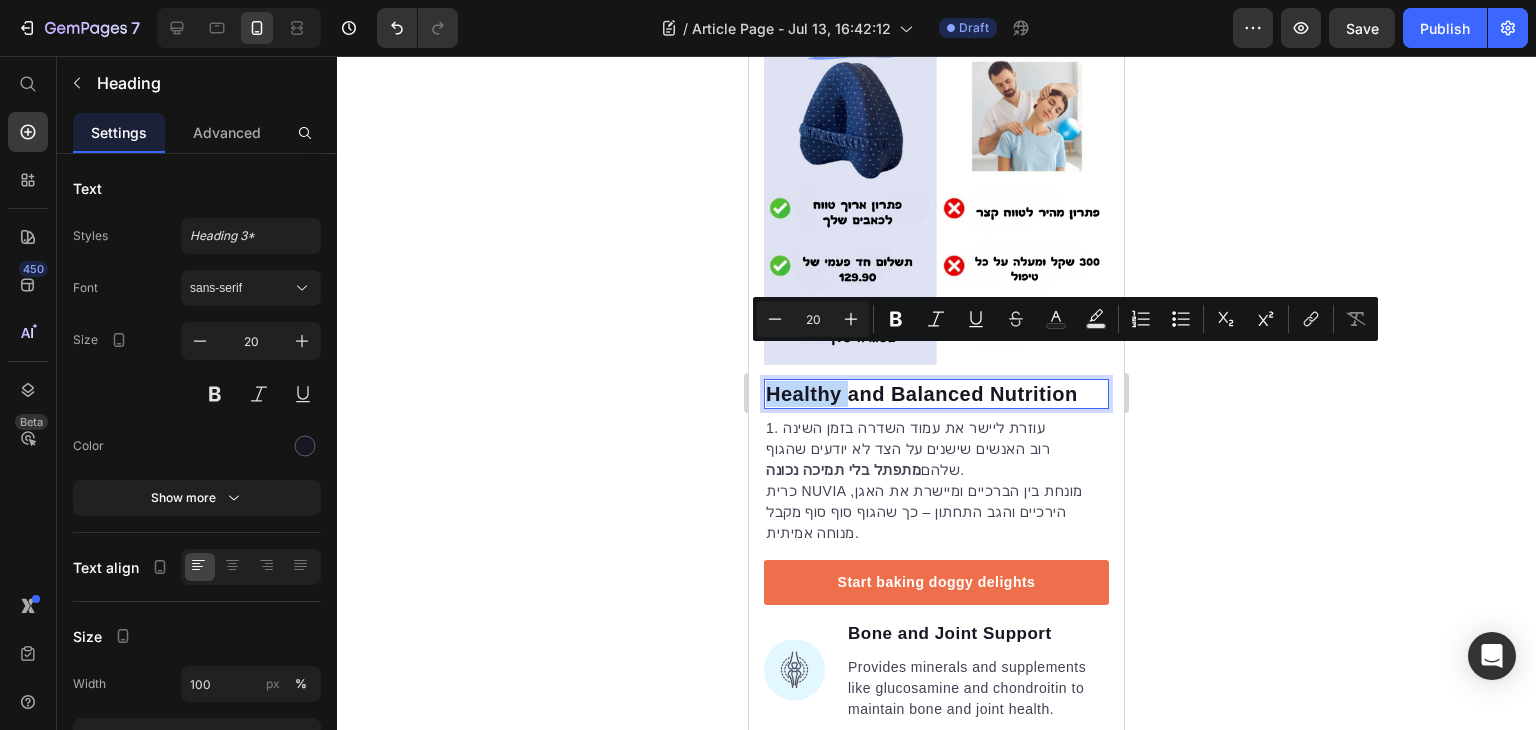 click on "Healthy and Balanced Nutrition" at bounding box center (936, 394) 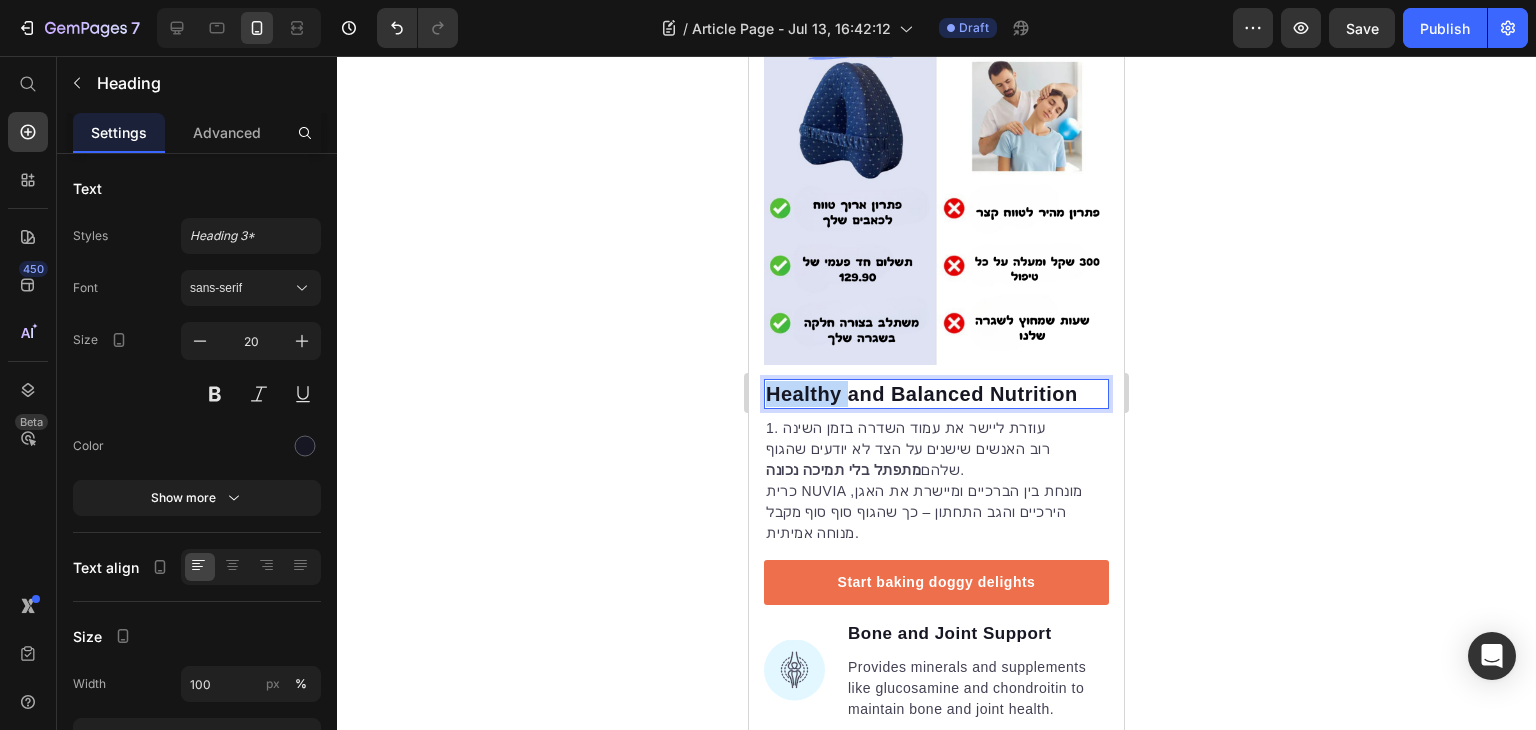 click on "Healthy and Balanced Nutrition" at bounding box center [936, 394] 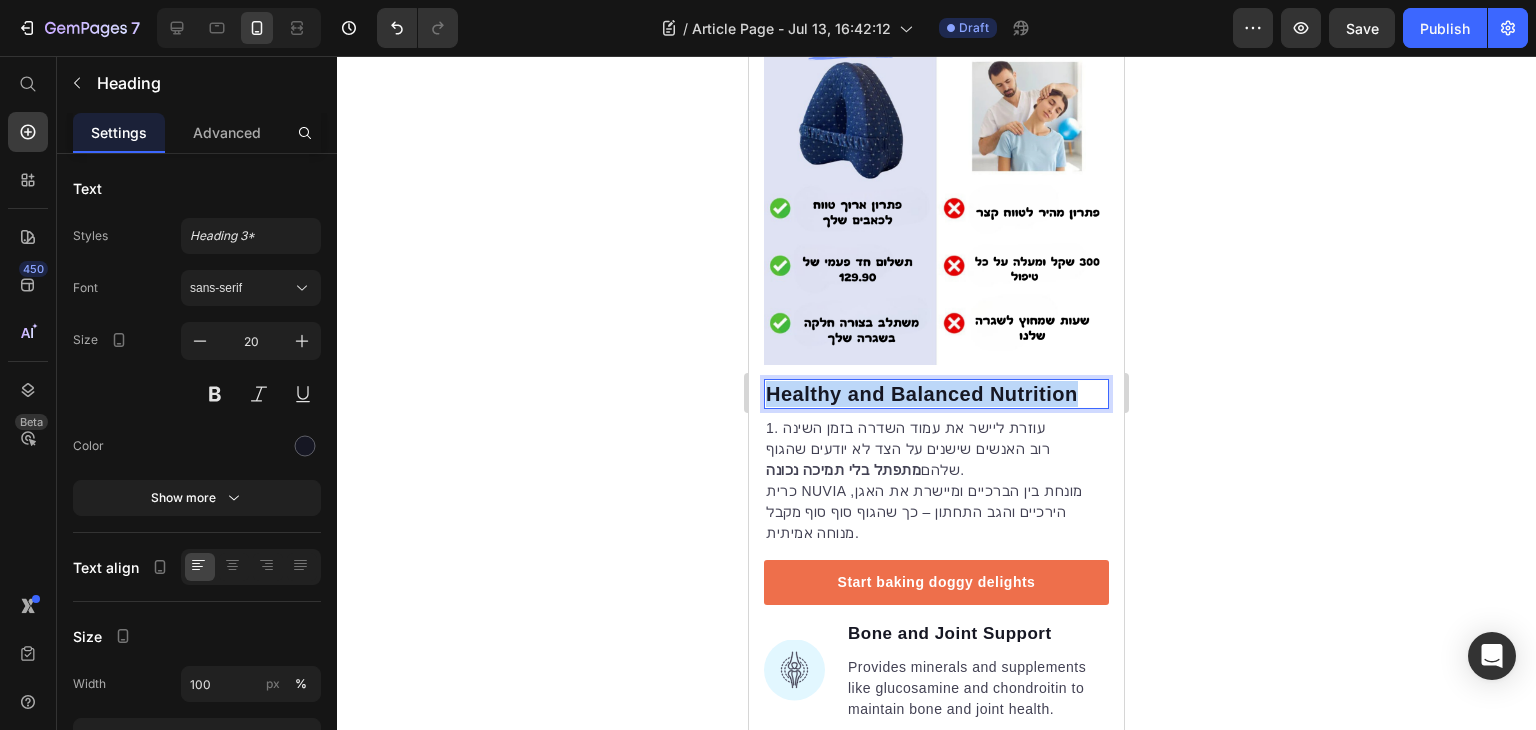 click on "Healthy and Balanced Nutrition" at bounding box center (936, 394) 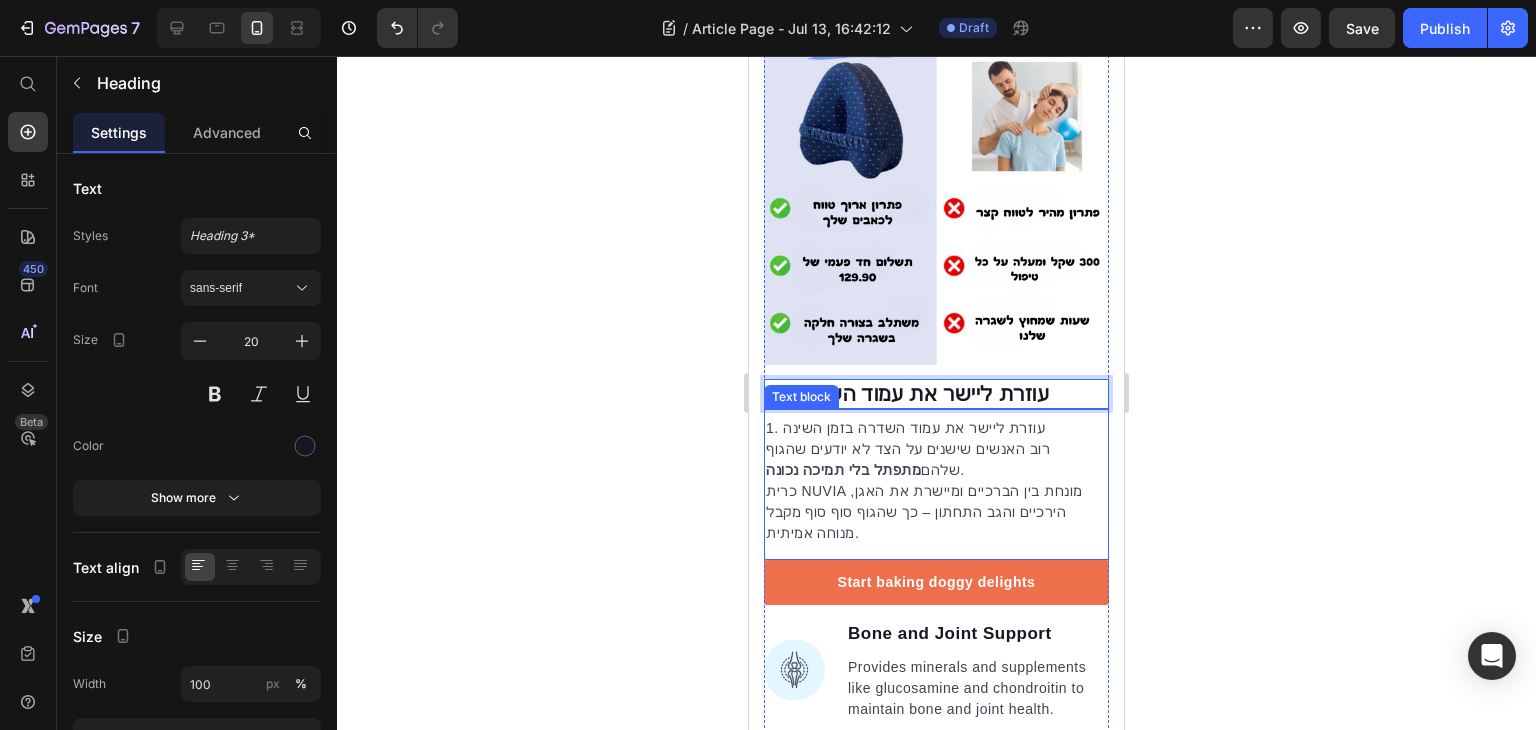 click on "1. עוזרת ליישר את עמוד השדרה בזמן השינה" at bounding box center [936, 428] 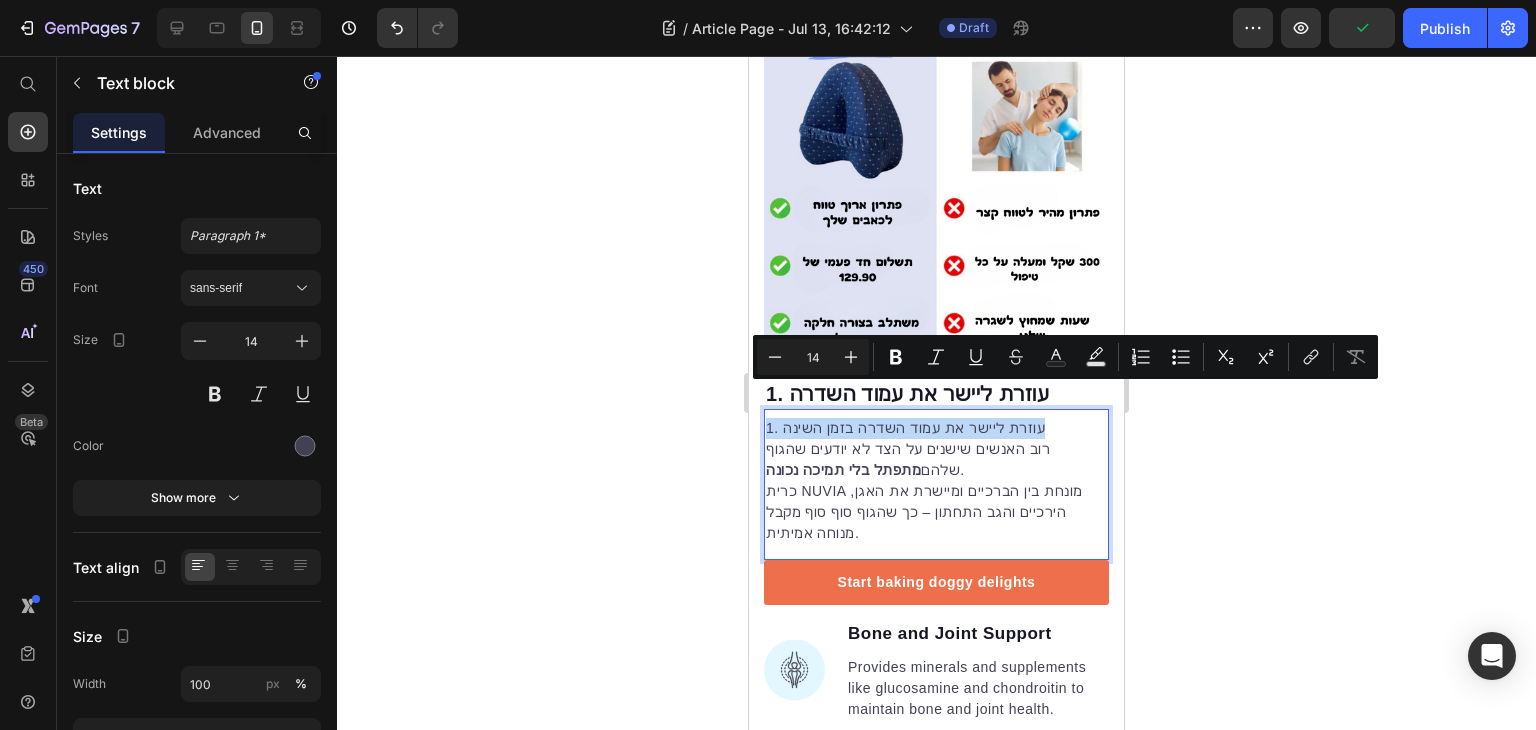 drag, startPoint x: 1040, startPoint y: 393, endPoint x: 1493, endPoint y: 453, distance: 456.95624 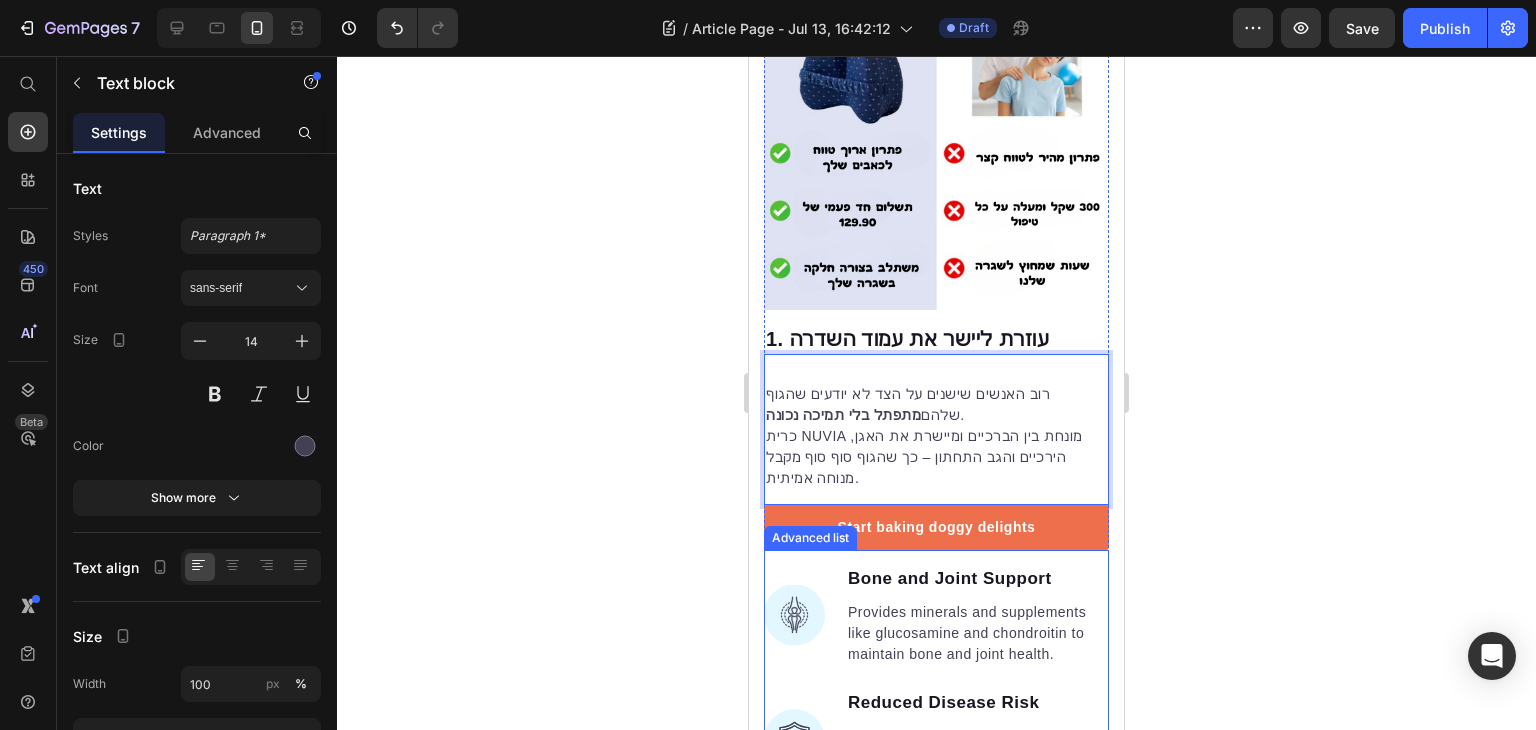 scroll, scrollTop: 1288, scrollLeft: 0, axis: vertical 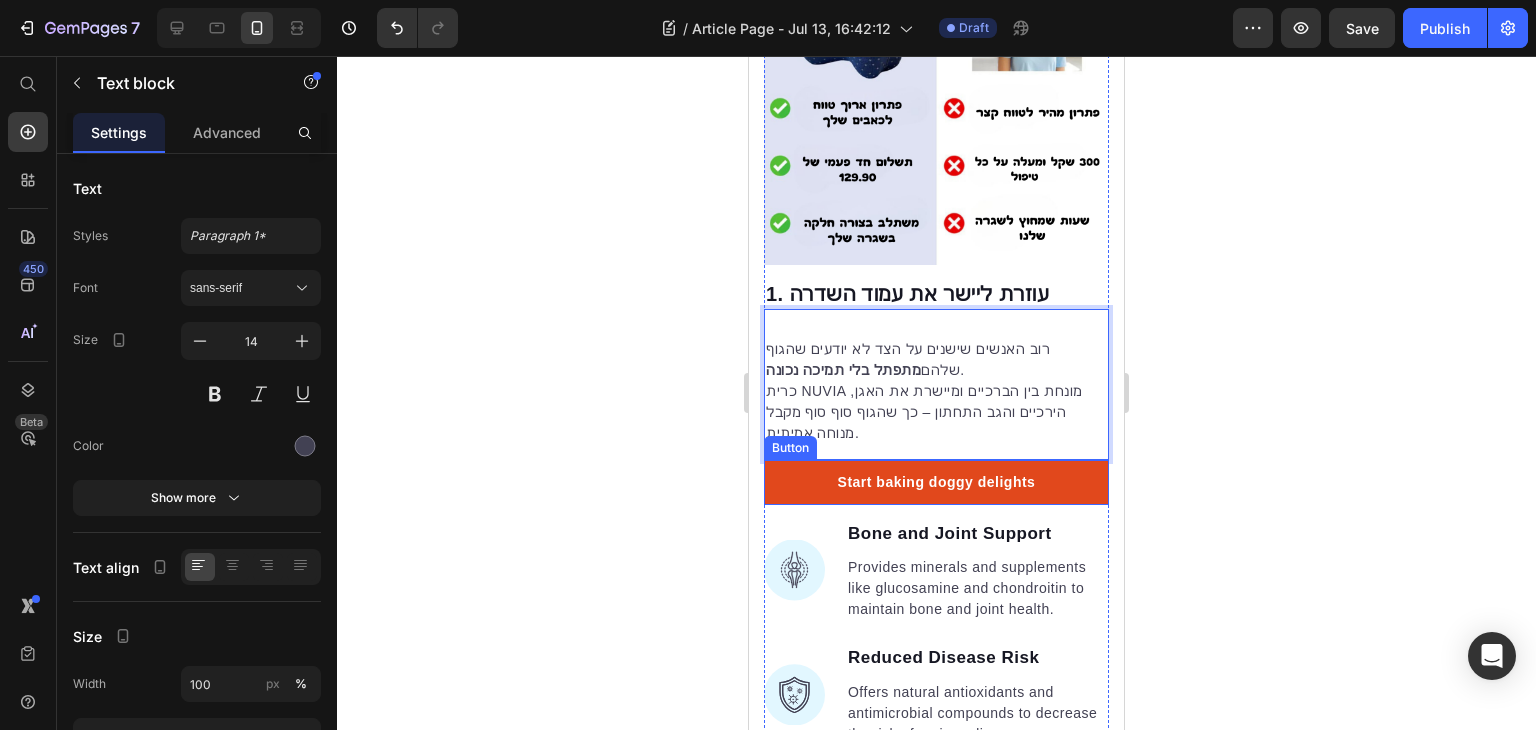 click on "Start baking doggy delights" at bounding box center [936, 482] 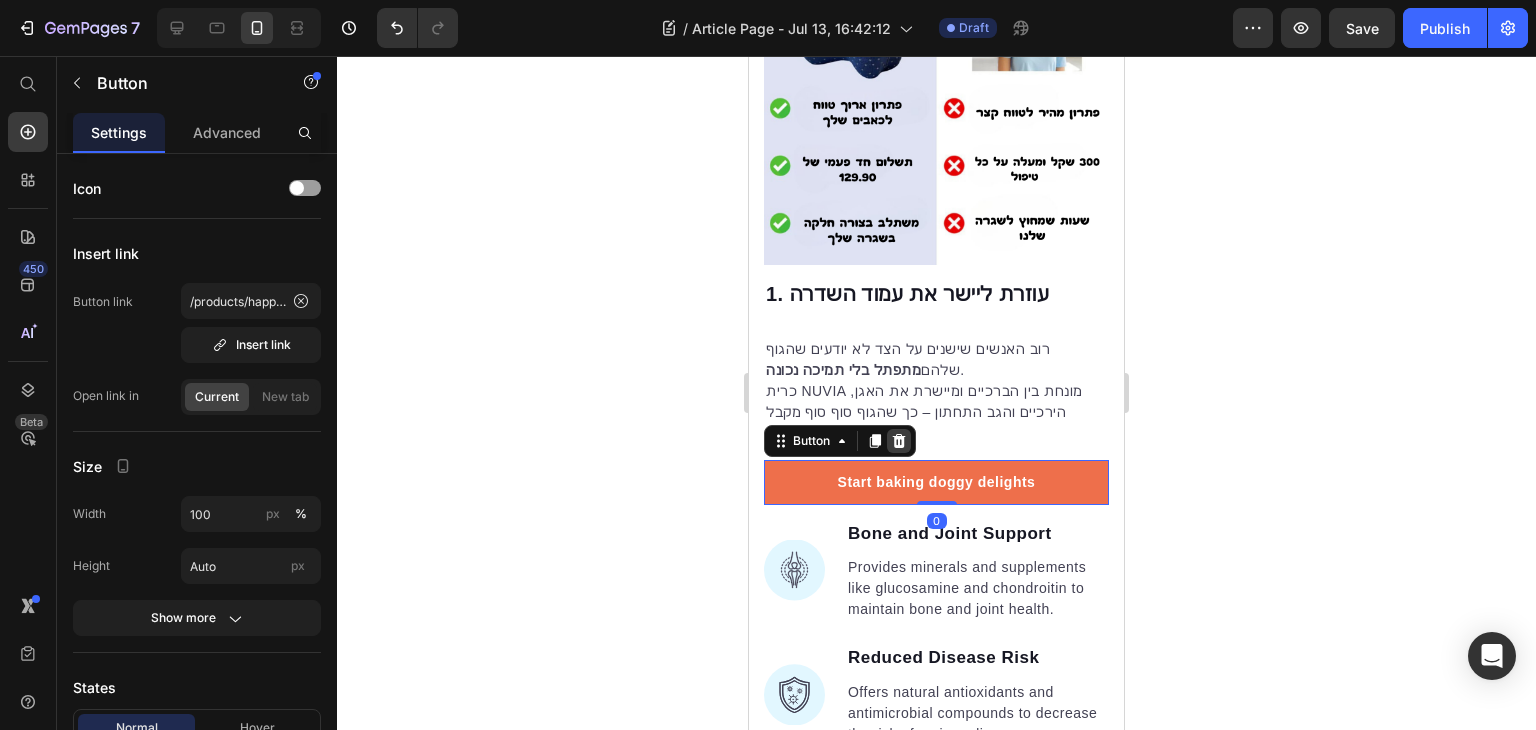 click 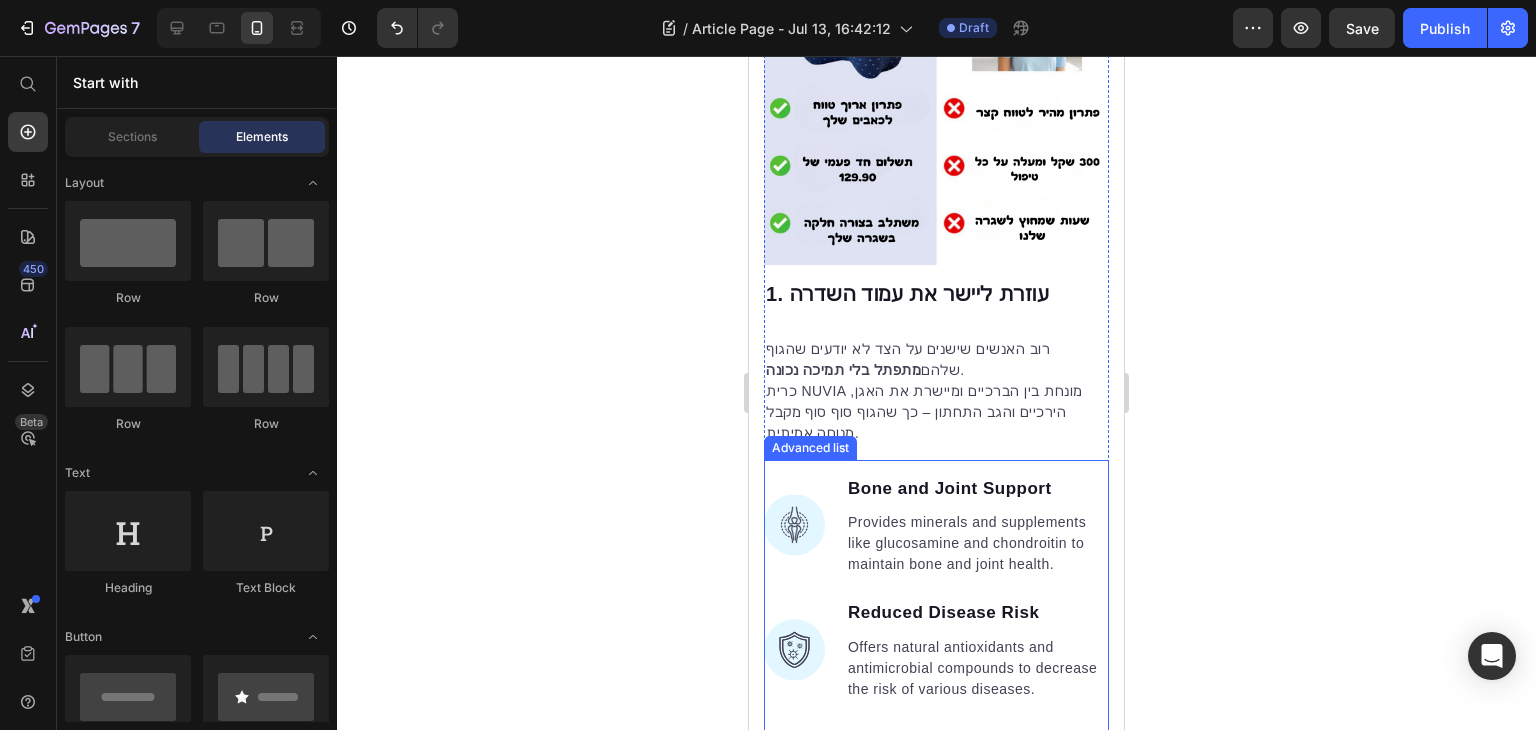 click on "Image Bone and Joint Support Text block Provides minerals and supplements like glucosamine and chondroitin to maintain bone and joint health. Text block Image Reduced Disease Risk Text block Offers natural antioxidants and antimicrobial compounds to decrease the risk of various diseases. Text block Image Enhanced Nutrient Absorption Text block Processed to enhance nutrient absorption, ensuring optimal utilization of essential nutrients. Text block Image Cardiovascular Health Support Text block Contains antioxidants and Omega-3 fatty acids to maintain cardiovascular health. Text block Image Increased Strength and Endurance Text block Natural plant-based supplements provide energy and enhance muscle strength and endurance in dogs. Text block" at bounding box center (936, 813) 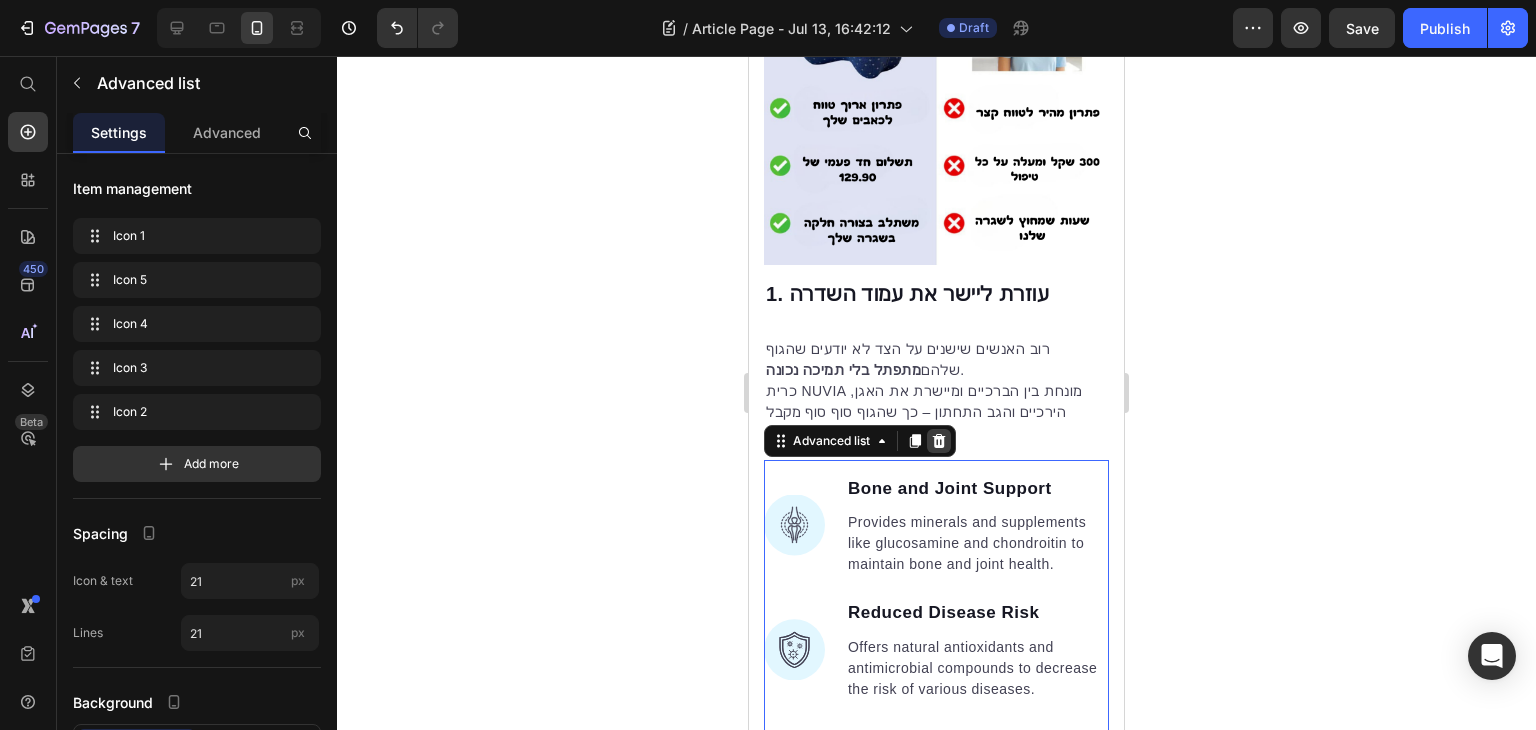 click 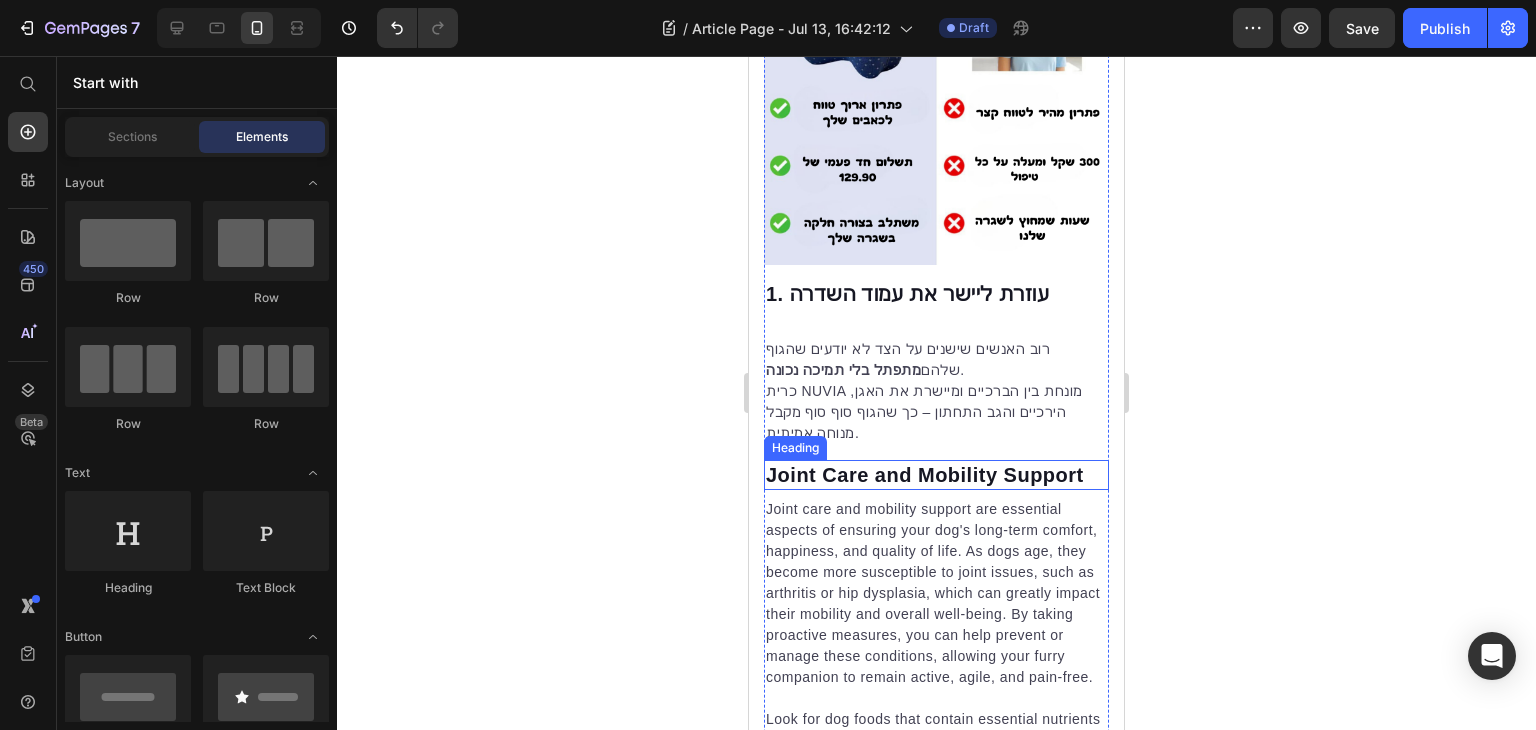 click on "Joint Care and Mobility Support" at bounding box center [936, 475] 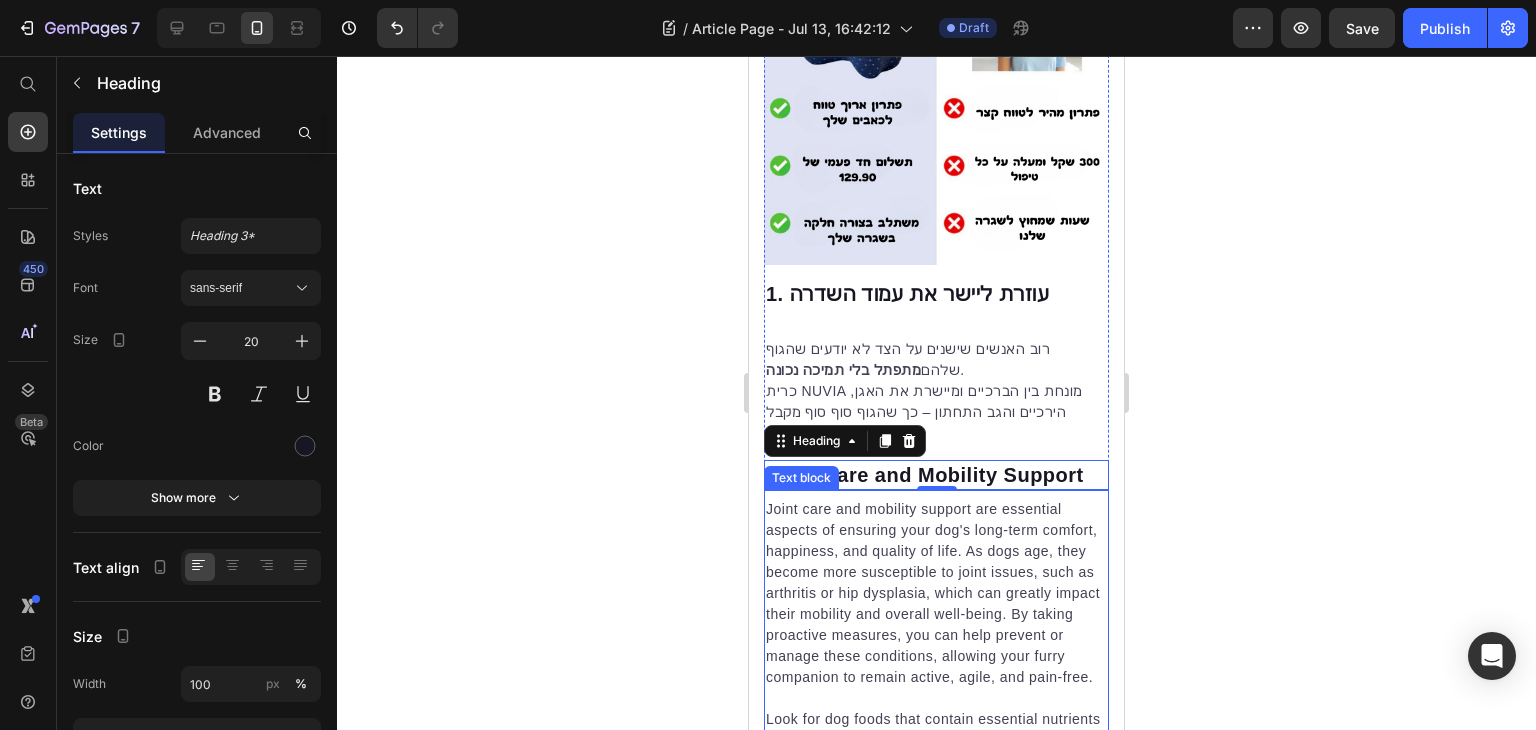 click on "Joint care and mobility support are essential aspects of ensuring your dog's long-term comfort, happiness, and quality of life. As dogs age, they become more susceptible to joint issues, such as arthritis or hip dysplasia, which can greatly impact their mobility and overall well-being. By taking proactive measures, you can help prevent or manage these conditions, allowing your furry companion to remain active, agile, and pain-free." at bounding box center (936, 593) 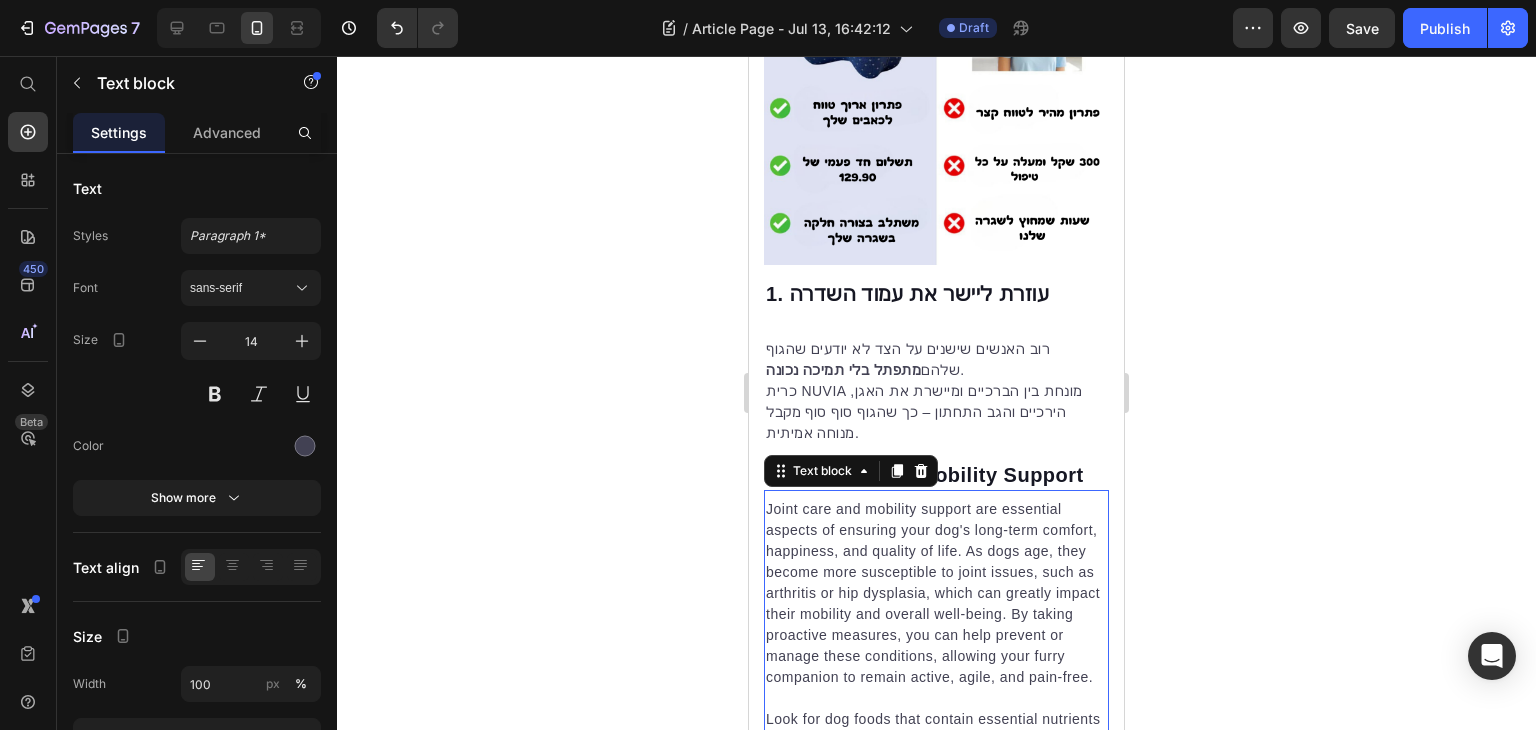 click on "Joint care and mobility support are essential aspects of ensuring your dog's long-term comfort, happiness, and quality of life. As dogs age, they become more susceptible to joint issues, such as arthritis or hip dysplasia, which can greatly impact their mobility and overall well-being. By taking proactive measures, you can help prevent or manage these conditions, allowing your furry companion to remain active, agile, and pain-free." at bounding box center [936, 593] 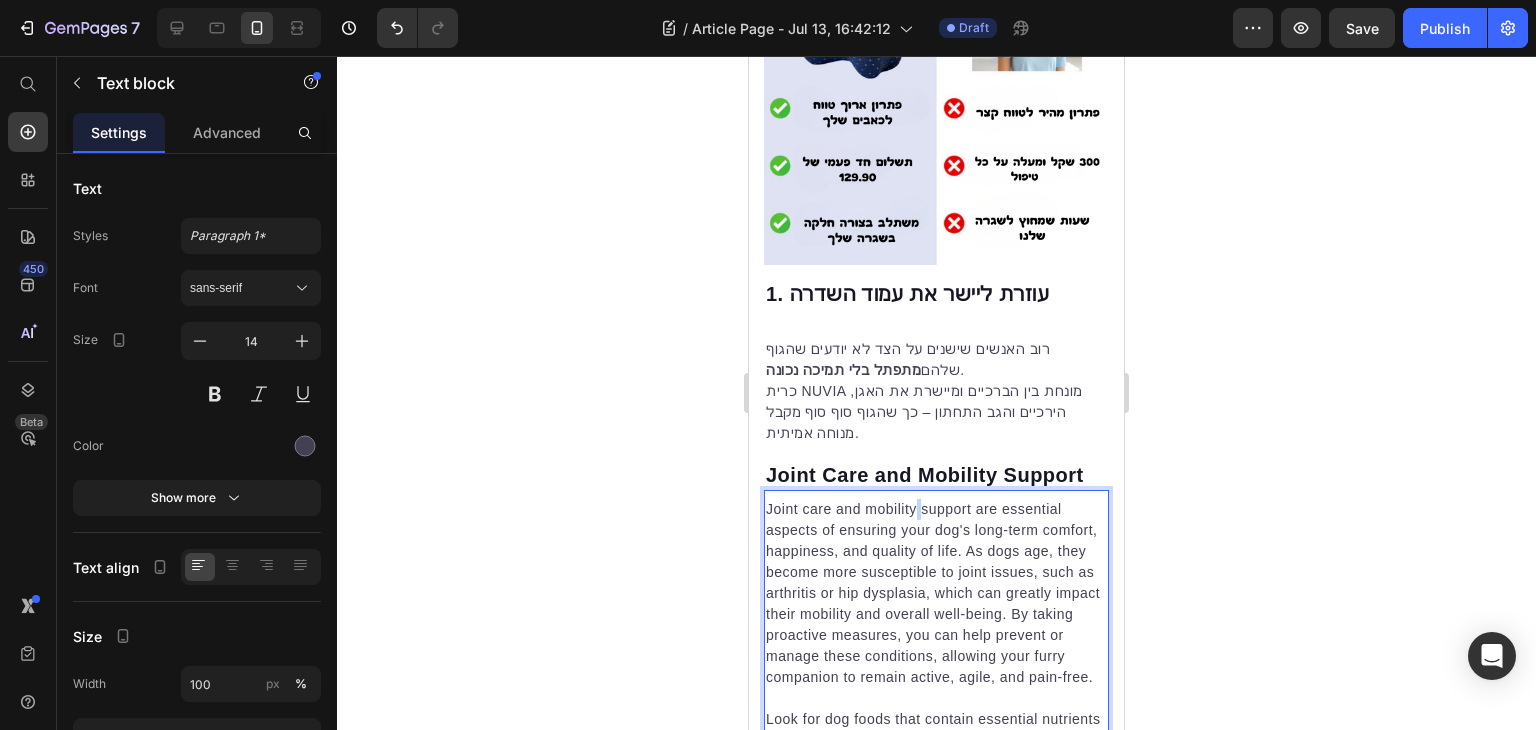 click on "Joint care and mobility support are essential aspects of ensuring your dog's long-term comfort, happiness, and quality of life. As dogs age, they become more susceptible to joint issues, such as arthritis or hip dysplasia, which can greatly impact their mobility and overall well-being. By taking proactive measures, you can help prevent or manage these conditions, allowing your furry companion to remain active, agile, and pain-free." at bounding box center [936, 593] 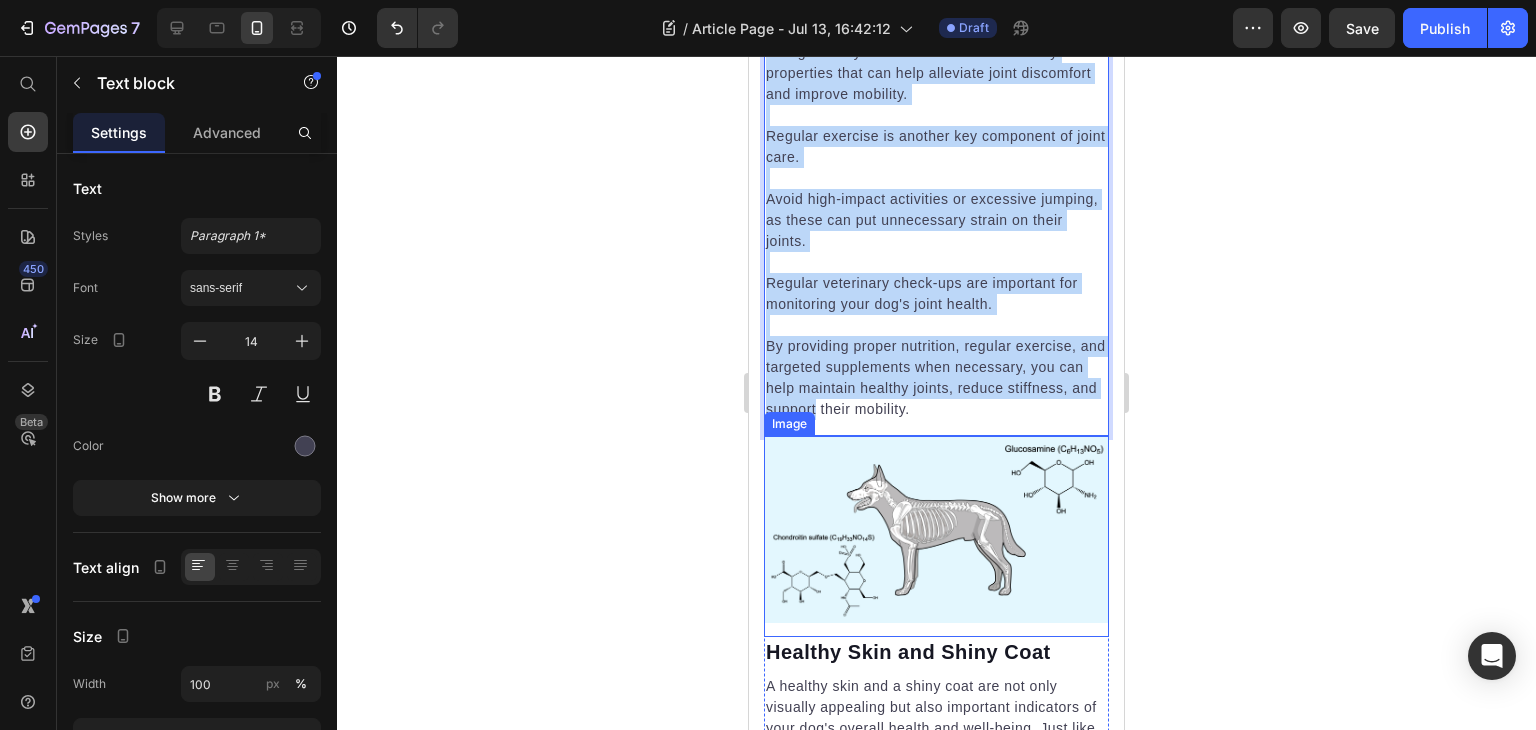 scroll, scrollTop: 2160, scrollLeft: 0, axis: vertical 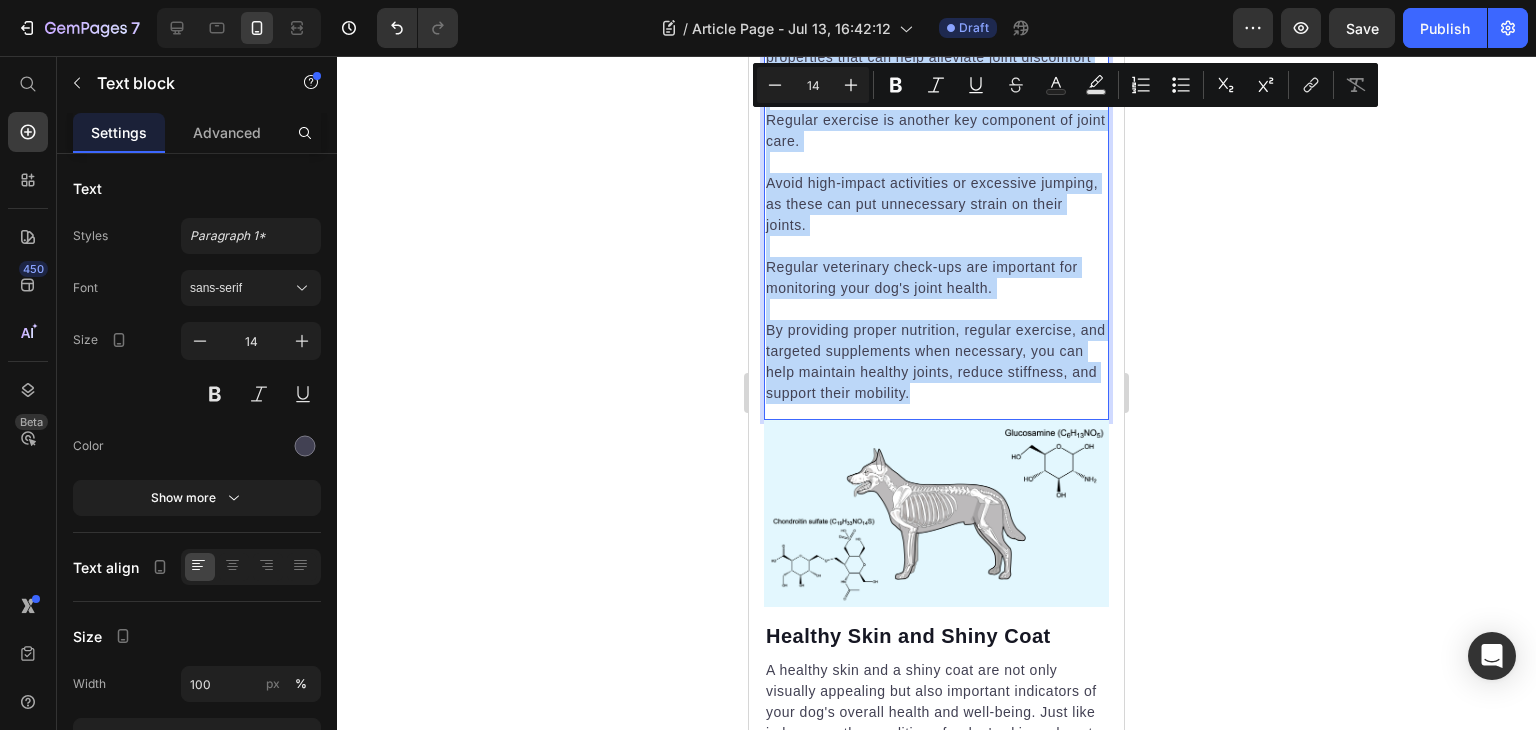 drag, startPoint x: 1064, startPoint y: 474, endPoint x: 1043, endPoint y: 406, distance: 71.168816 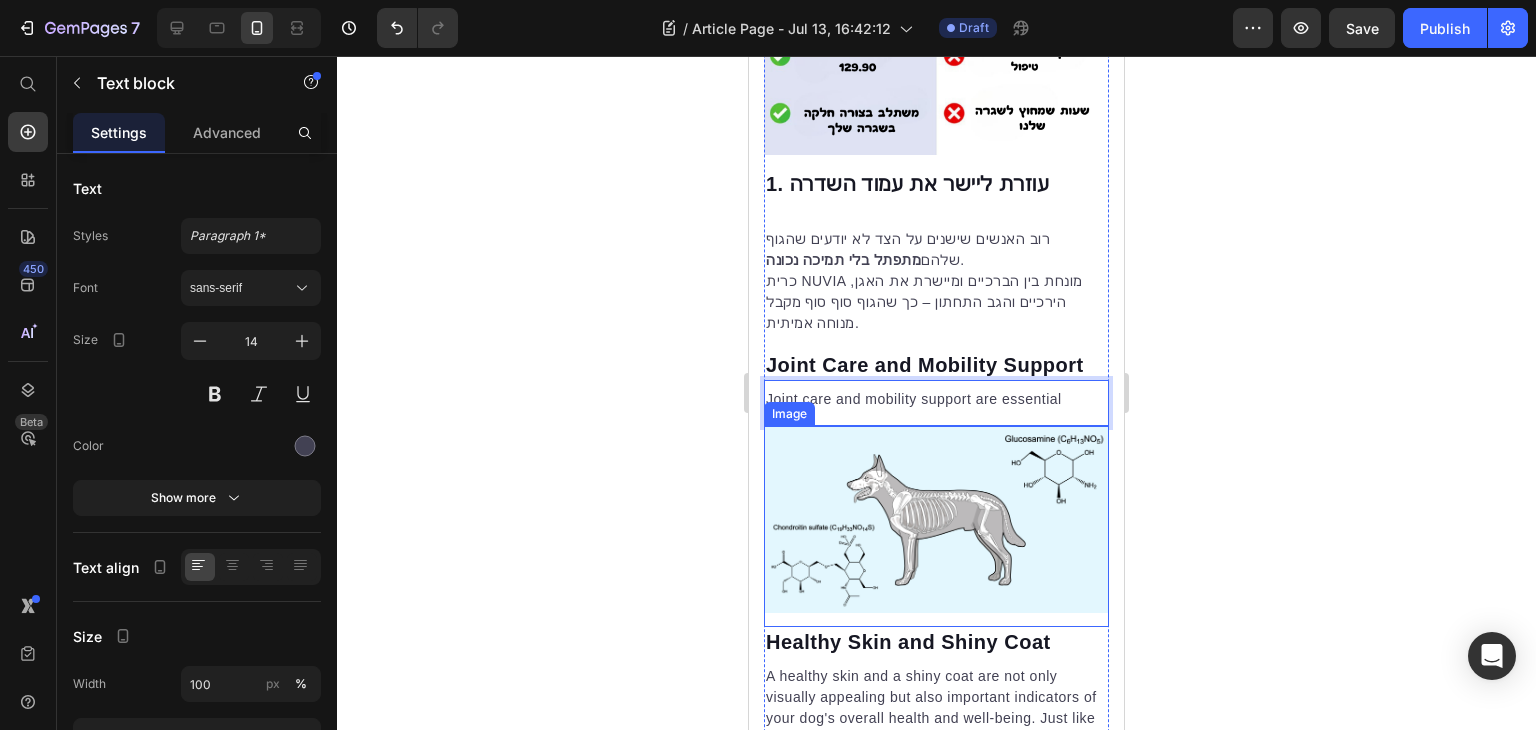 scroll, scrollTop: 1174, scrollLeft: 0, axis: vertical 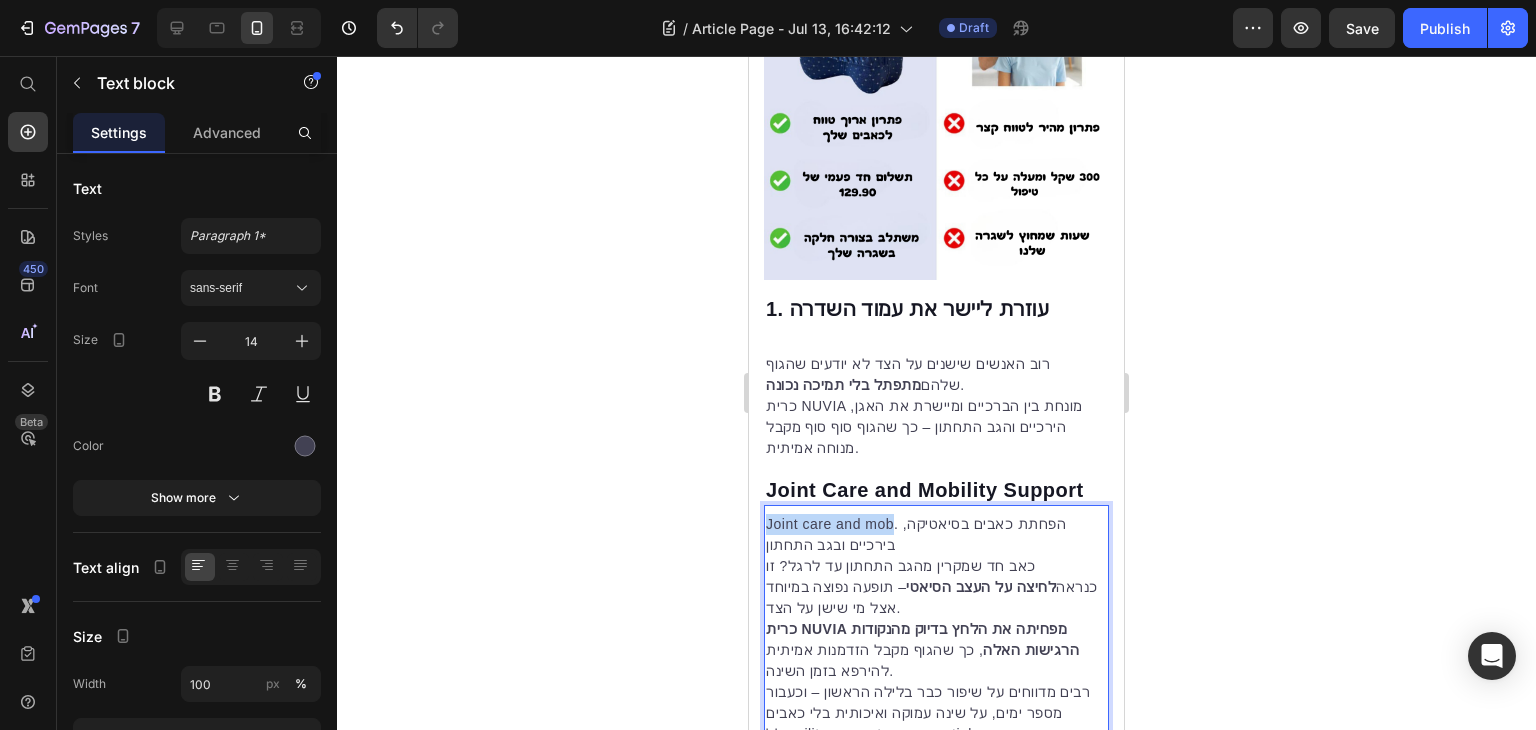 drag, startPoint x: 896, startPoint y: 493, endPoint x: 760, endPoint y: 494, distance: 136.00368 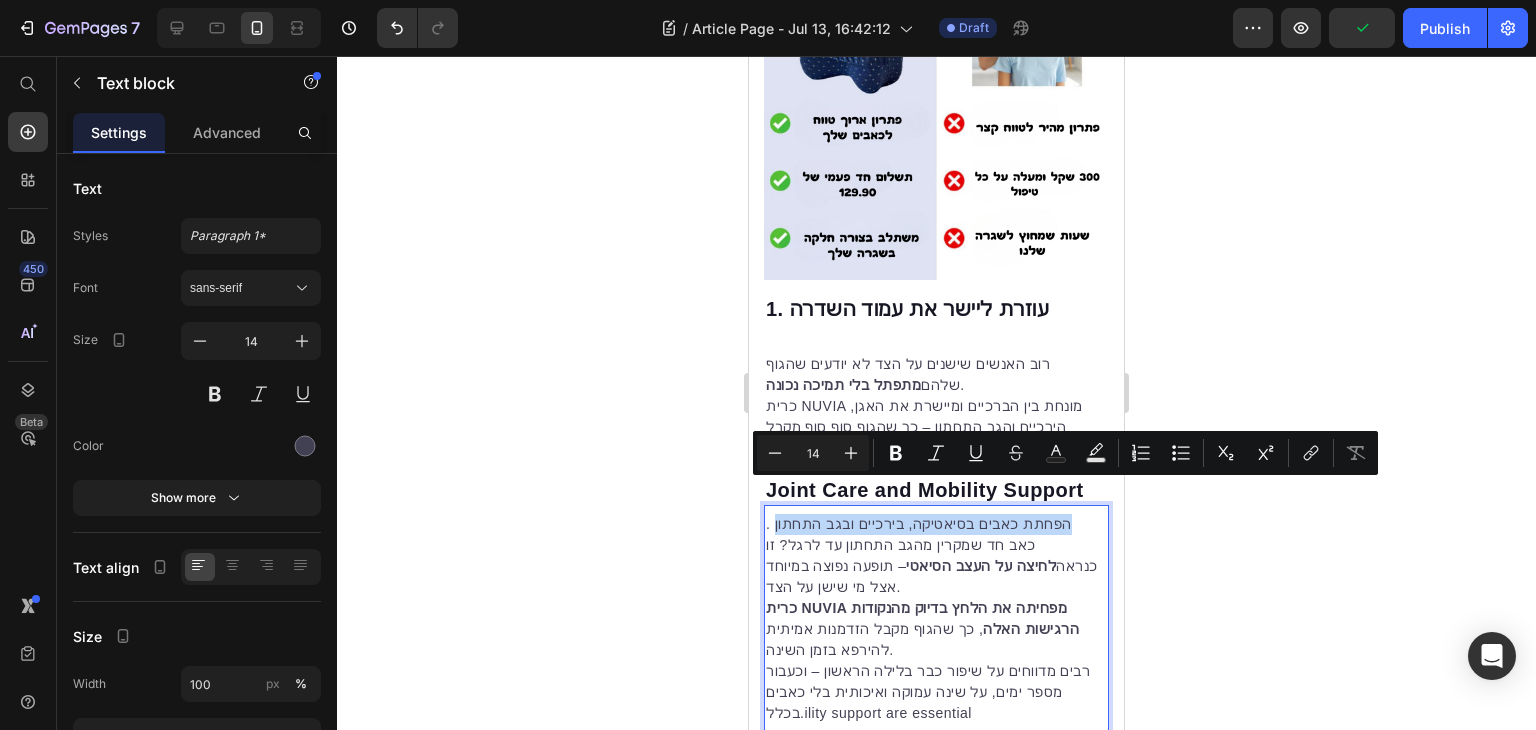 drag, startPoint x: 1051, startPoint y: 486, endPoint x: 773, endPoint y: 491, distance: 278.04495 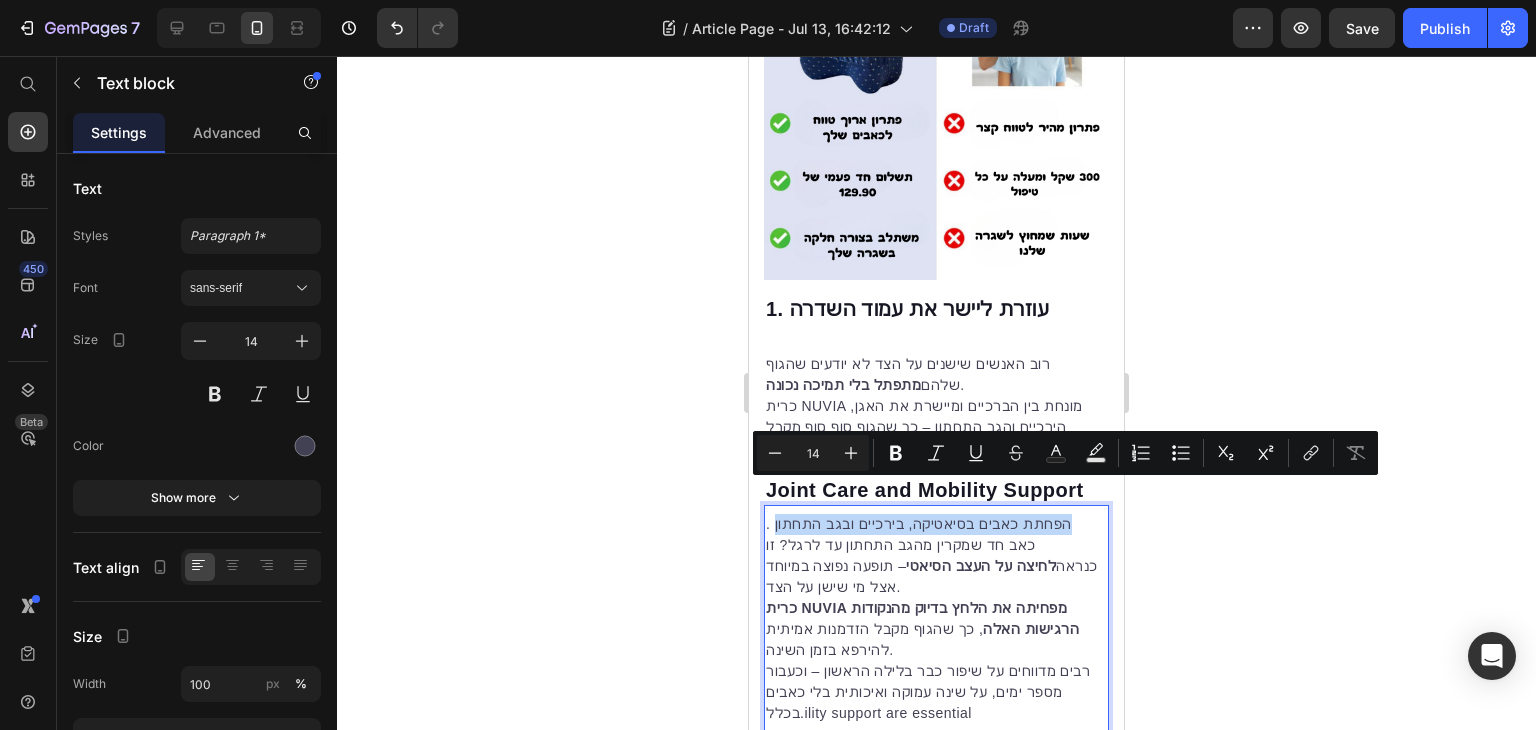 copy on "הפחתת כאבים בסיאטיקה, בירכיים ובגב התחתון" 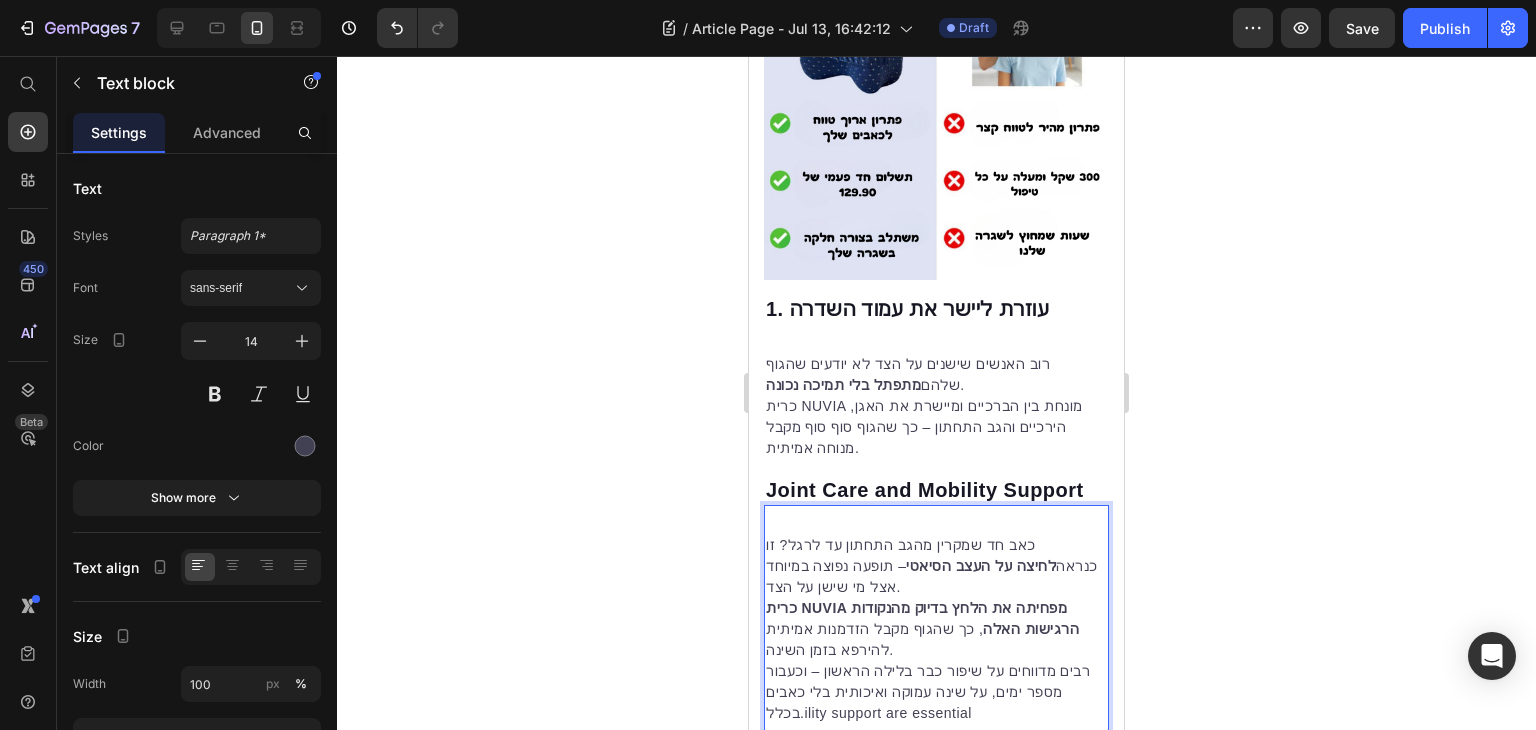 click on "כאב חד שמקרין מהגב התחתון עד לרגל? זו כנראה  לחיצה על העצב הסיאטי  – תופעה נפוצה במיוחד אצל מי שישן על הצד." at bounding box center [936, 566] 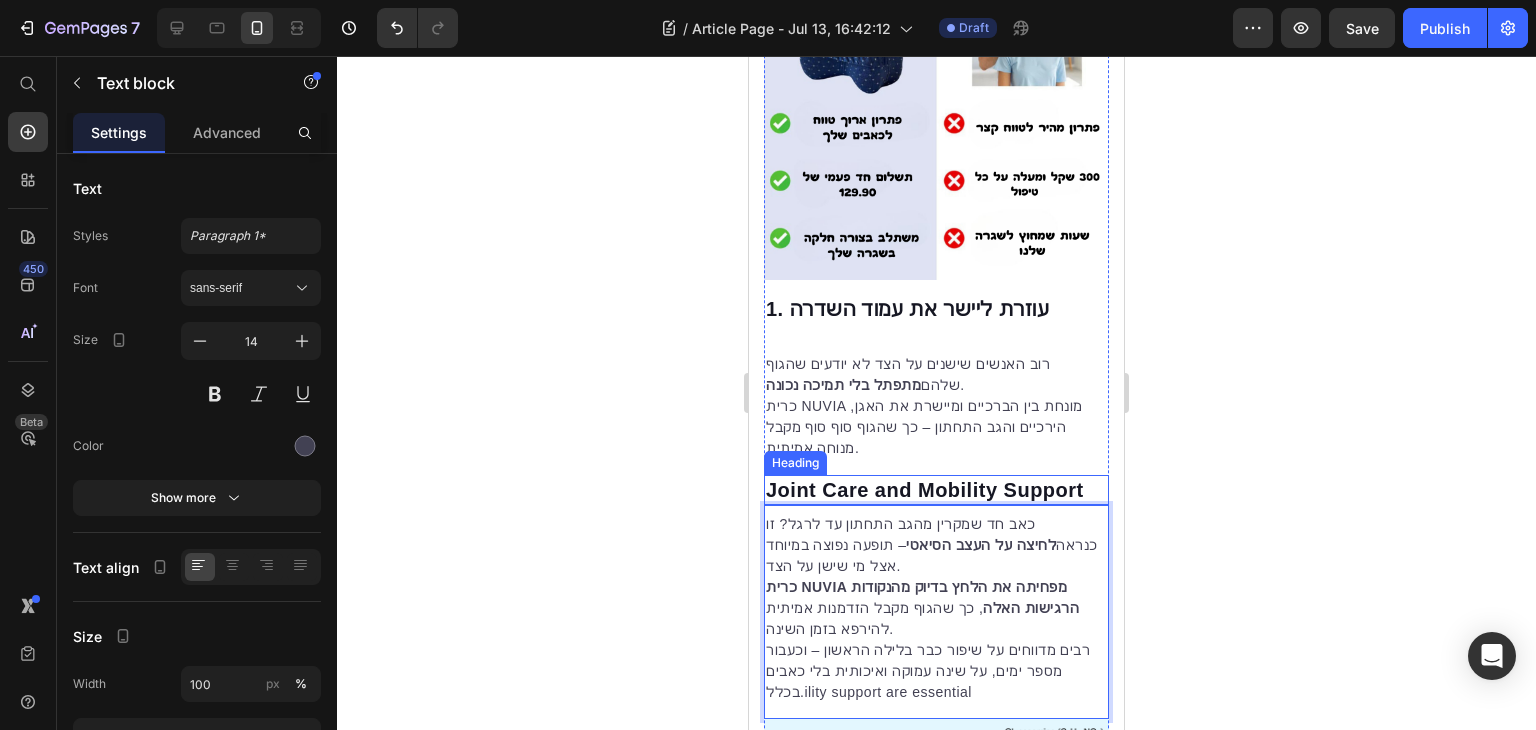click on "Joint Care and Mobility Support" at bounding box center [936, 490] 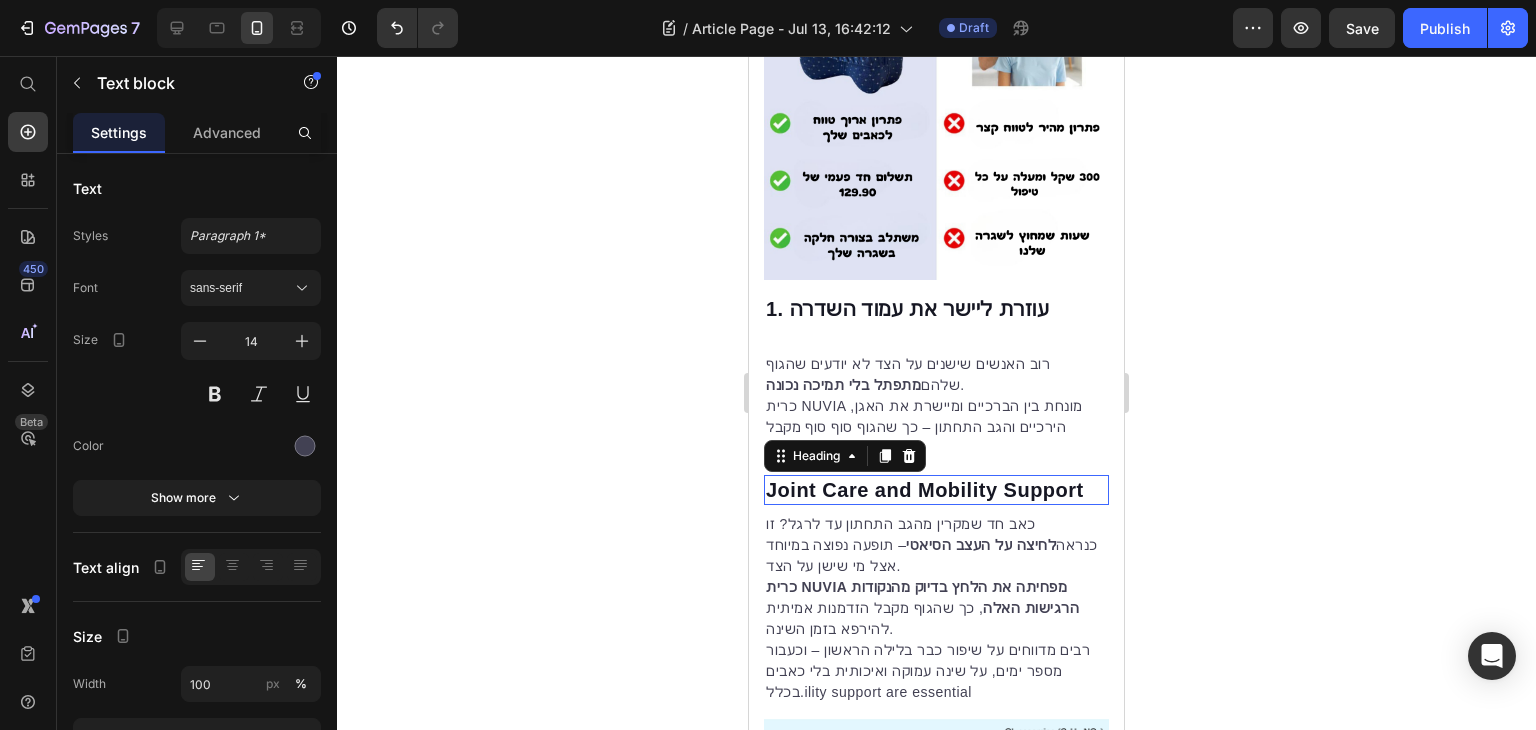 click on "Joint Care and Mobility Support" at bounding box center [936, 490] 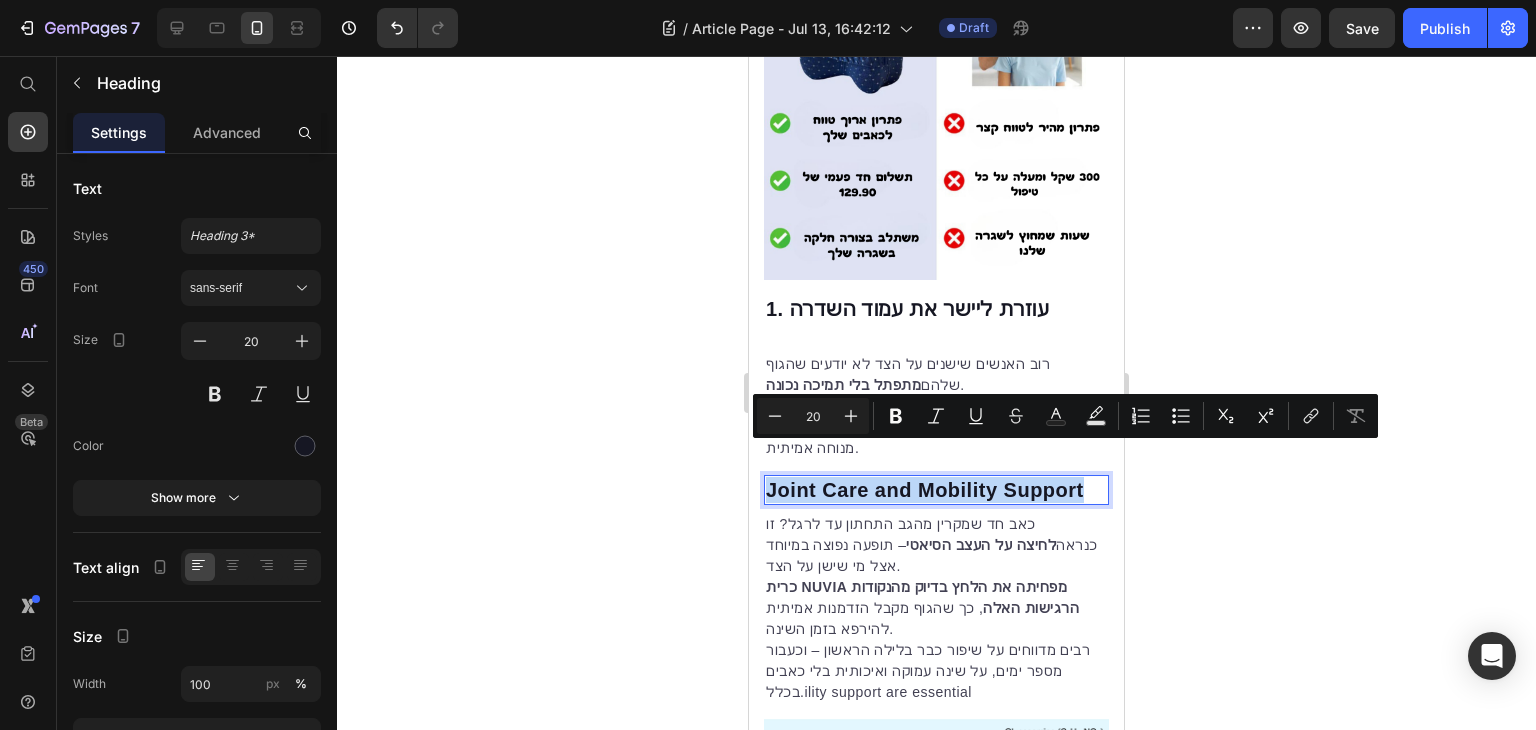 click on "Joint Care and Mobility Support" at bounding box center (936, 490) 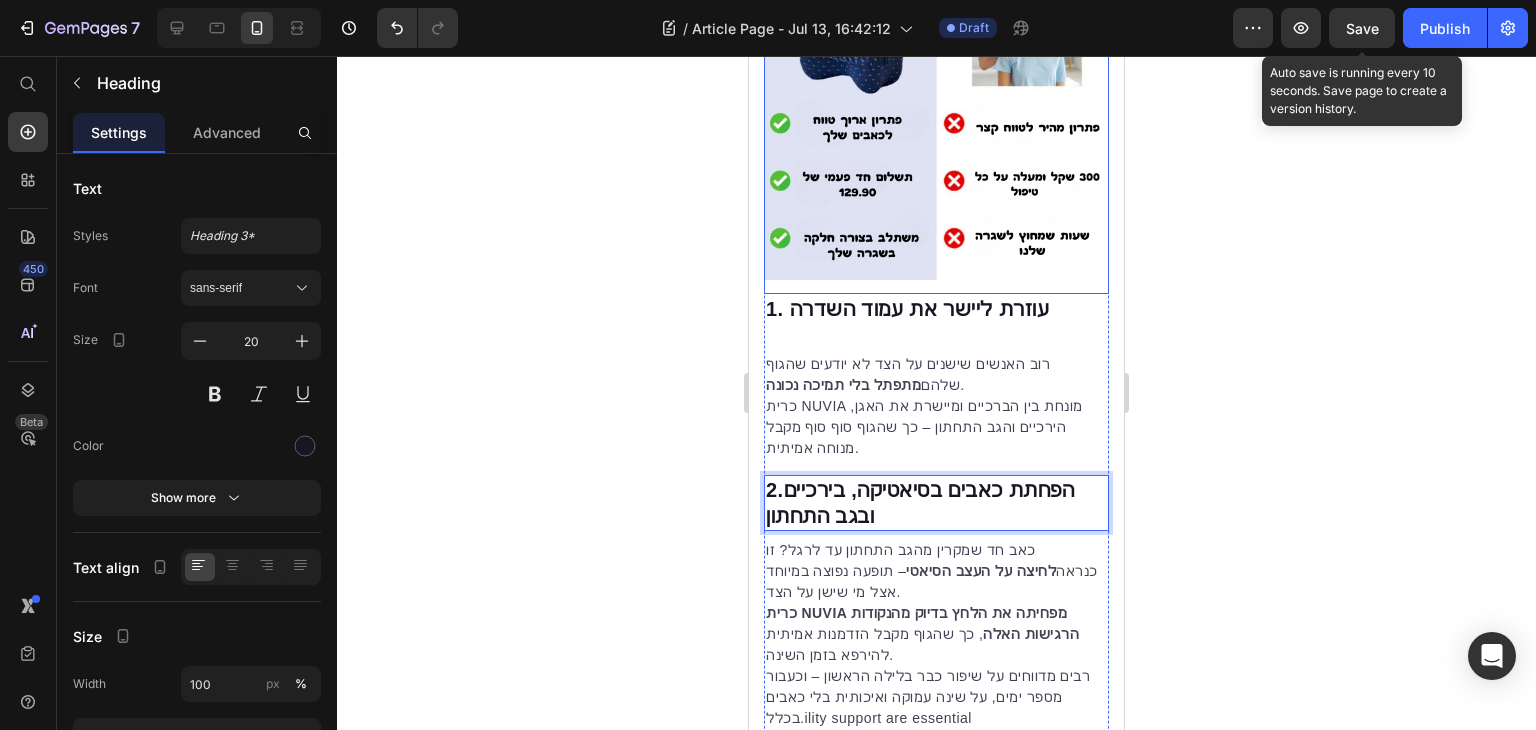 click on "Save" 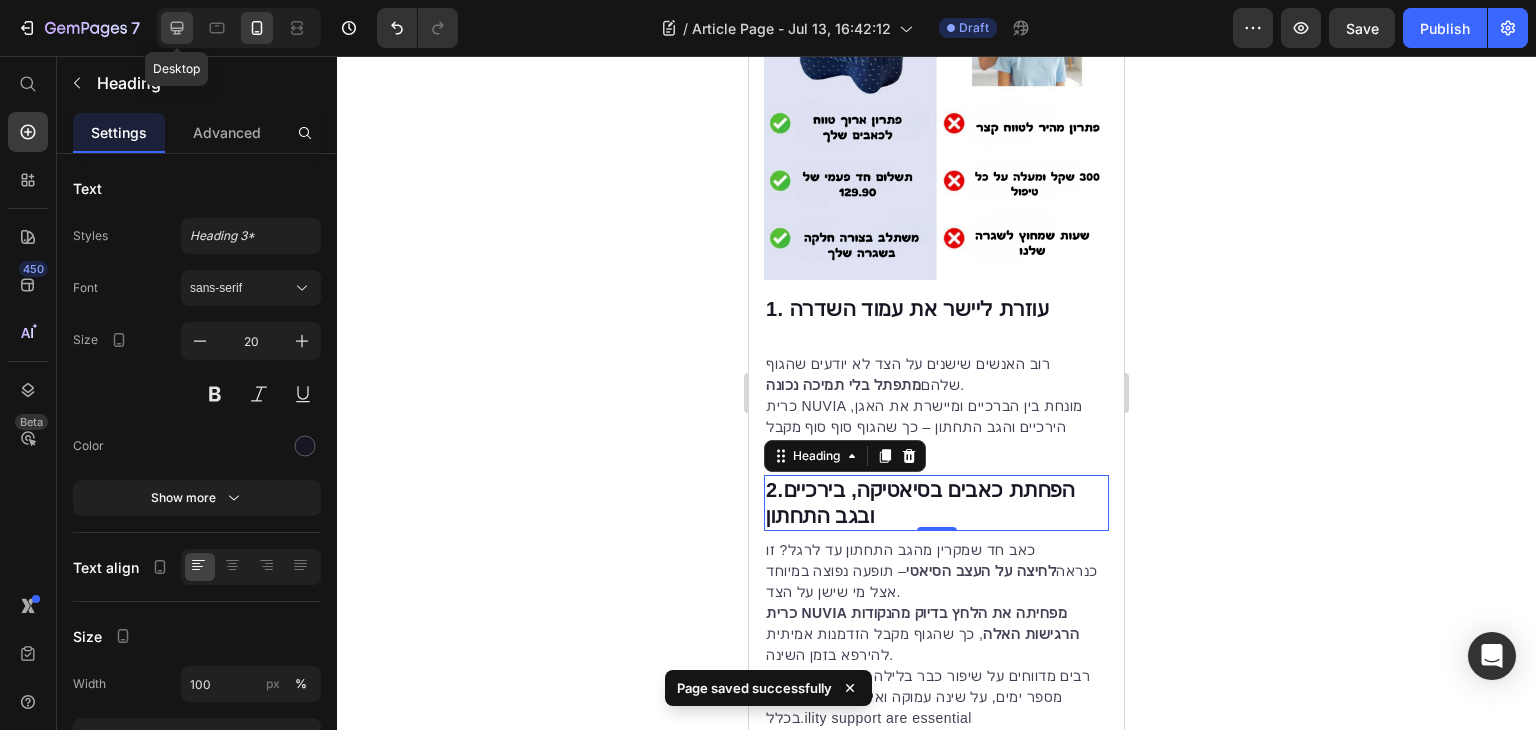 click 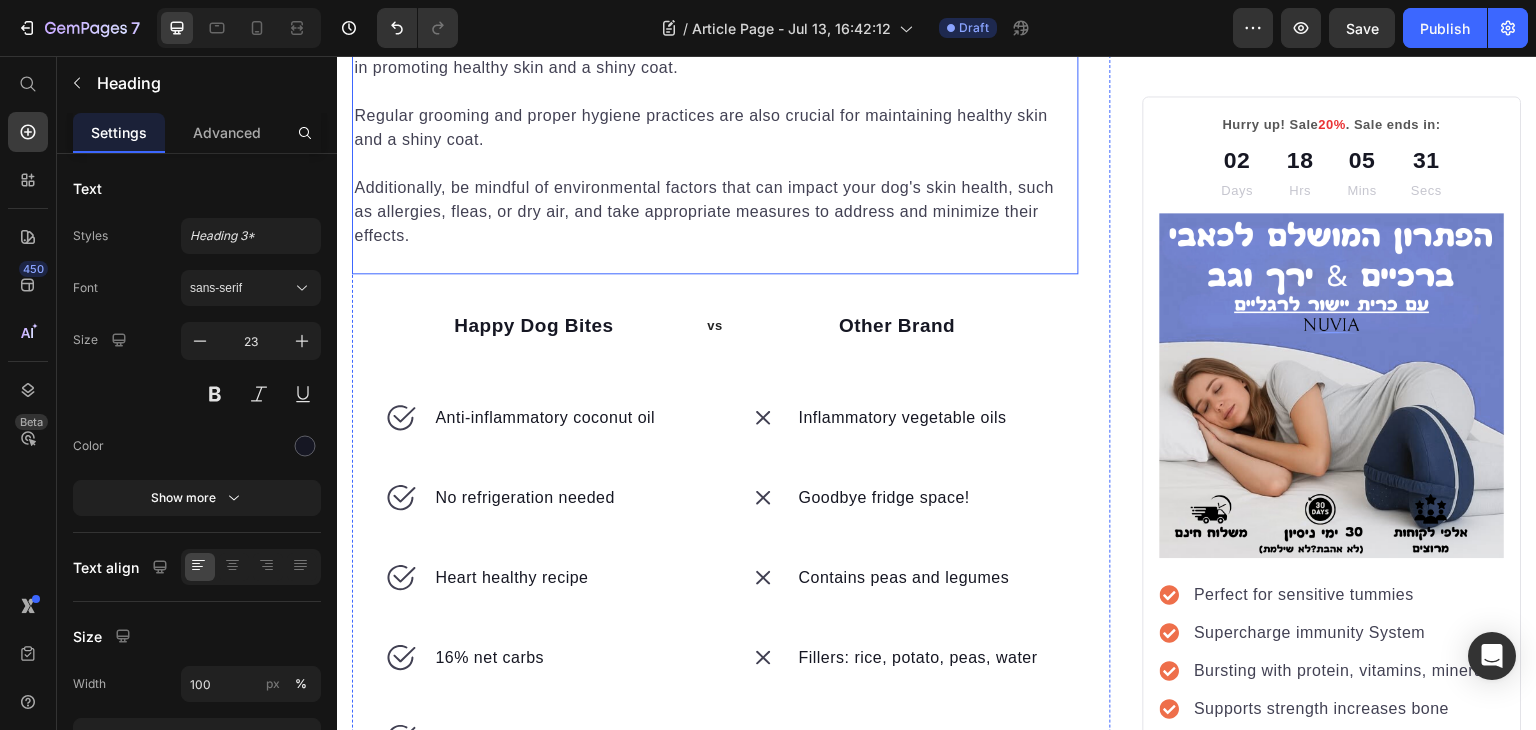 scroll, scrollTop: 3405, scrollLeft: 0, axis: vertical 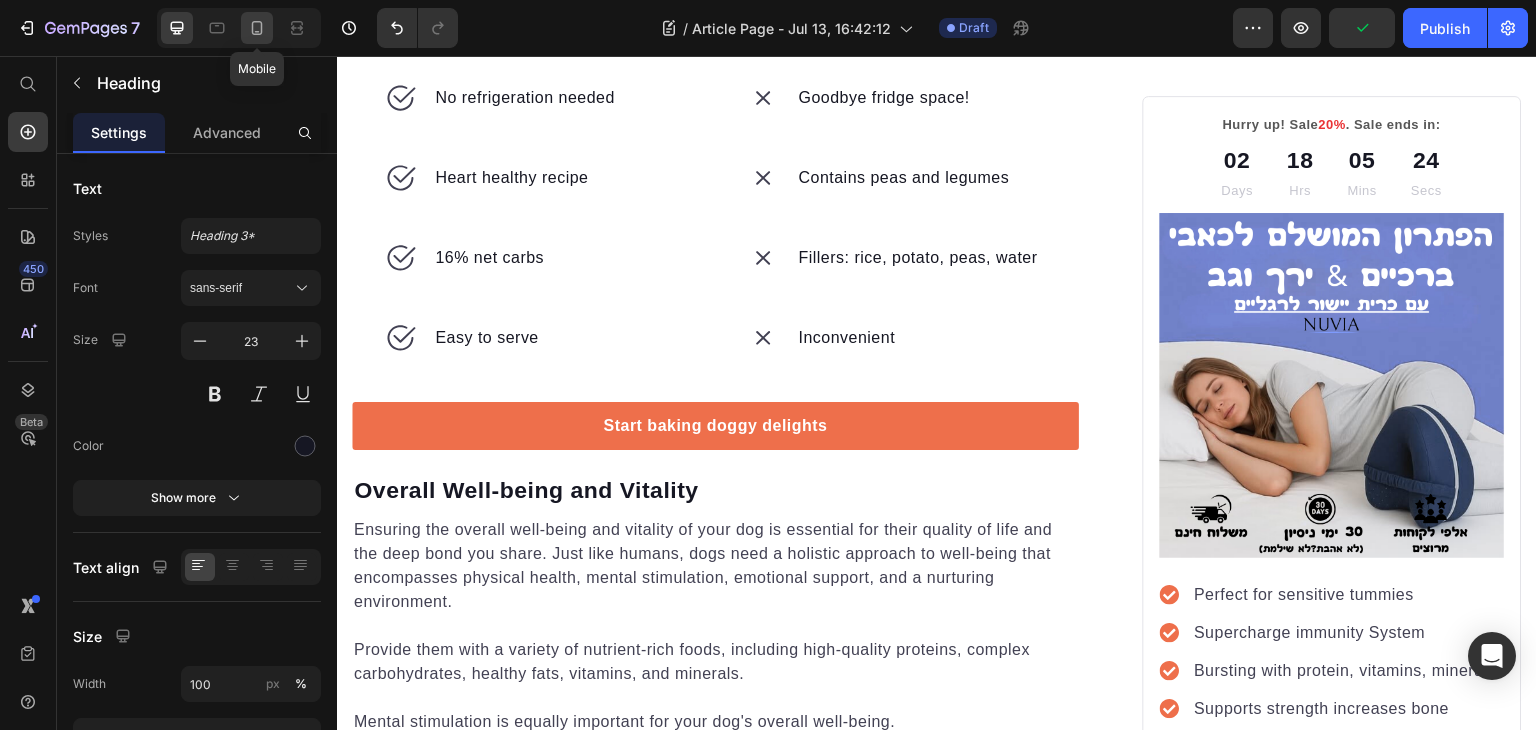 click 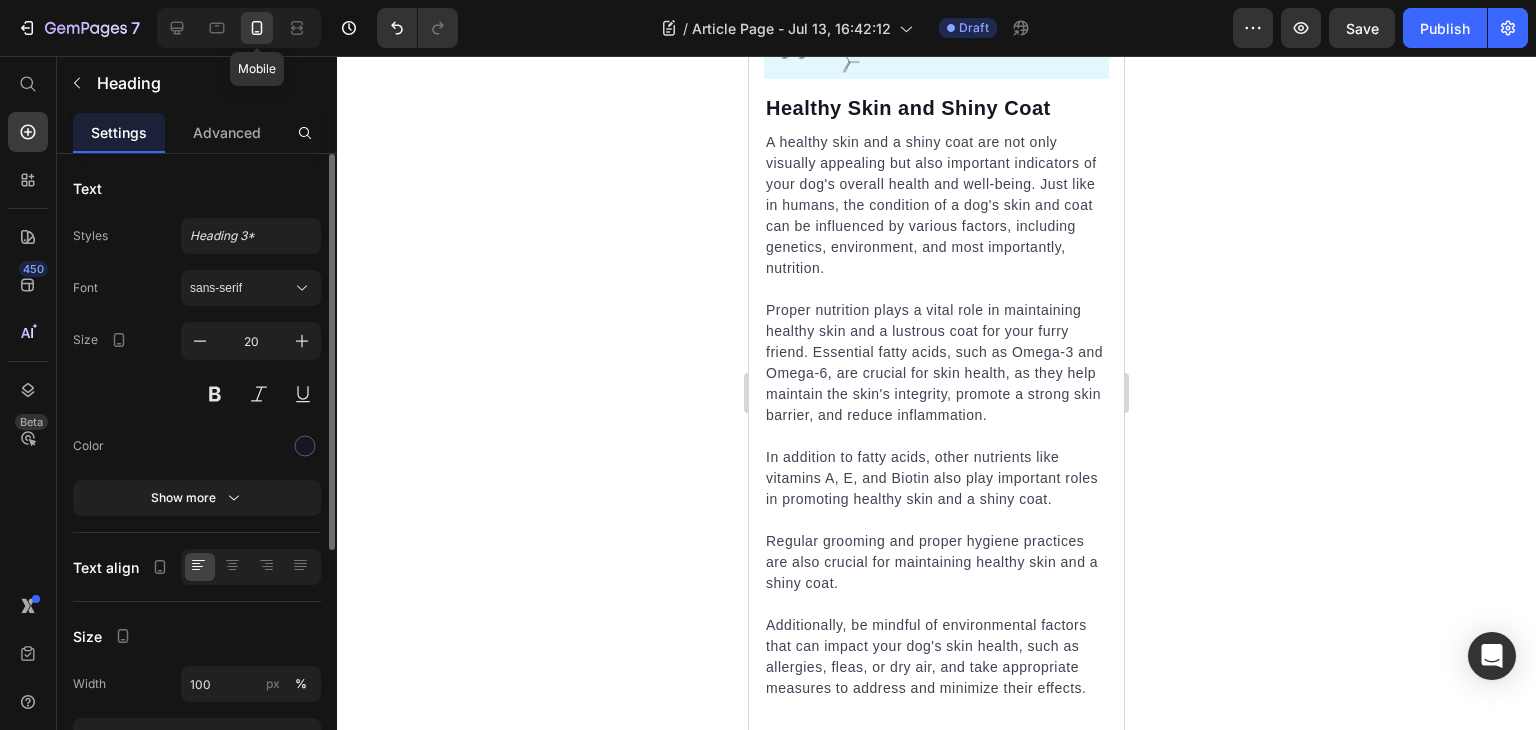 scroll, scrollTop: 1596, scrollLeft: 0, axis: vertical 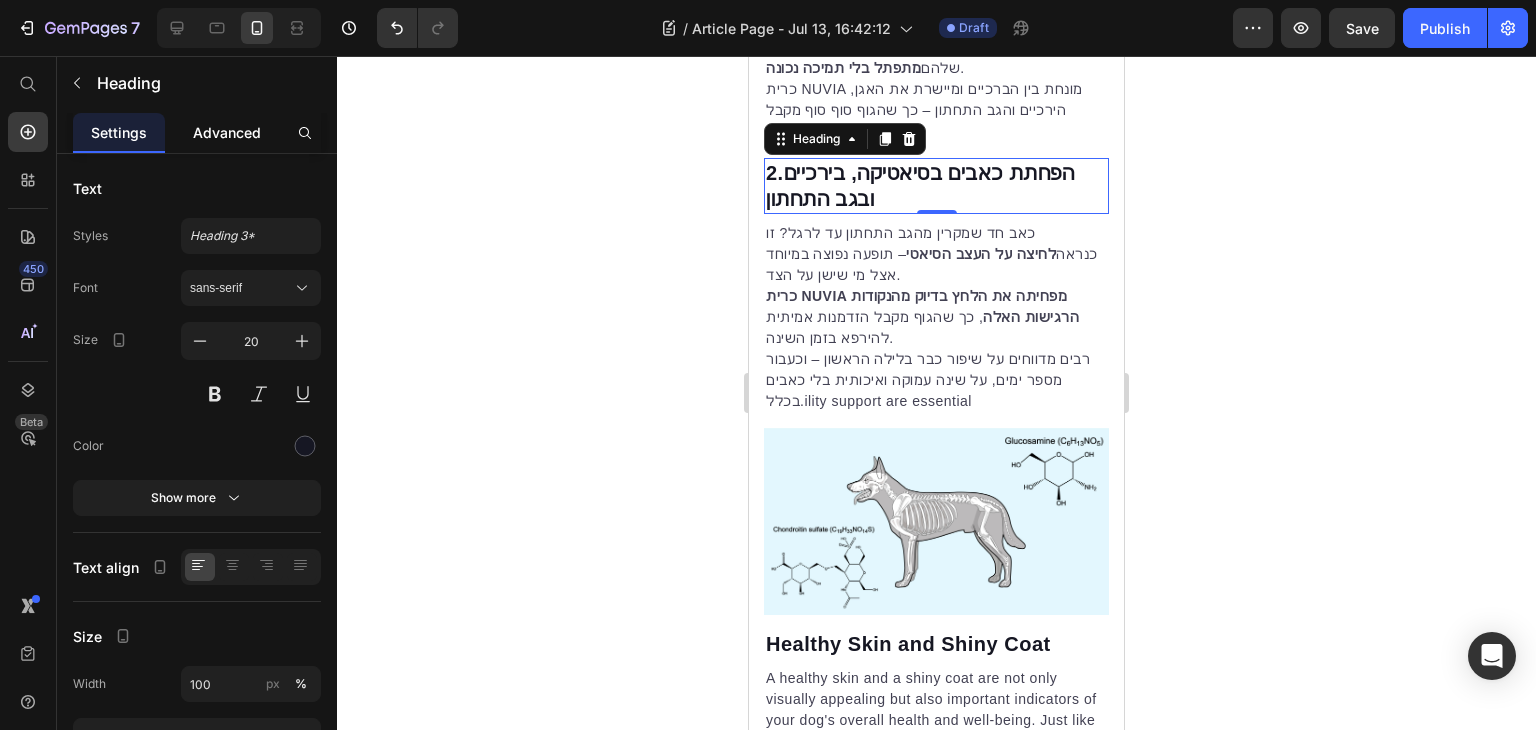click on "Advanced" at bounding box center [227, 132] 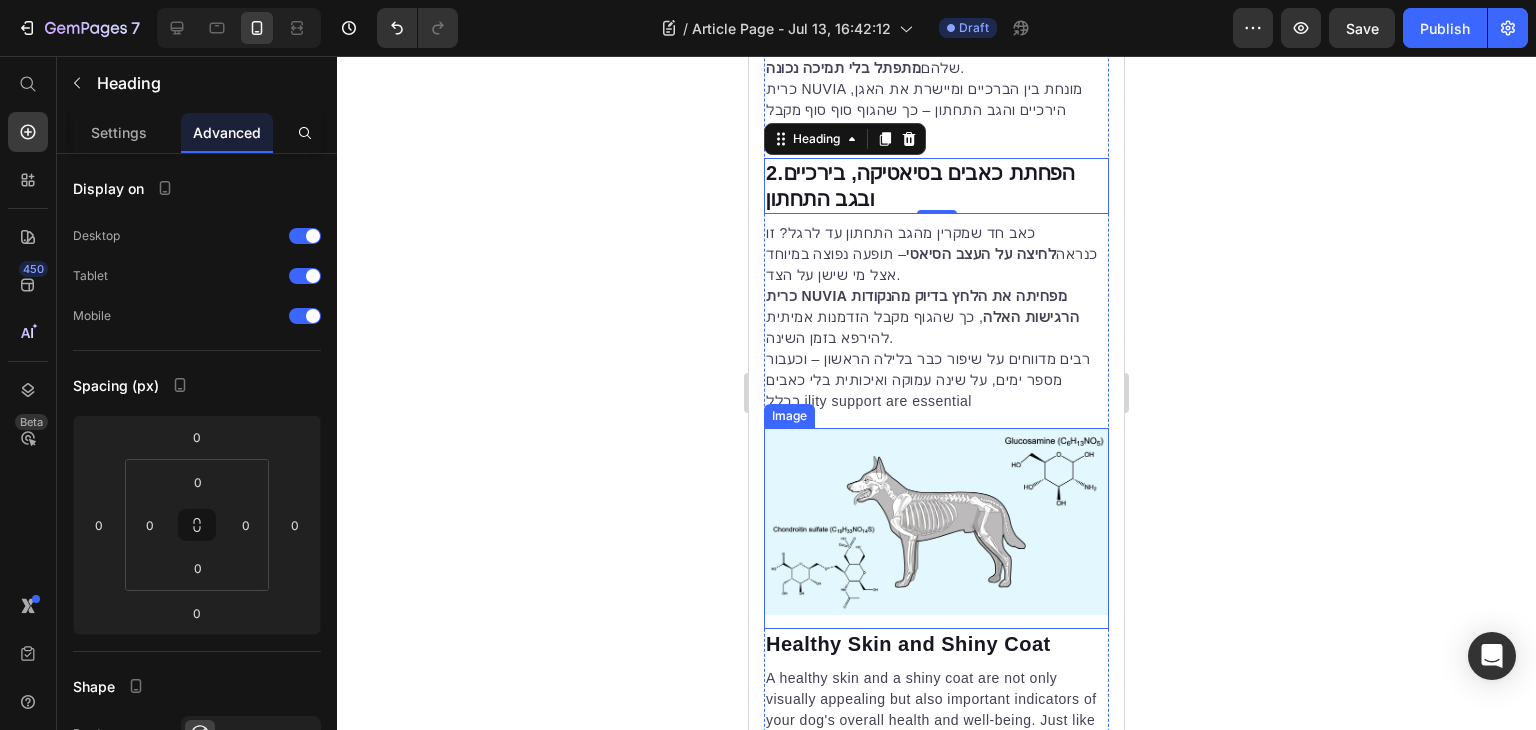 scroll, scrollTop: 996, scrollLeft: 0, axis: vertical 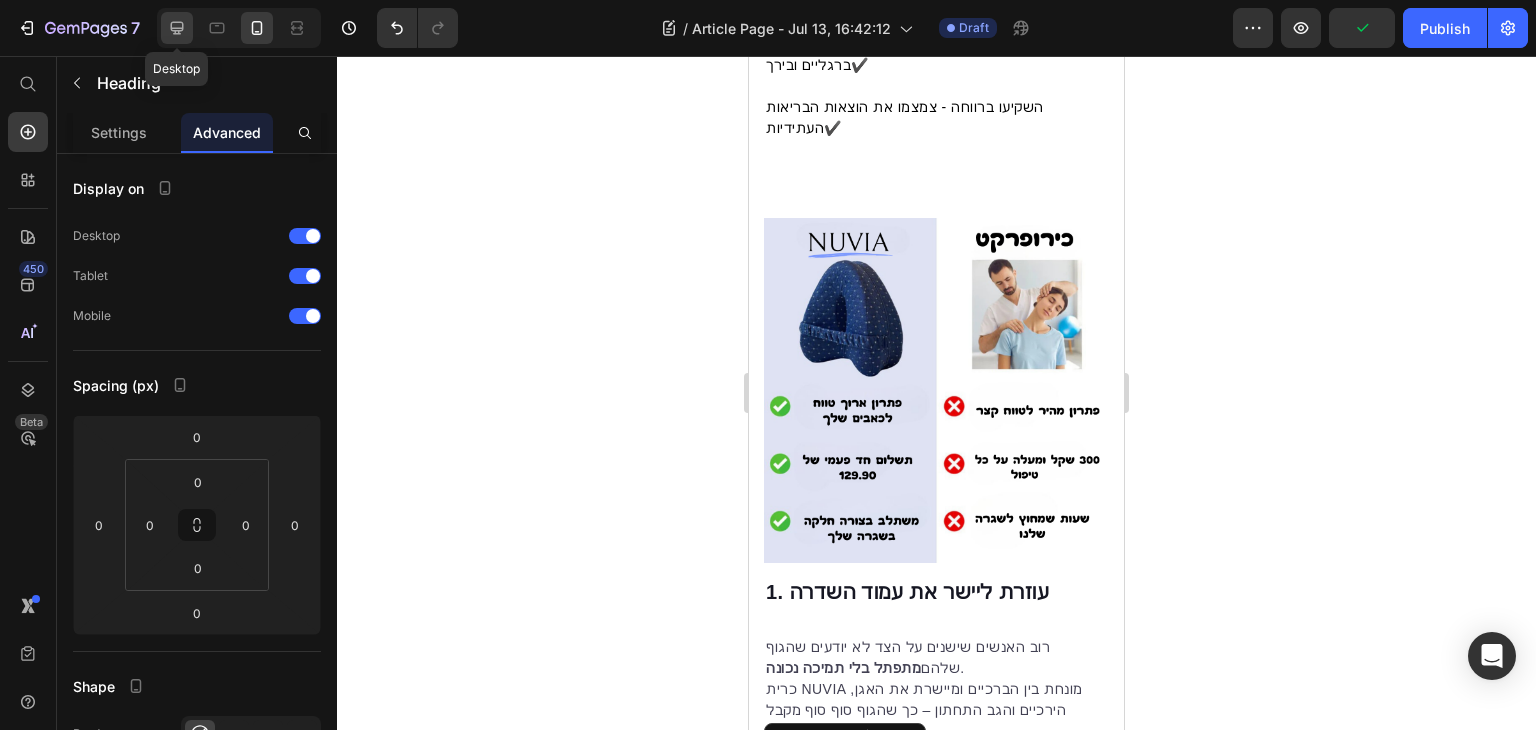 click 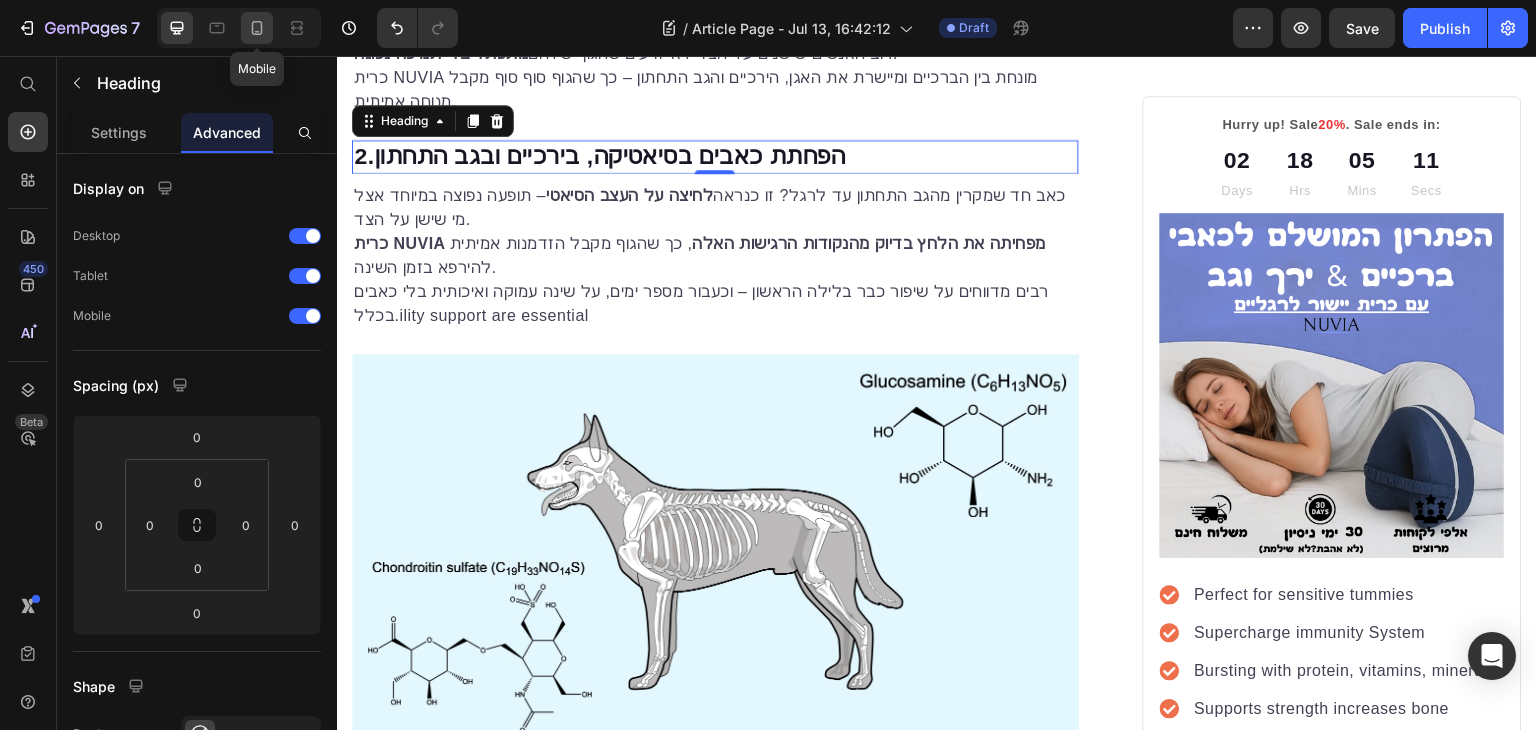 click 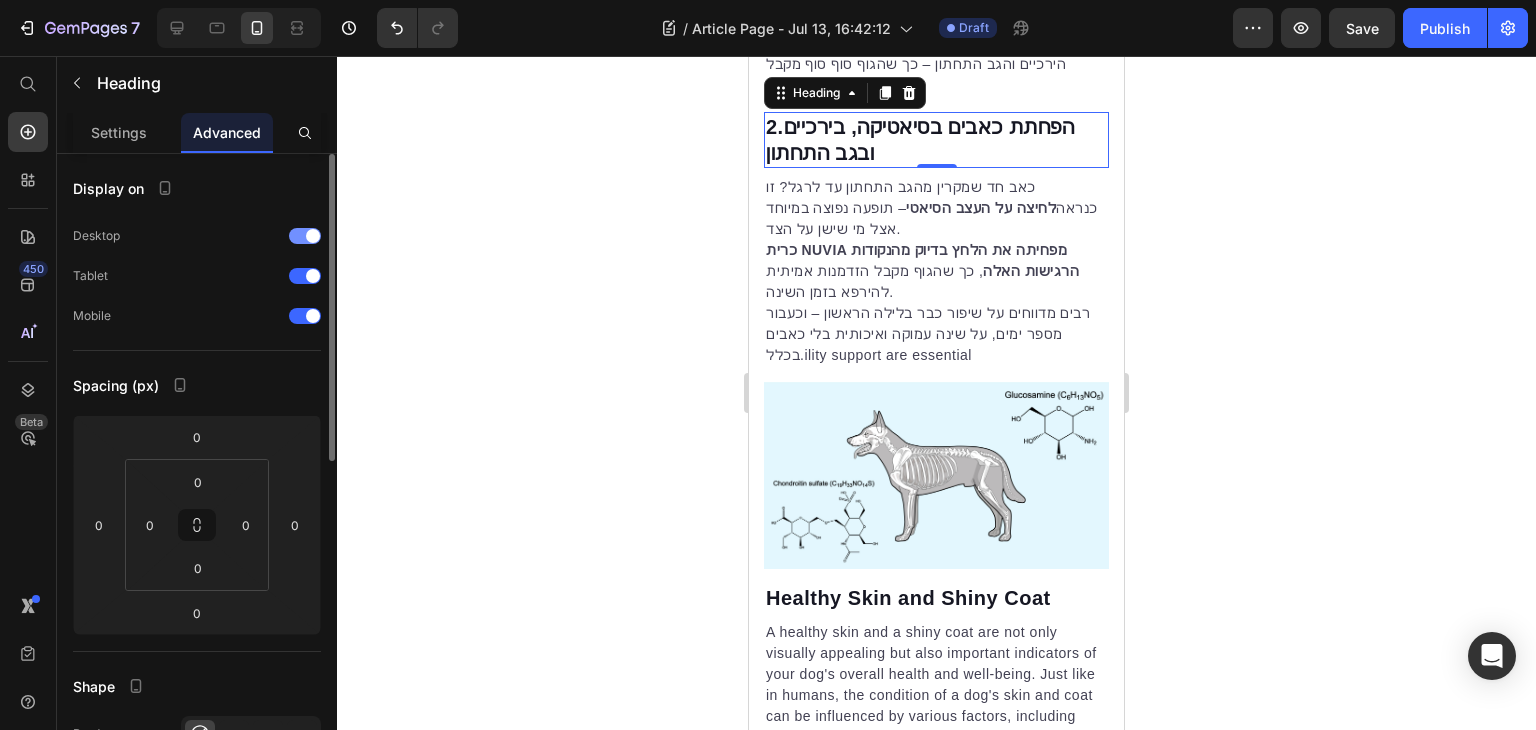scroll, scrollTop: 1596, scrollLeft: 0, axis: vertical 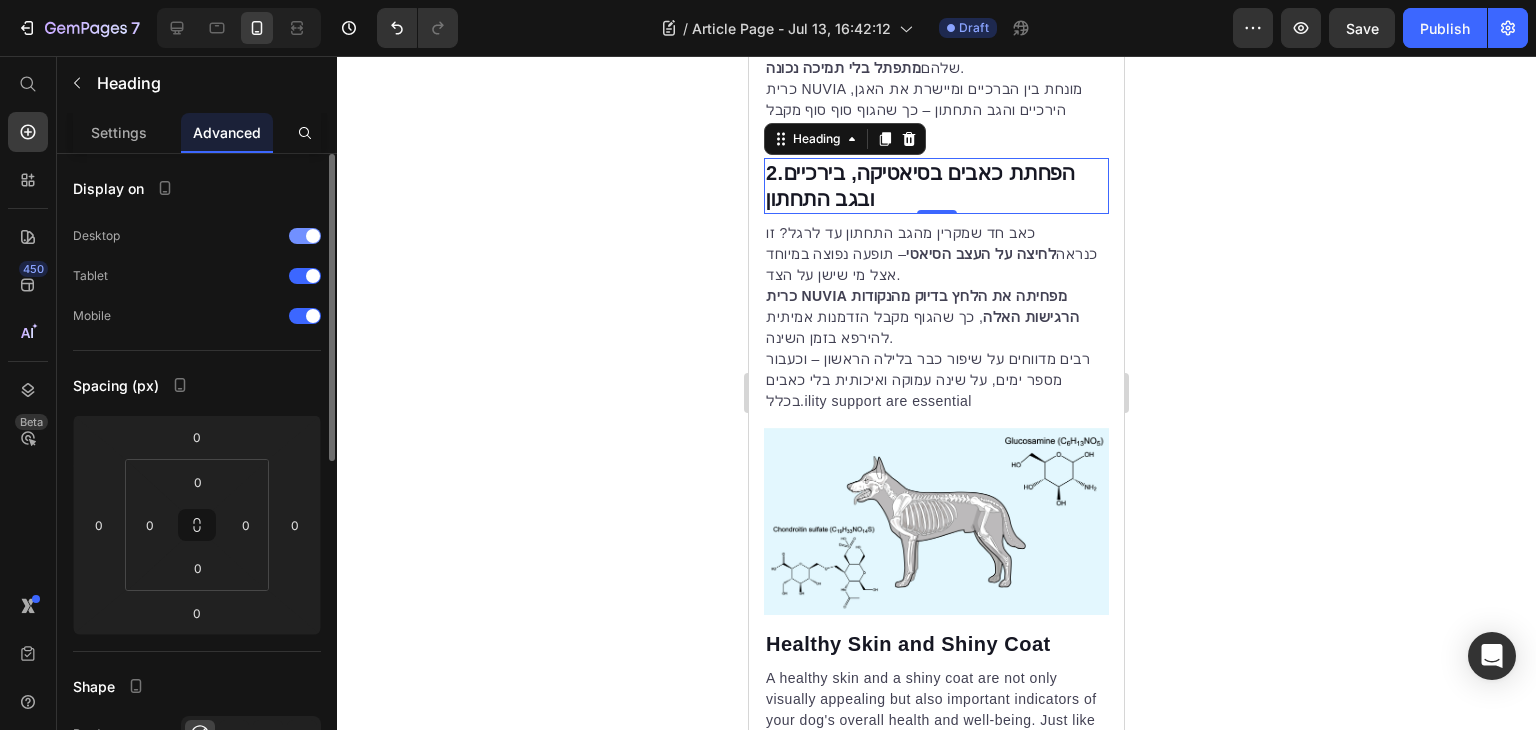 click at bounding box center [313, 236] 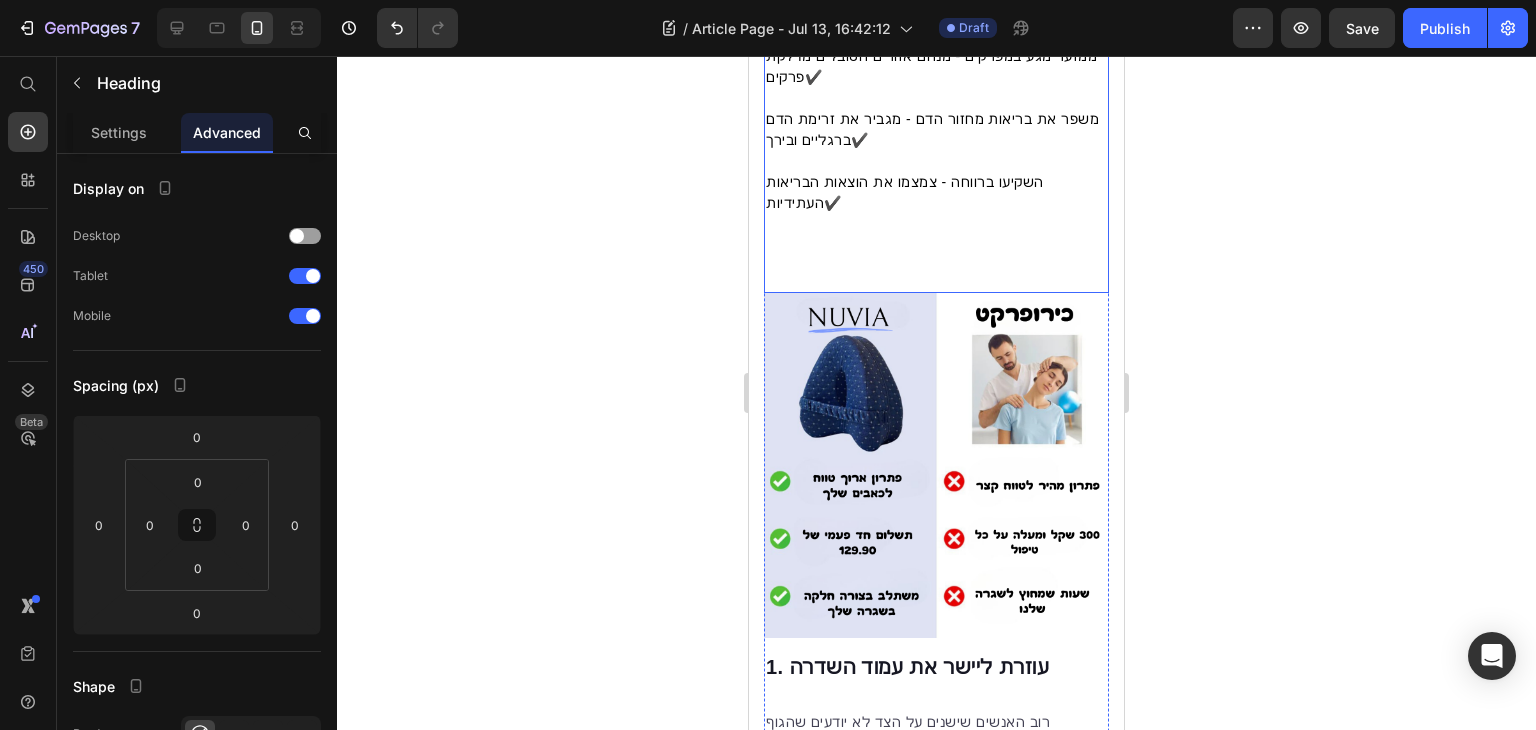 scroll, scrollTop: 696, scrollLeft: 0, axis: vertical 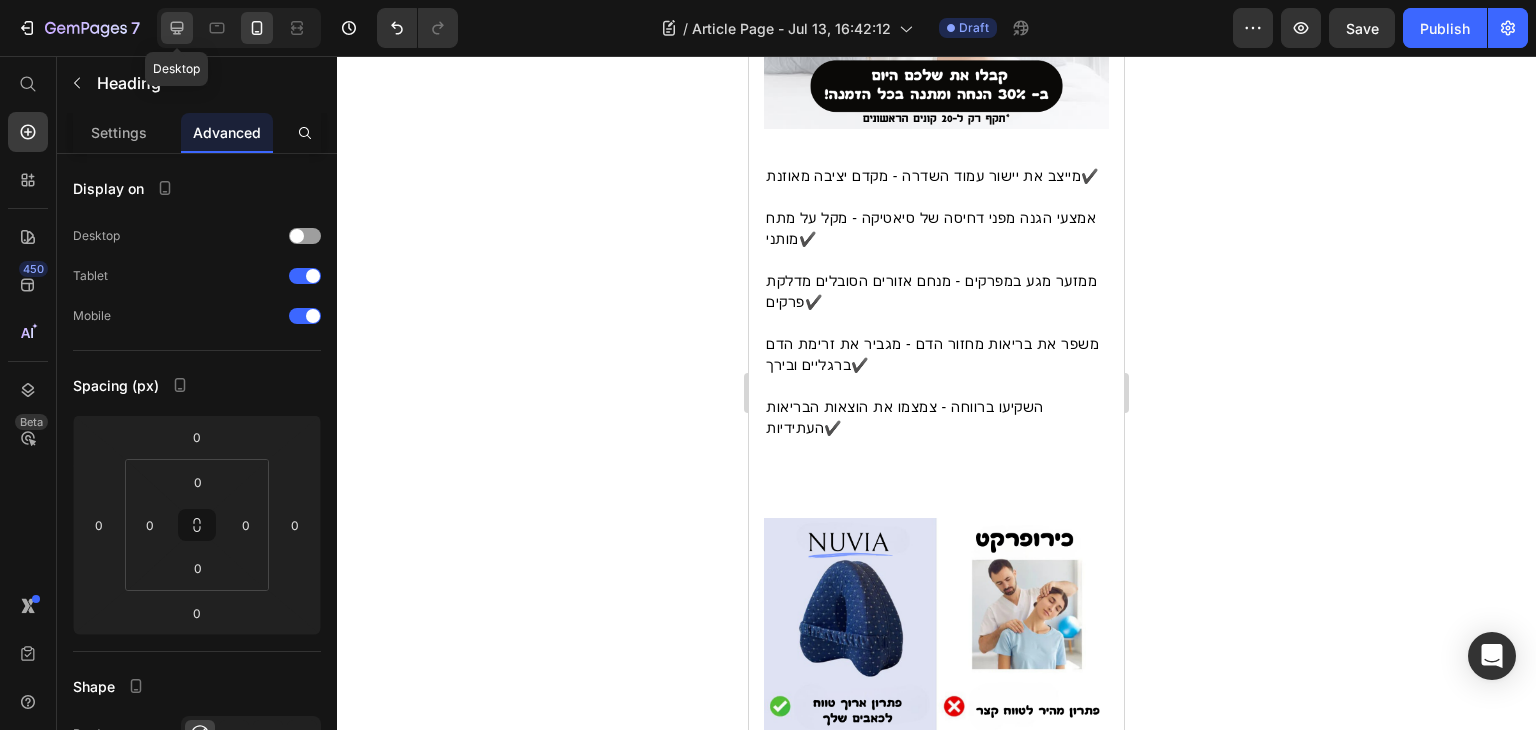 click 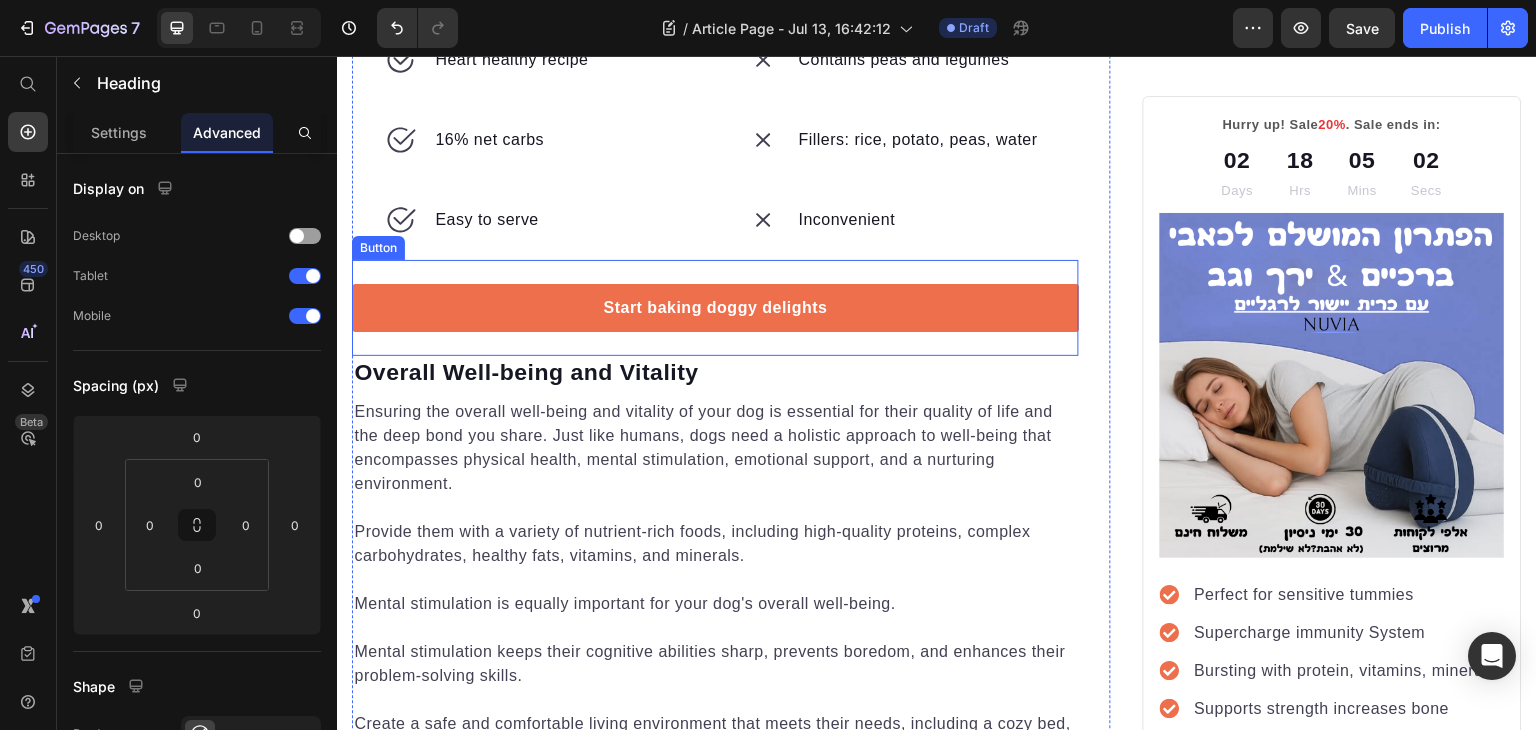 scroll, scrollTop: 2789, scrollLeft: 0, axis: vertical 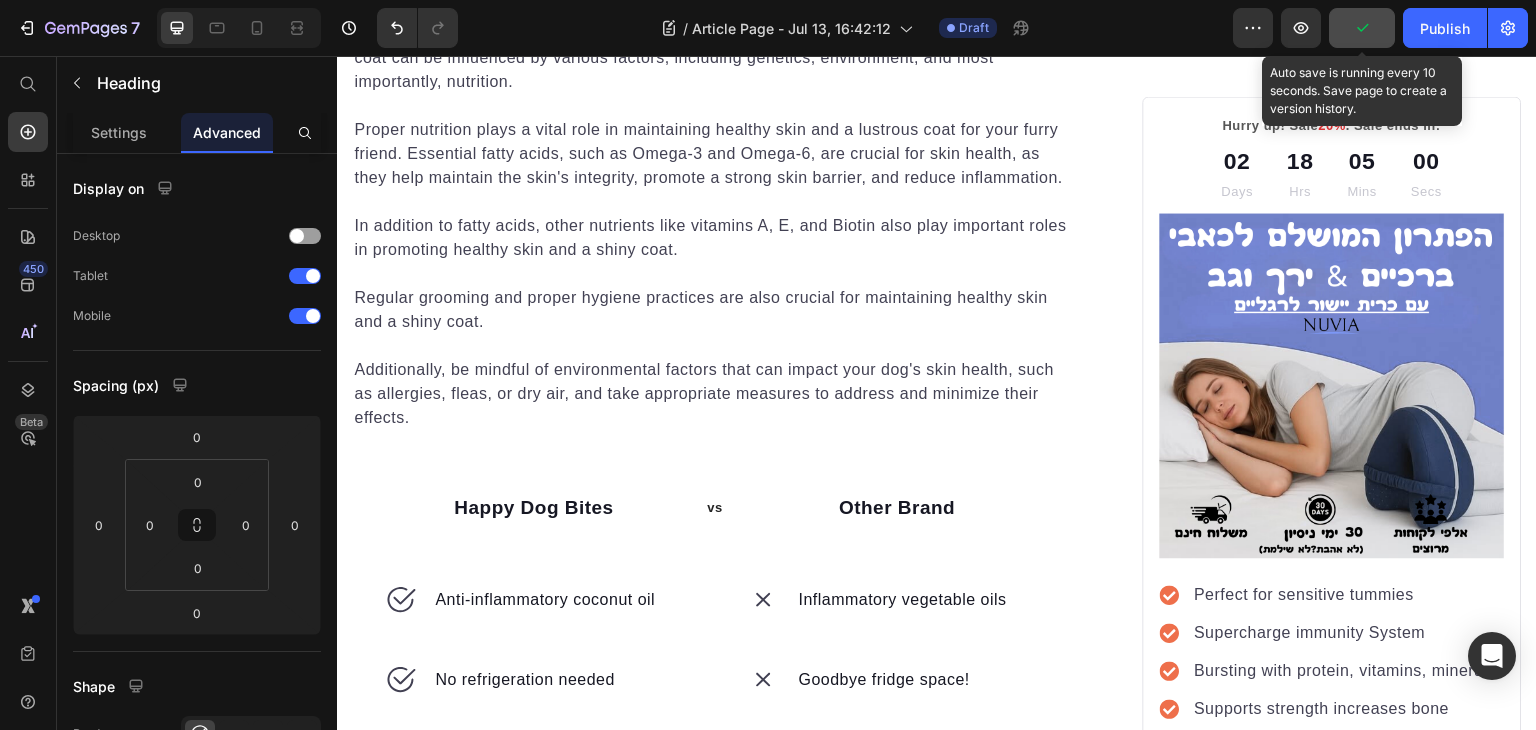 click 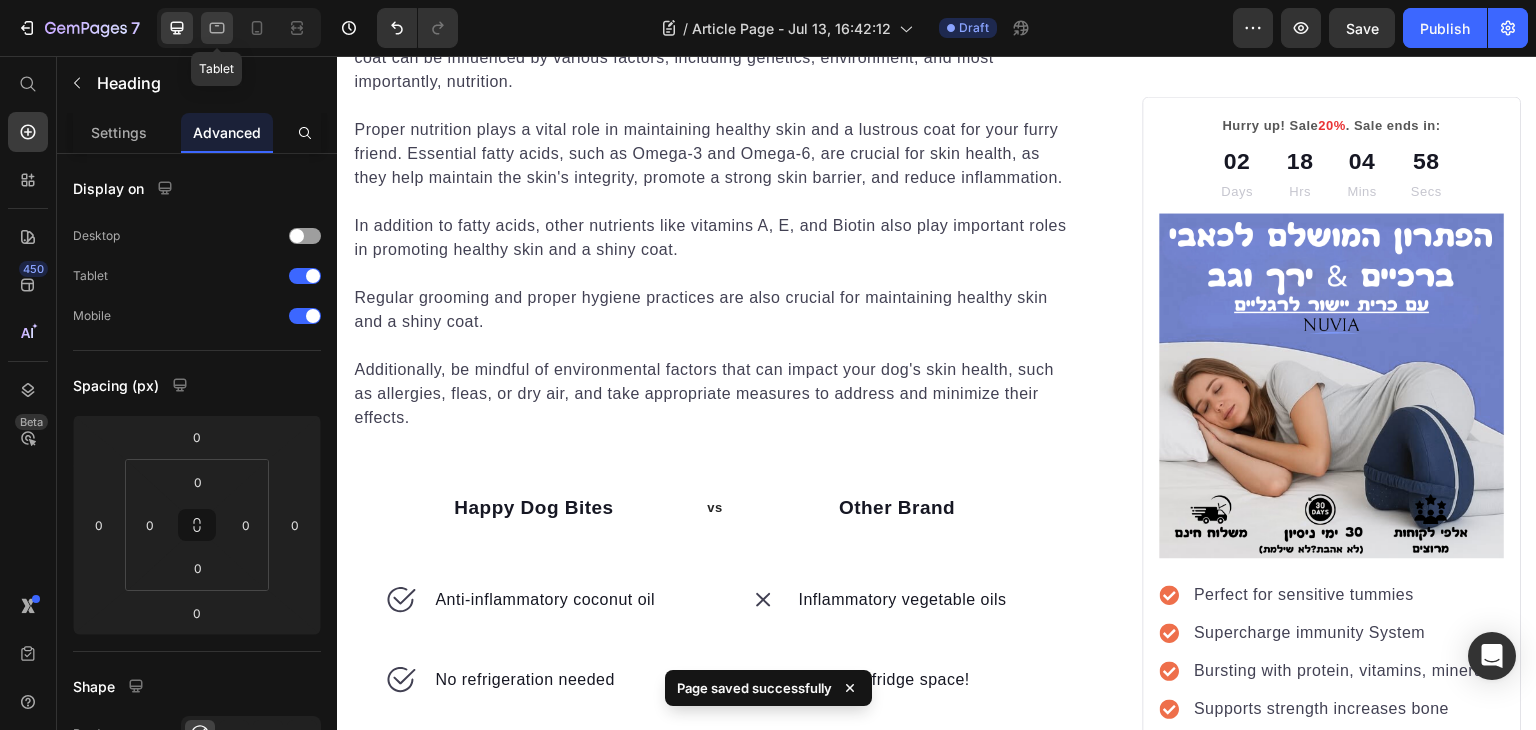 click 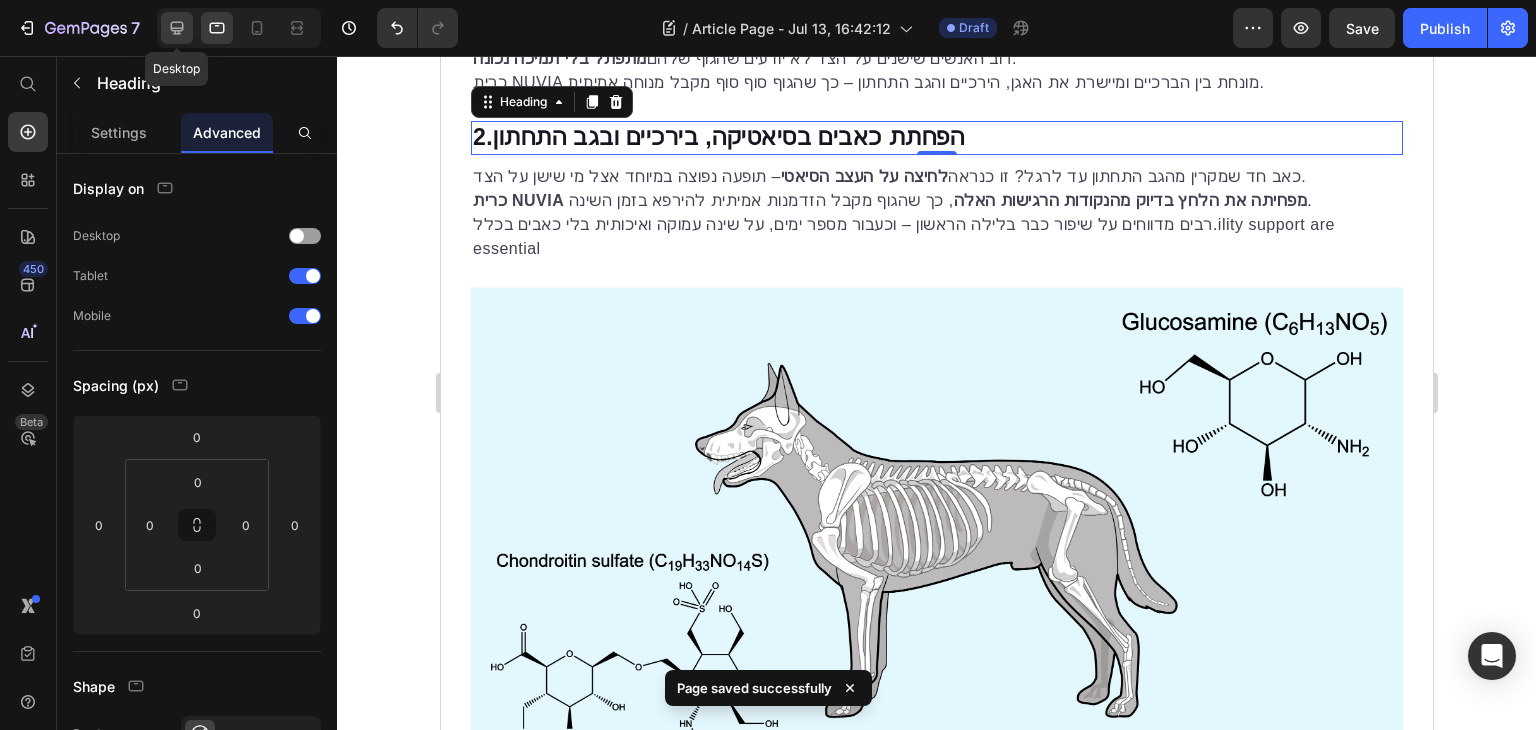 click 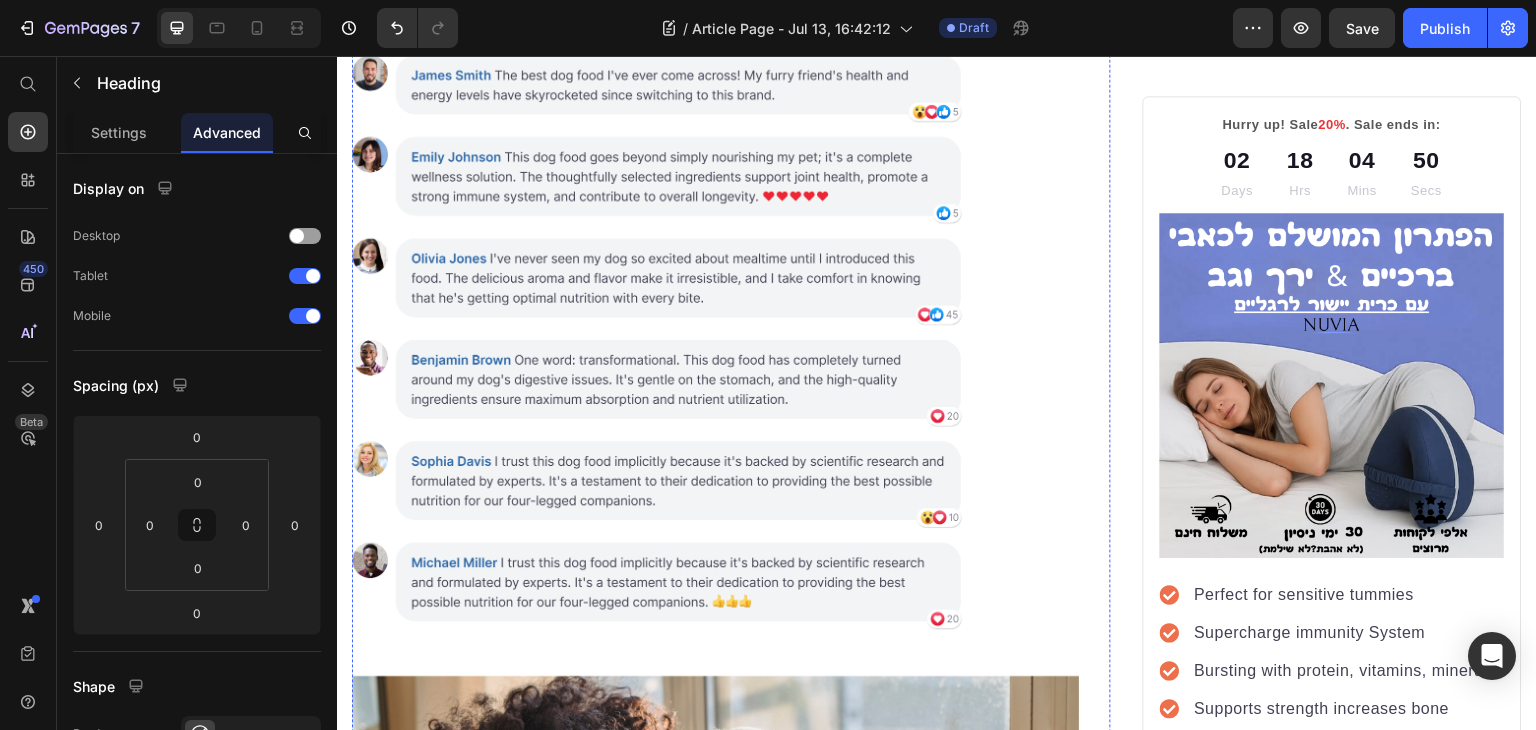 scroll, scrollTop: 4471, scrollLeft: 0, axis: vertical 